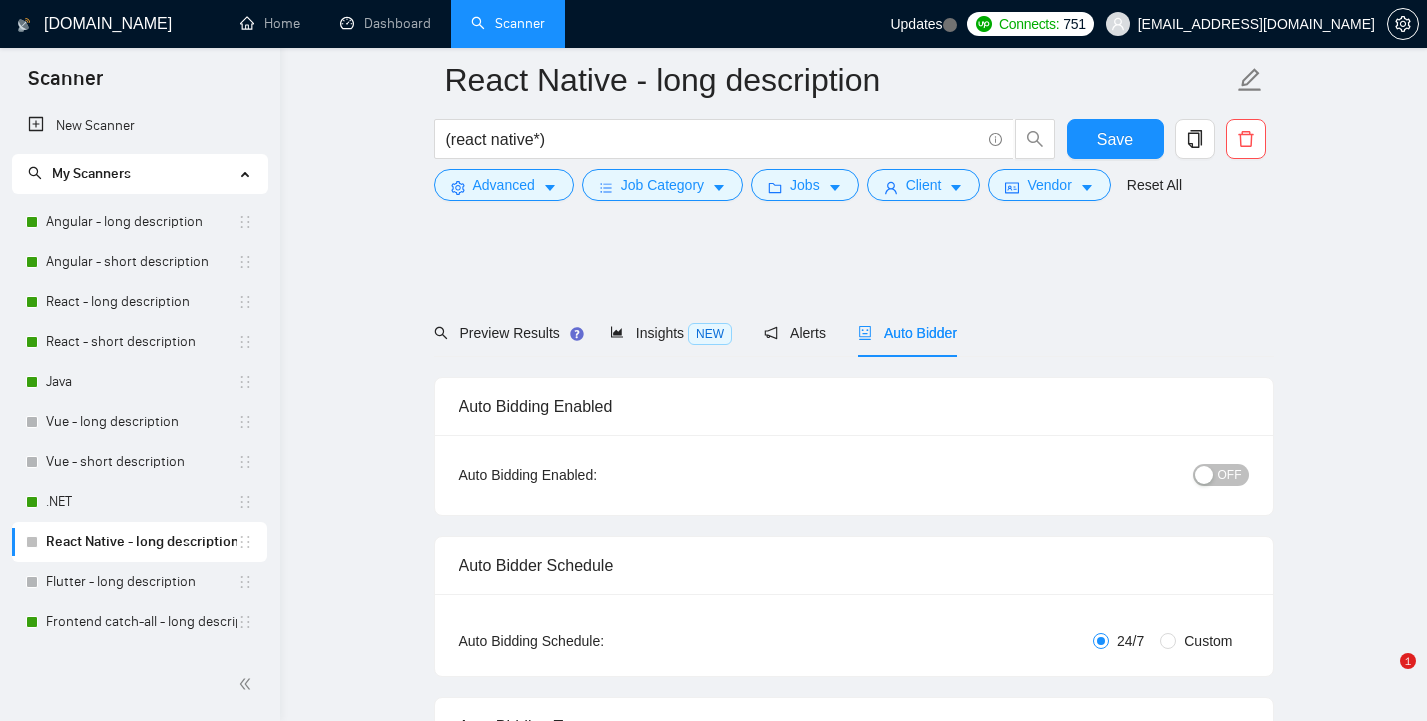scroll, scrollTop: 2000, scrollLeft: 0, axis: vertical 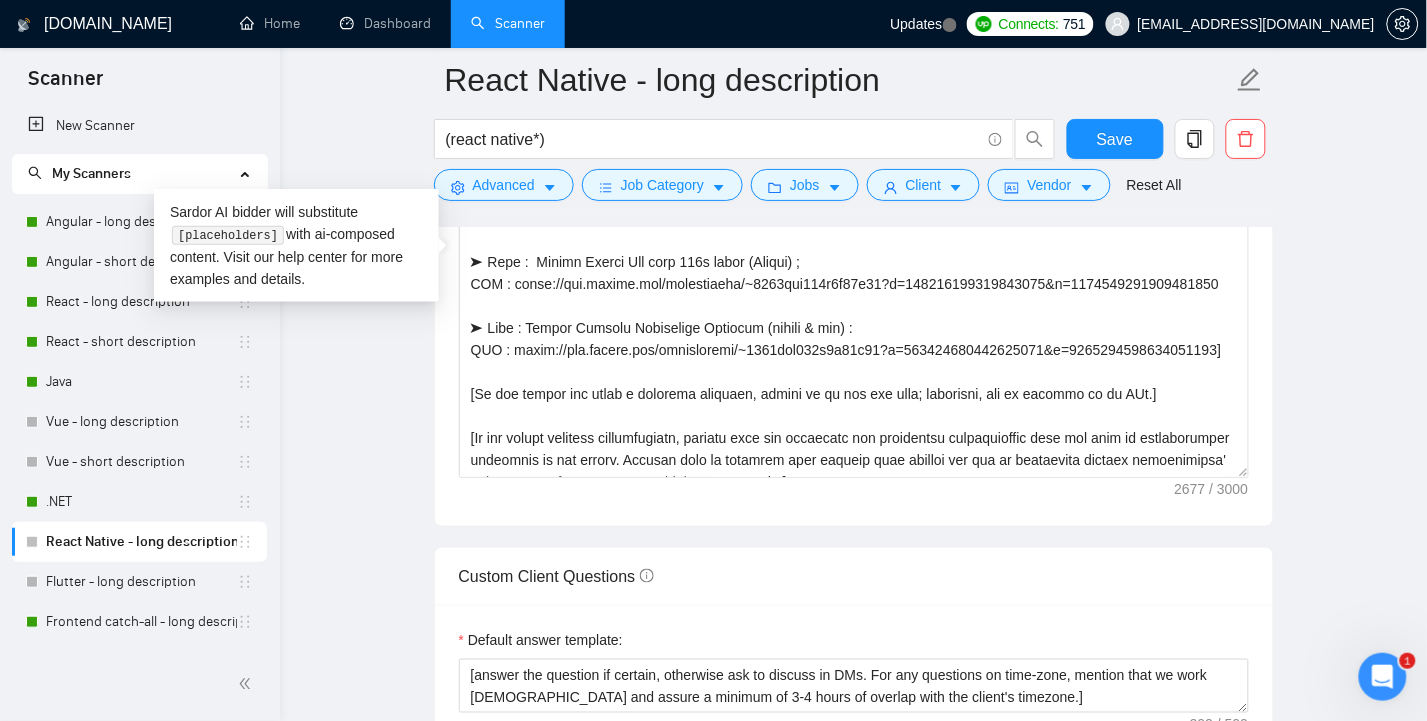 click on "React Native - long description (react native*) Save Advanced   Job Category   Jobs   Client   Vendor   Reset All Preview Results Insights NEW Alerts Auto Bidder Auto Bidding Enabled Auto Bidding Enabled: OFF Auto Bidder Schedule Auto Bidding Type: Automated (recommended) Semi-automated Auto Bidding Schedule: 24/7 Custom Custom Auto Bidder Schedule Repeat every week [DATE] [DATE] [DATE] [DATE] [DATE] [DATE] [DATE] Active Hours ( [GEOGRAPHIC_DATA]/[GEOGRAPHIC_DATA] ): From: To: ( 24  hours) [GEOGRAPHIC_DATA]/[GEOGRAPHIC_DATA] Auto Bidding Type Select your bidding algorithm: Choose the algorithm for you bidding. The price per proposal does not include your connects expenditure. Template Bidder Works great for narrow segments and short cover letters that don't change. ~$ 0.50 / proposal Sardor AI 🤖 Personalise your cover letter with ai [placeholders] ~$ 1.00 / proposal Experimental Laziza AI  👑   NEW   Learn more ~$ 2.00 / proposal $14.62 savings Team & Freelancer Select team: Argusoft America Inc. Select freelancer: [PERSON_NAME] 3 /20. 1" at bounding box center (853, 661) 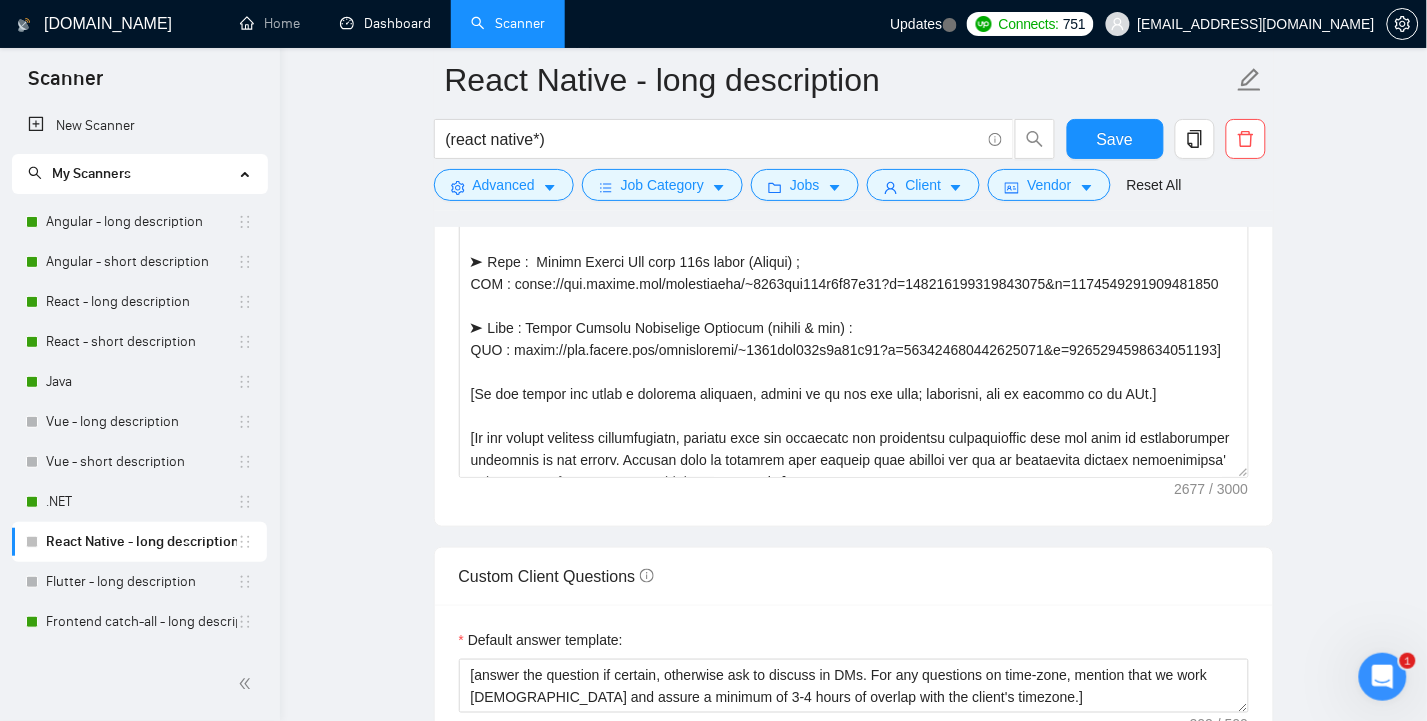 click on "Dashboard" at bounding box center (385, 23) 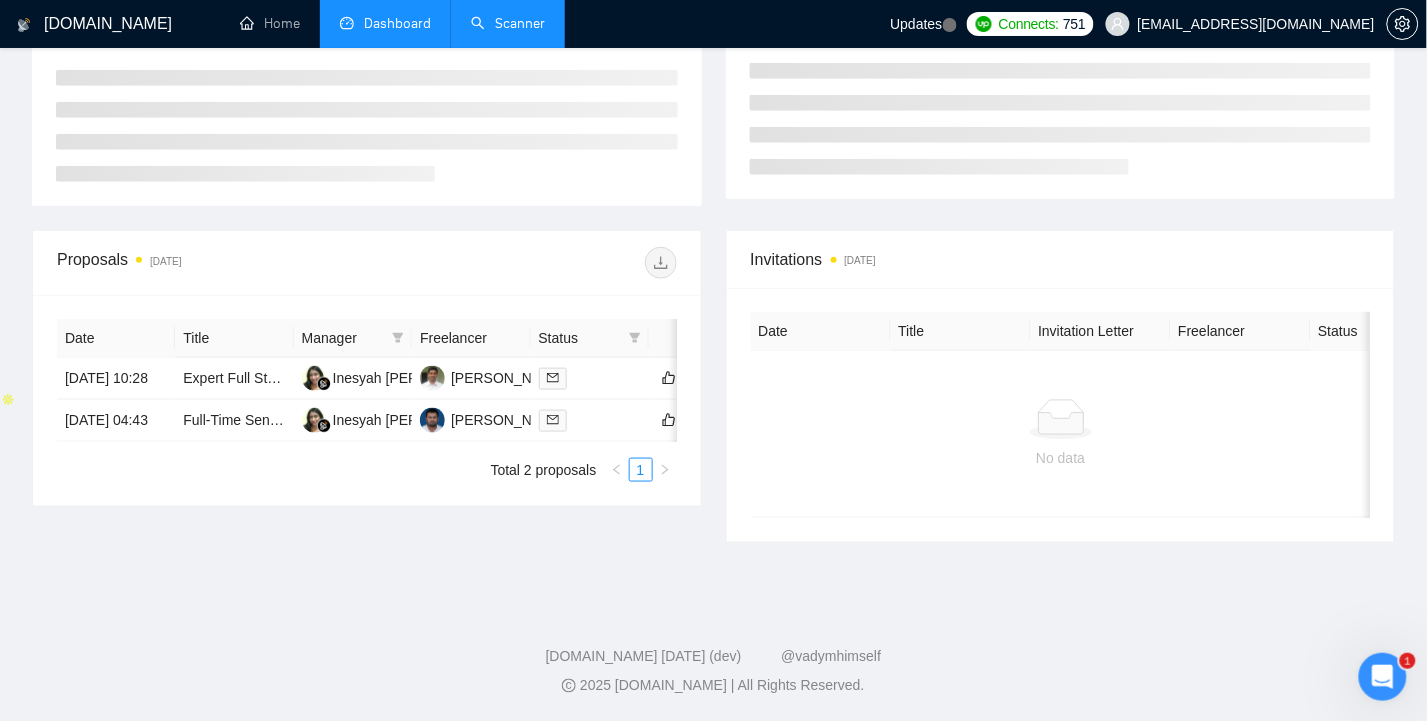 type on "[DATE]" 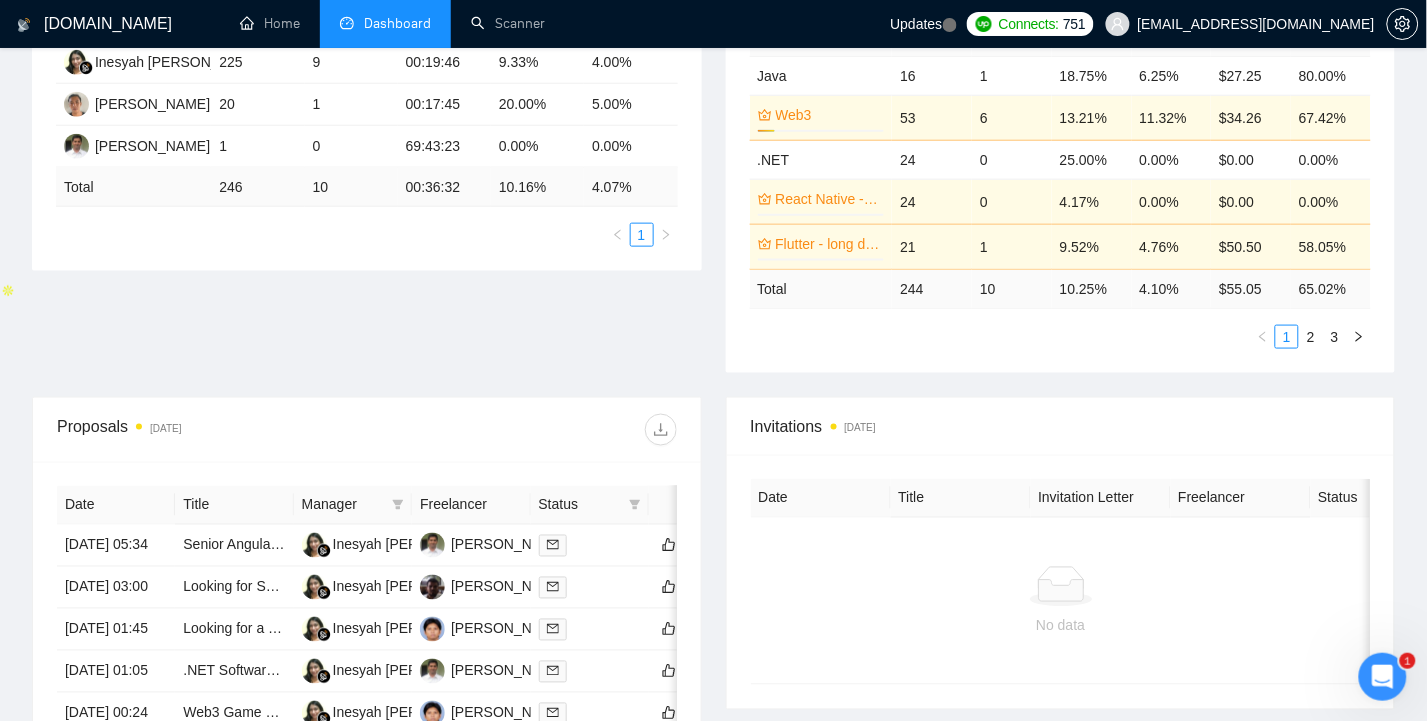 scroll, scrollTop: 0, scrollLeft: 0, axis: both 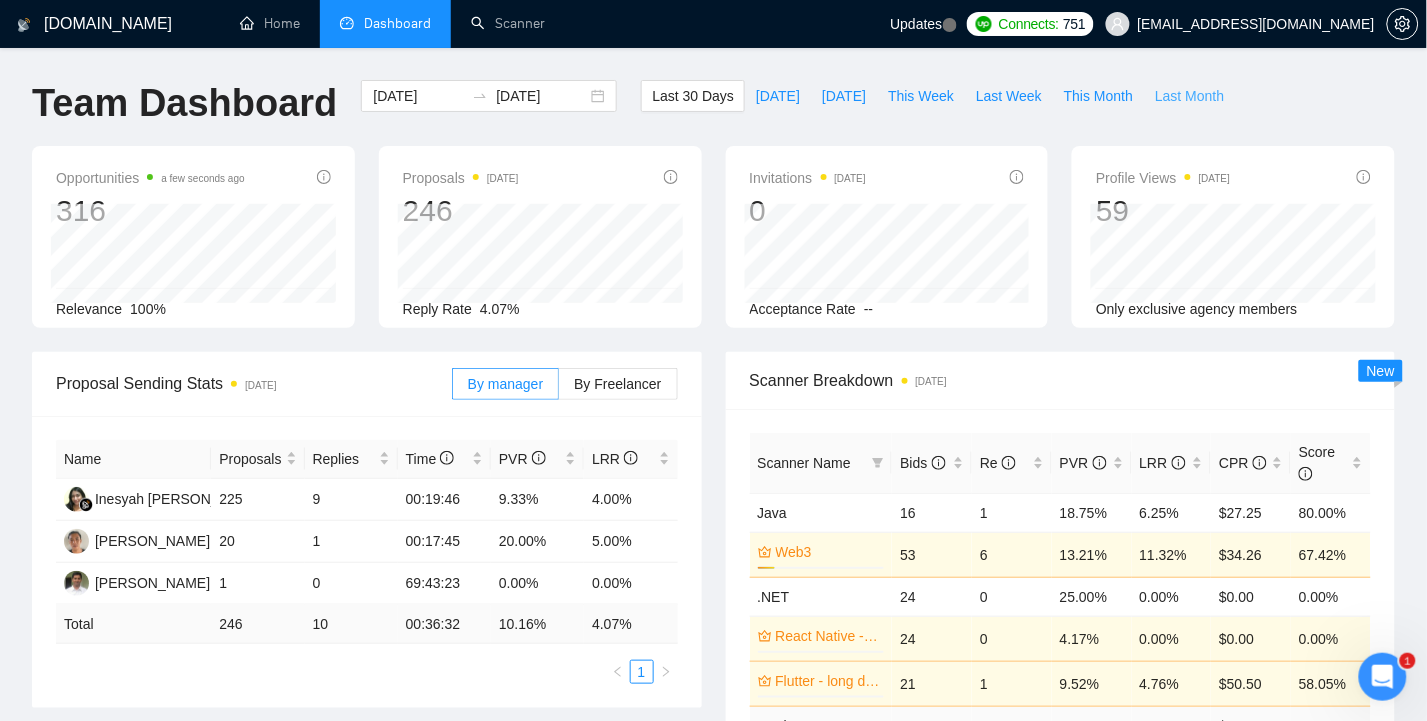 click on "Last Month" at bounding box center [1189, 96] 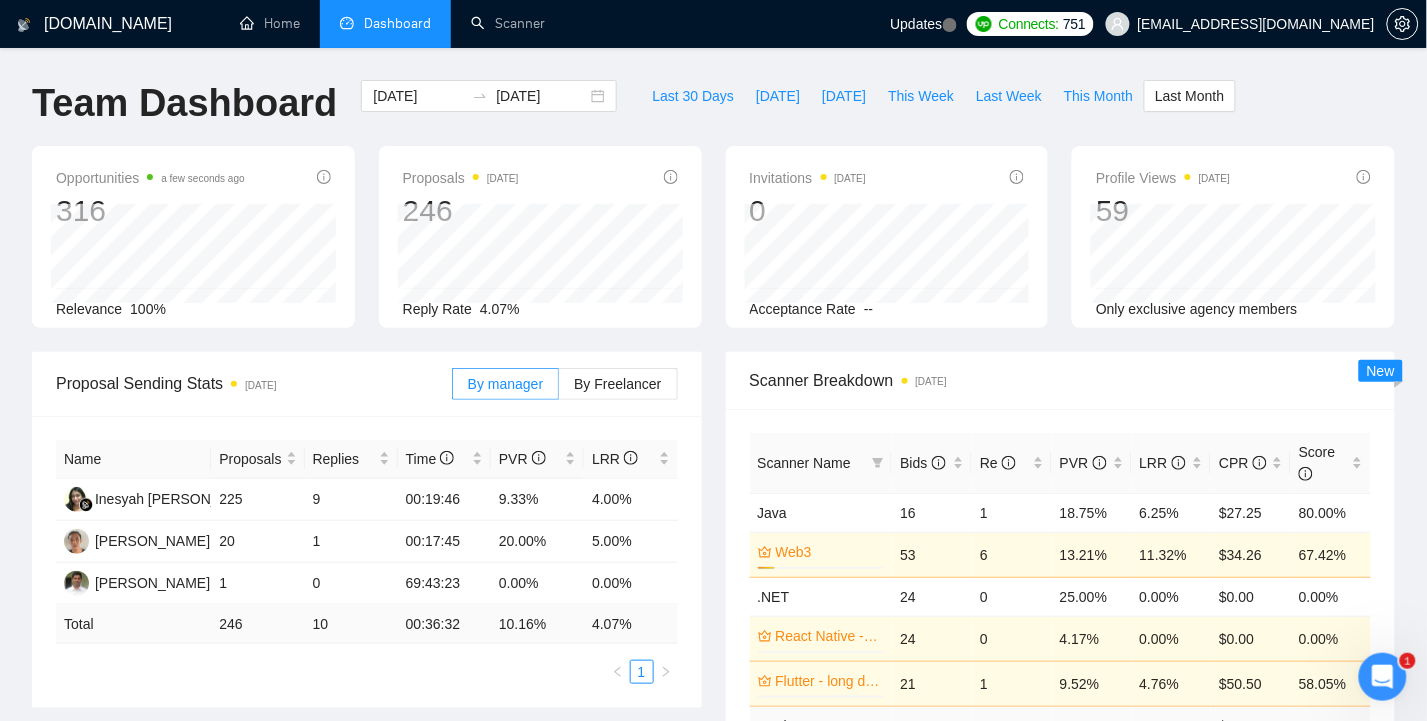 type on "[DATE]" 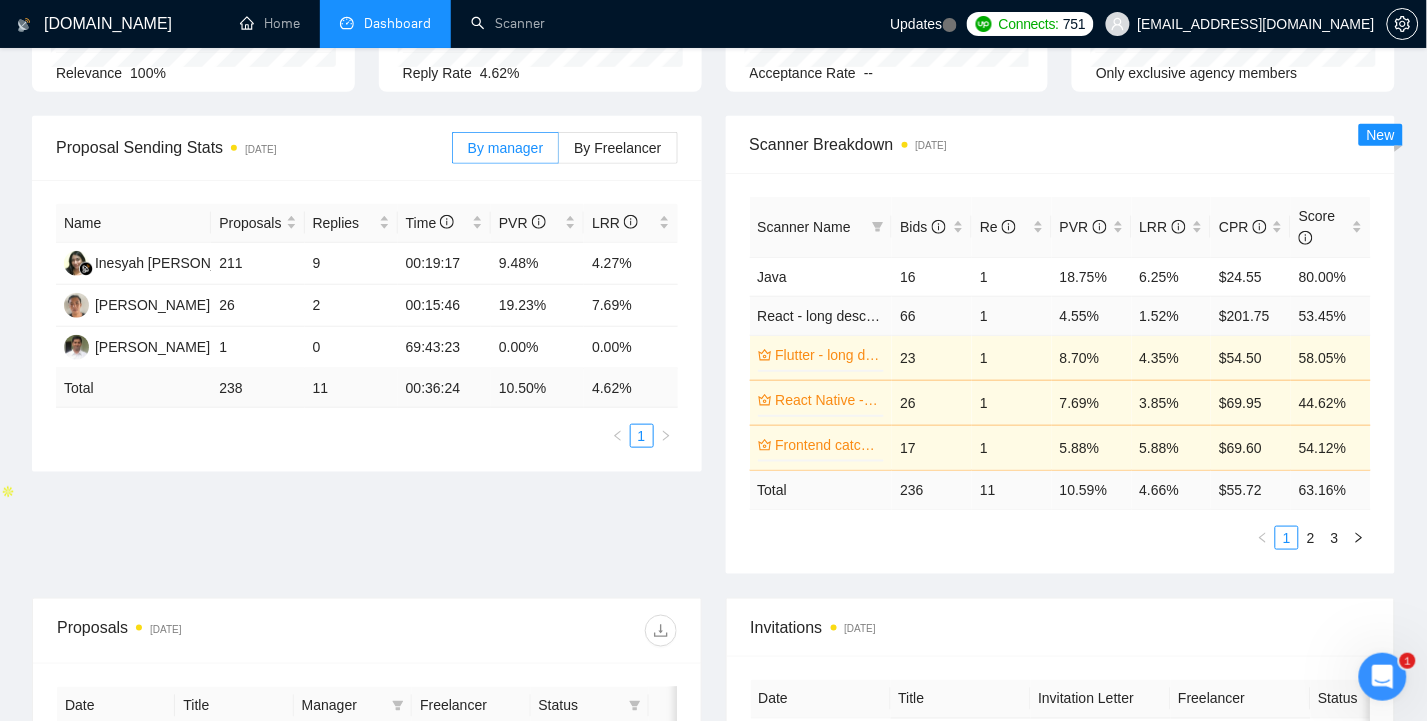 scroll, scrollTop: 266, scrollLeft: 0, axis: vertical 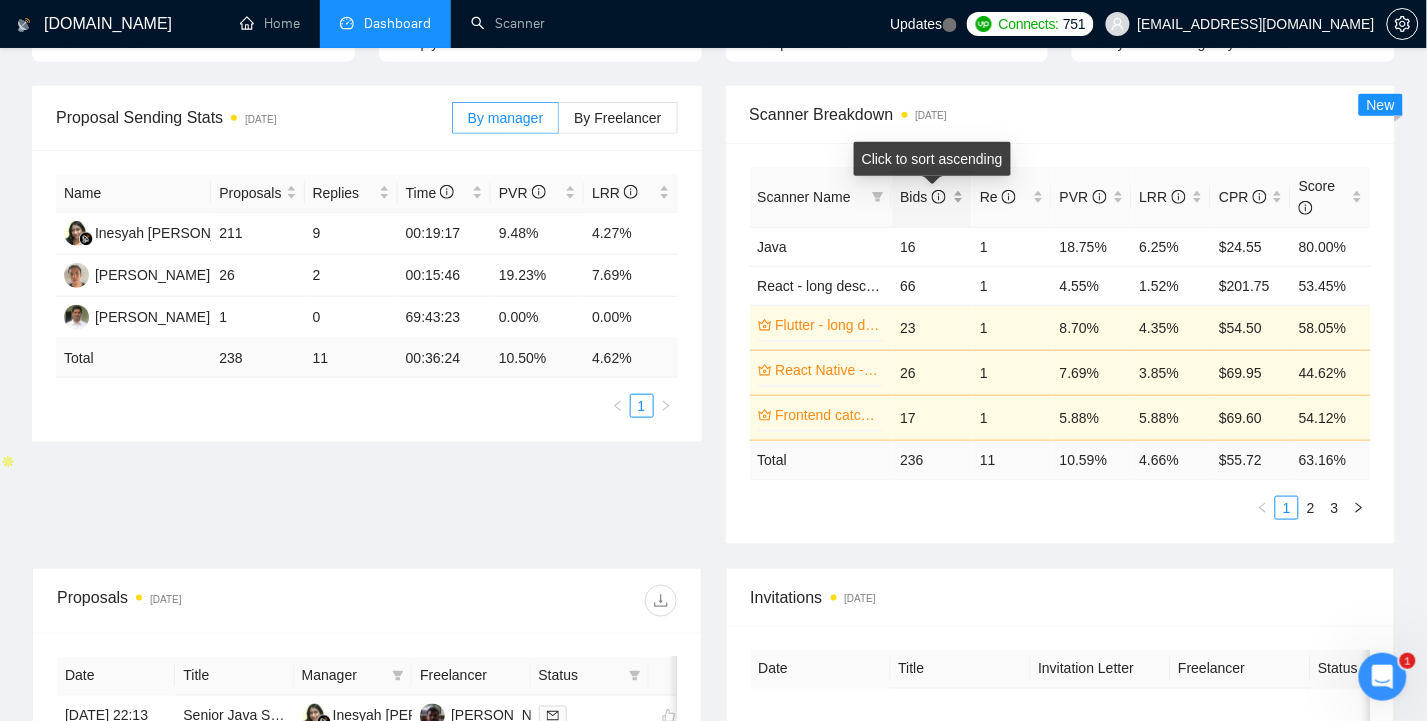 click on "Bids" at bounding box center [932, 197] 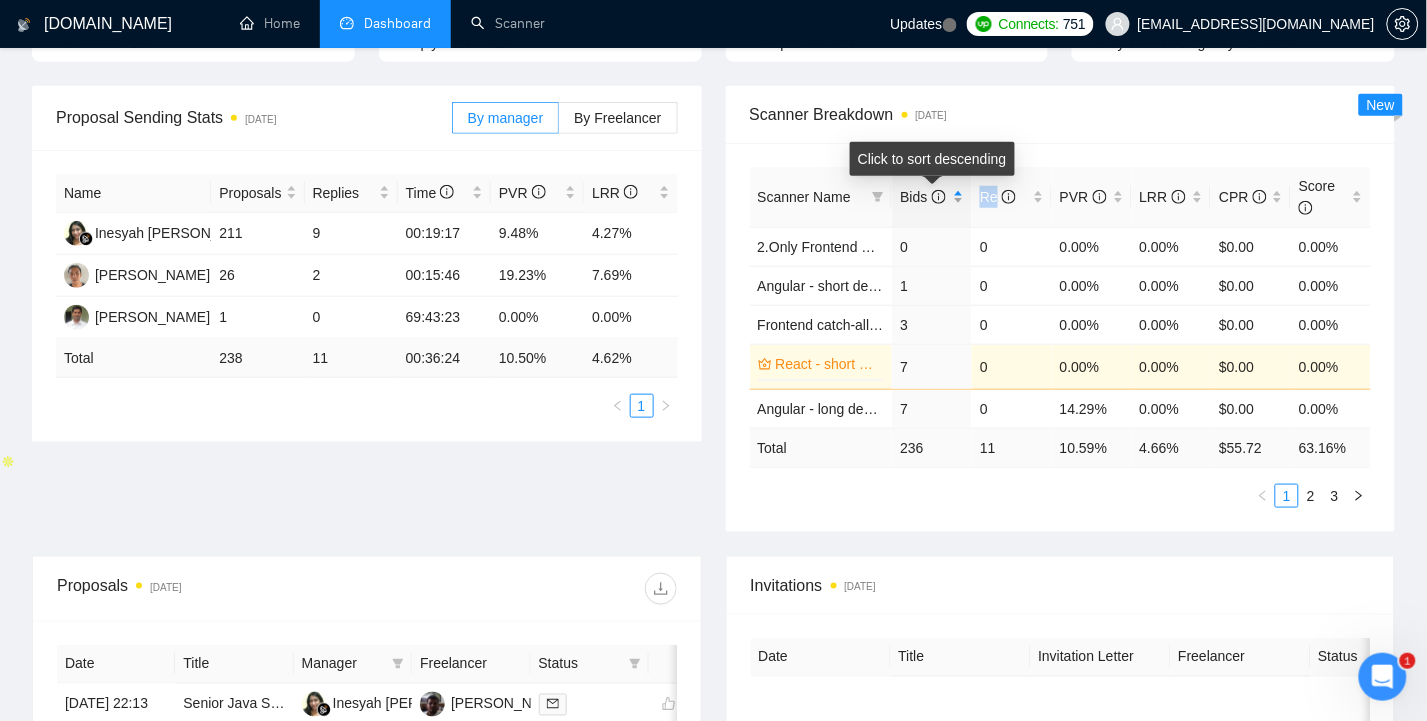 click on "Bids" at bounding box center [932, 197] 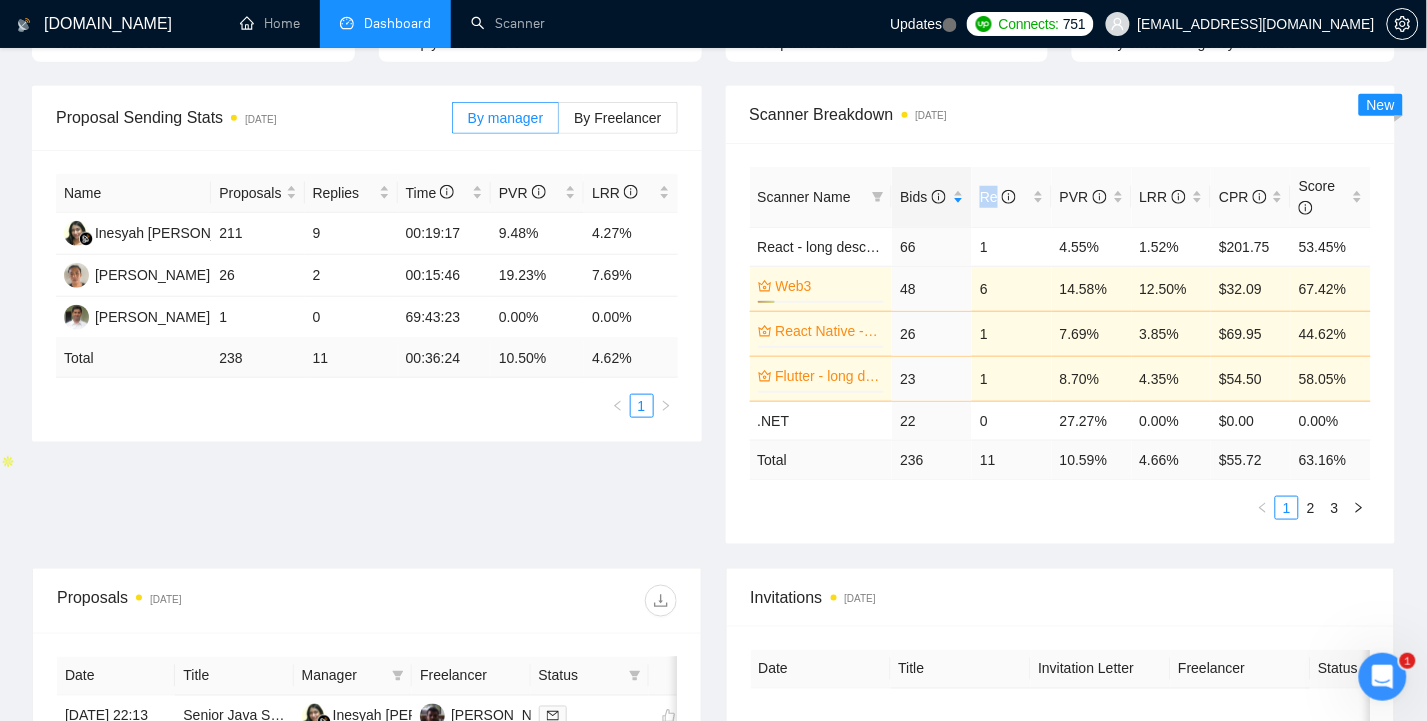 click on "Scanner Name Bids   Re   PVR   LRR   CPR   Score   React - long description 66 1 4.55% 1.52% $201.75 53.45% Web3 14% 48 6 14.58% 12.50% $32.09 67.42% React Native - long description 0% 26 1 7.69% 3.85% $69.95 44.62% Flutter - long description 0% 23 1 8.70% 4.35% $54.50 58.05% .NET 22 0 27.27% 0.00% $0.00 0.00% Total 236 11 10.59 % 4.66 % $ 55.72 63.16 % 1 2 3" at bounding box center (1061, 343) 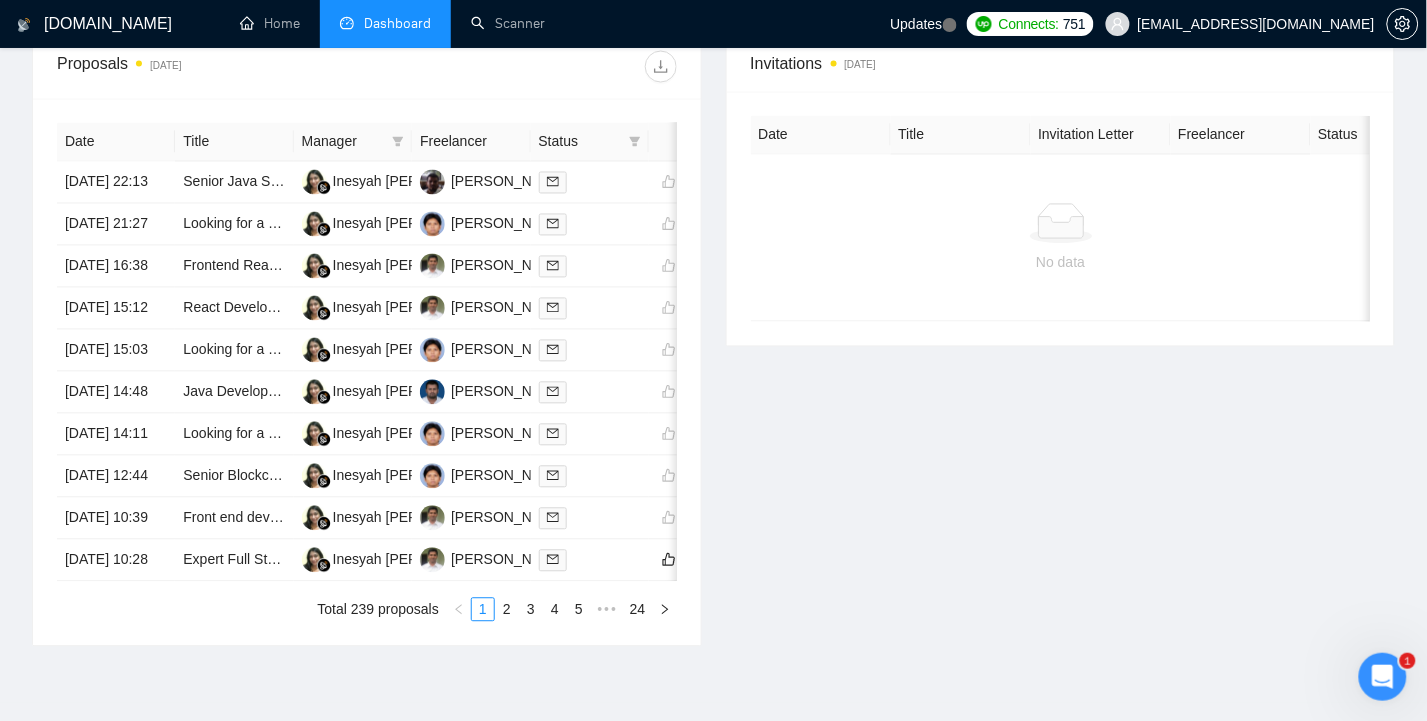 scroll, scrollTop: 933, scrollLeft: 0, axis: vertical 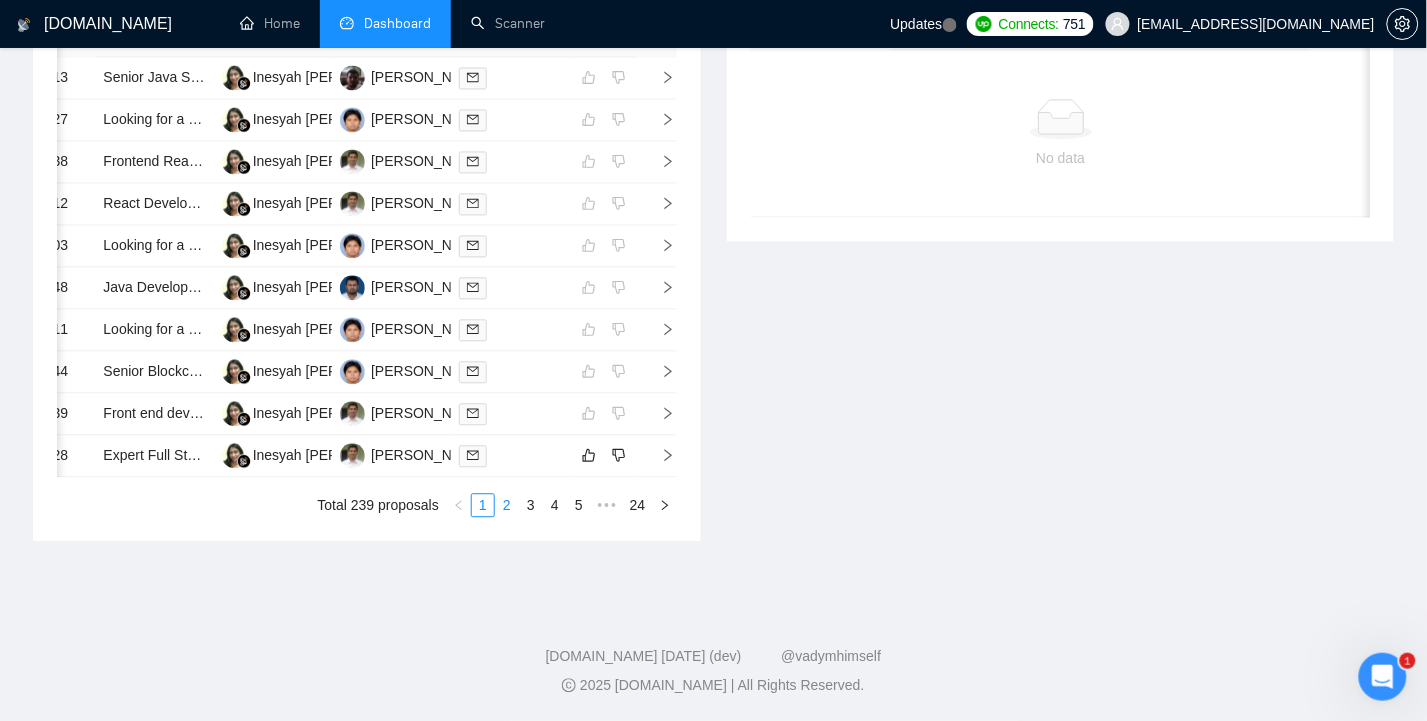 click on "2" at bounding box center [507, 506] 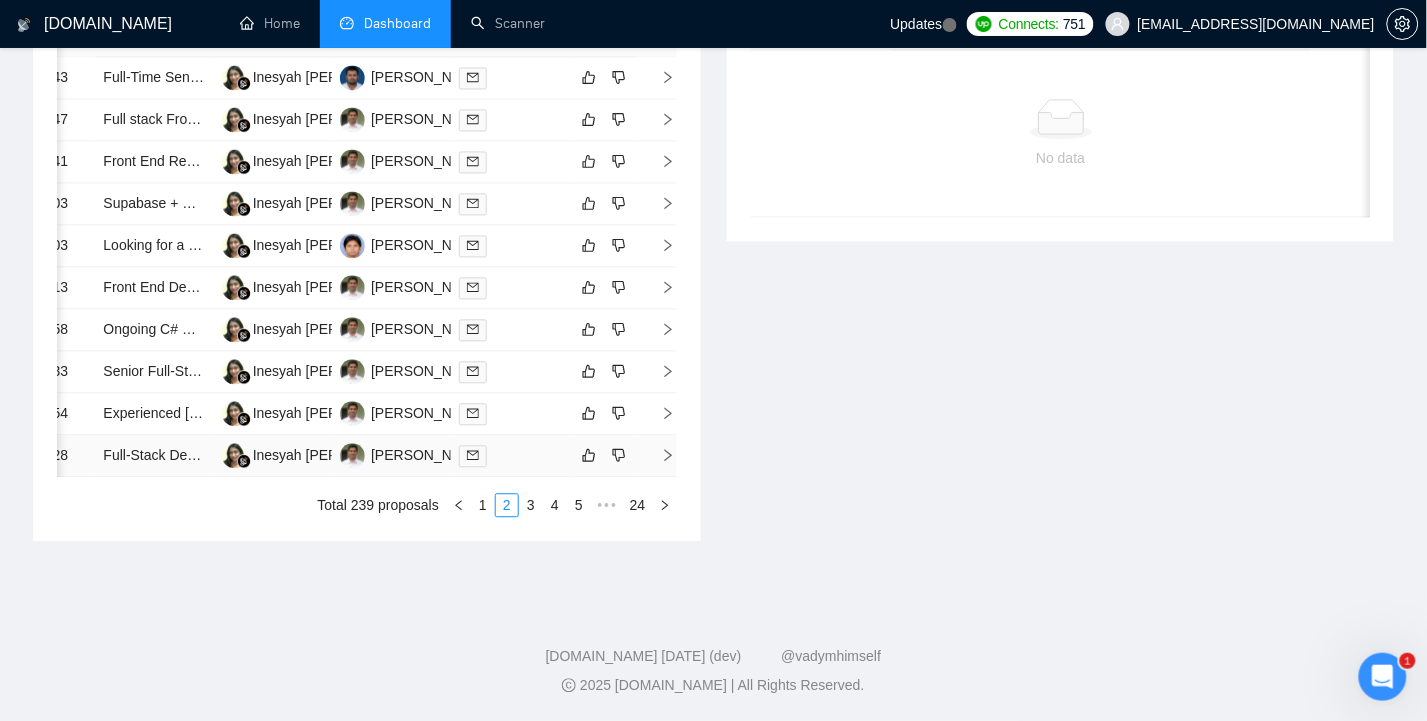 scroll, scrollTop: 1066, scrollLeft: 0, axis: vertical 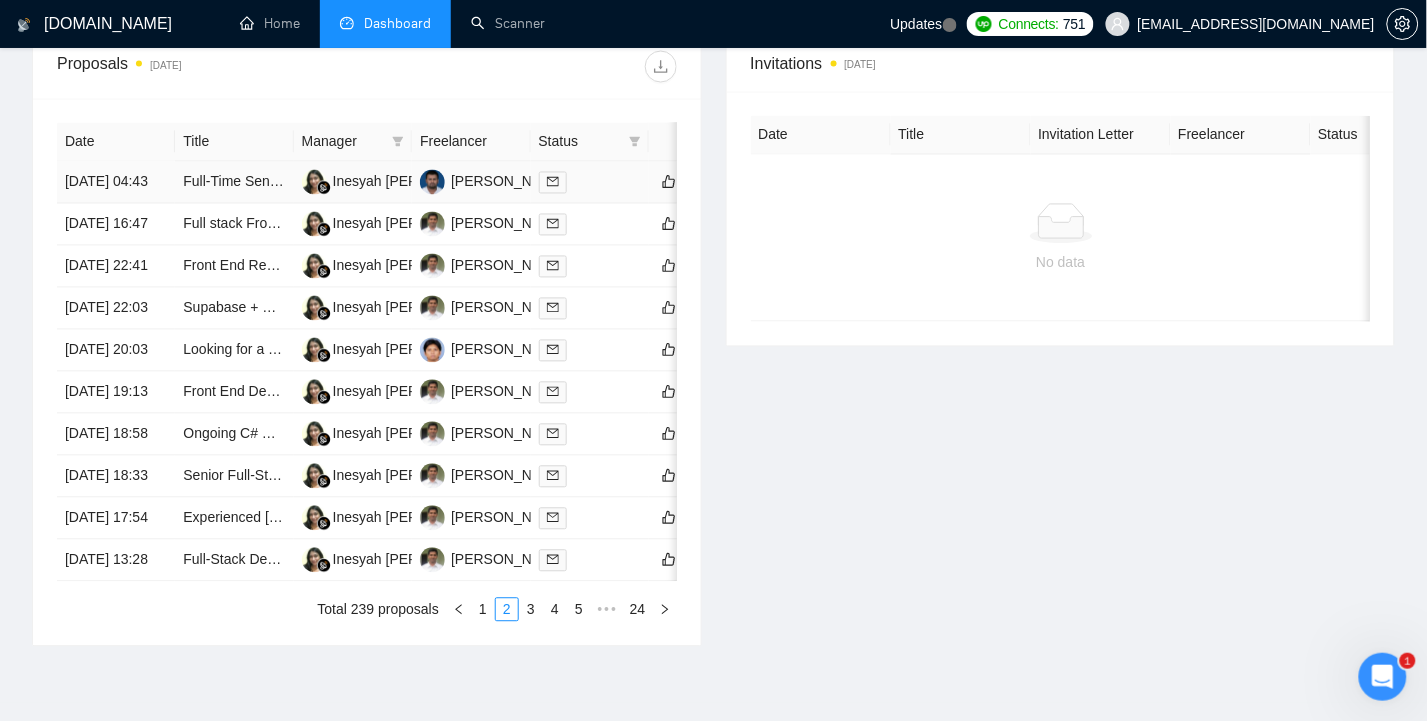click on "[DATE] 04:43" at bounding box center [116, 183] 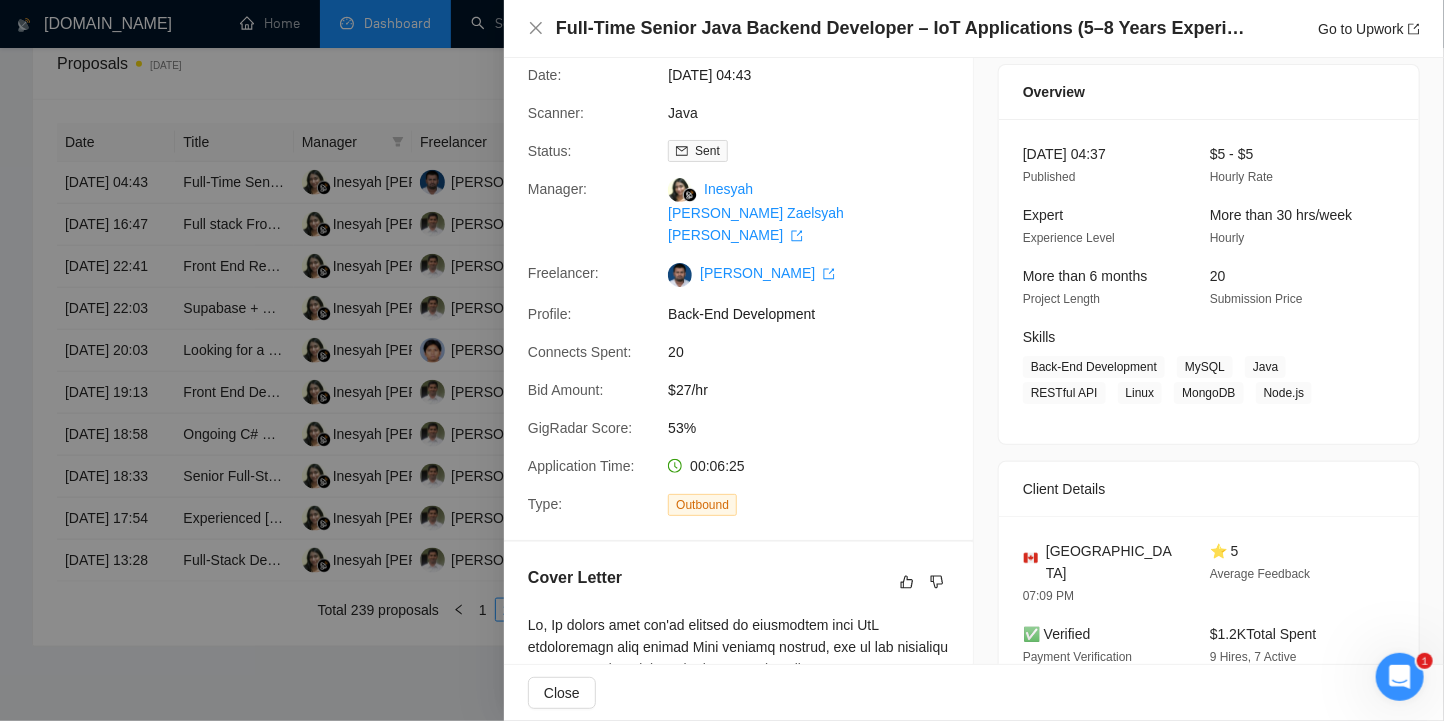 scroll, scrollTop: 0, scrollLeft: 0, axis: both 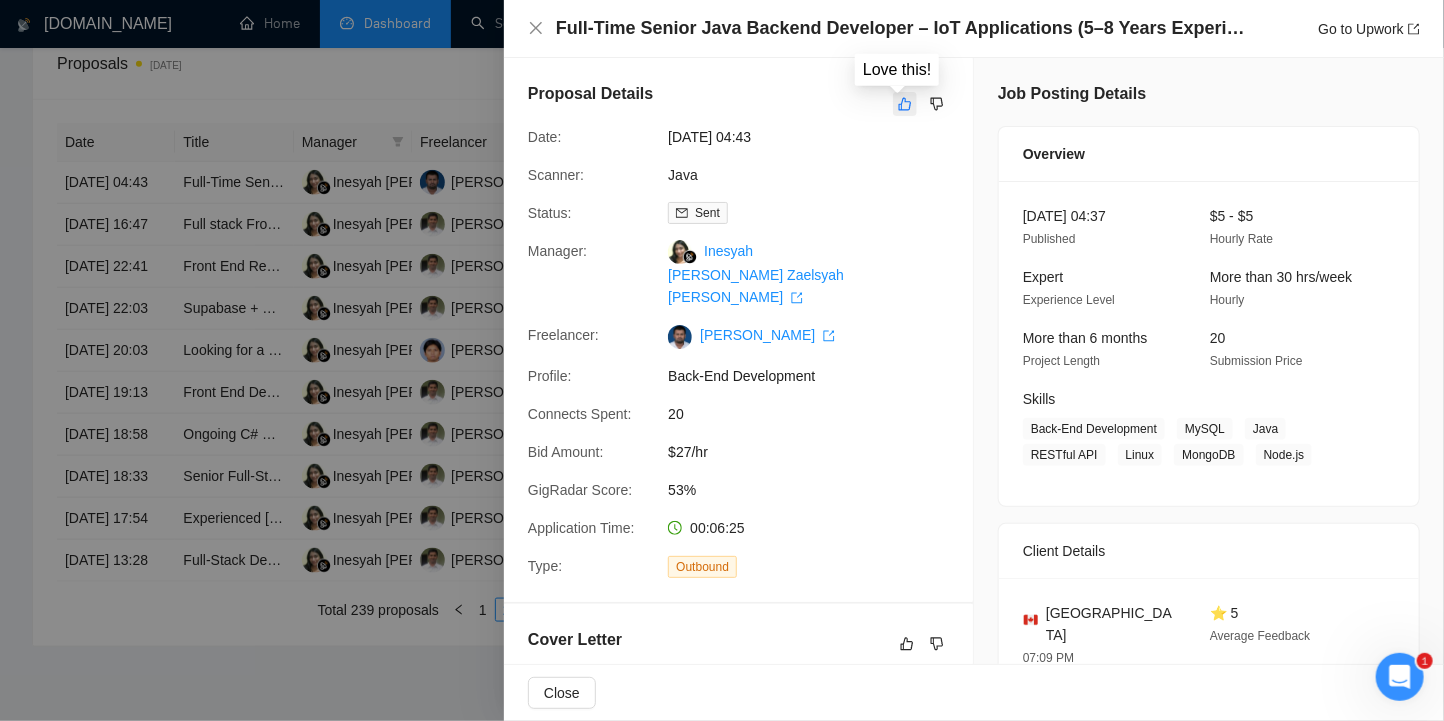 click 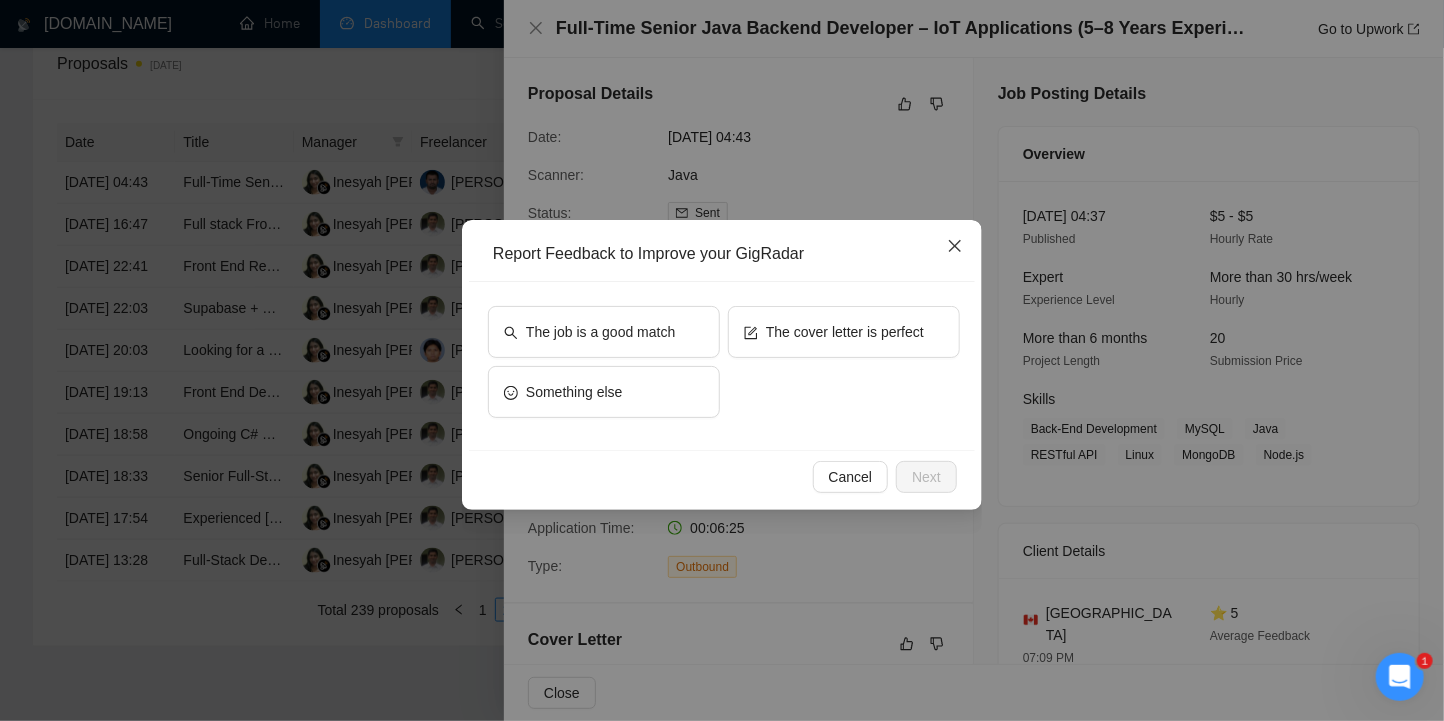 click 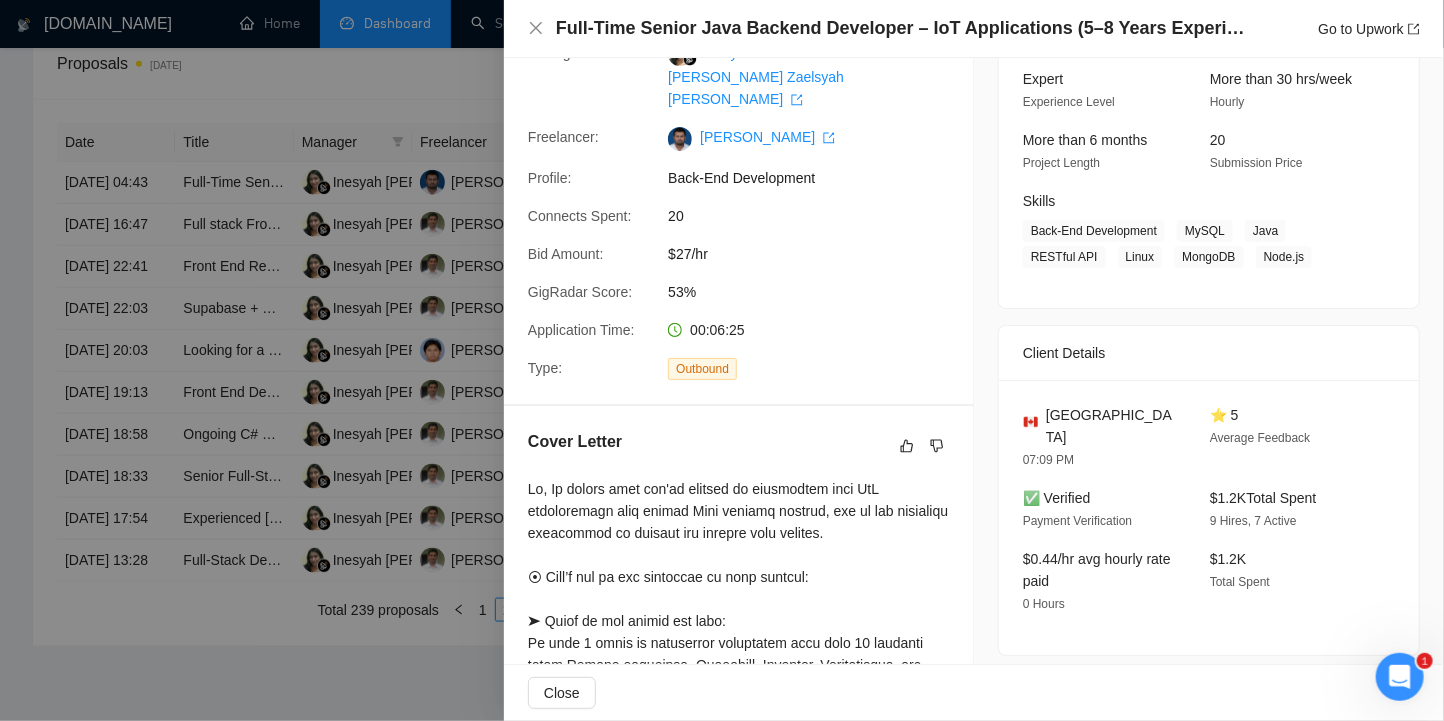 scroll, scrollTop: 266, scrollLeft: 0, axis: vertical 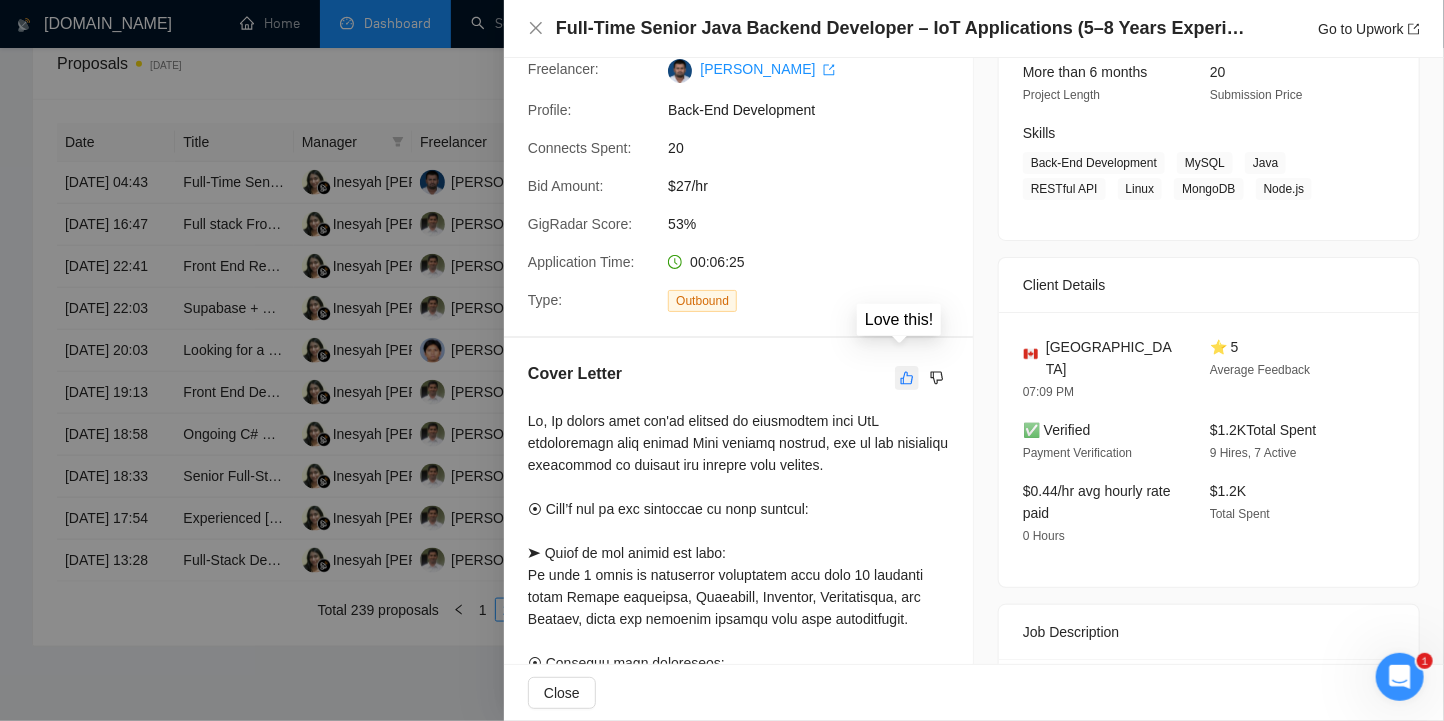 click 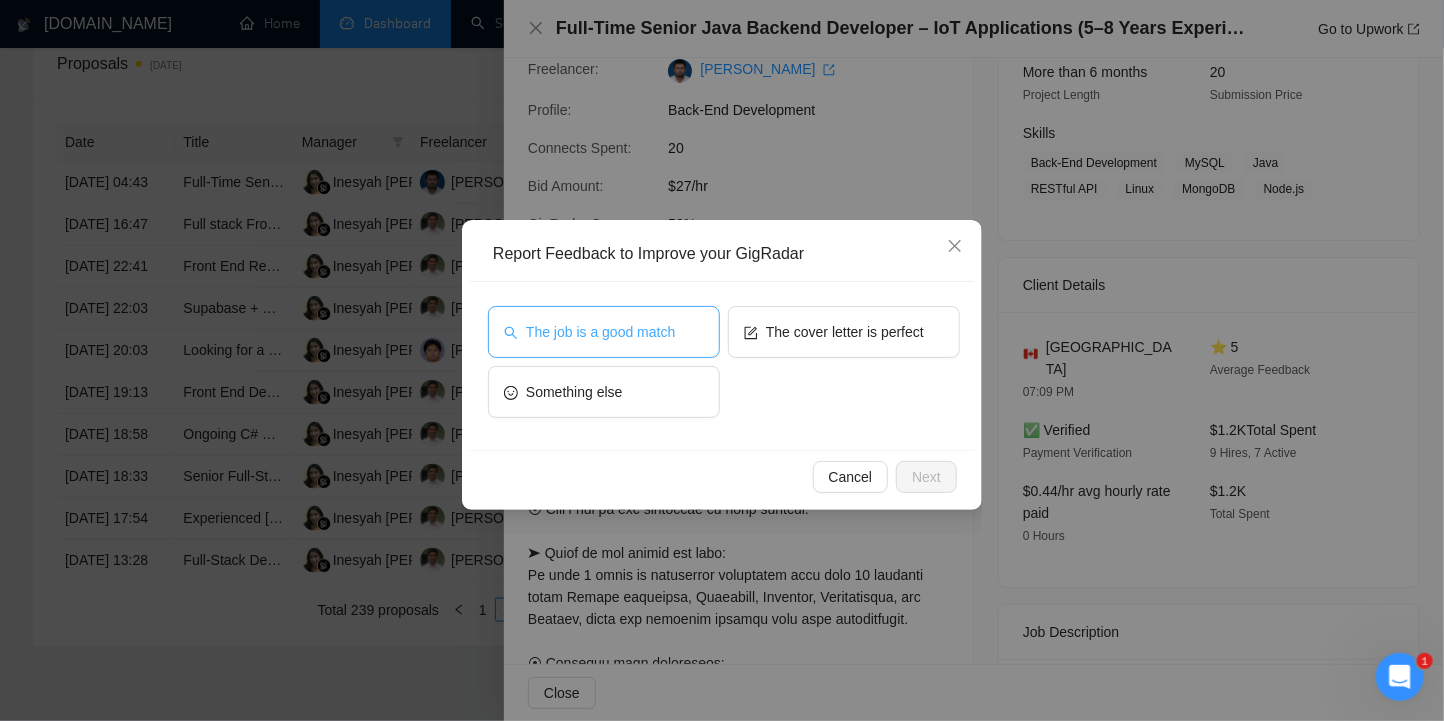click on "The job is a good match" at bounding box center (600, 332) 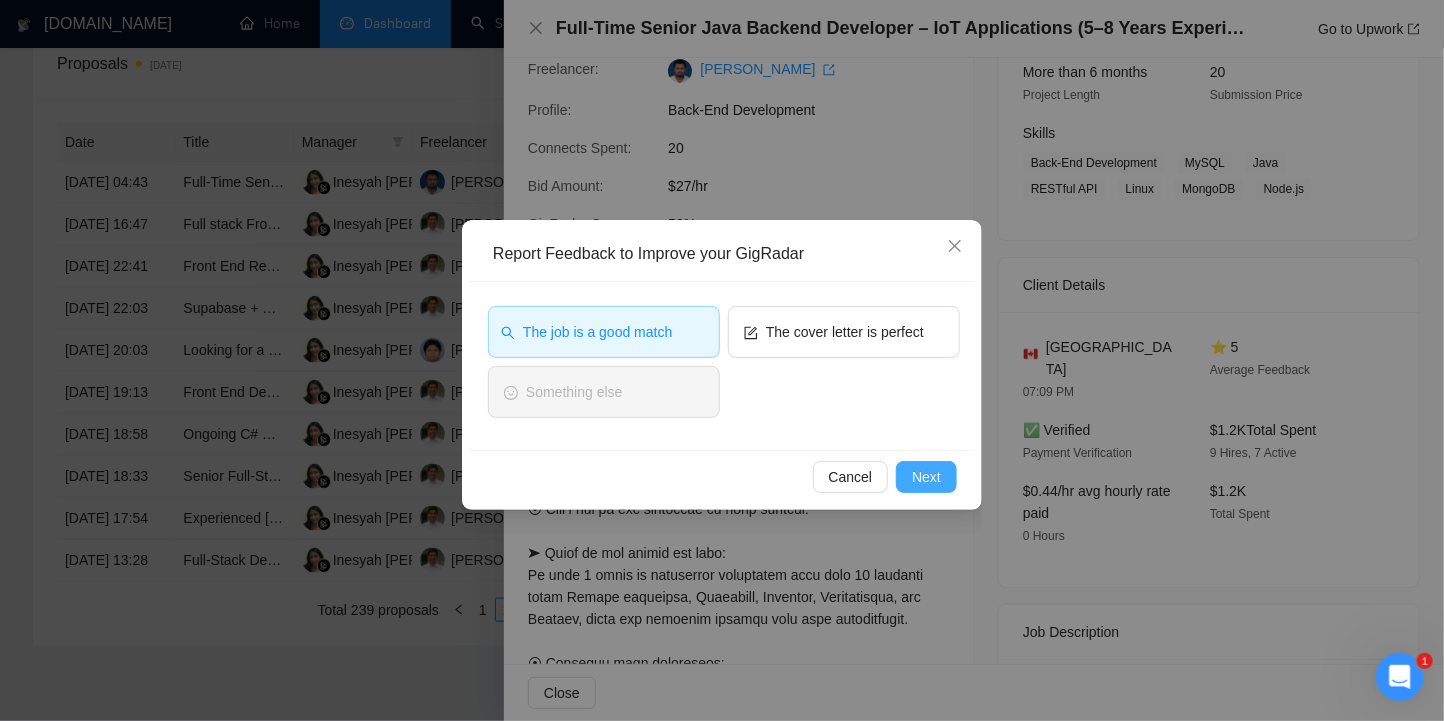 click on "Next" at bounding box center (926, 477) 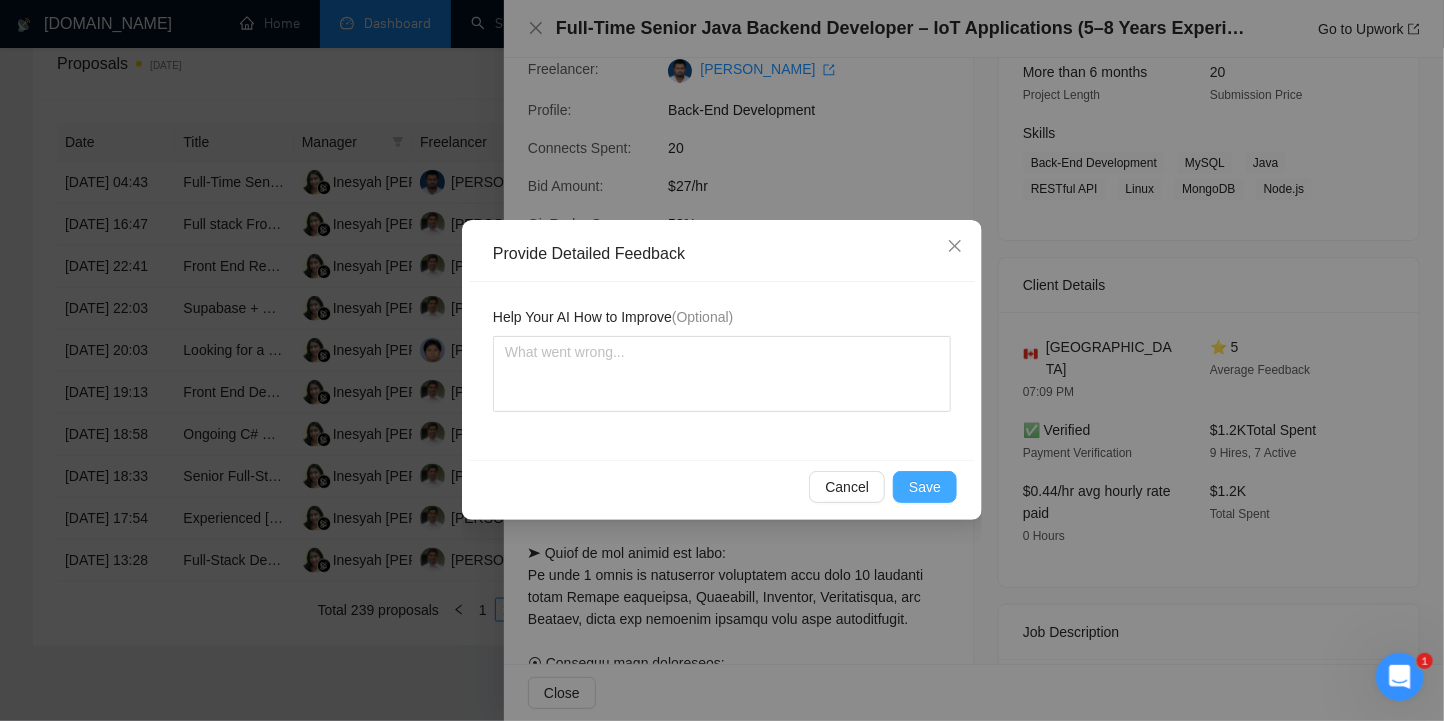 click on "Save" at bounding box center (925, 487) 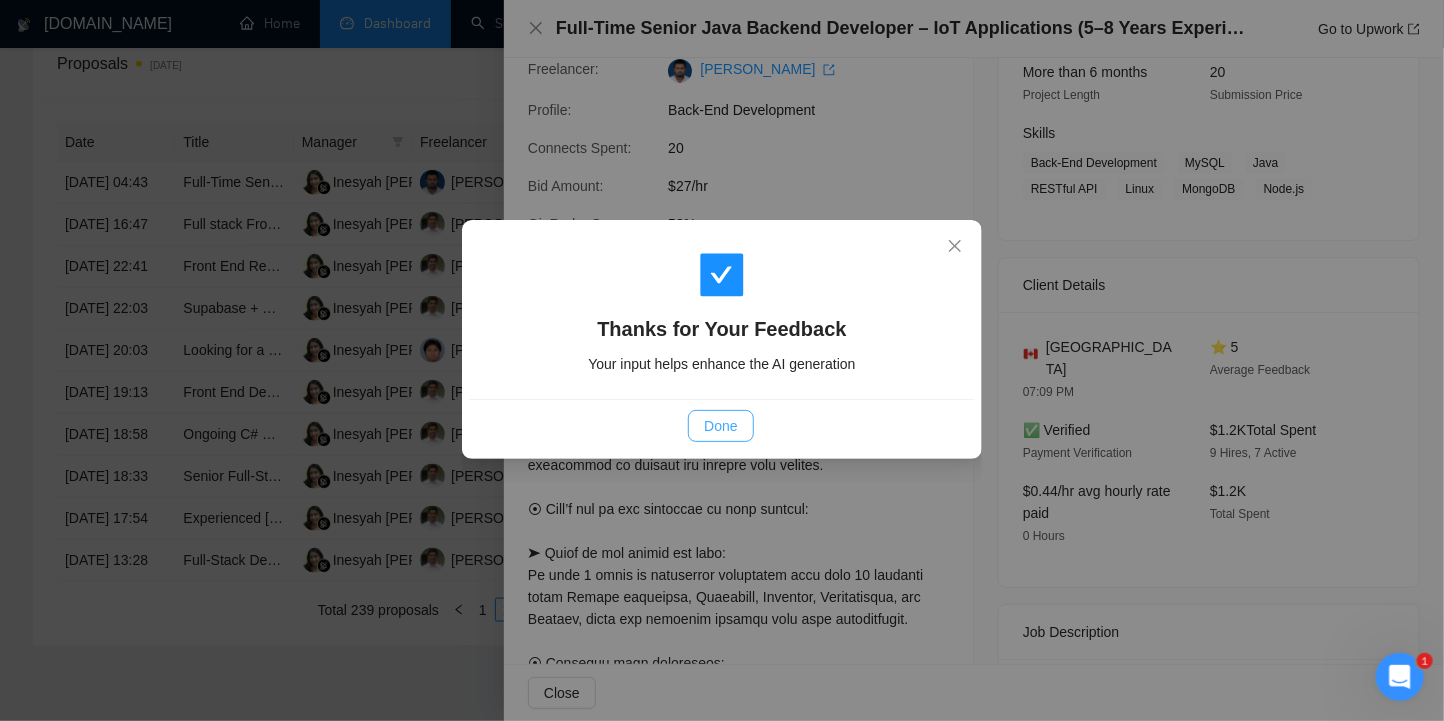 click on "Done" at bounding box center (720, 426) 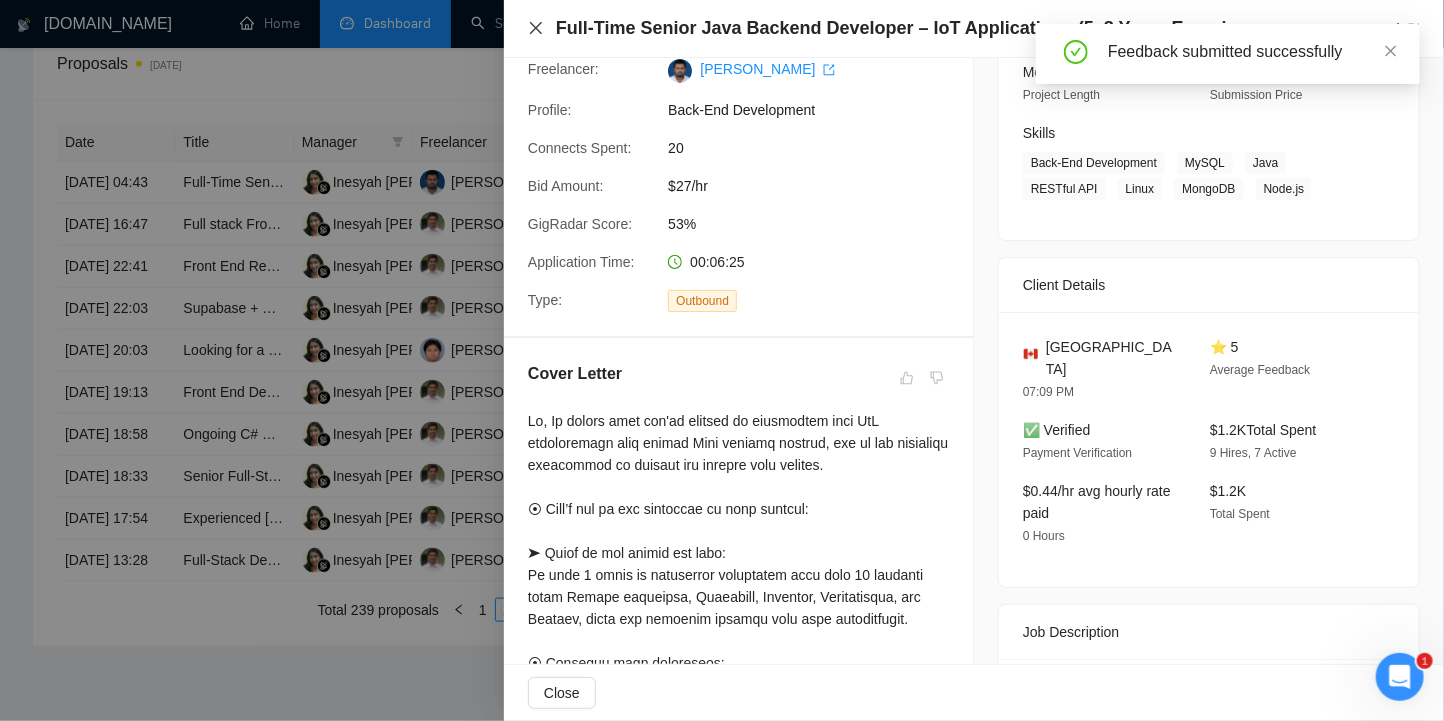 click 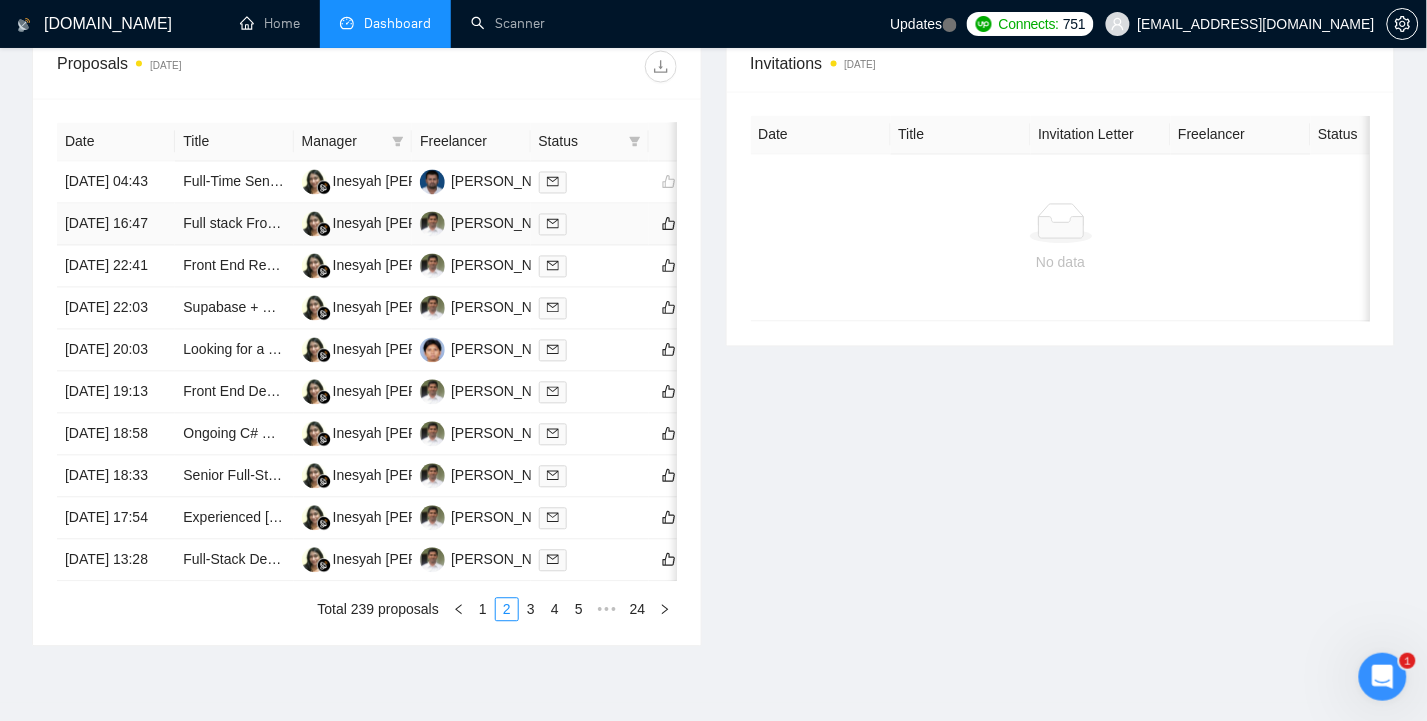 click on "[DATE] 16:47" at bounding box center [116, 225] 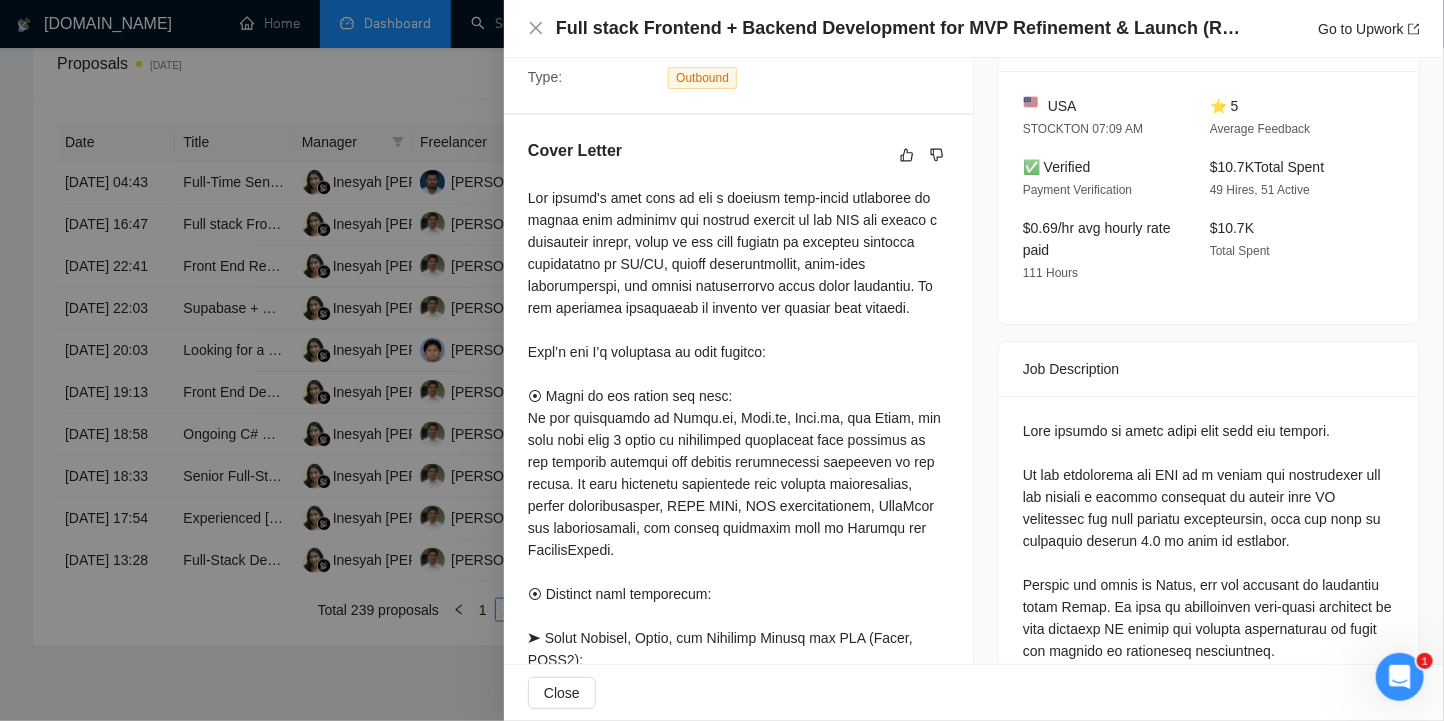 scroll, scrollTop: 666, scrollLeft: 0, axis: vertical 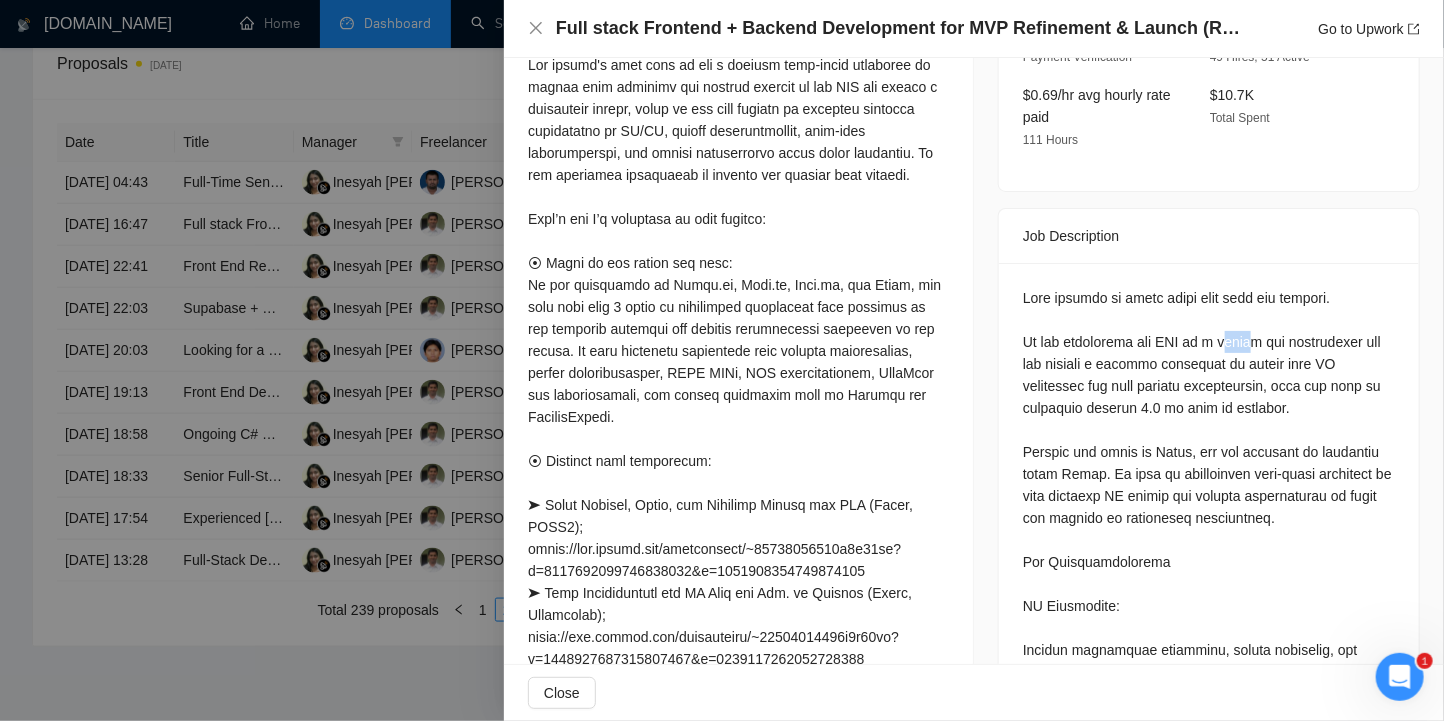 drag, startPoint x: 1212, startPoint y: 341, endPoint x: 1244, endPoint y: 338, distance: 32.140316 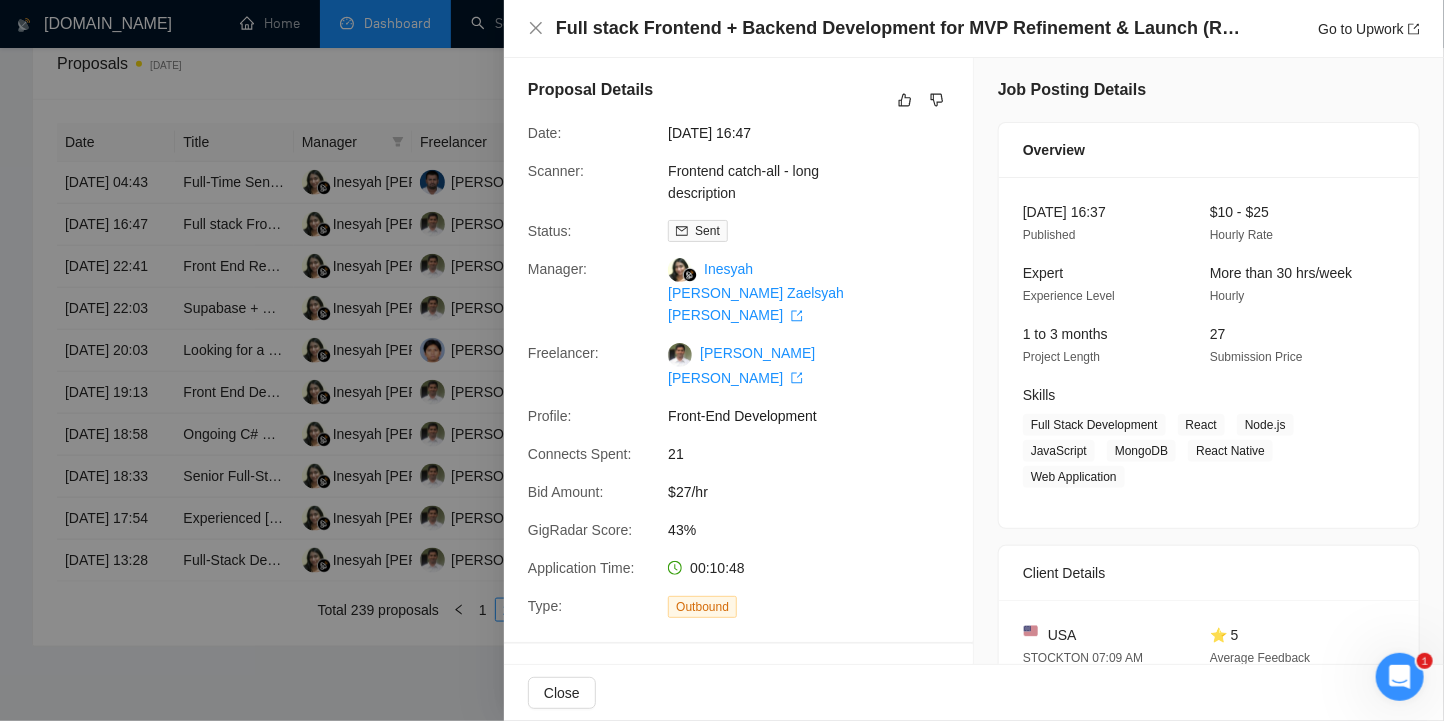 scroll, scrollTop: 0, scrollLeft: 0, axis: both 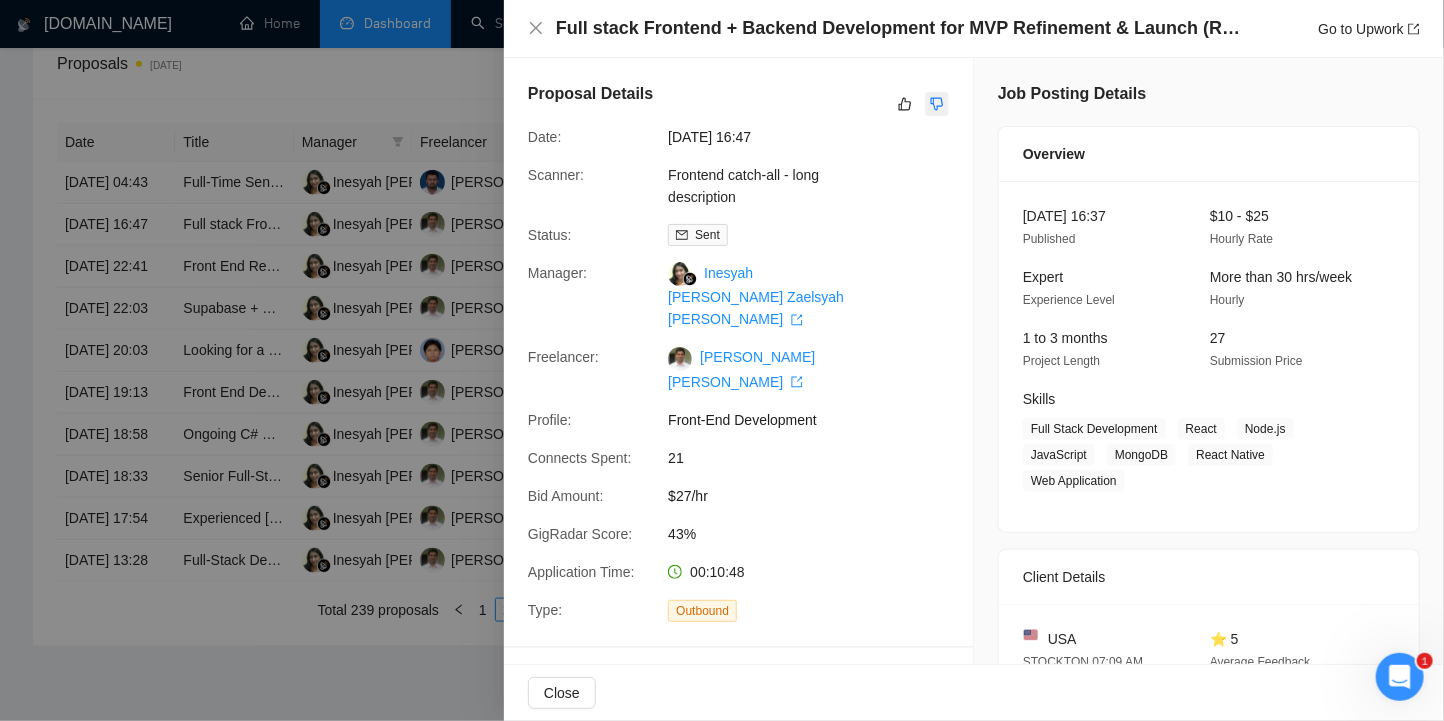 click 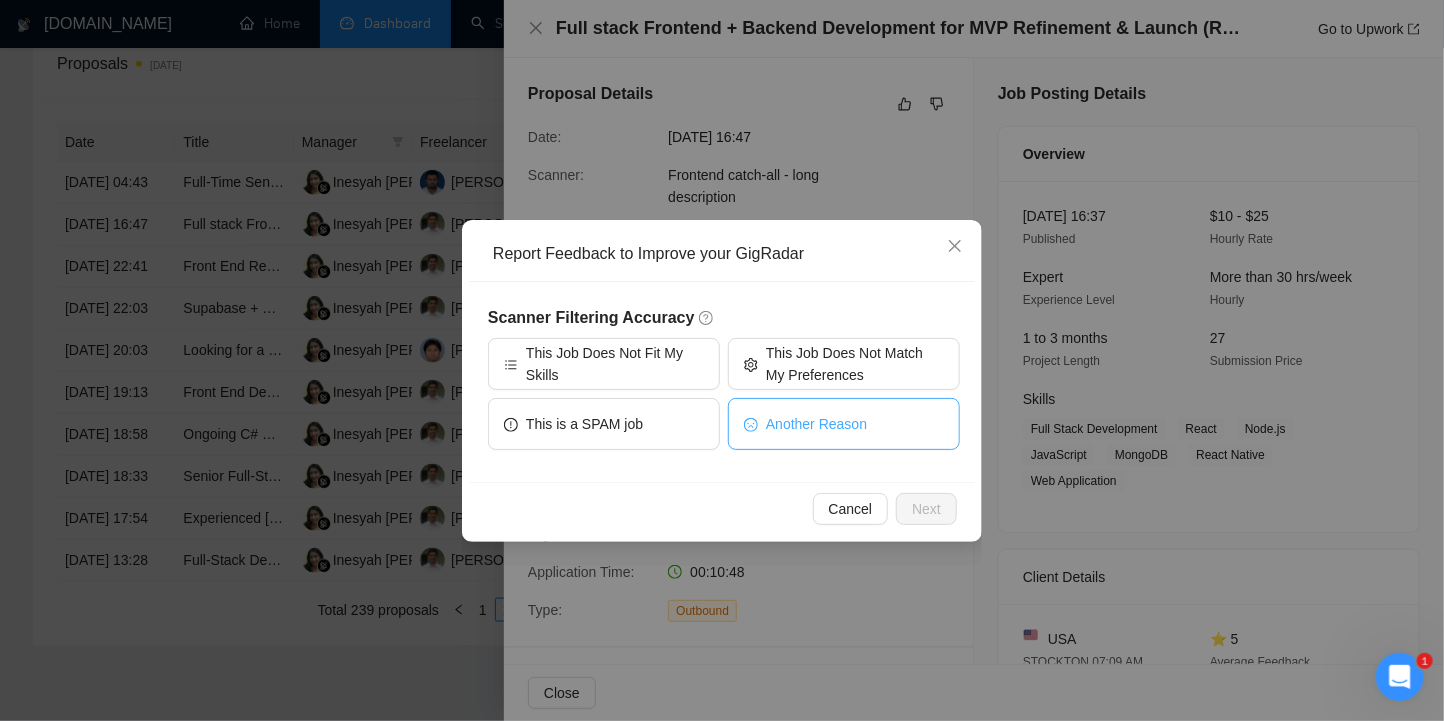 click on "Another Reason" at bounding box center [816, 424] 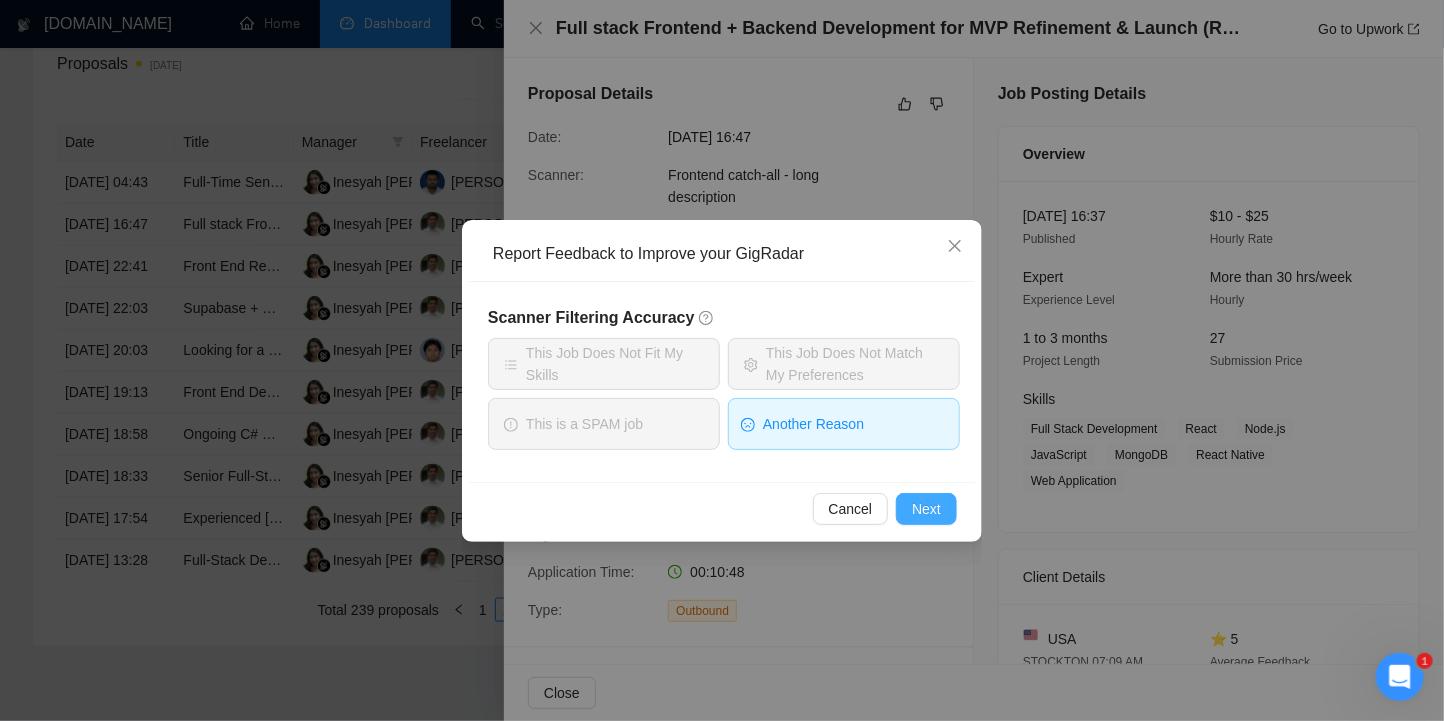 click on "Next" at bounding box center (926, 509) 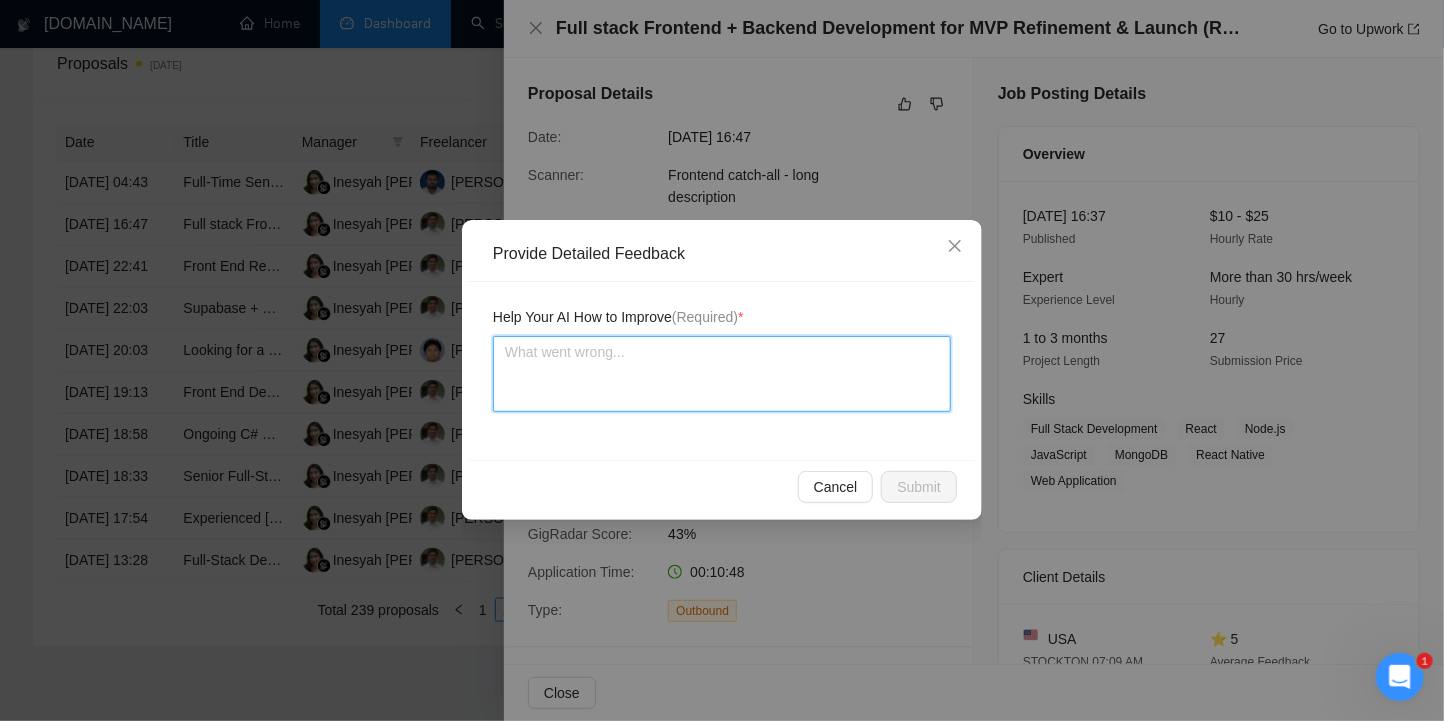 click at bounding box center (722, 374) 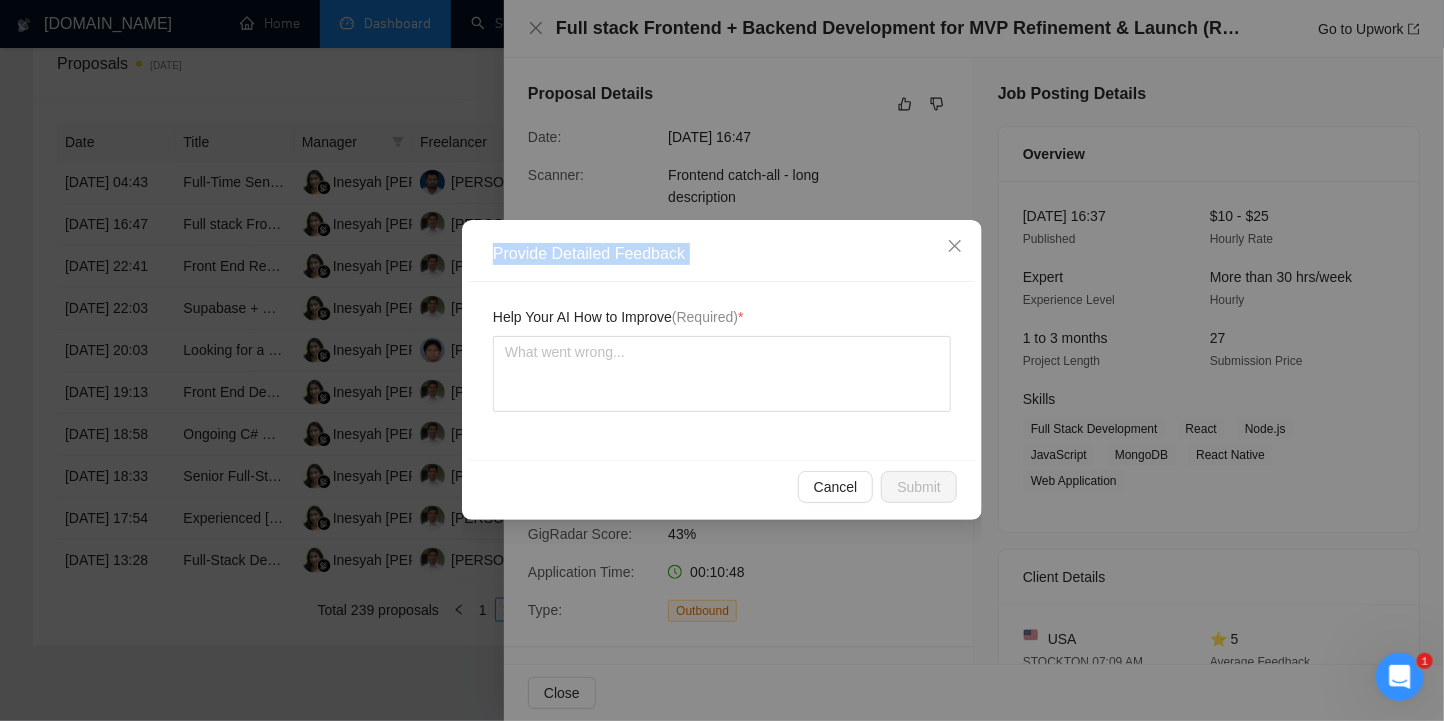 drag, startPoint x: 737, startPoint y: 240, endPoint x: 745, endPoint y: 293, distance: 53.600372 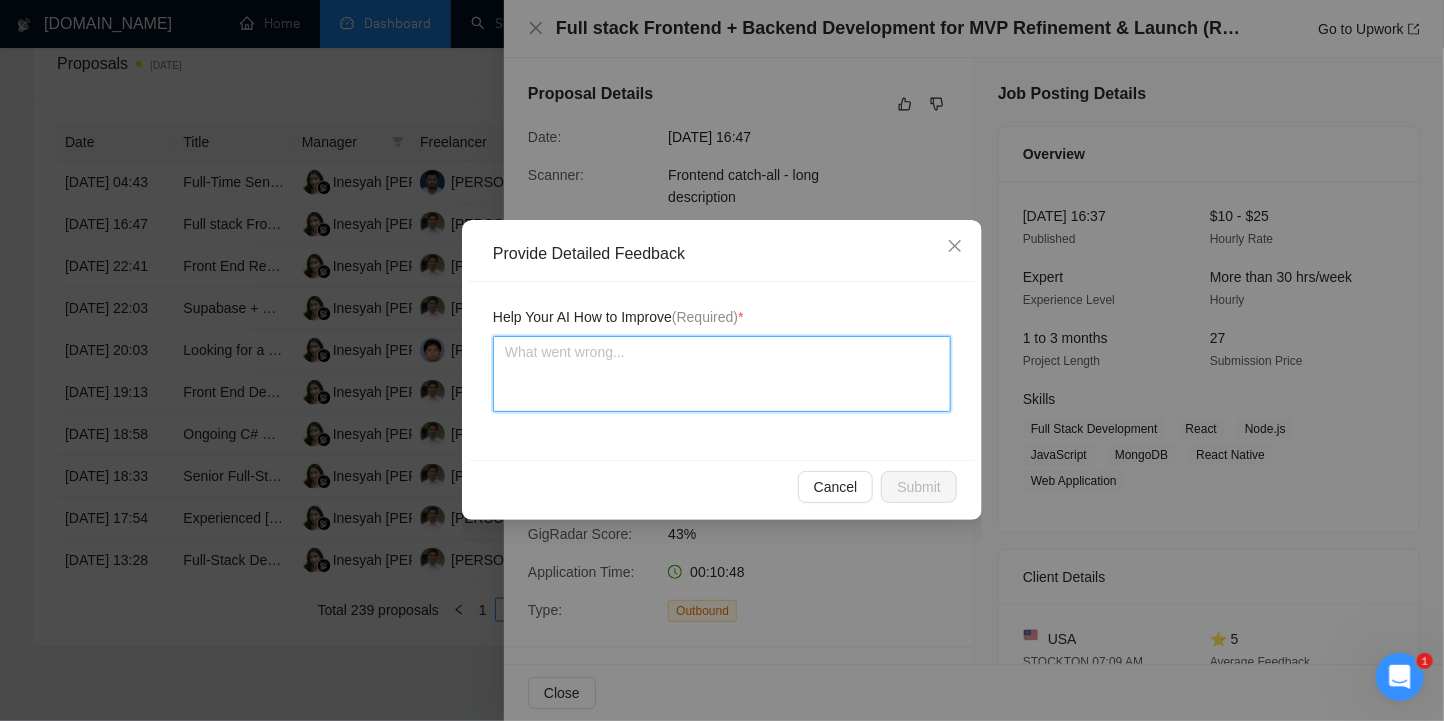click at bounding box center (722, 374) 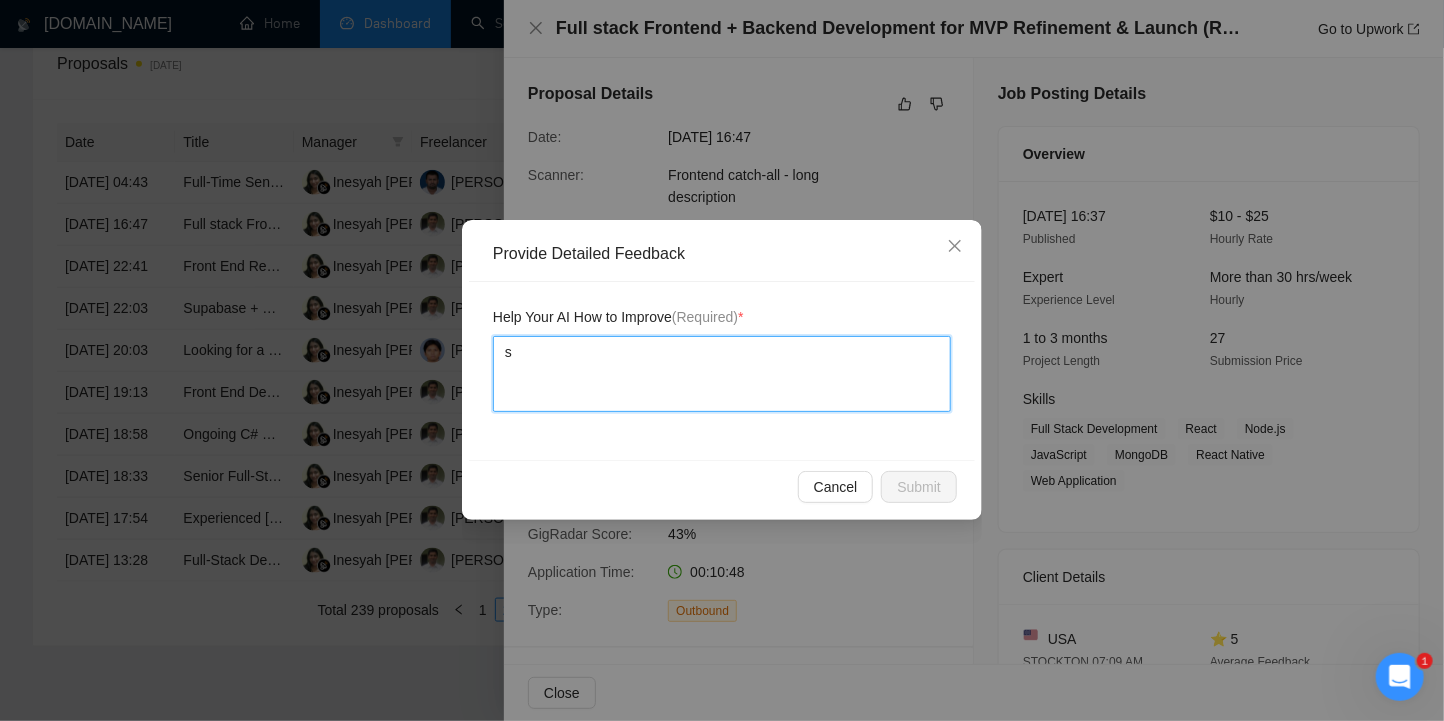 type 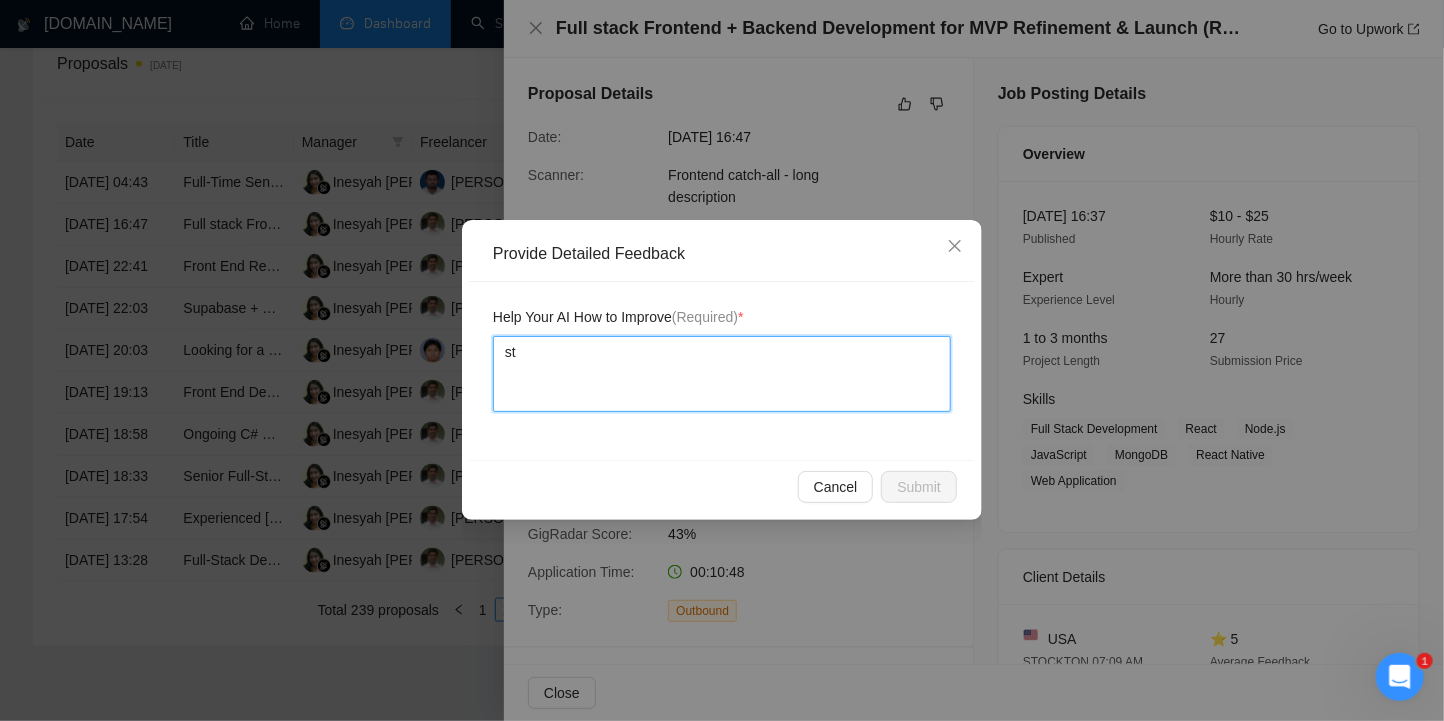 type 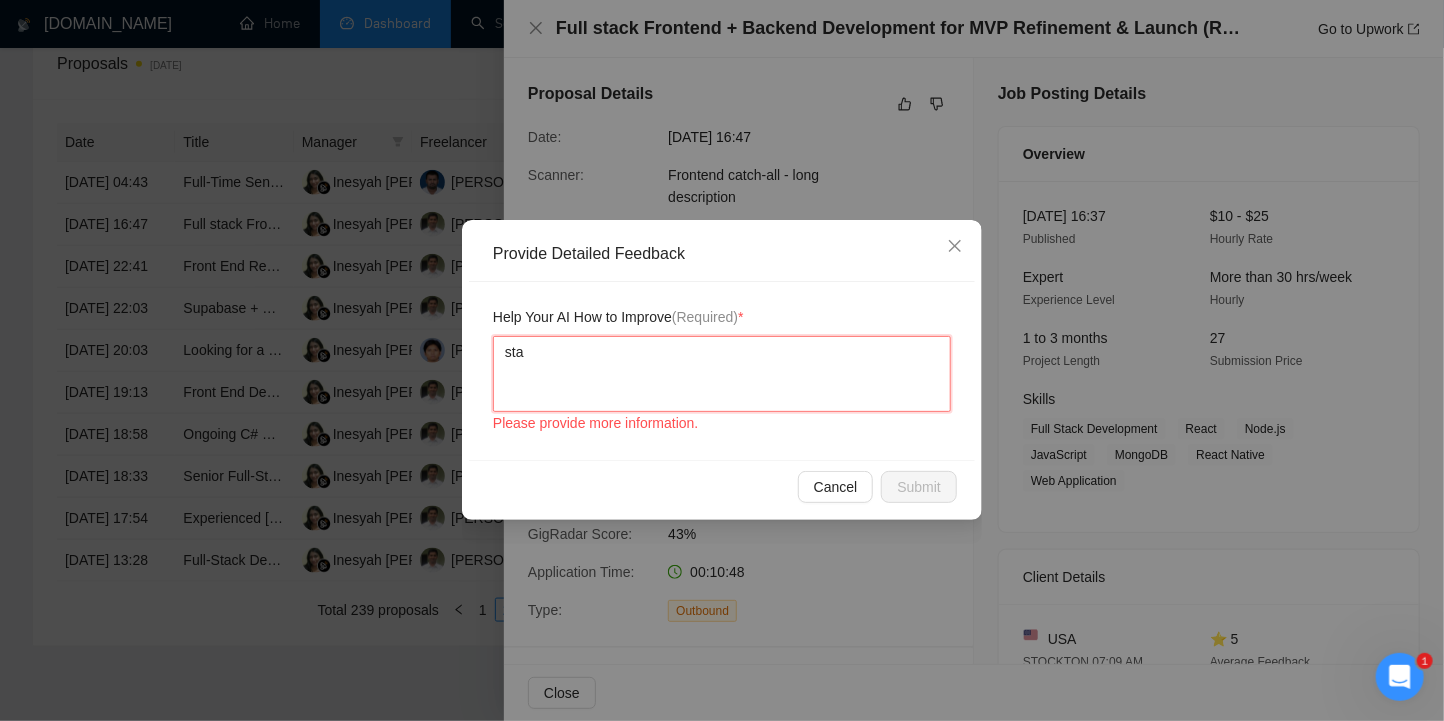 type 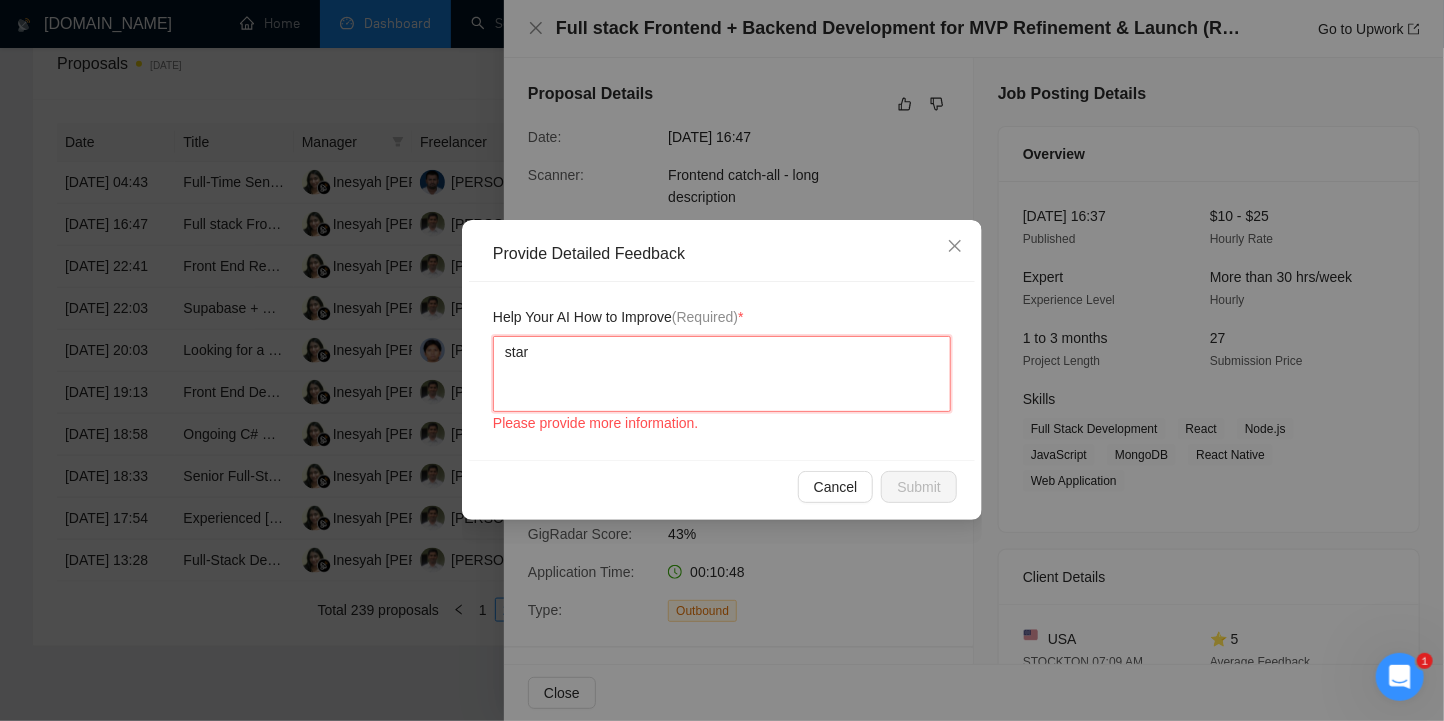 type 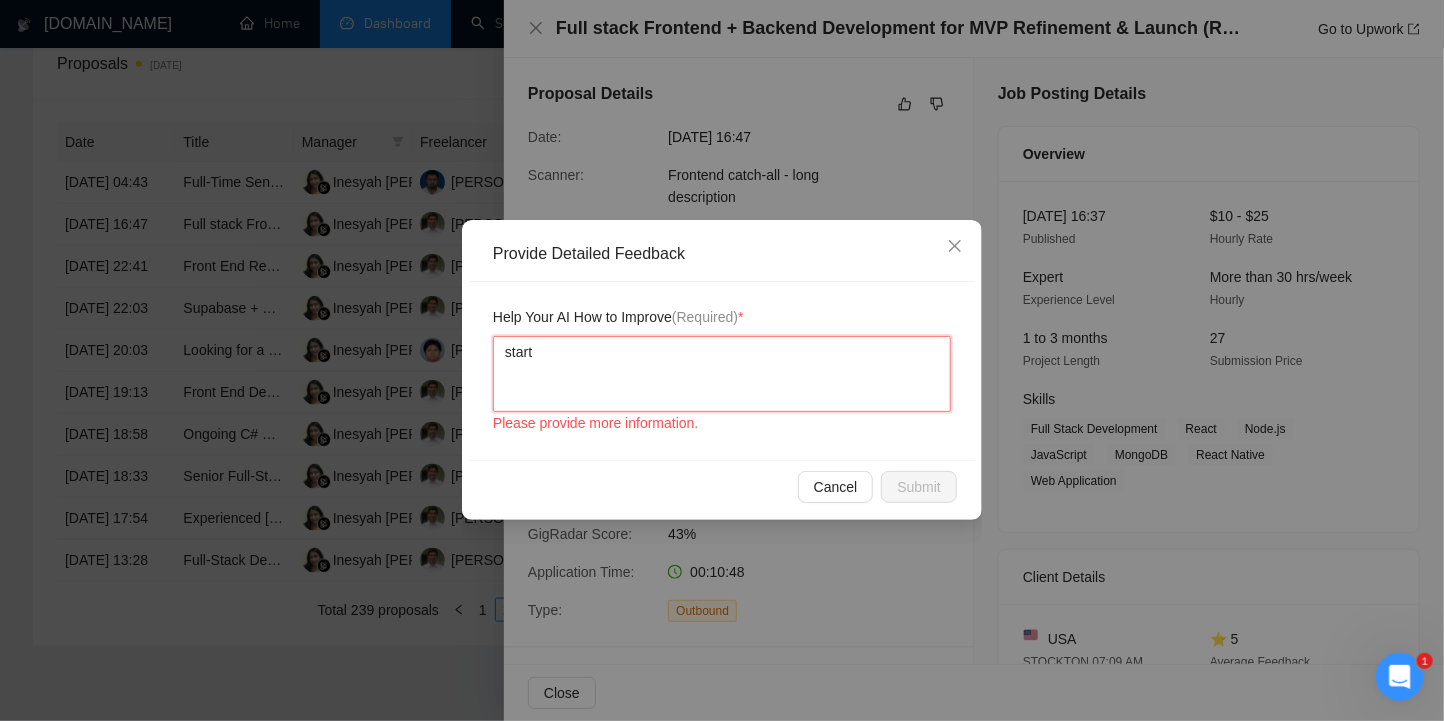 type 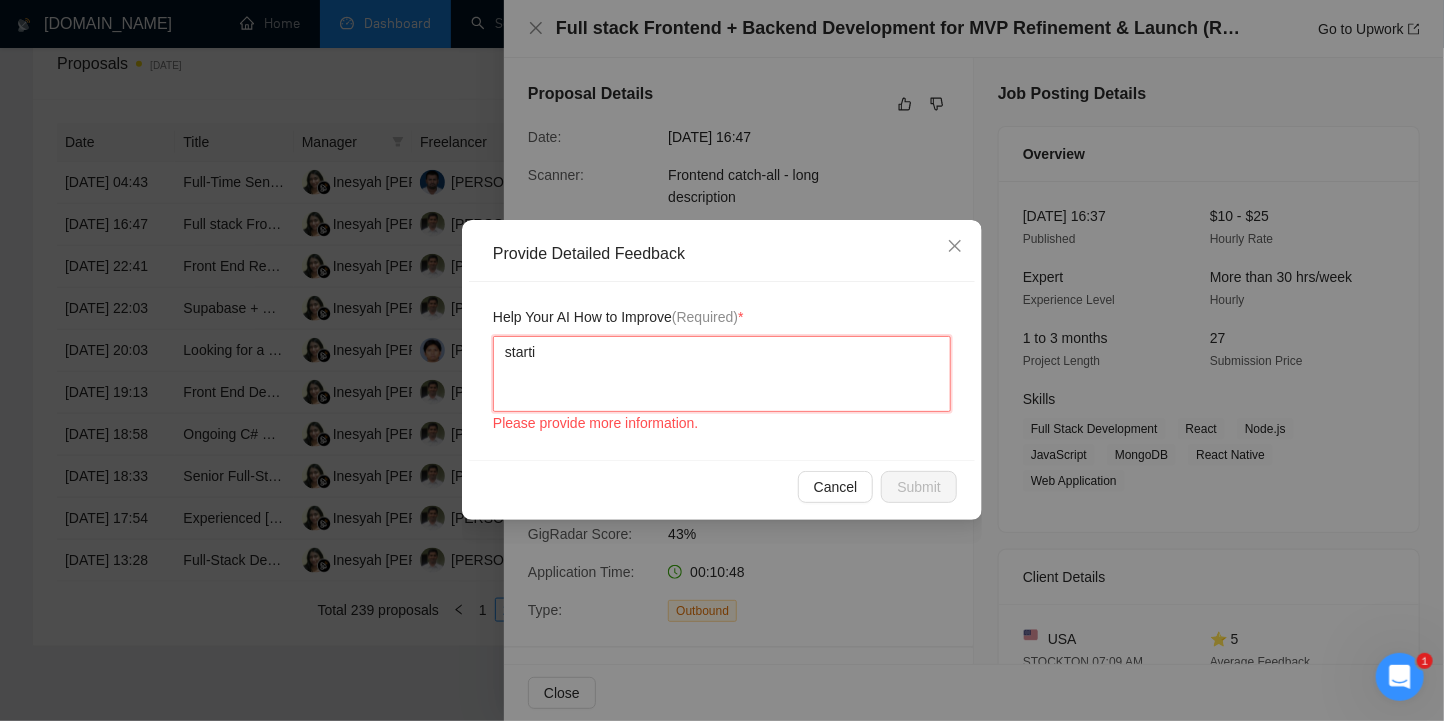 type 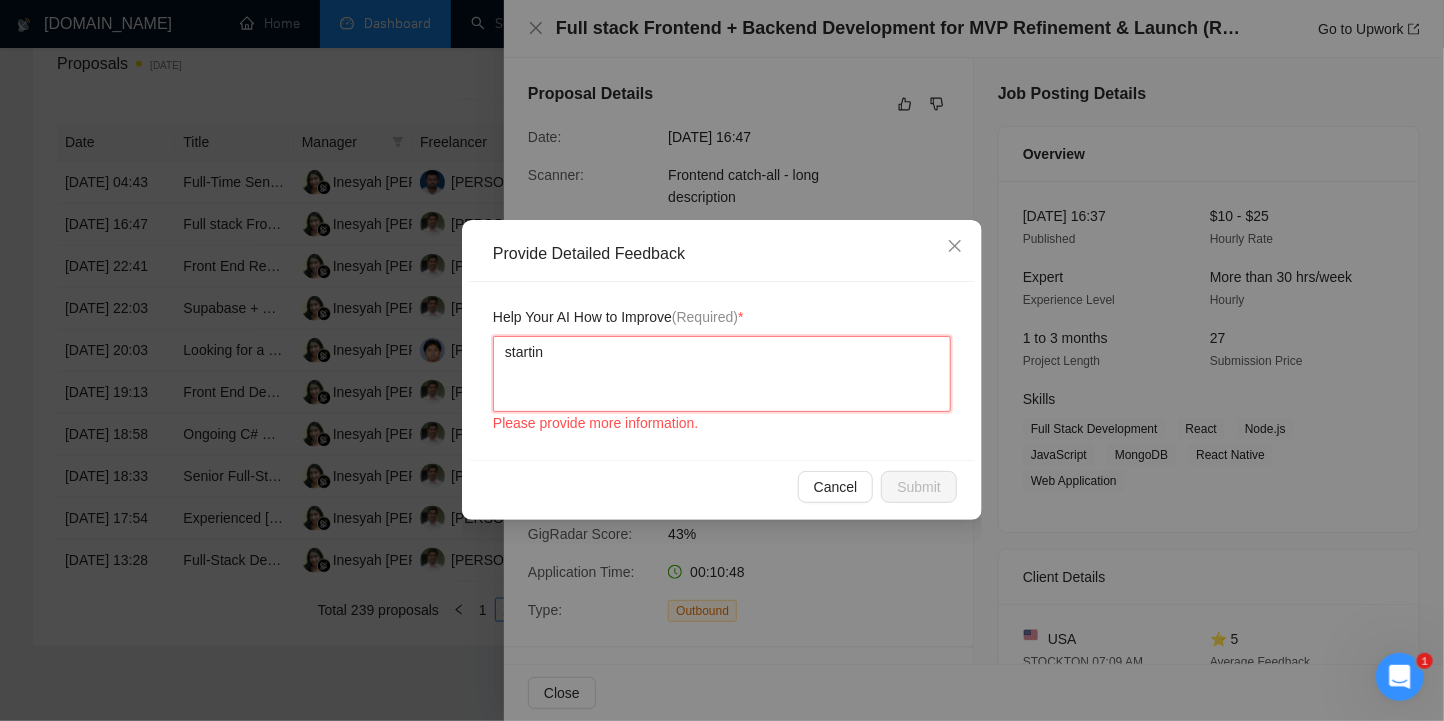 type on "starting" 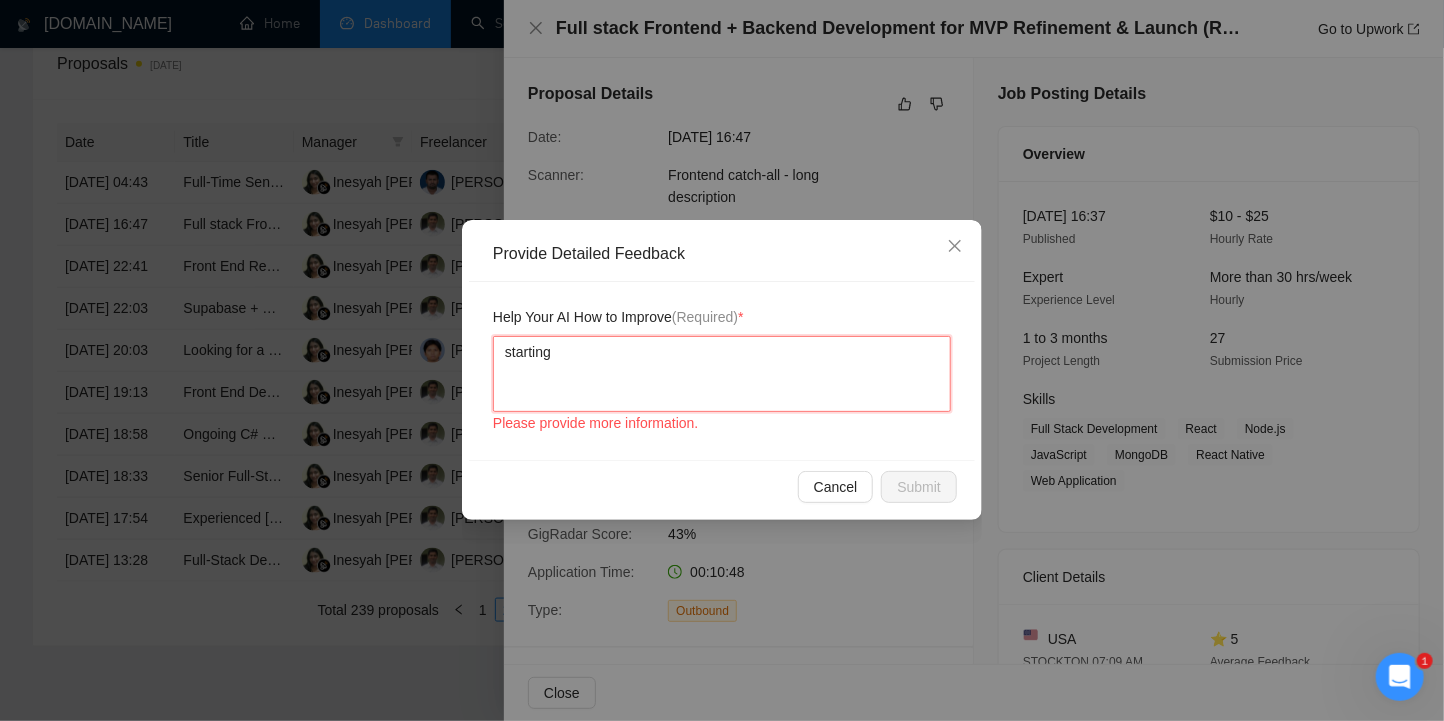 type 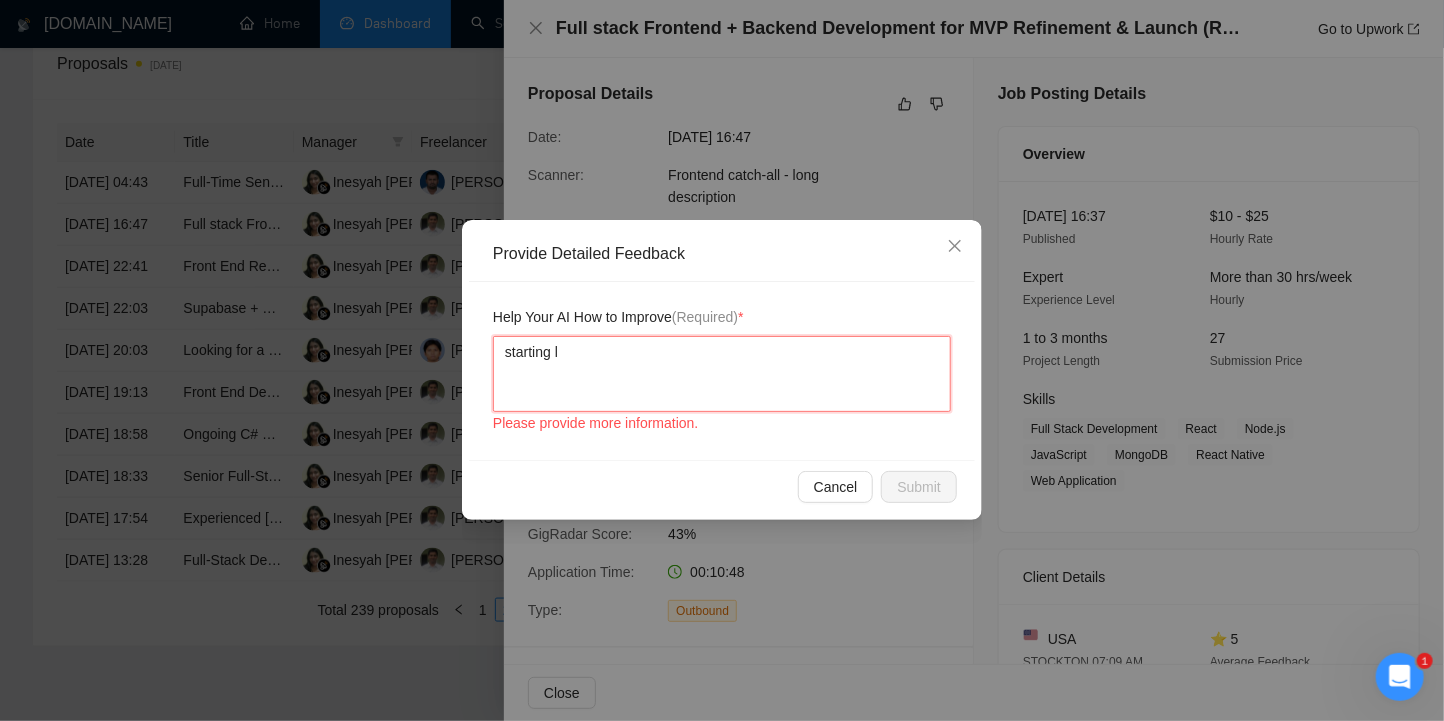 type 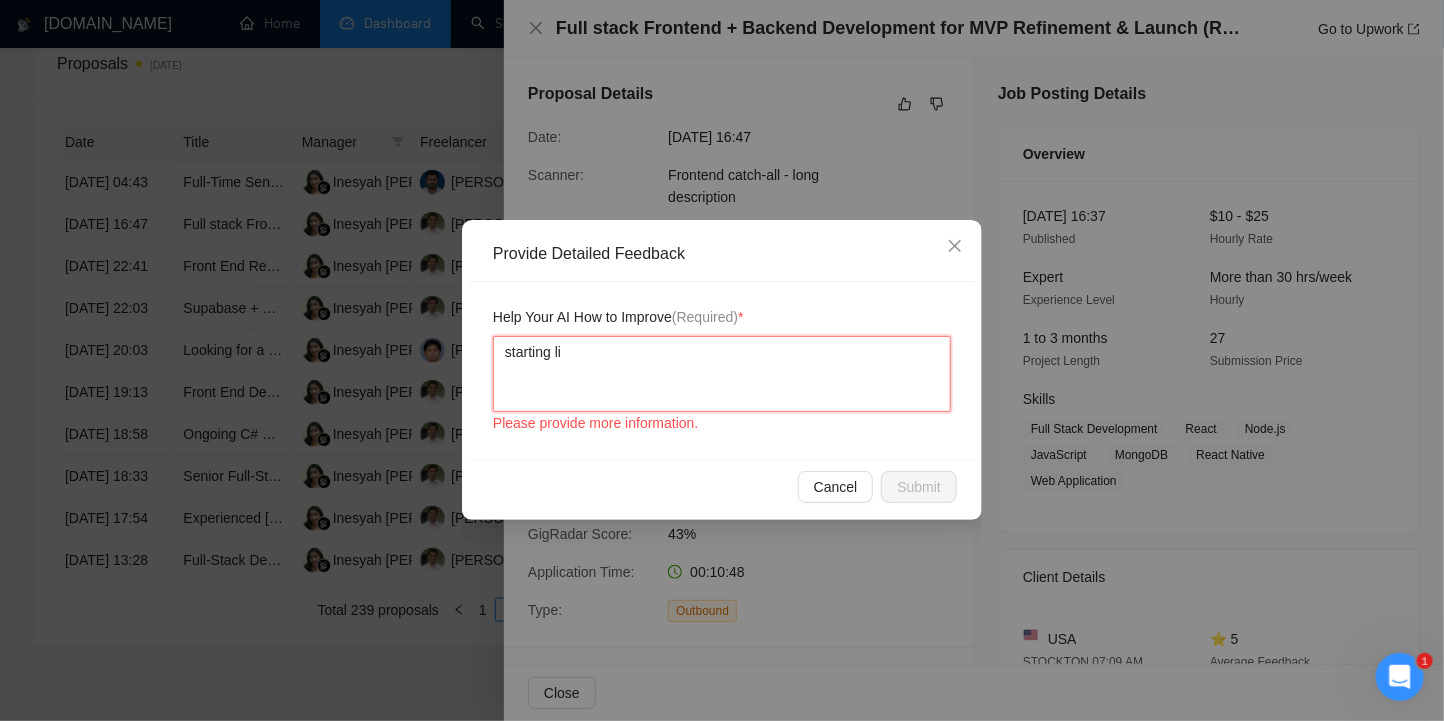 type 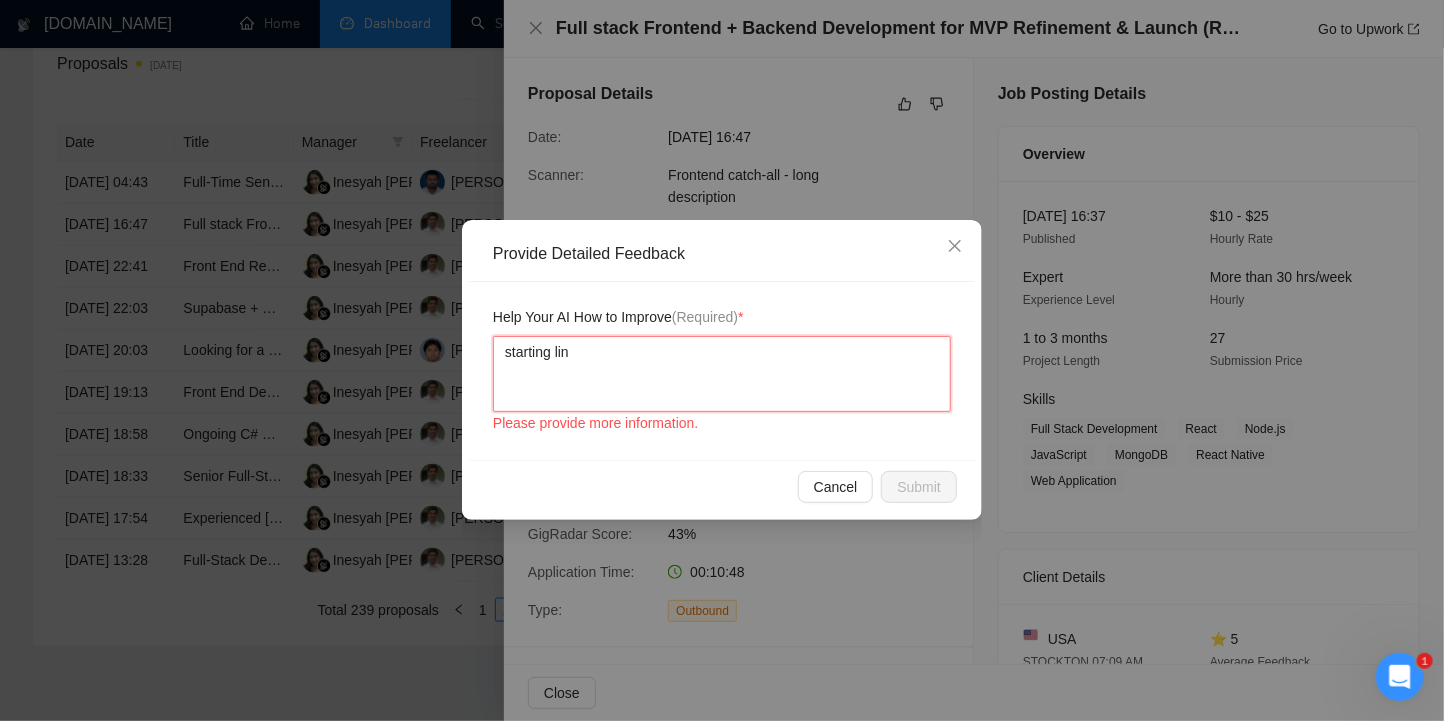 type 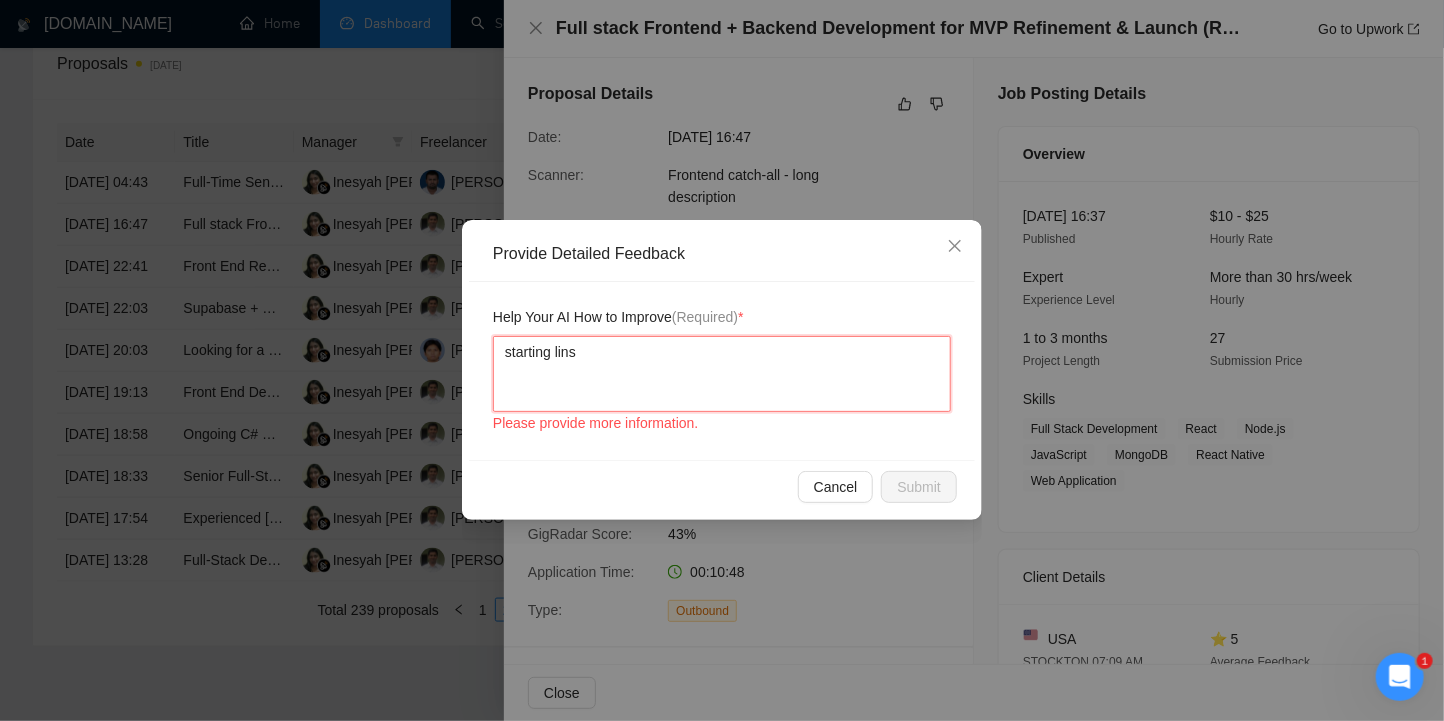 type 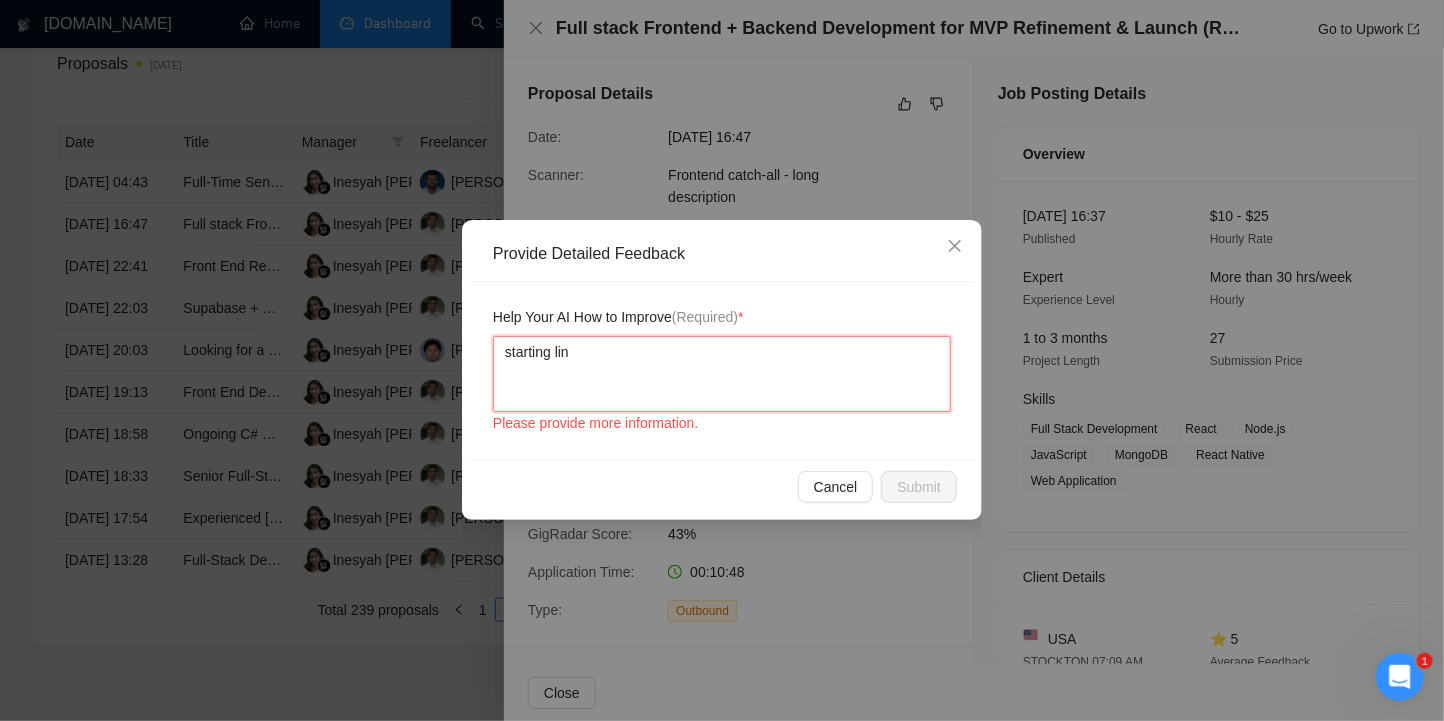 type on "starting line" 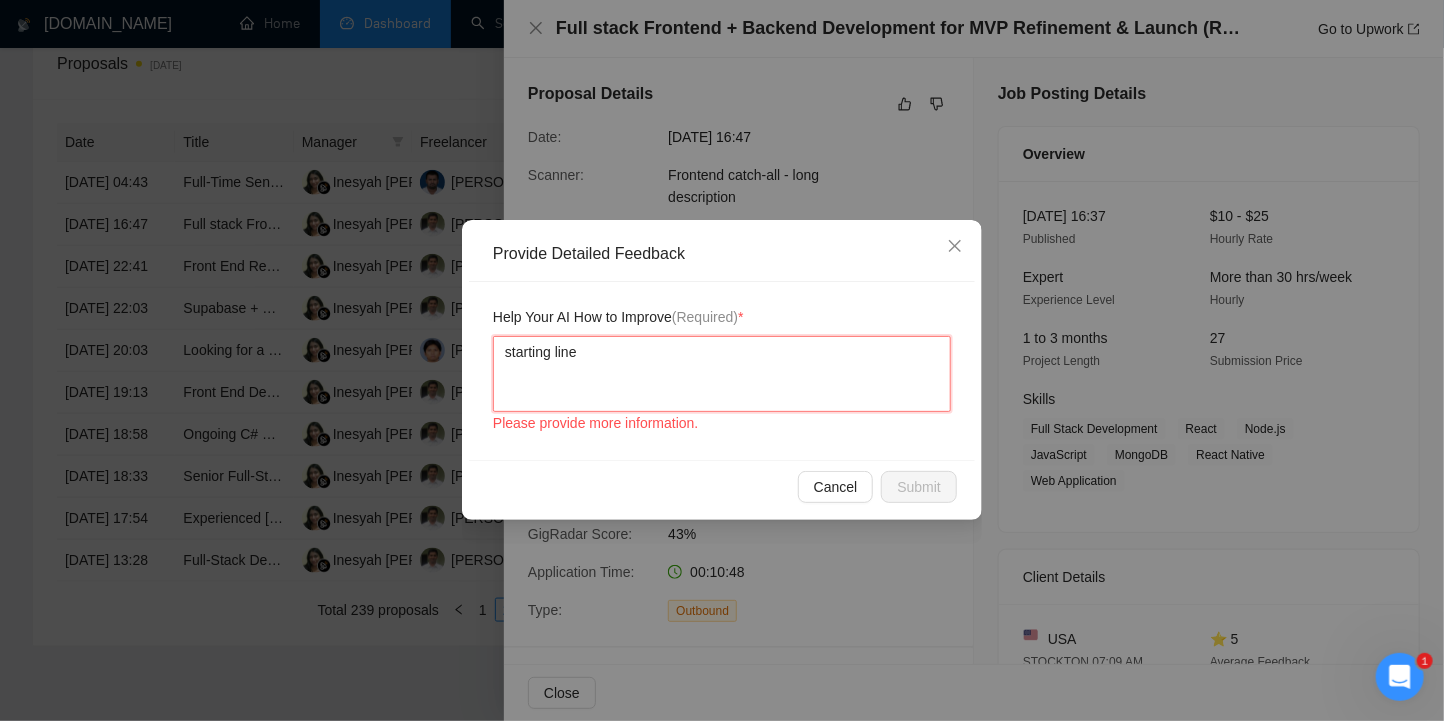 type 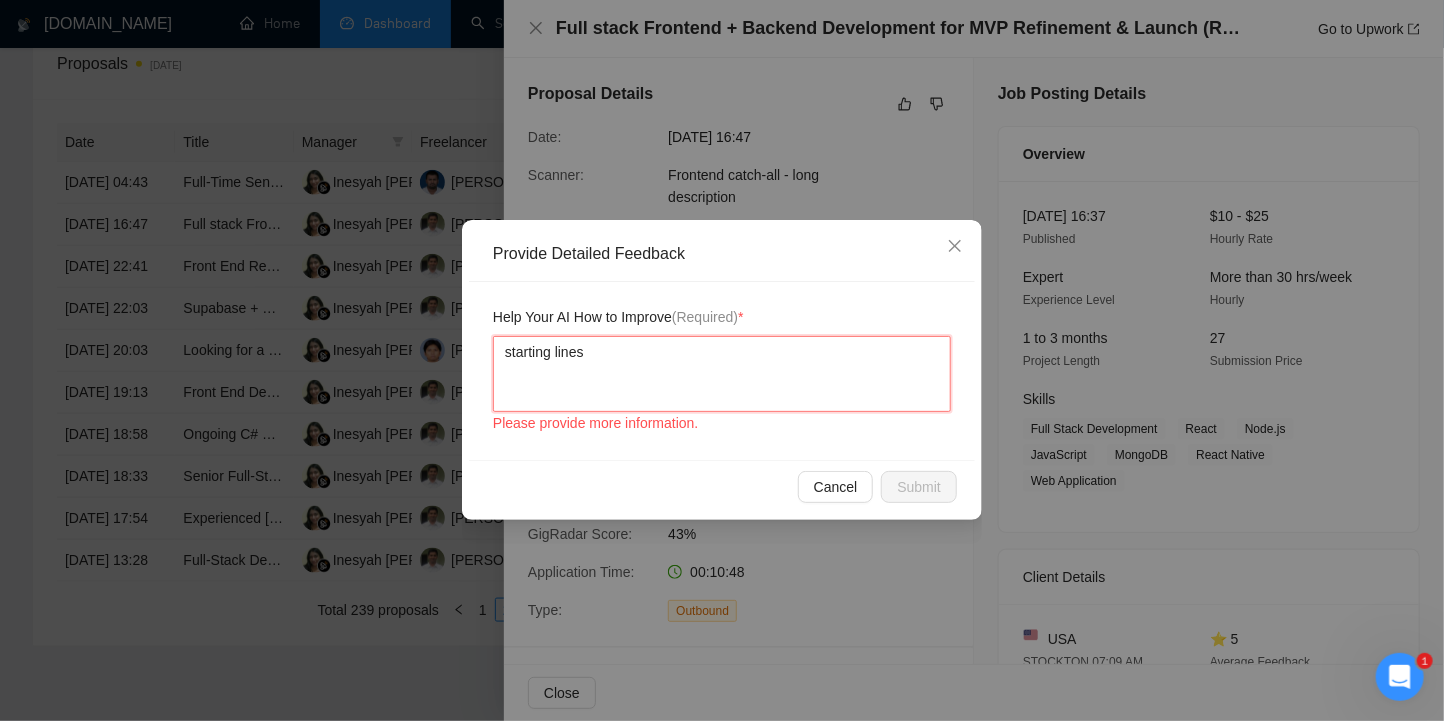 type on "starting lines" 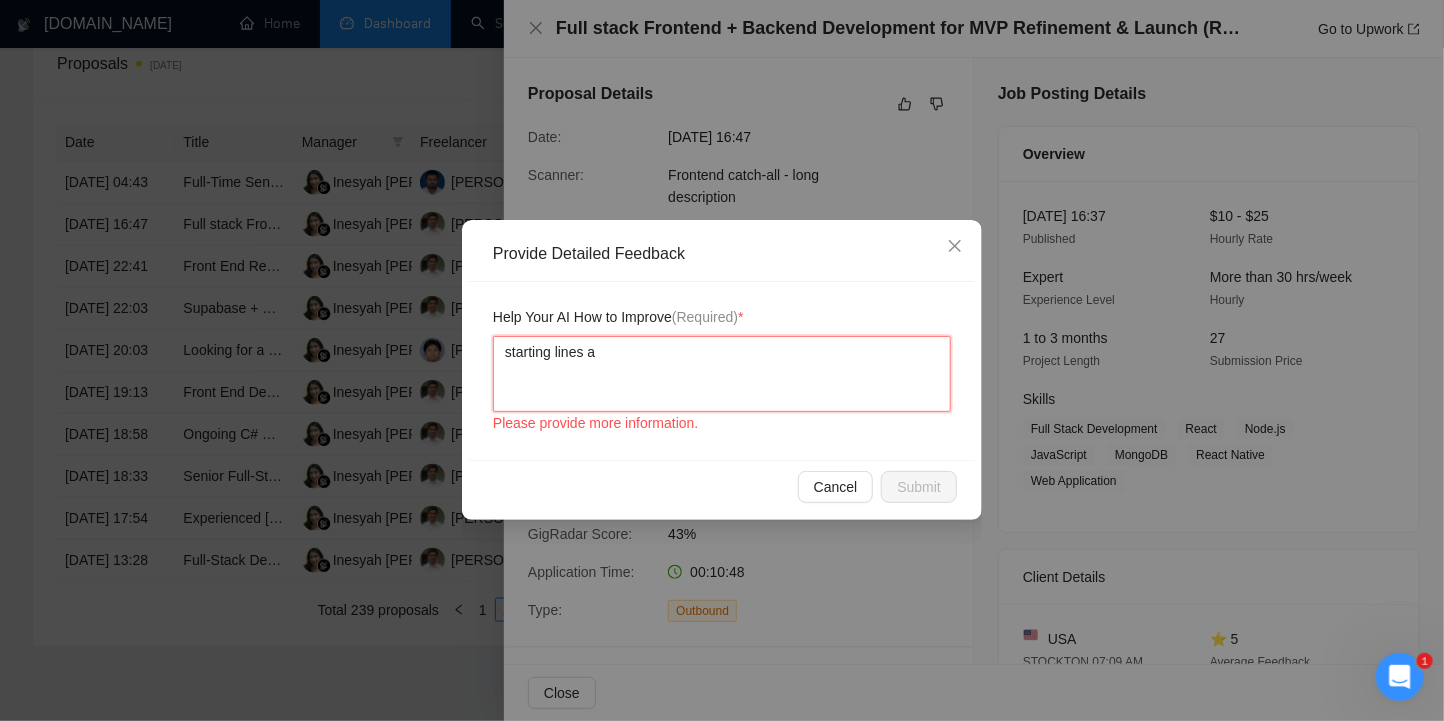 type 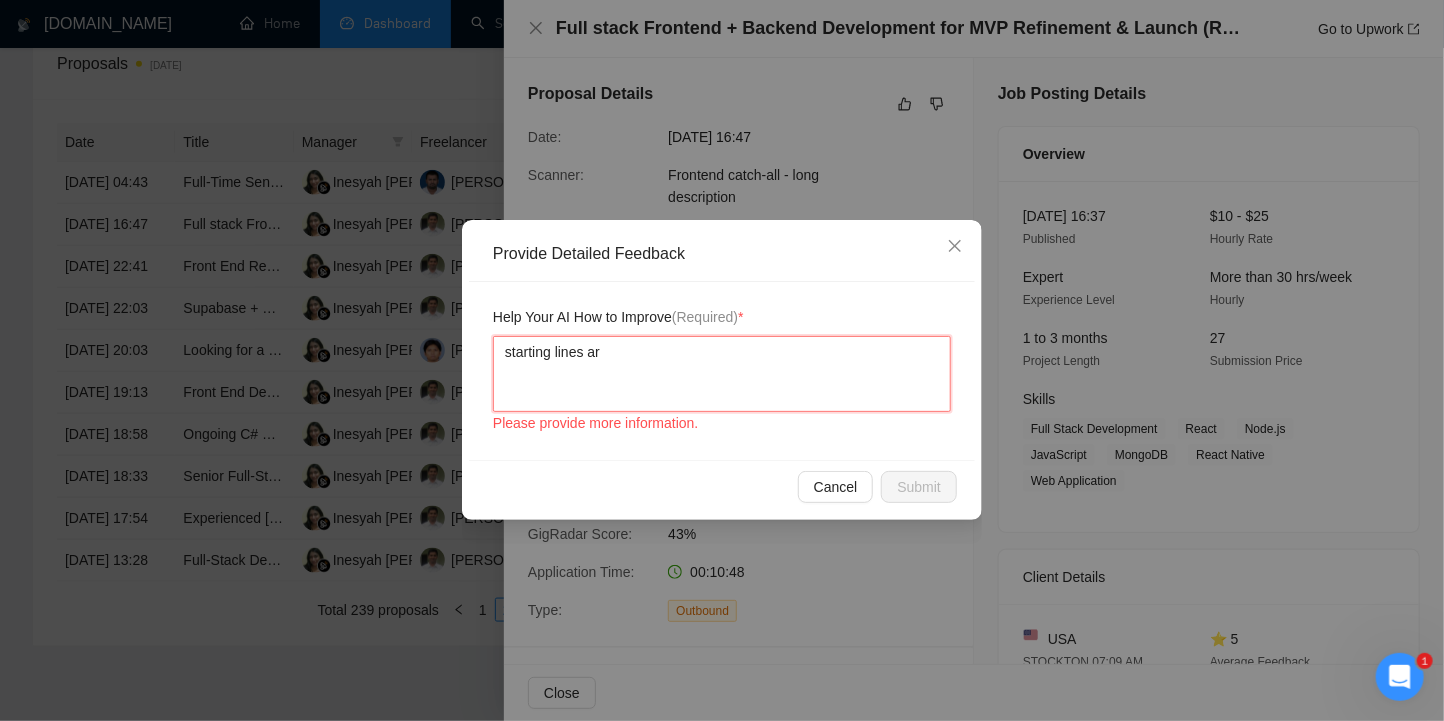 type on "starting lines are" 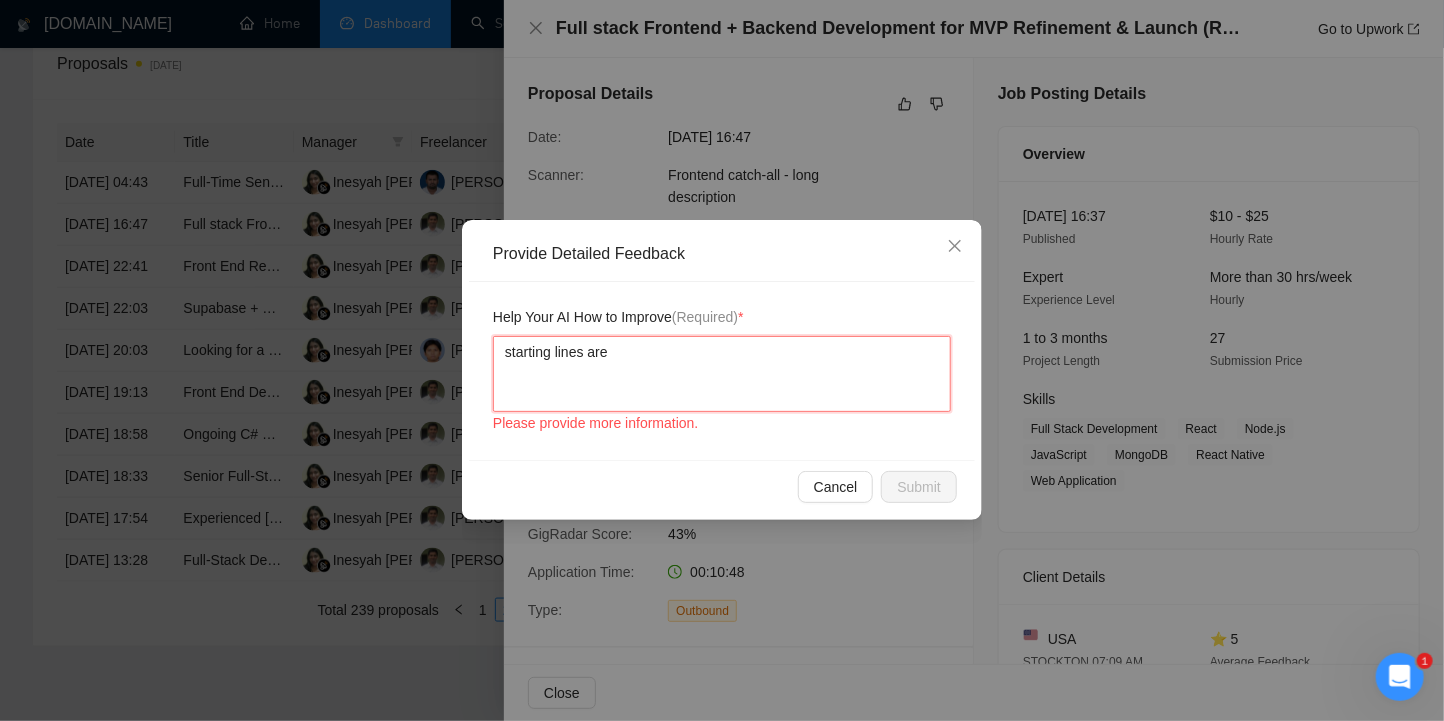 type 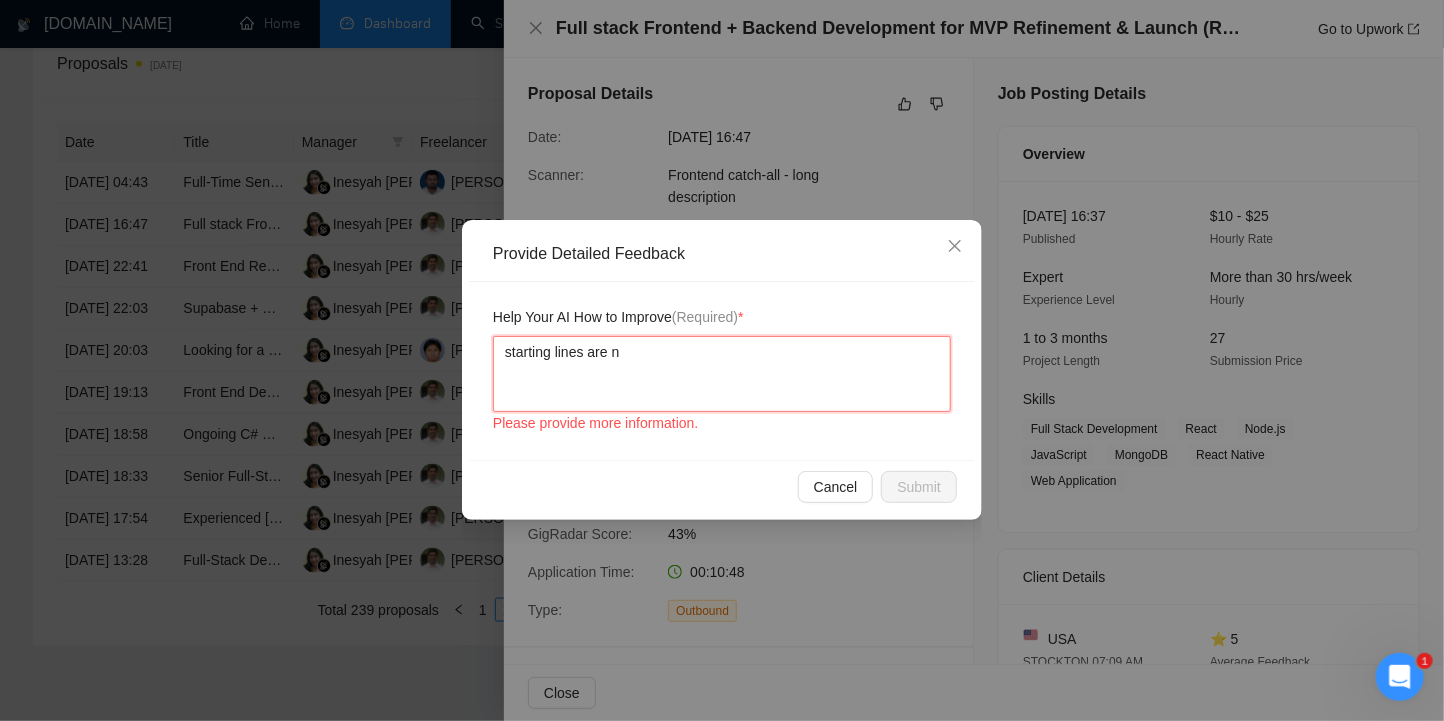 type 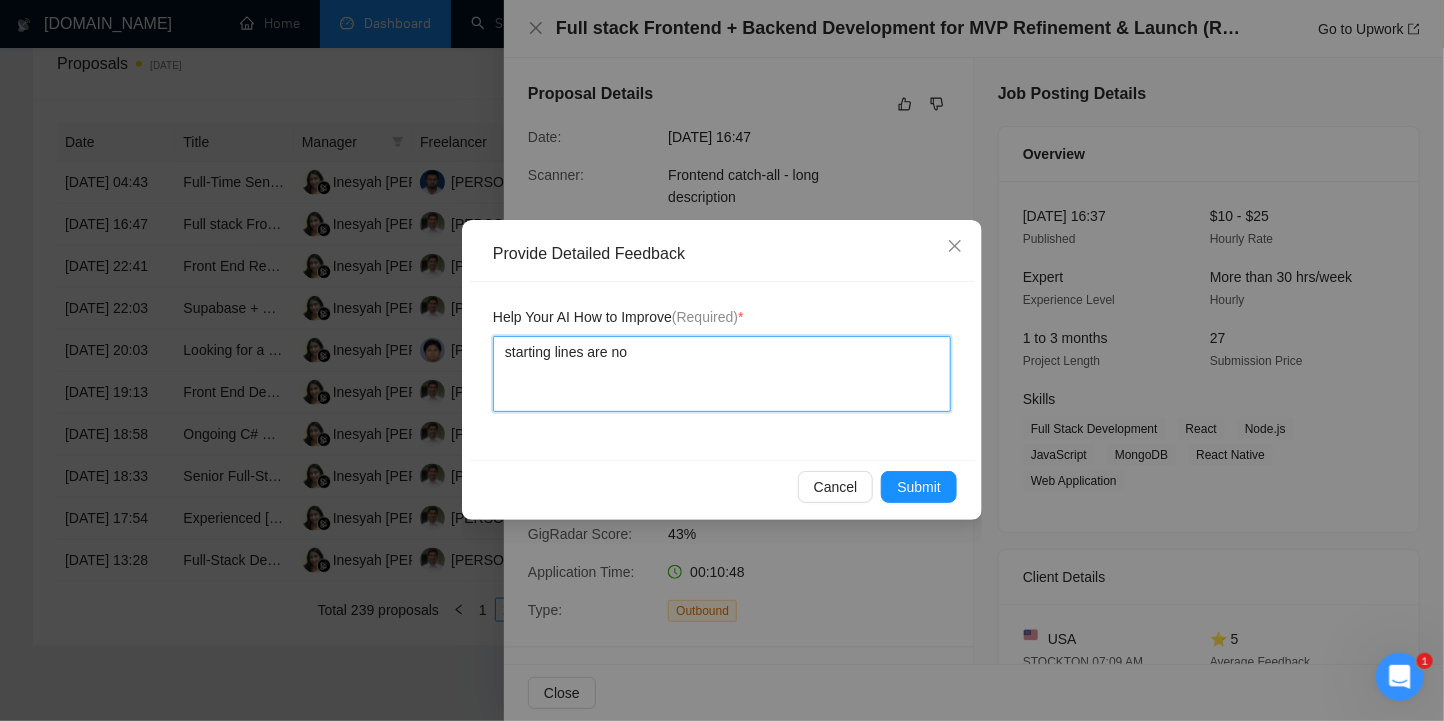 type 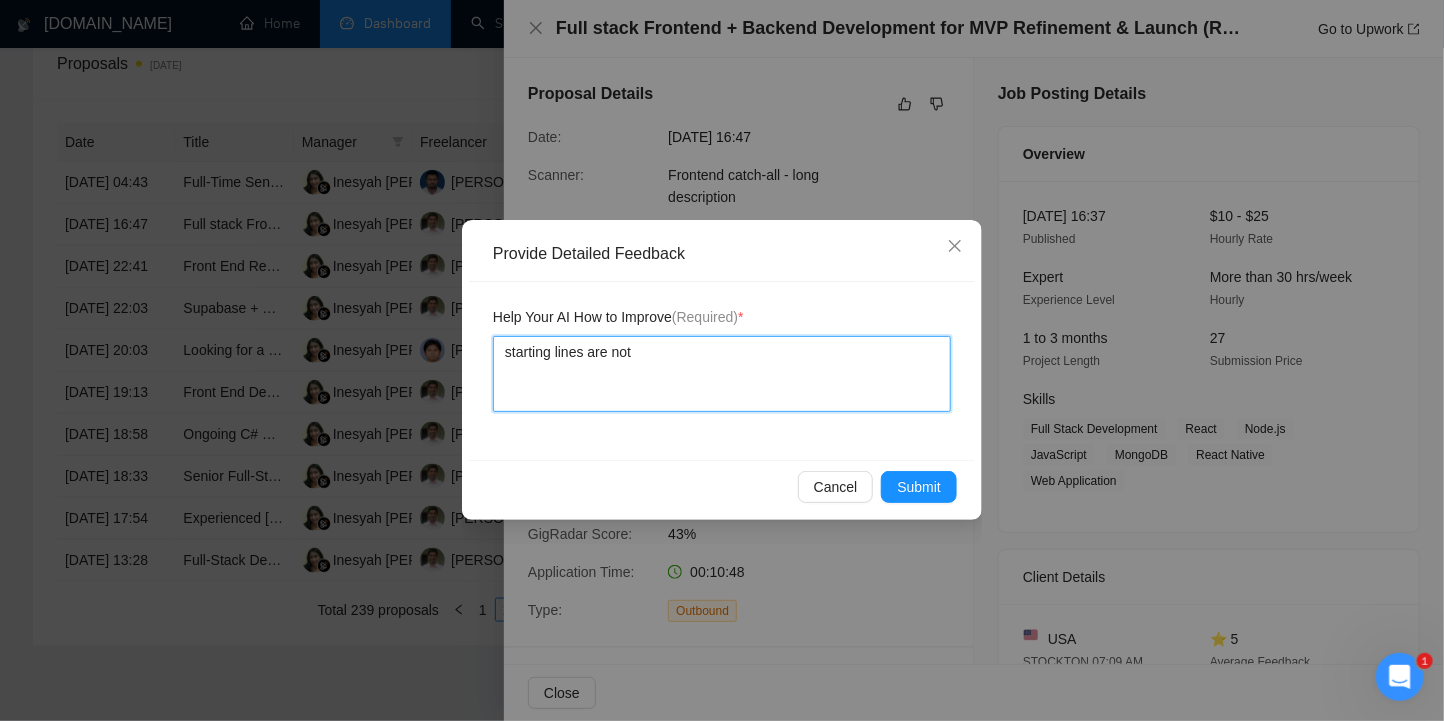 type 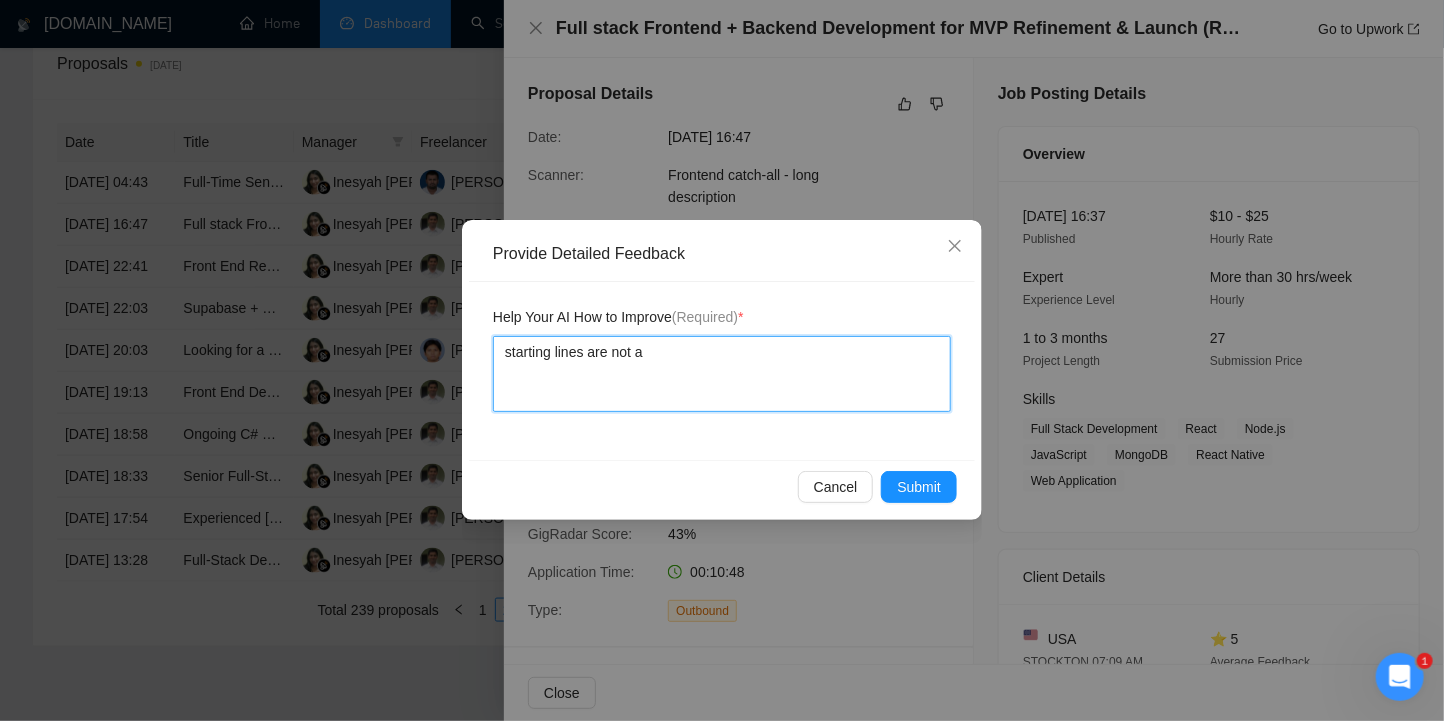 type 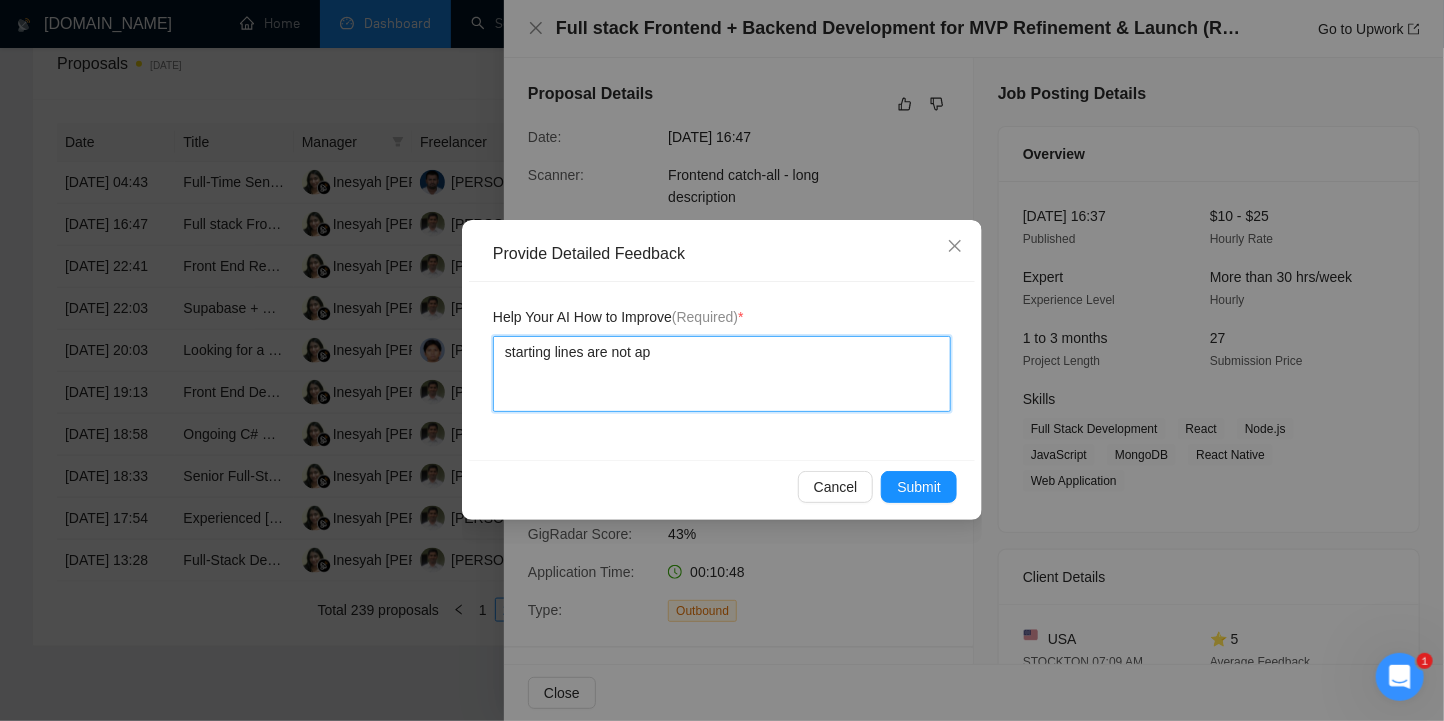 type 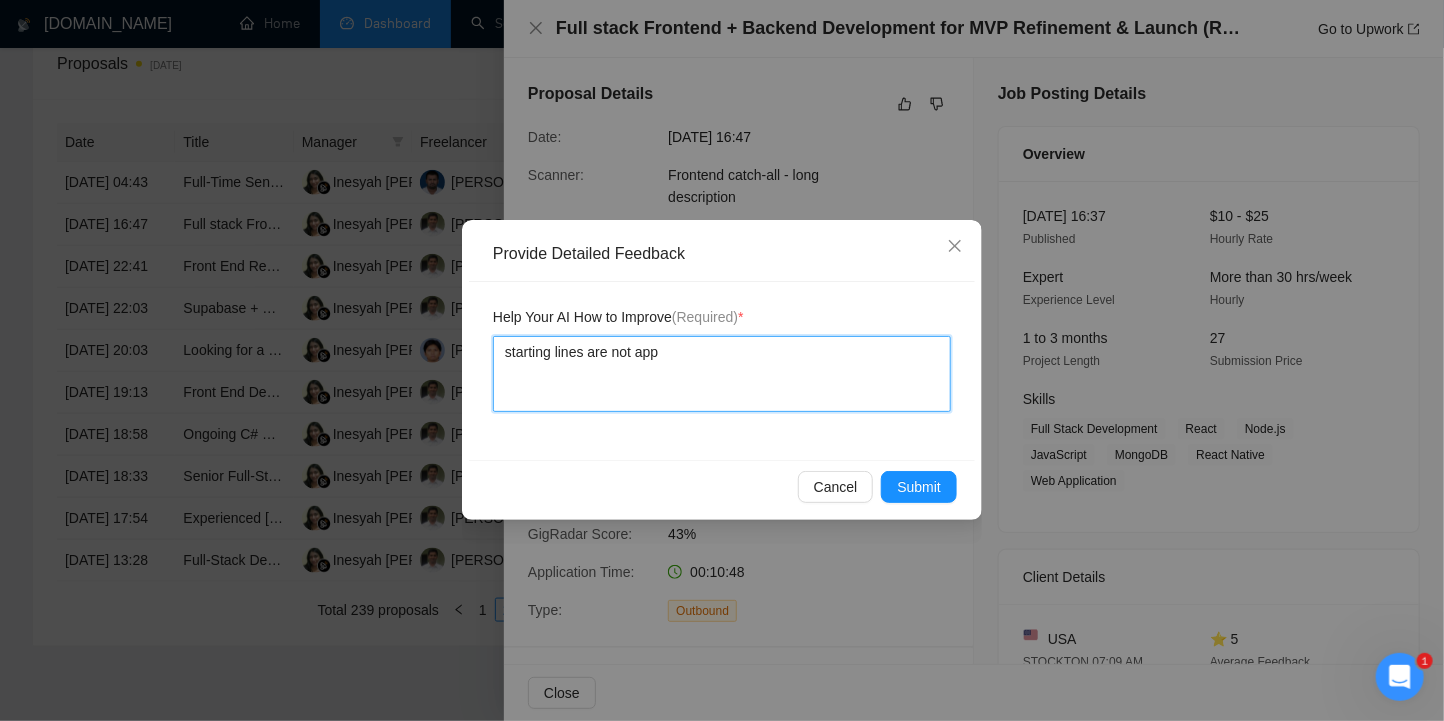 type 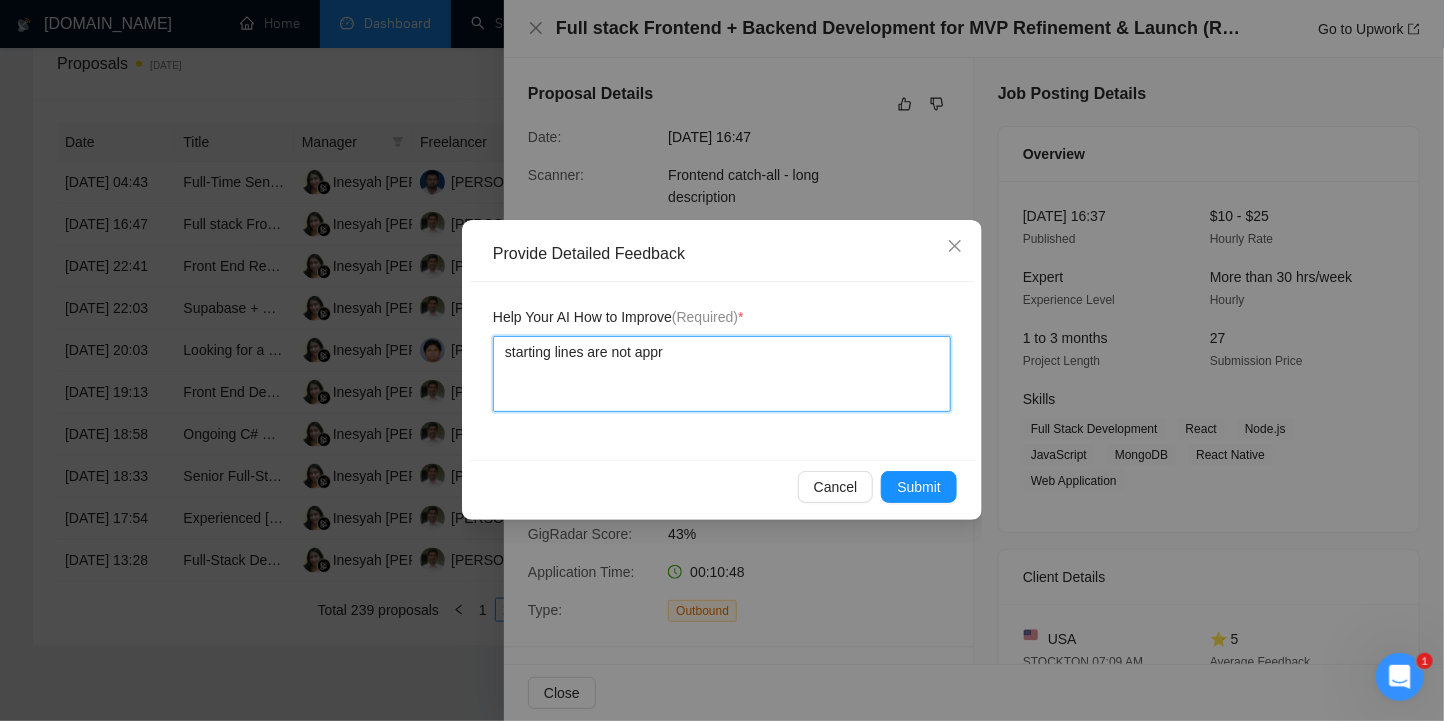 type 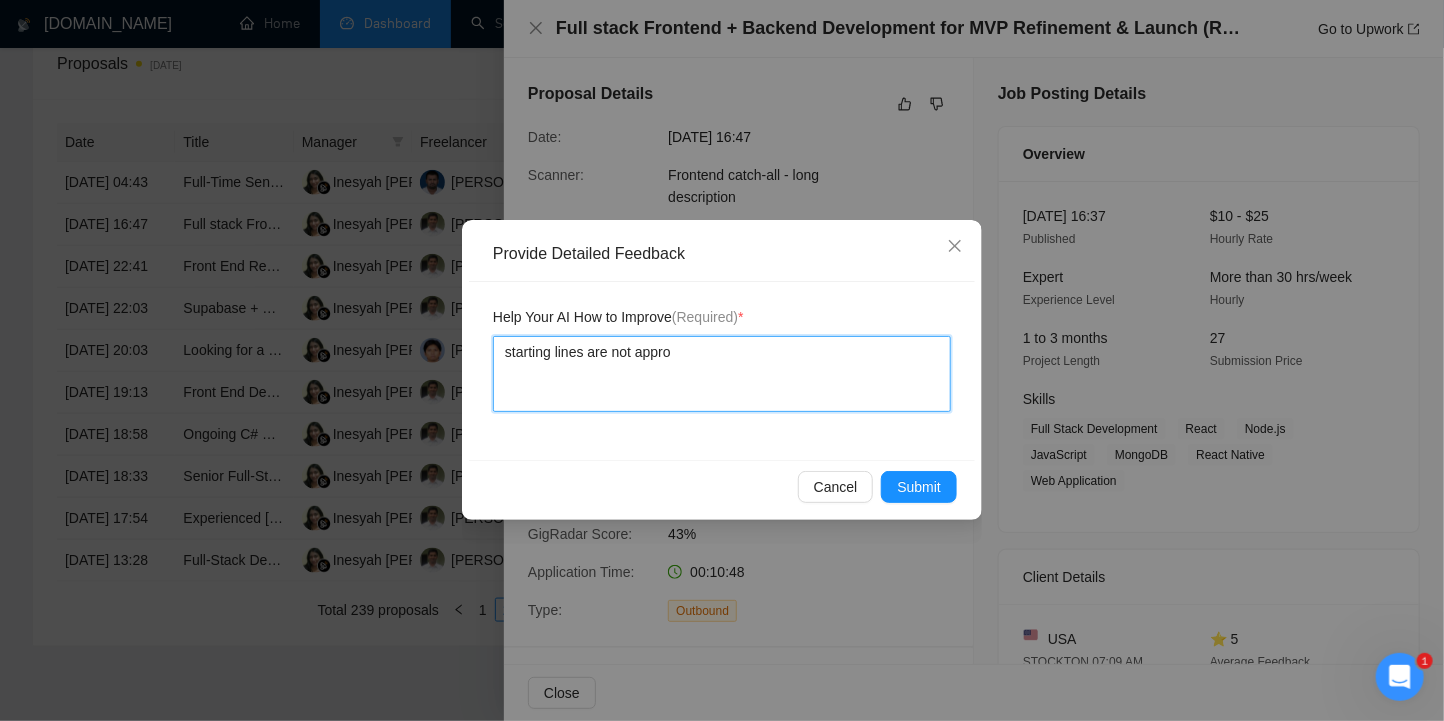 type 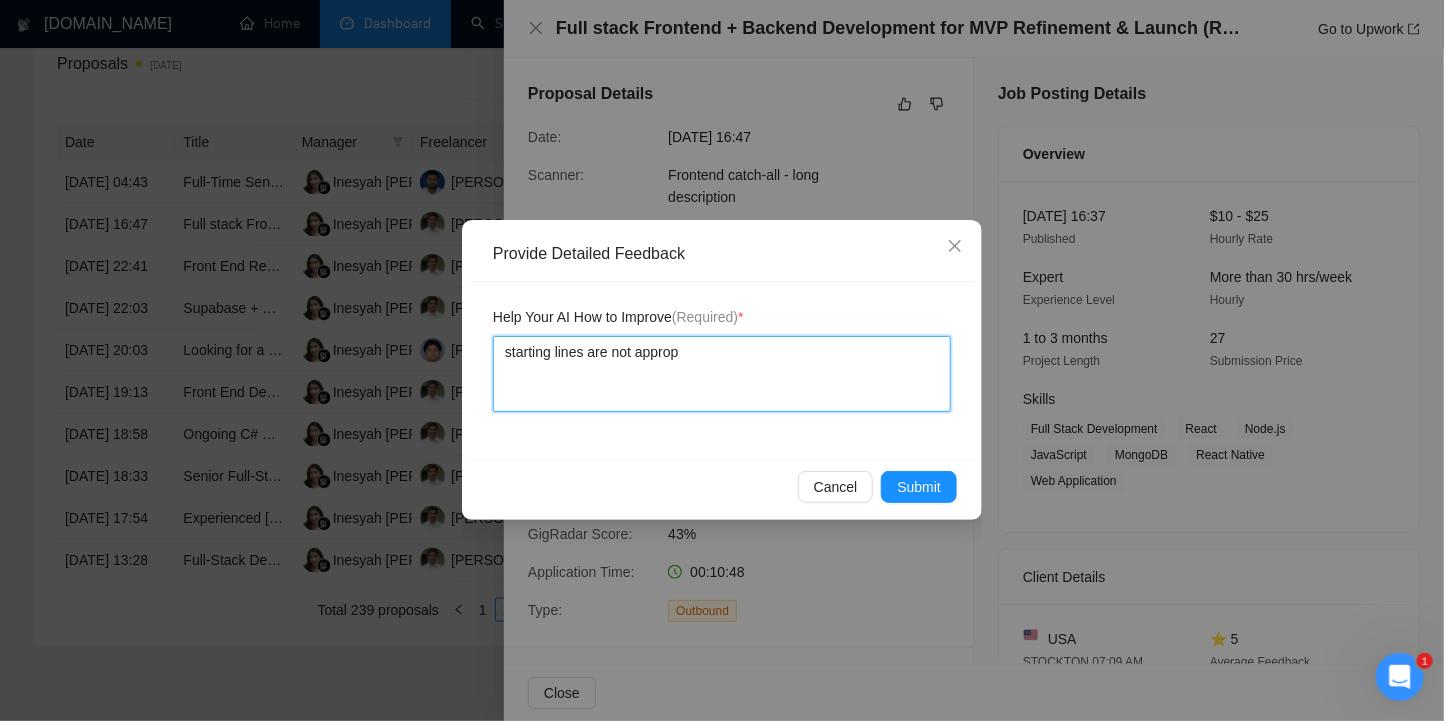 type 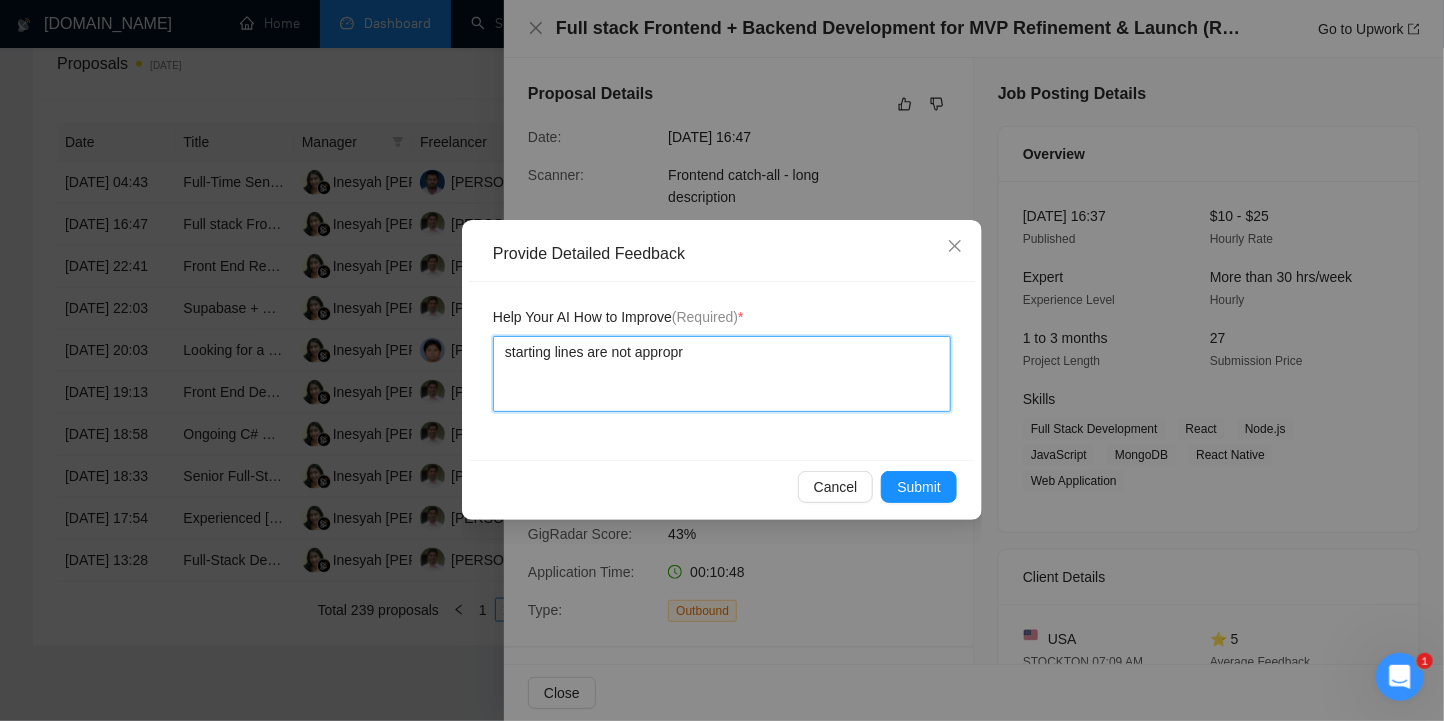 type on "starting lines are not appropri" 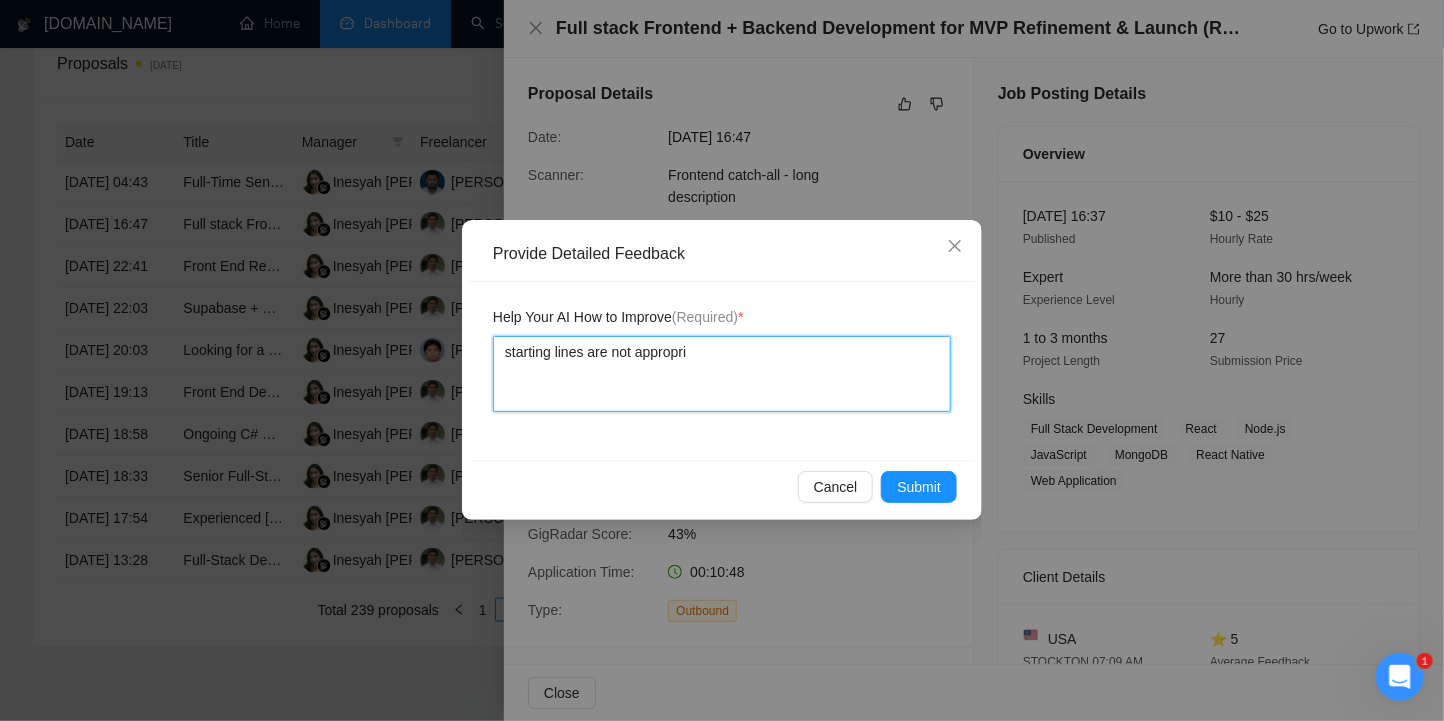 type 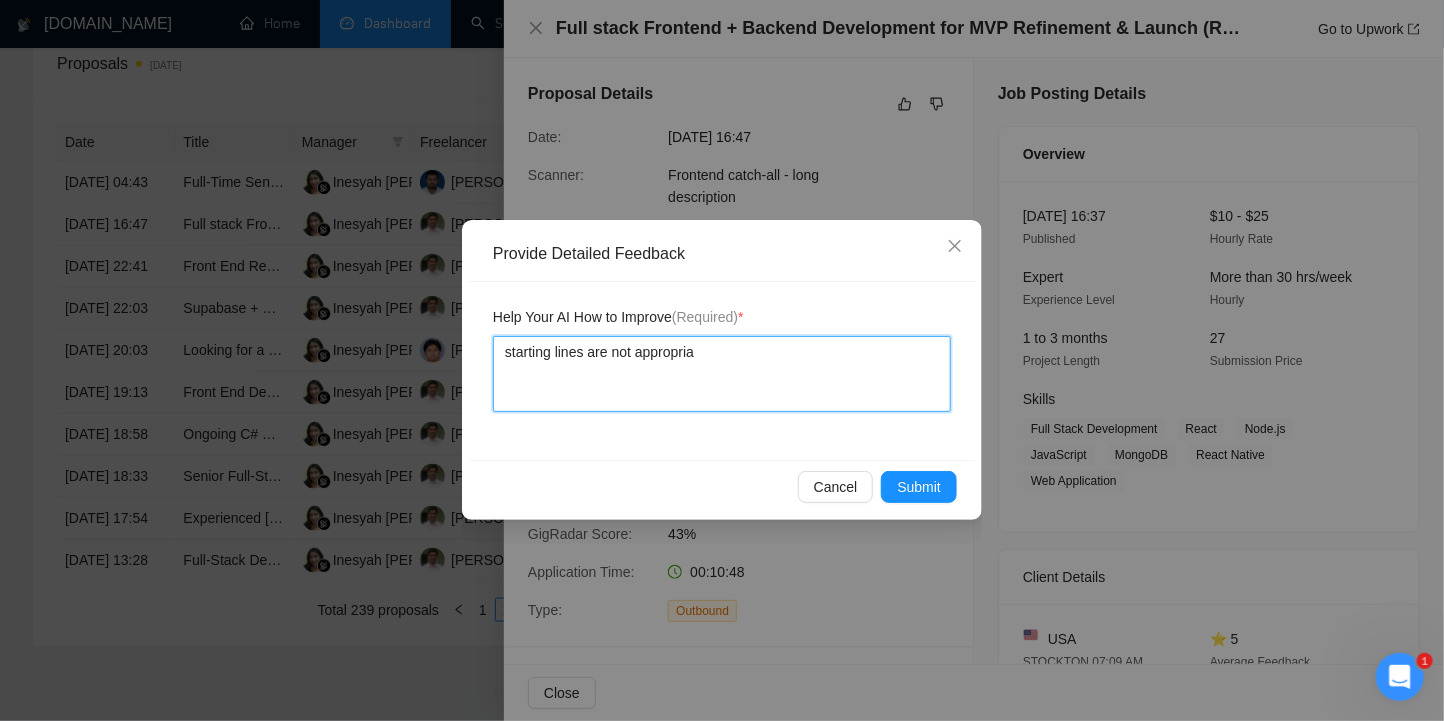 type 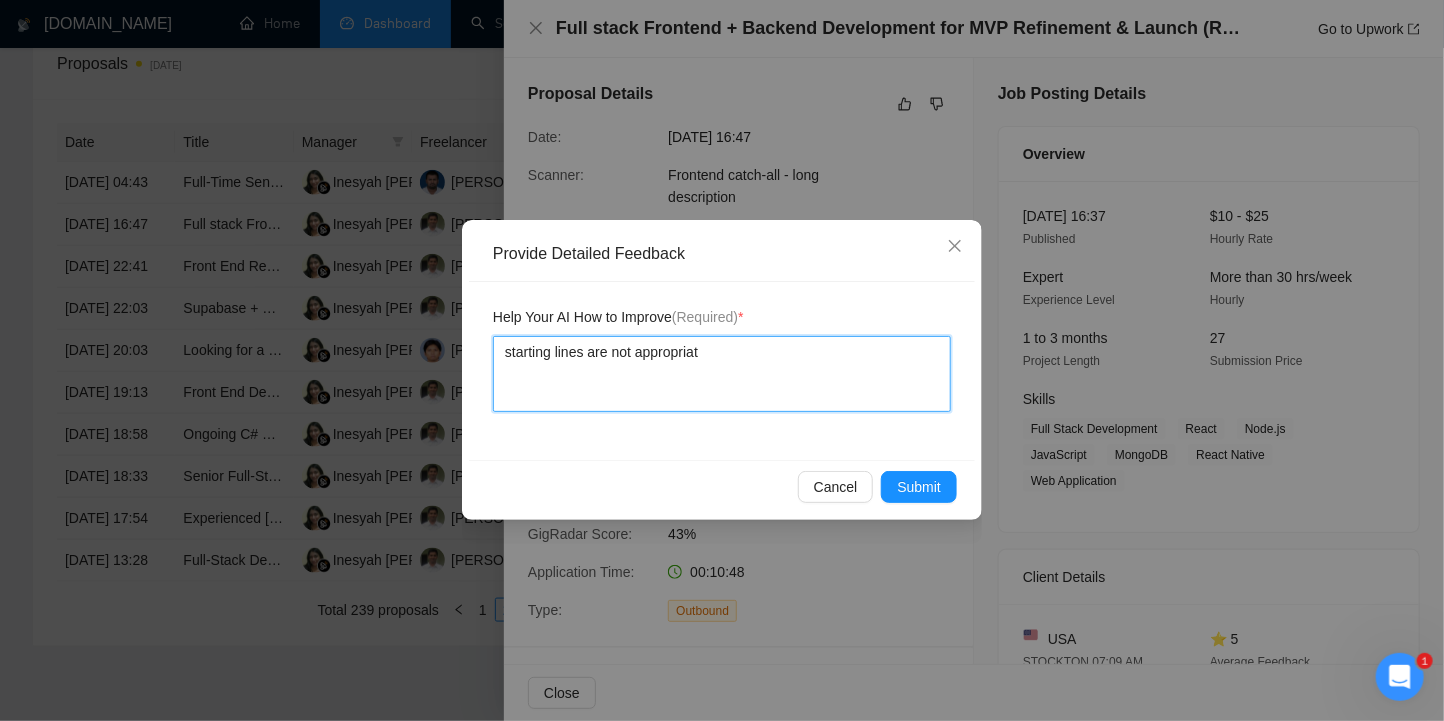 type 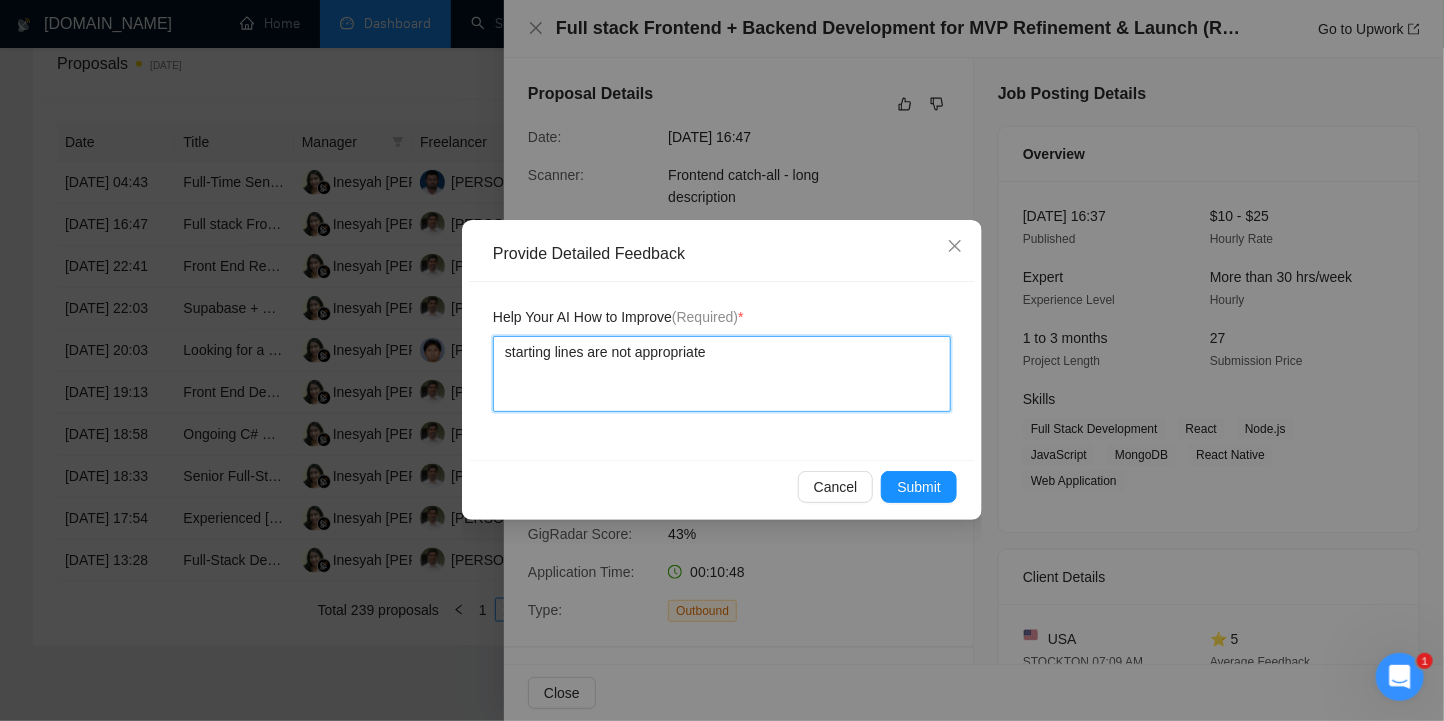 type 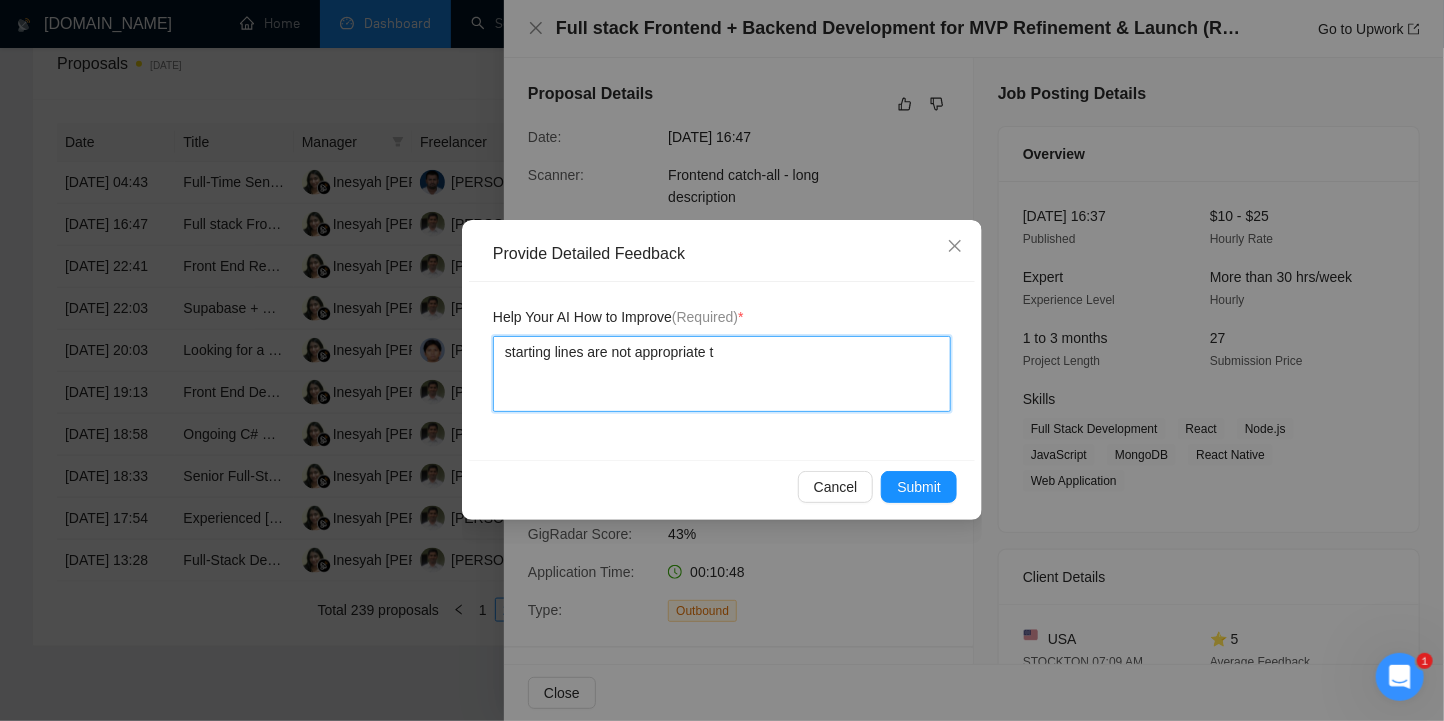 type 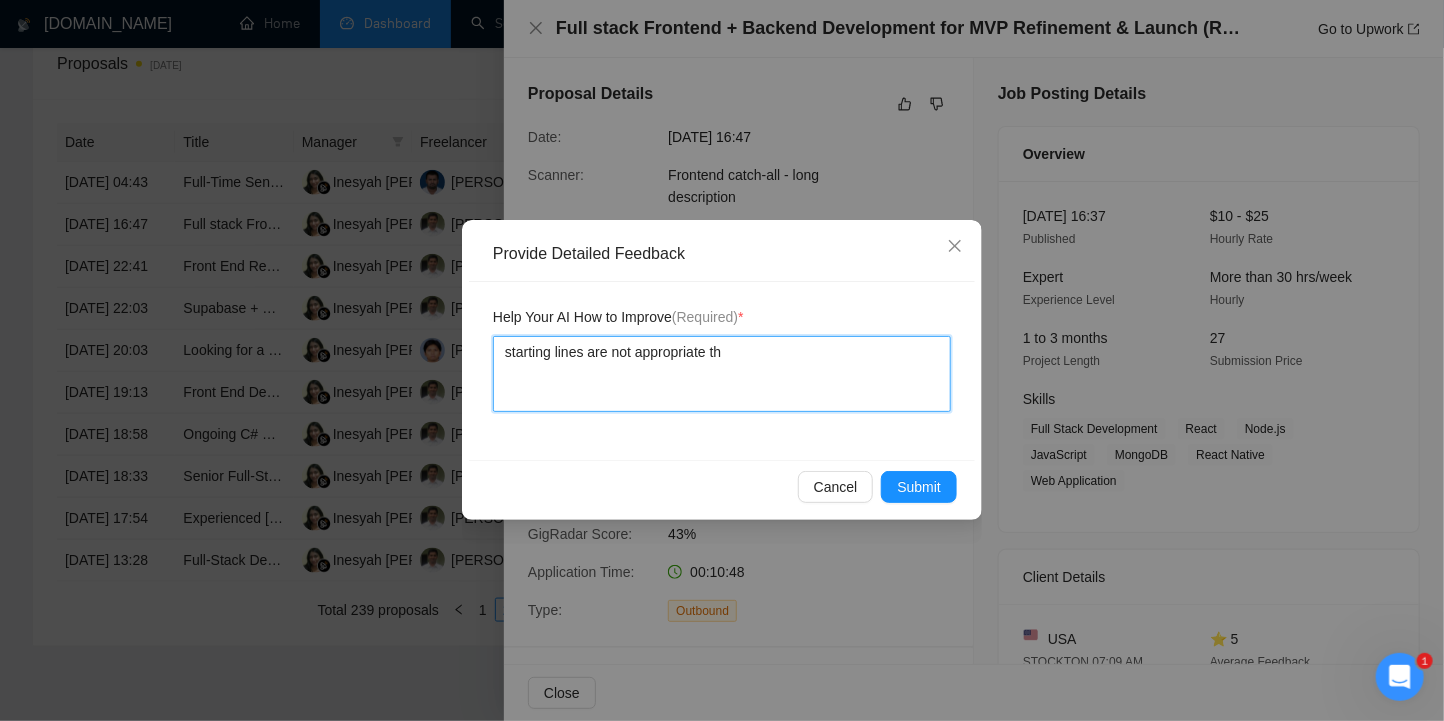 type on "starting lines are not appropriate tha" 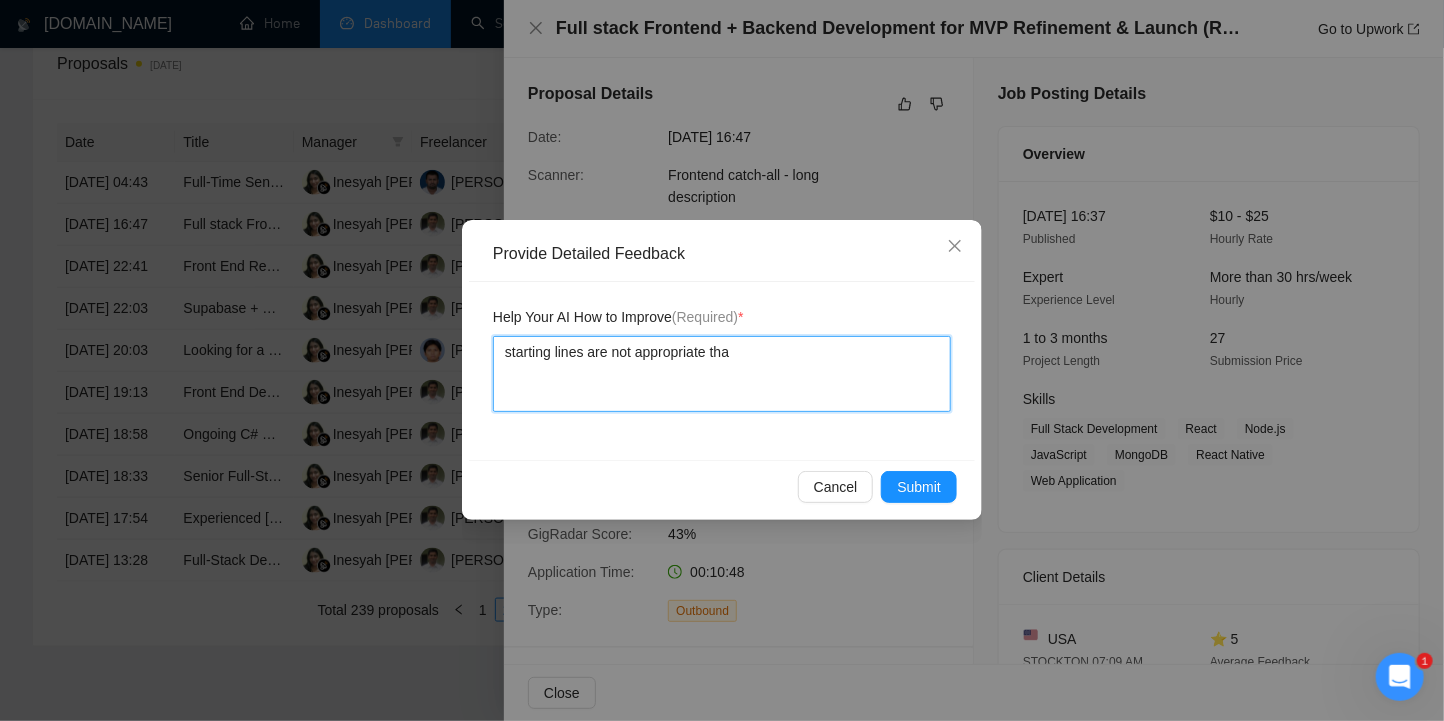 type 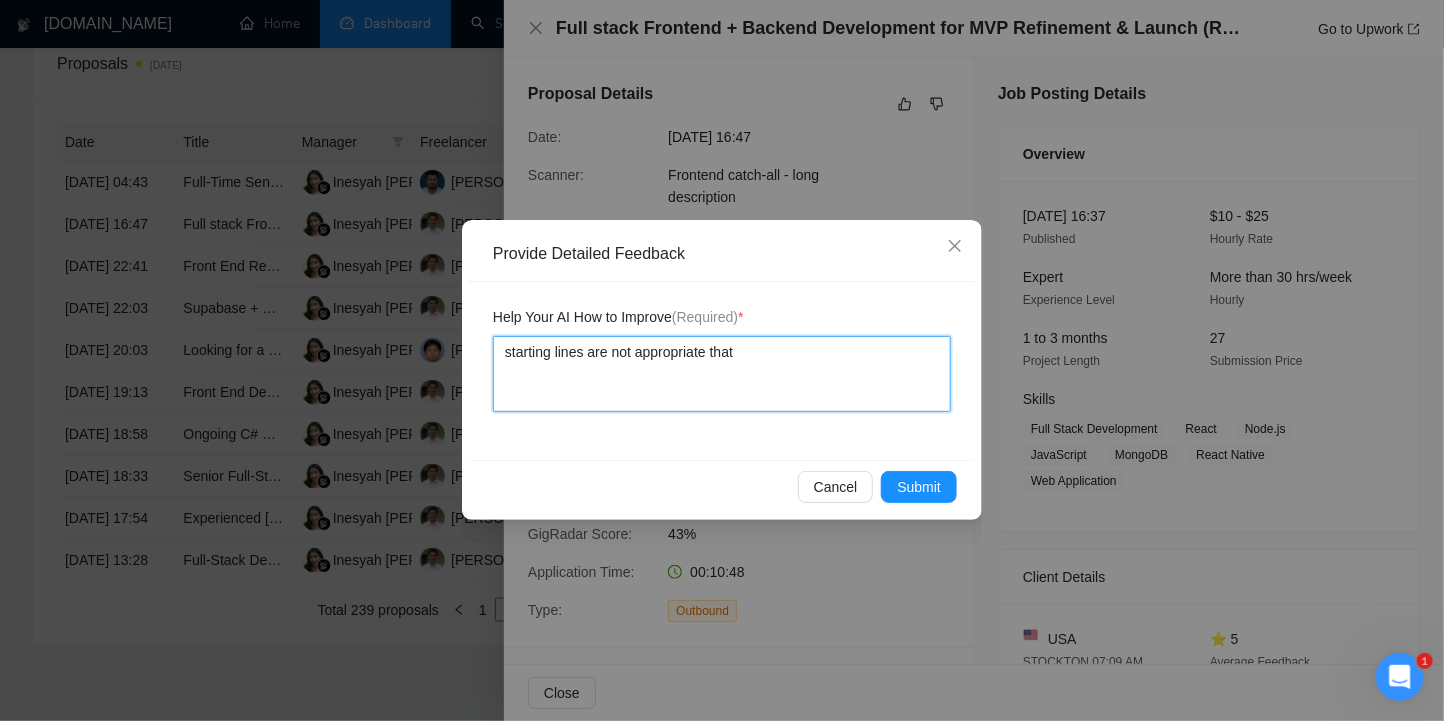 type 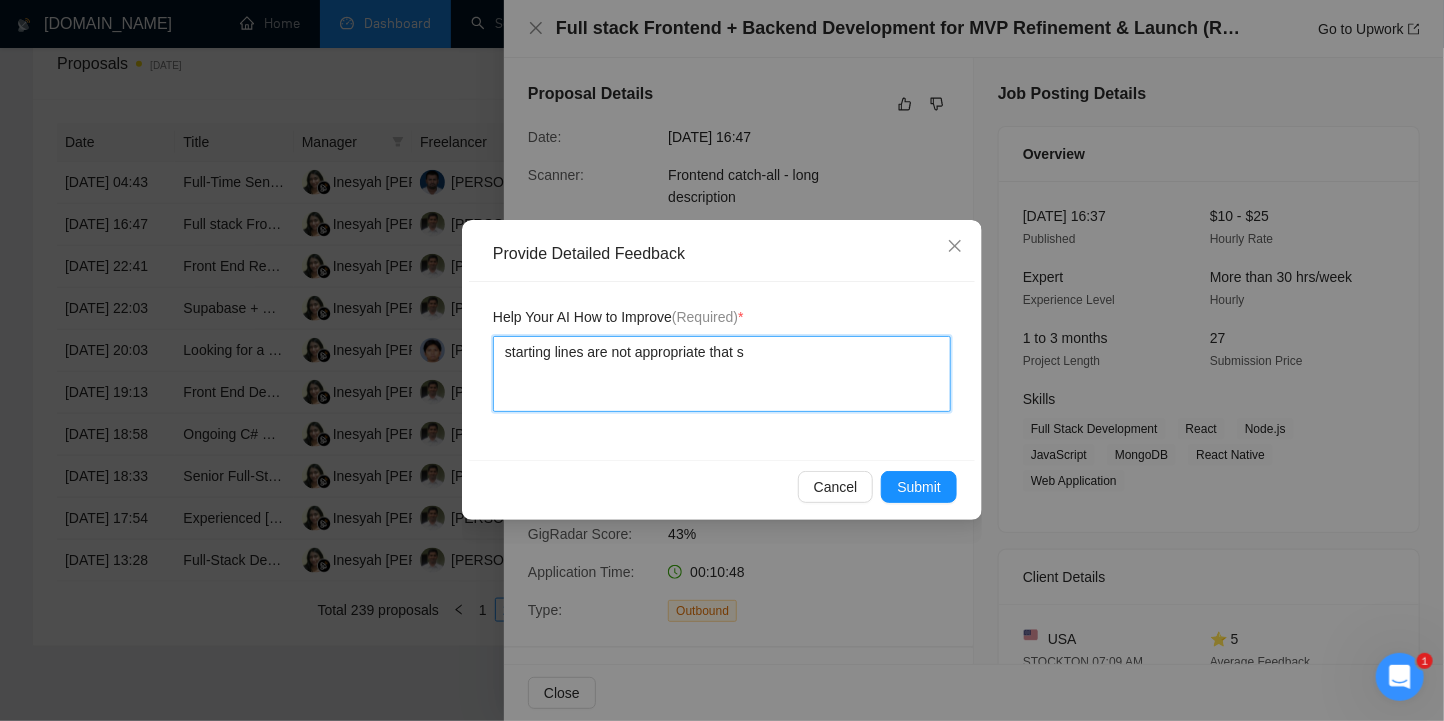 type 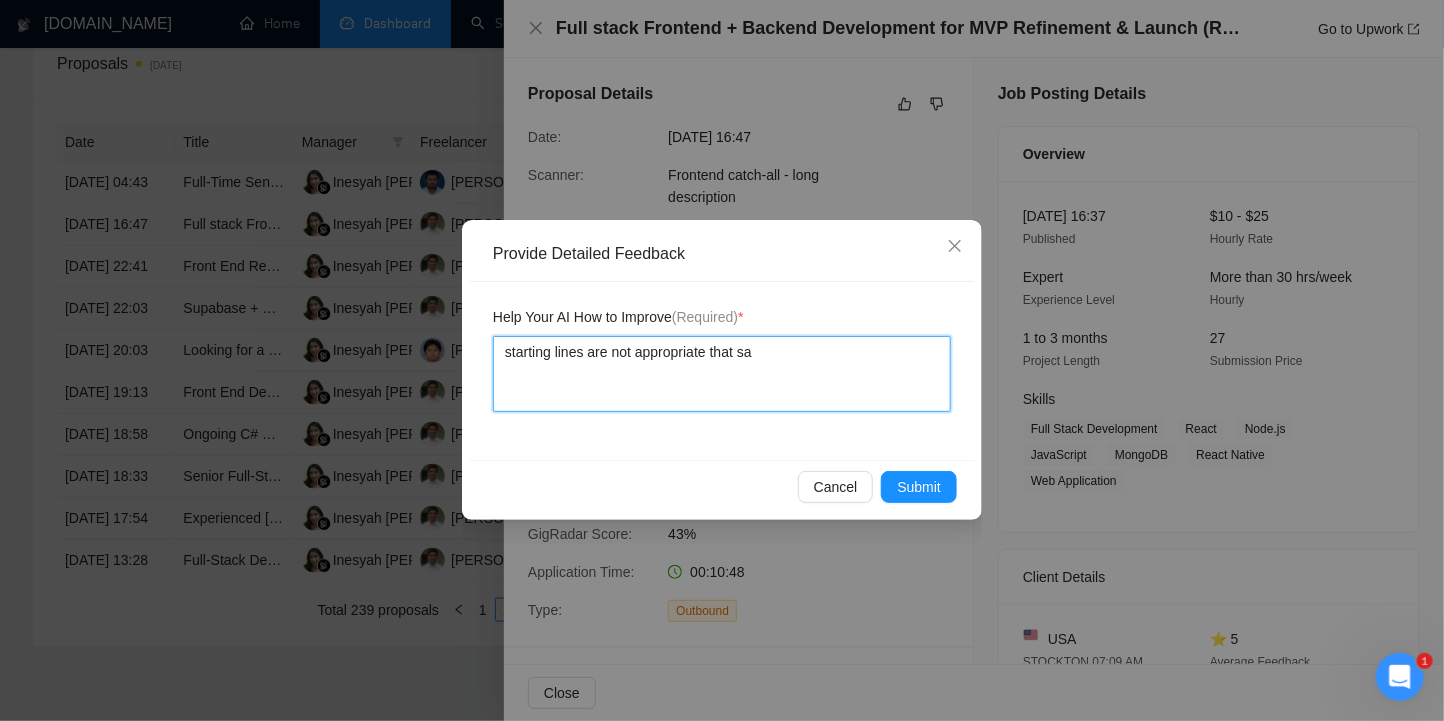 type 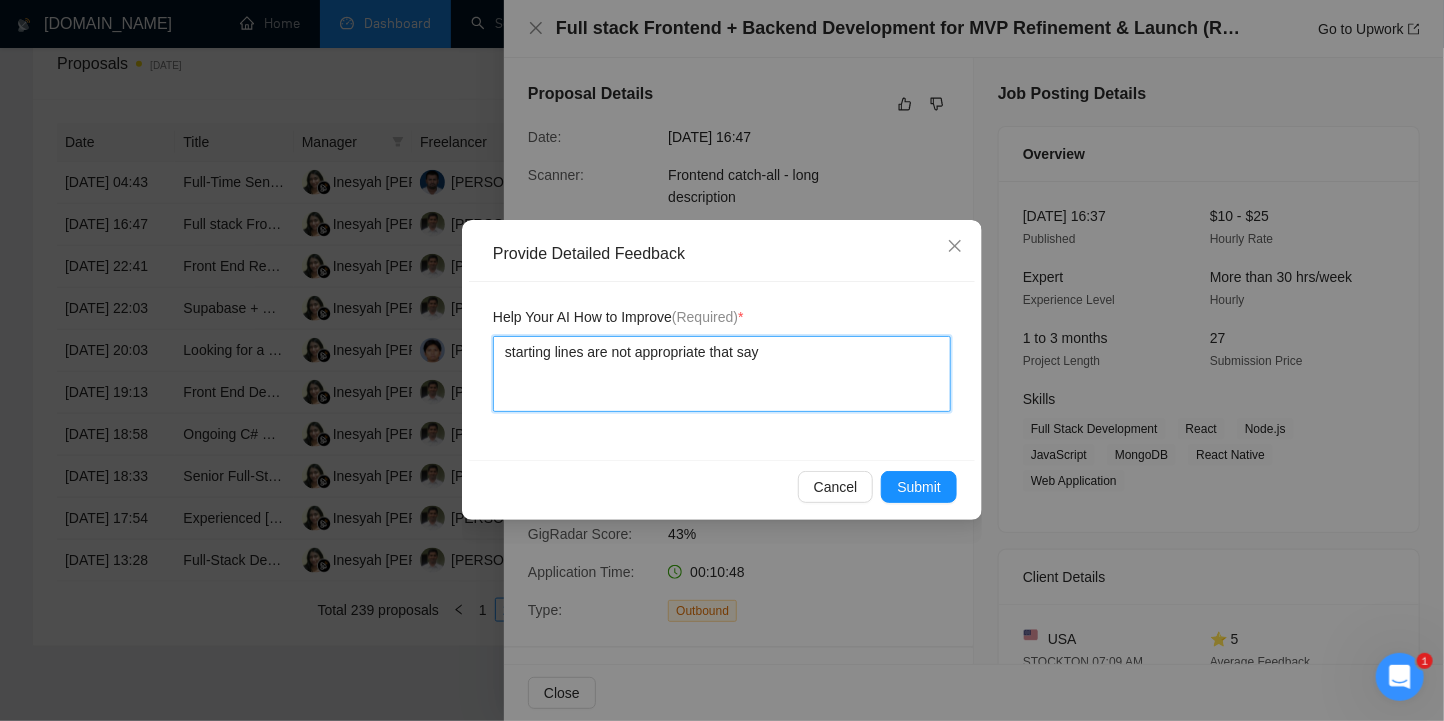 type on "starting lines are not appropriate that says" 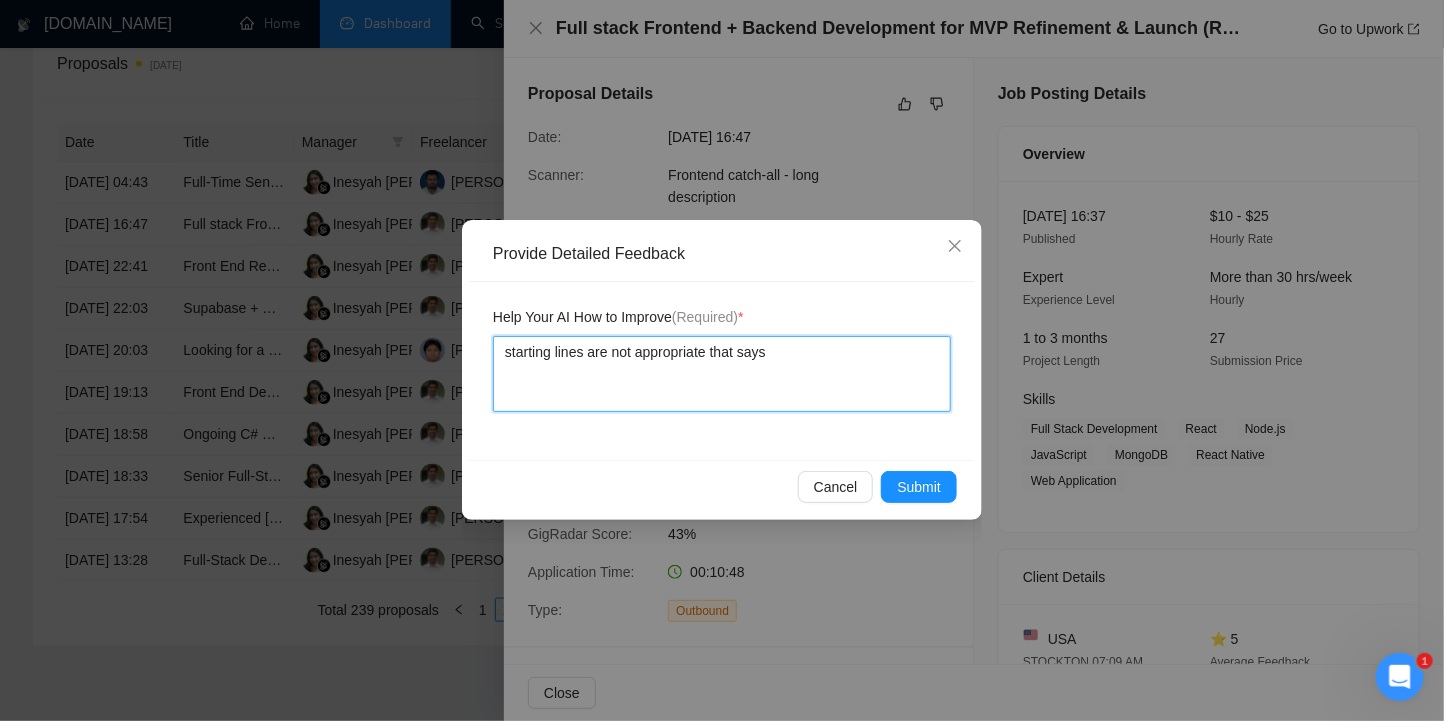 type 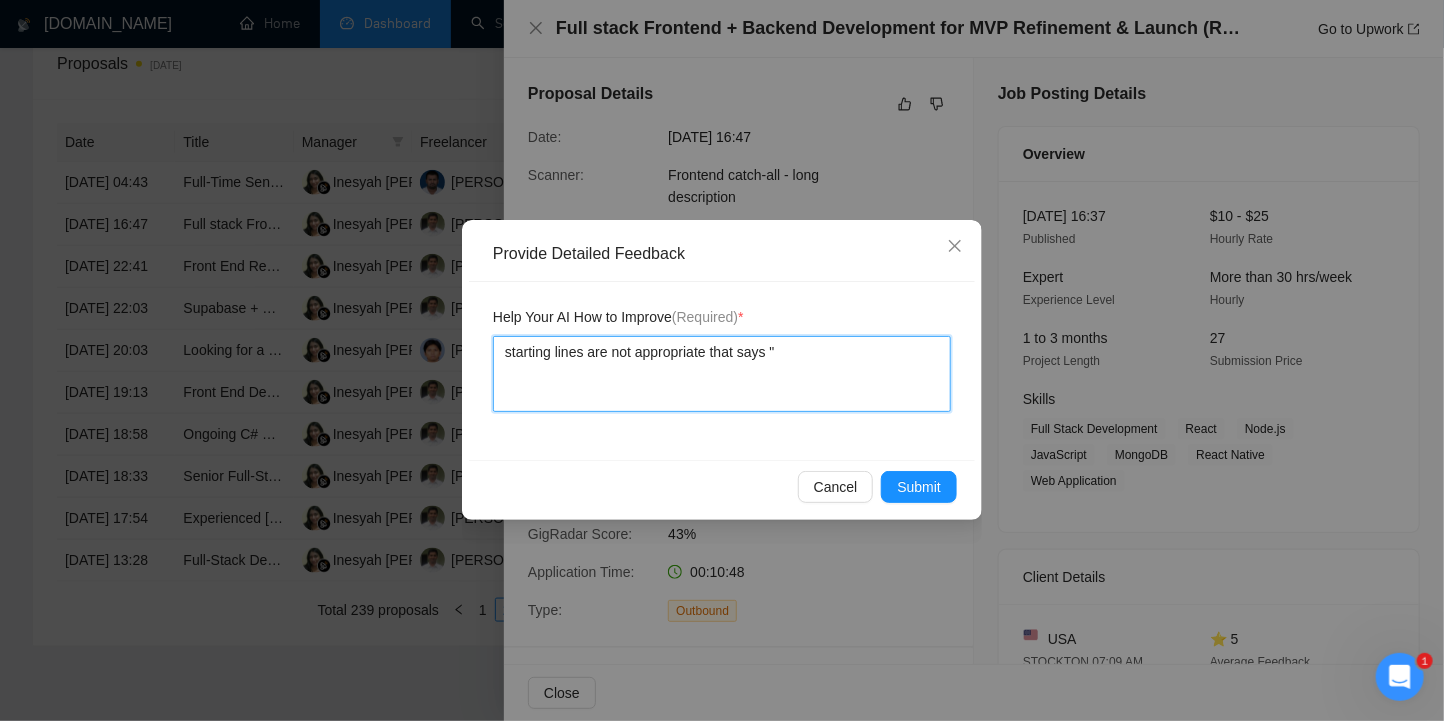 type 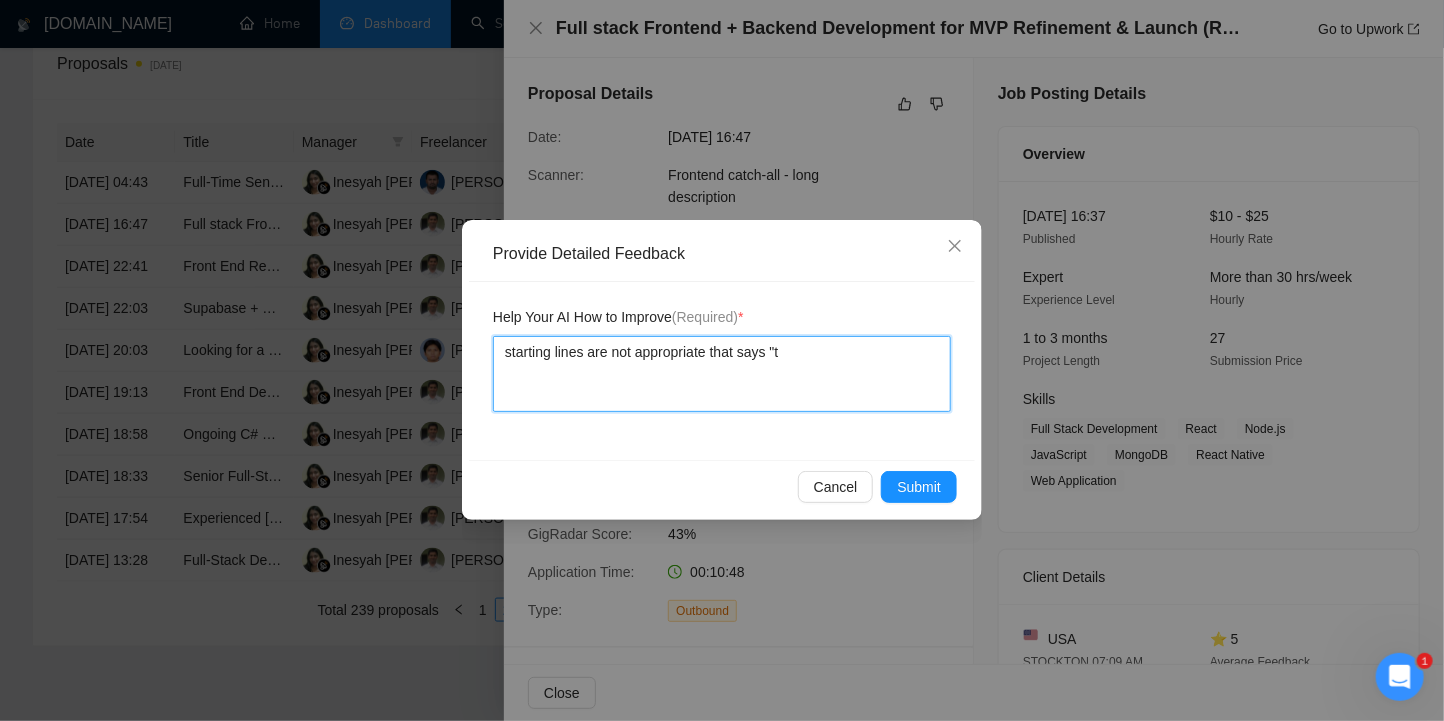 type on "starting lines are not appropriate that says "th" 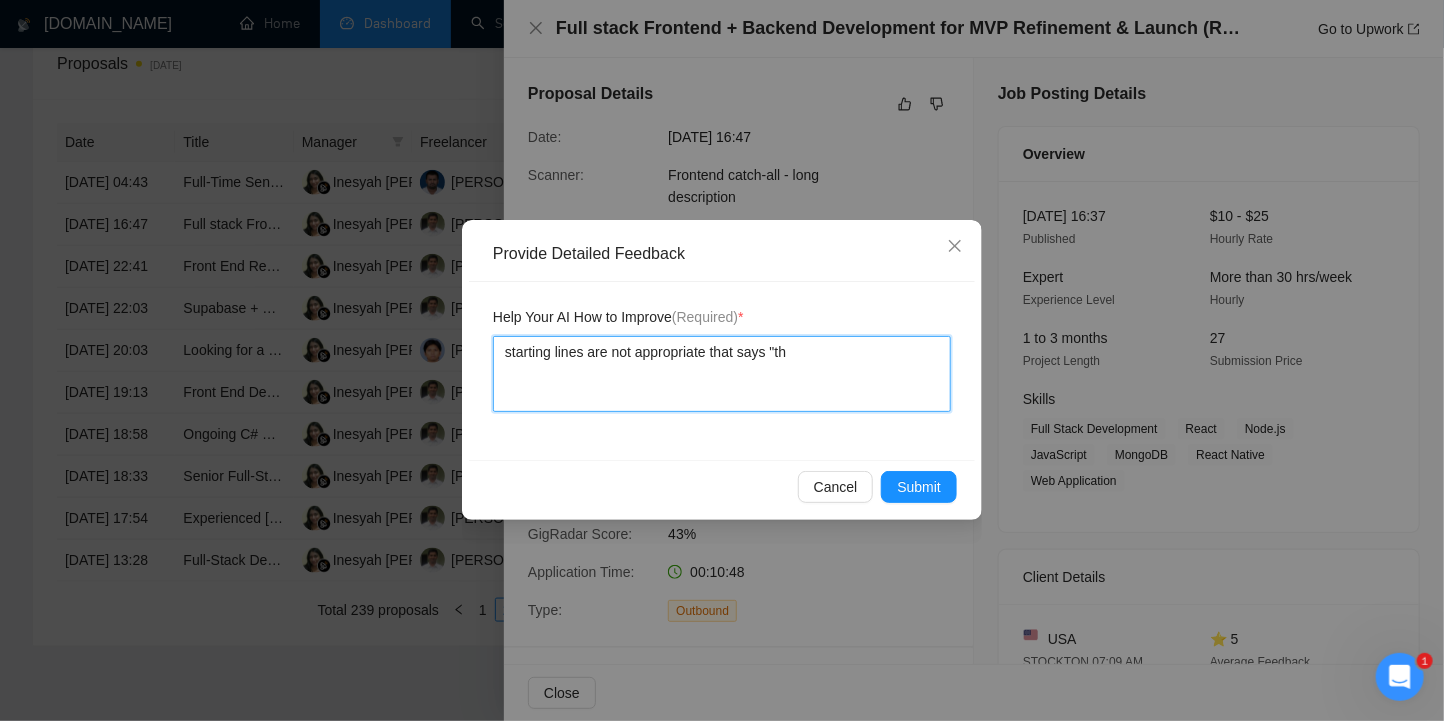 type 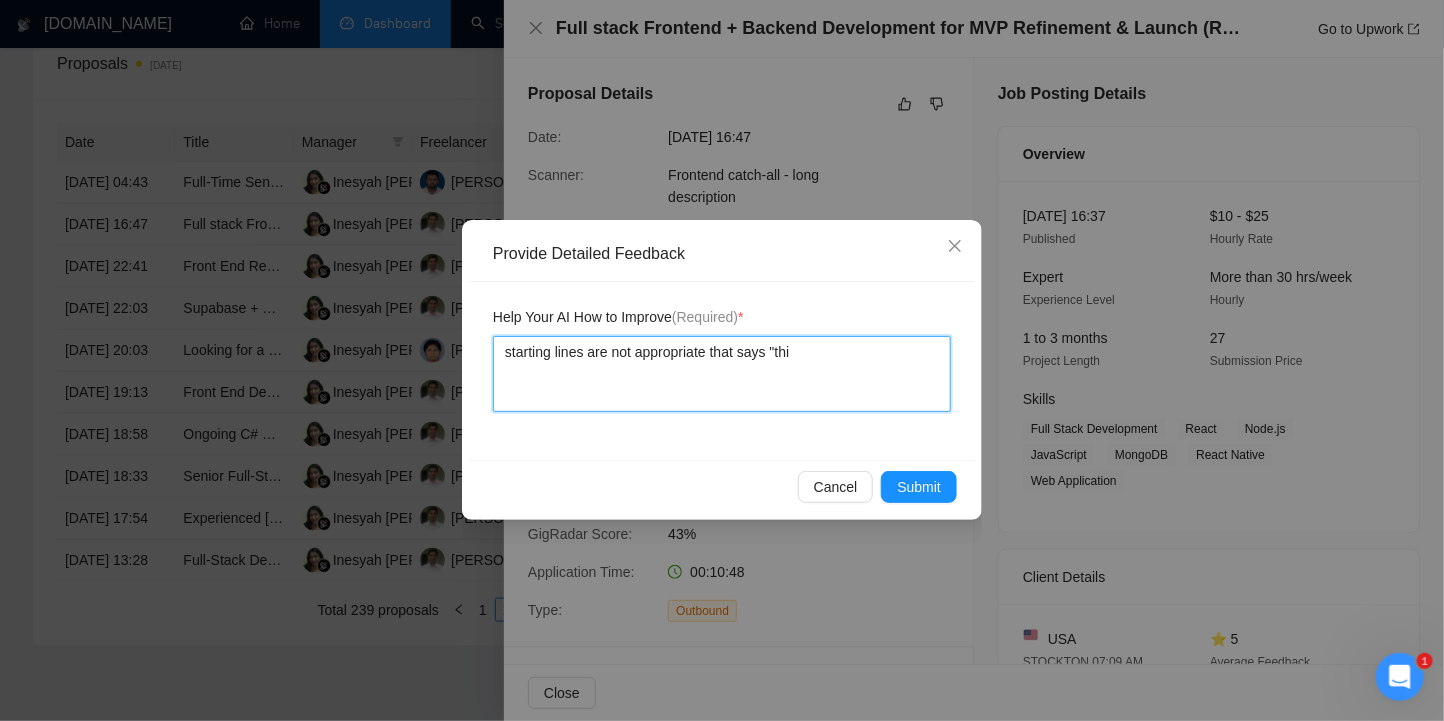 type 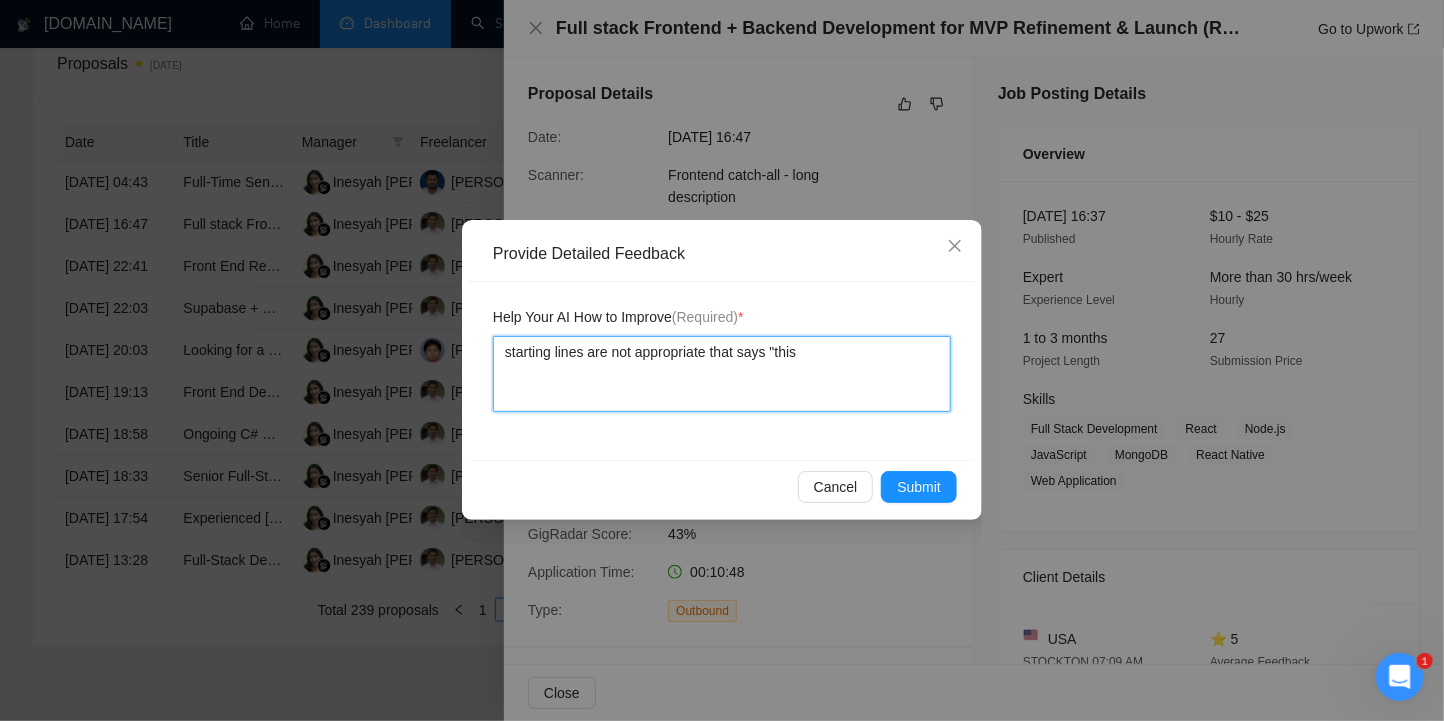 type 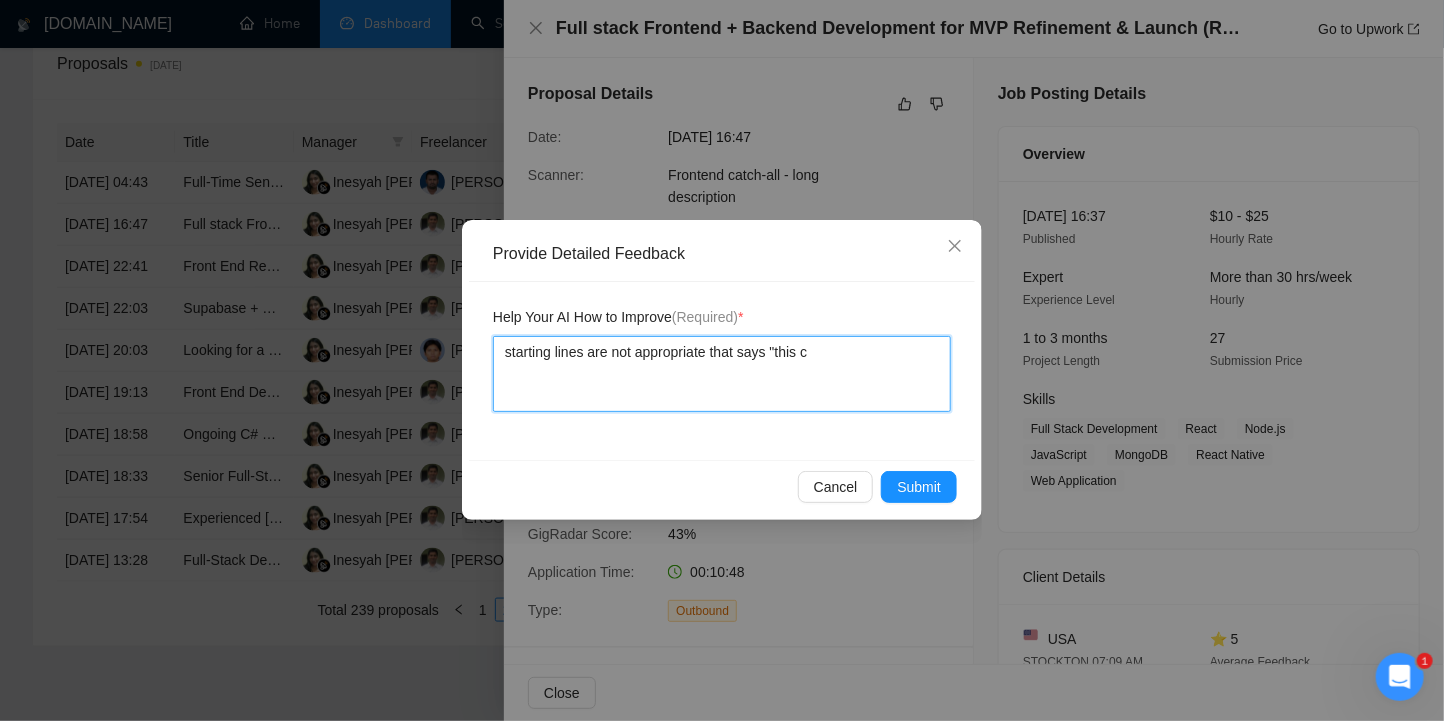 type on "starting lines are not appropriate that says "this cl" 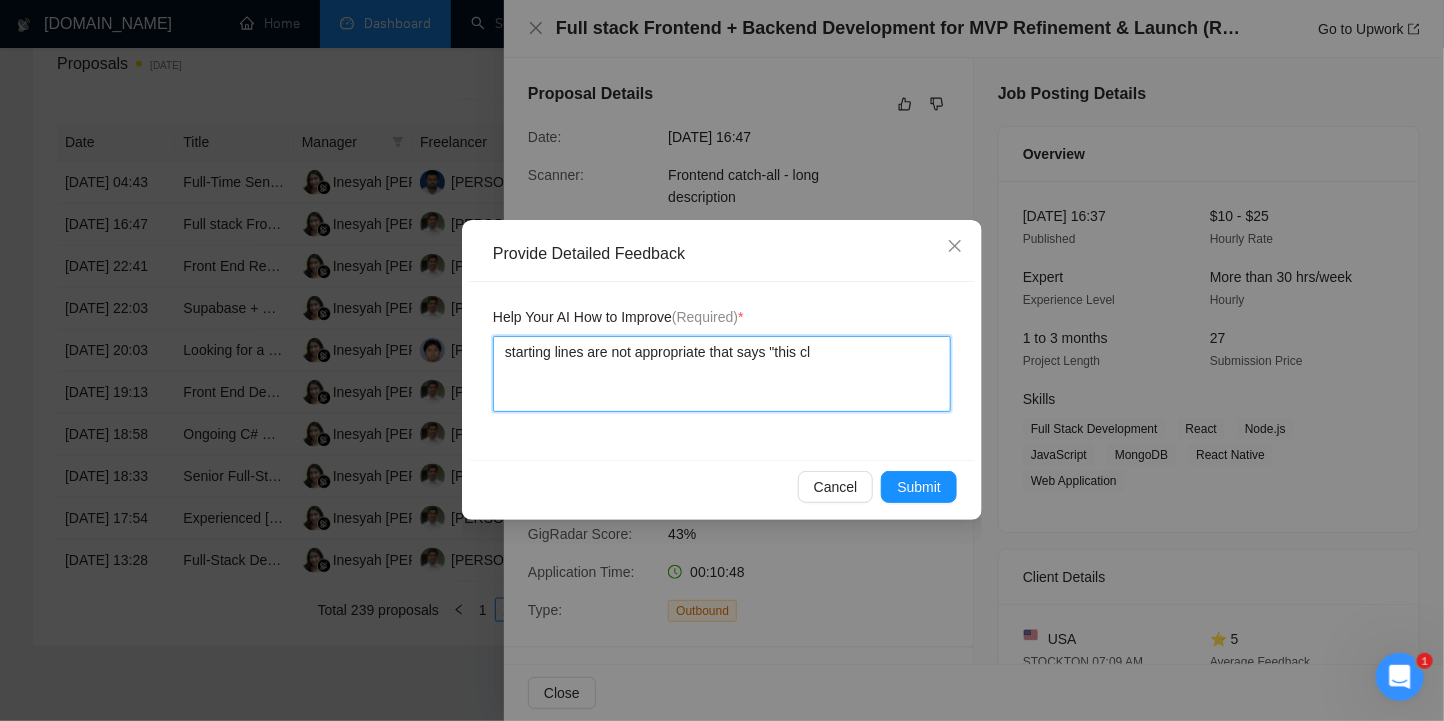type 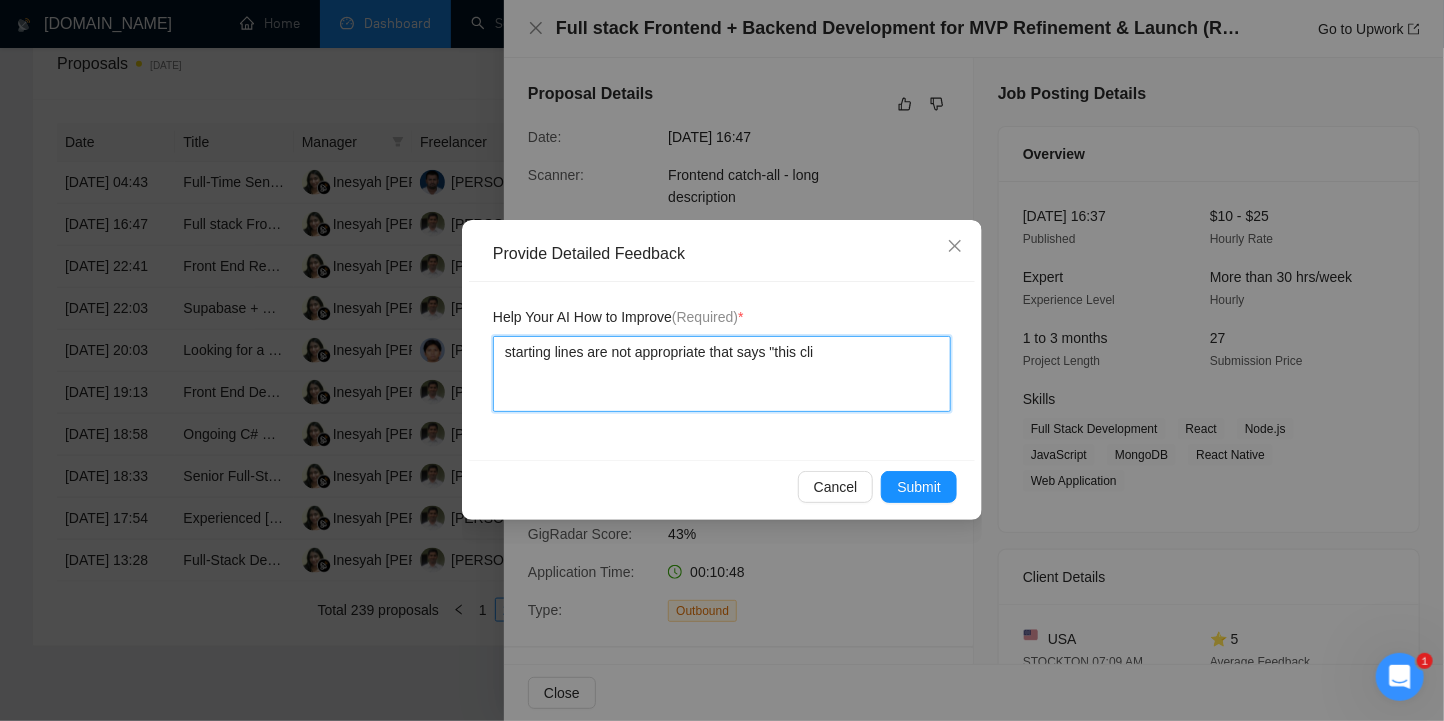 type 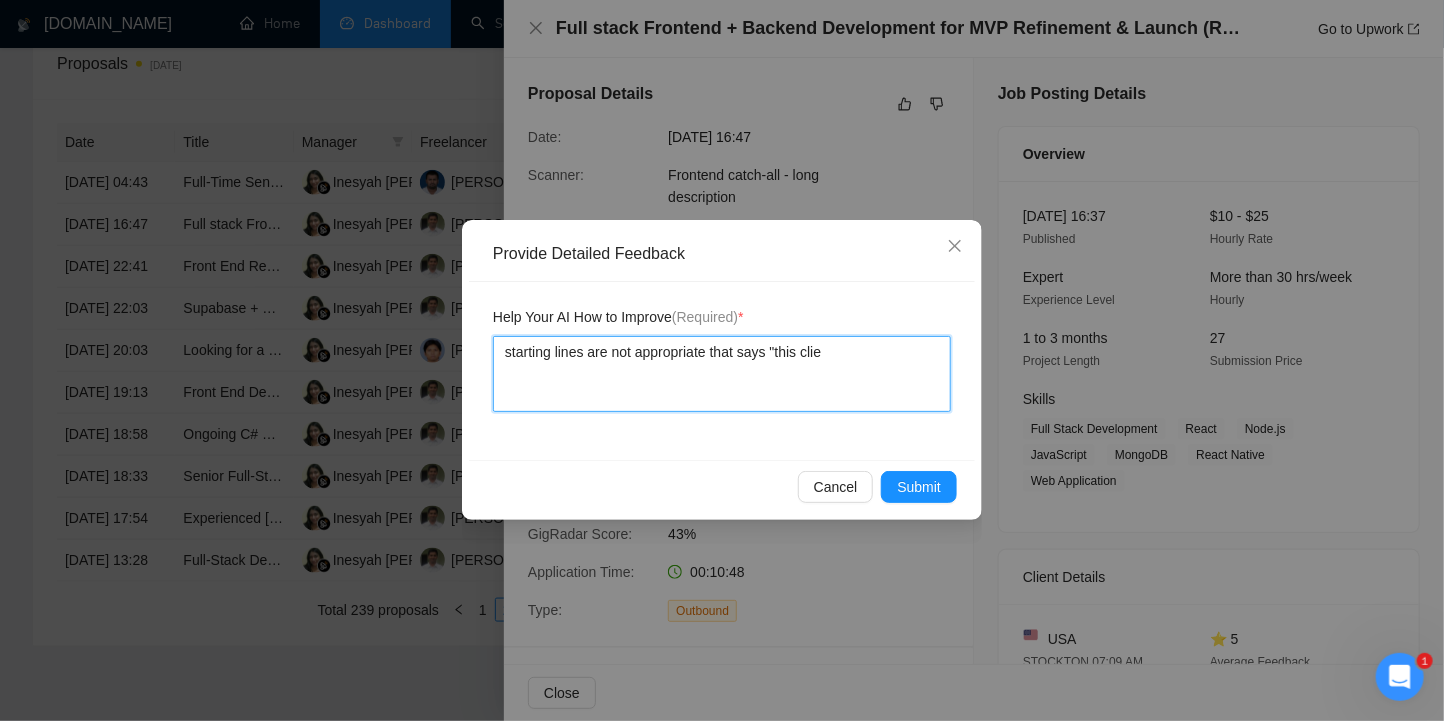 type 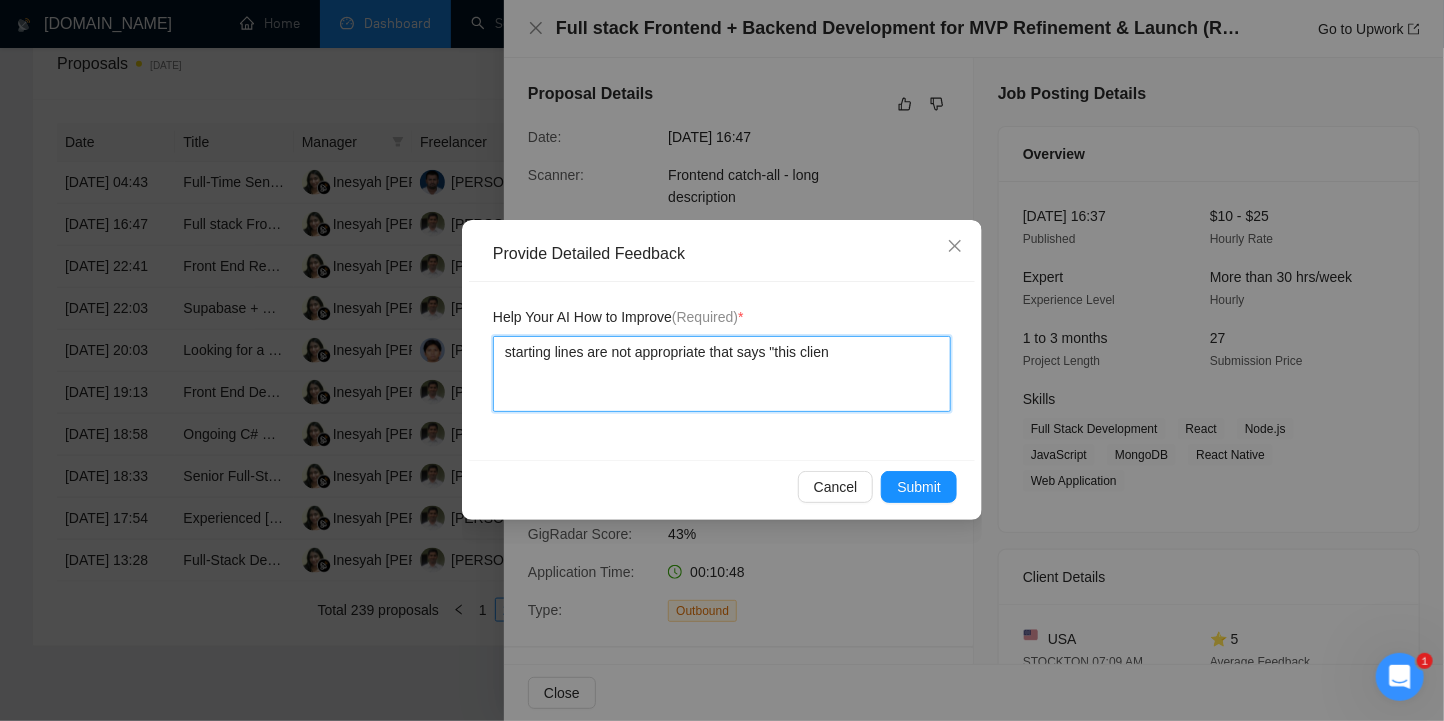 type 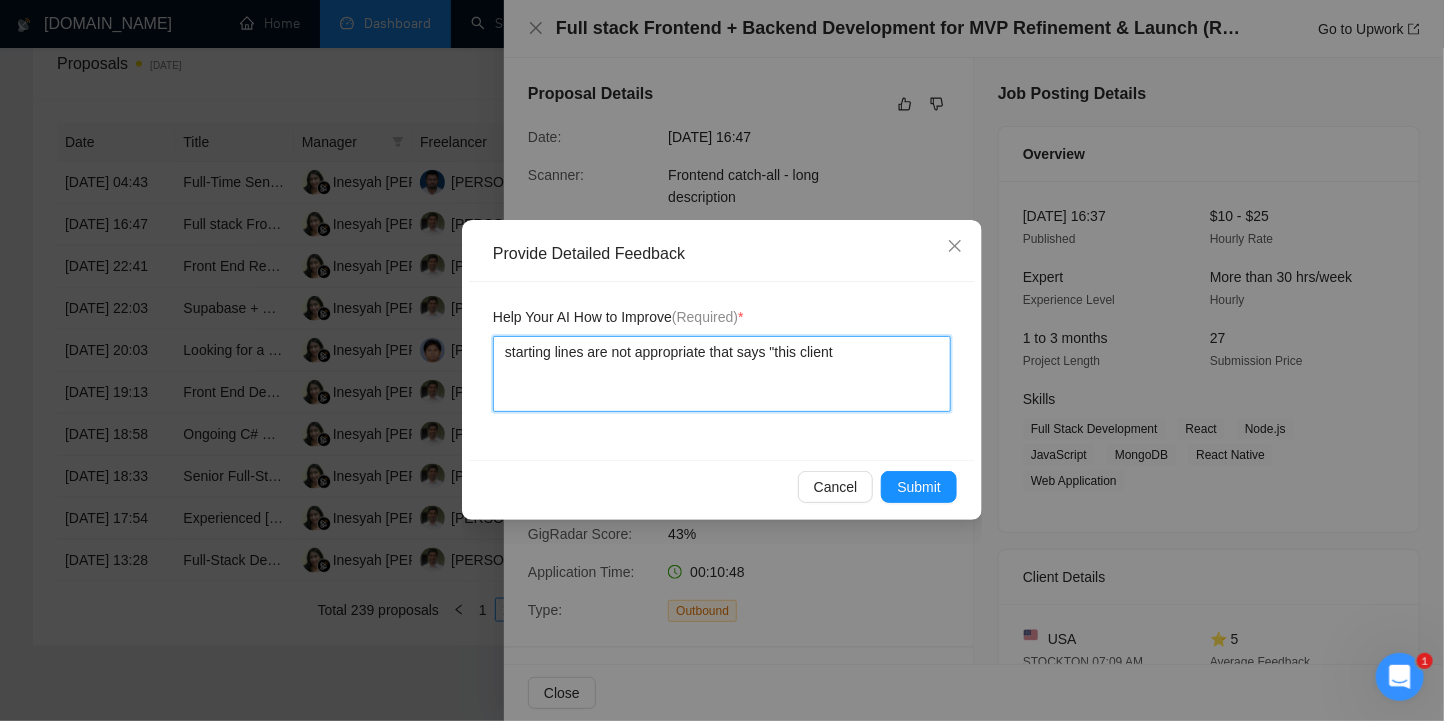 type 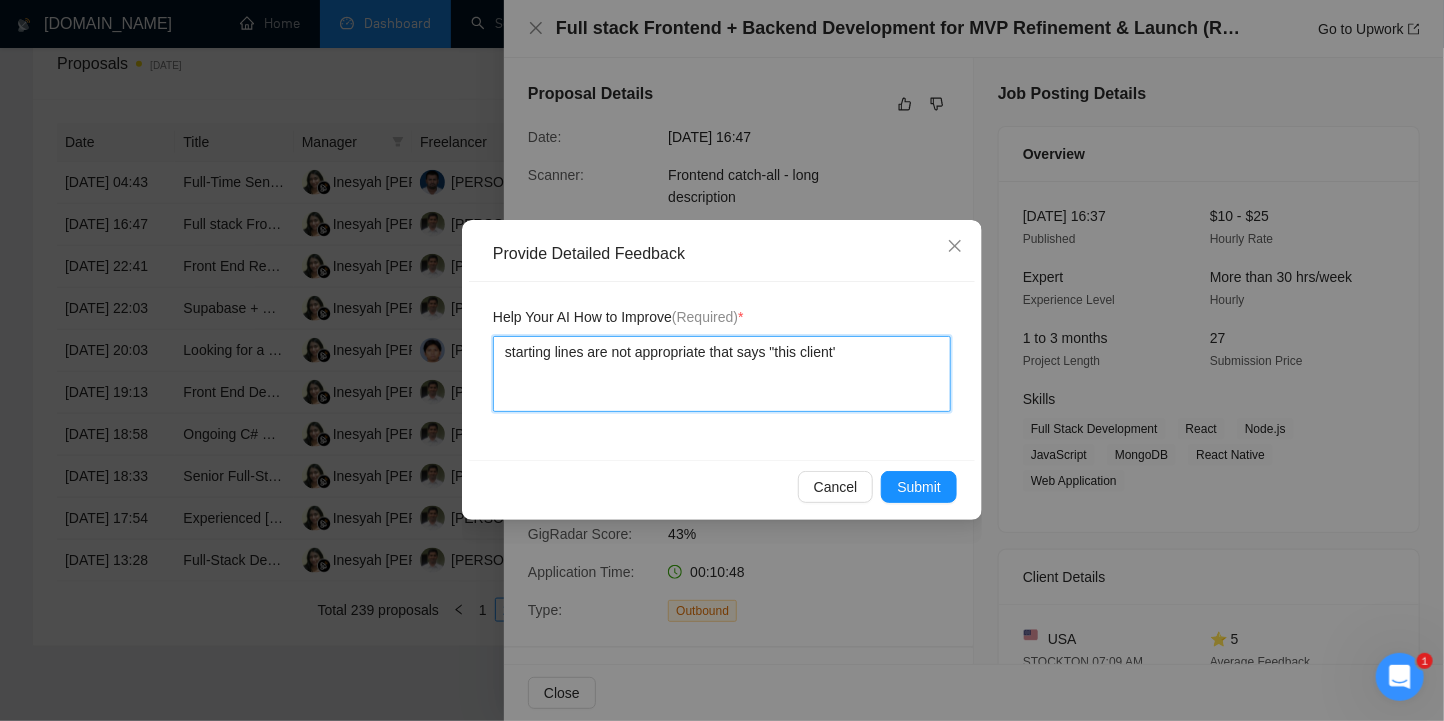 type 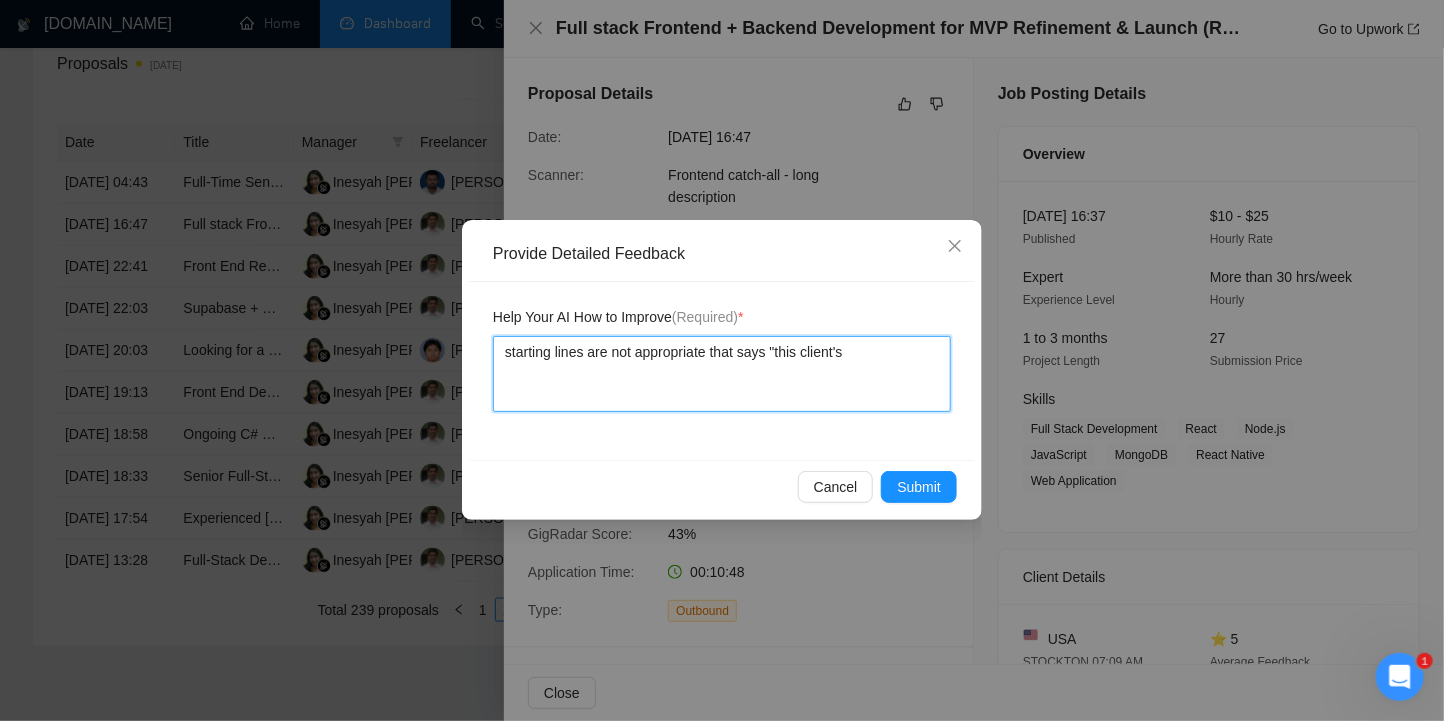 type 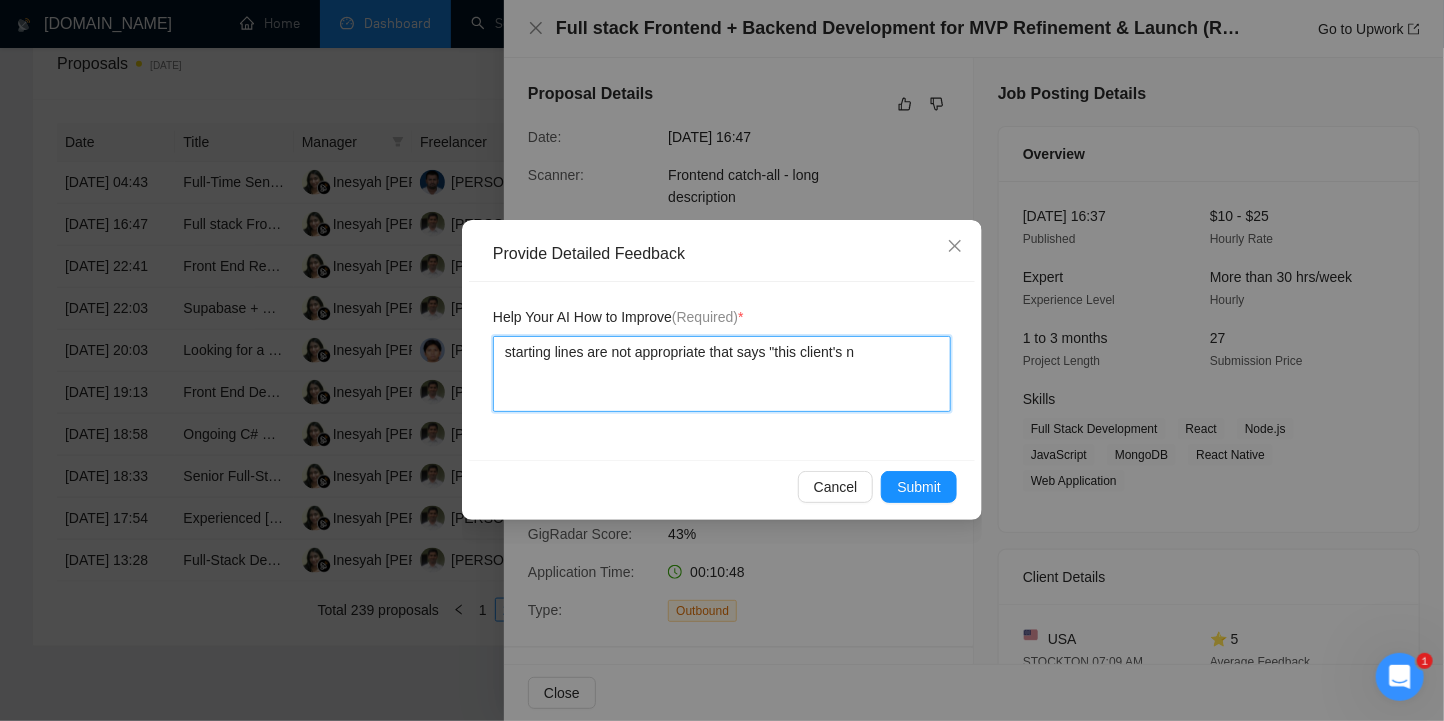 type 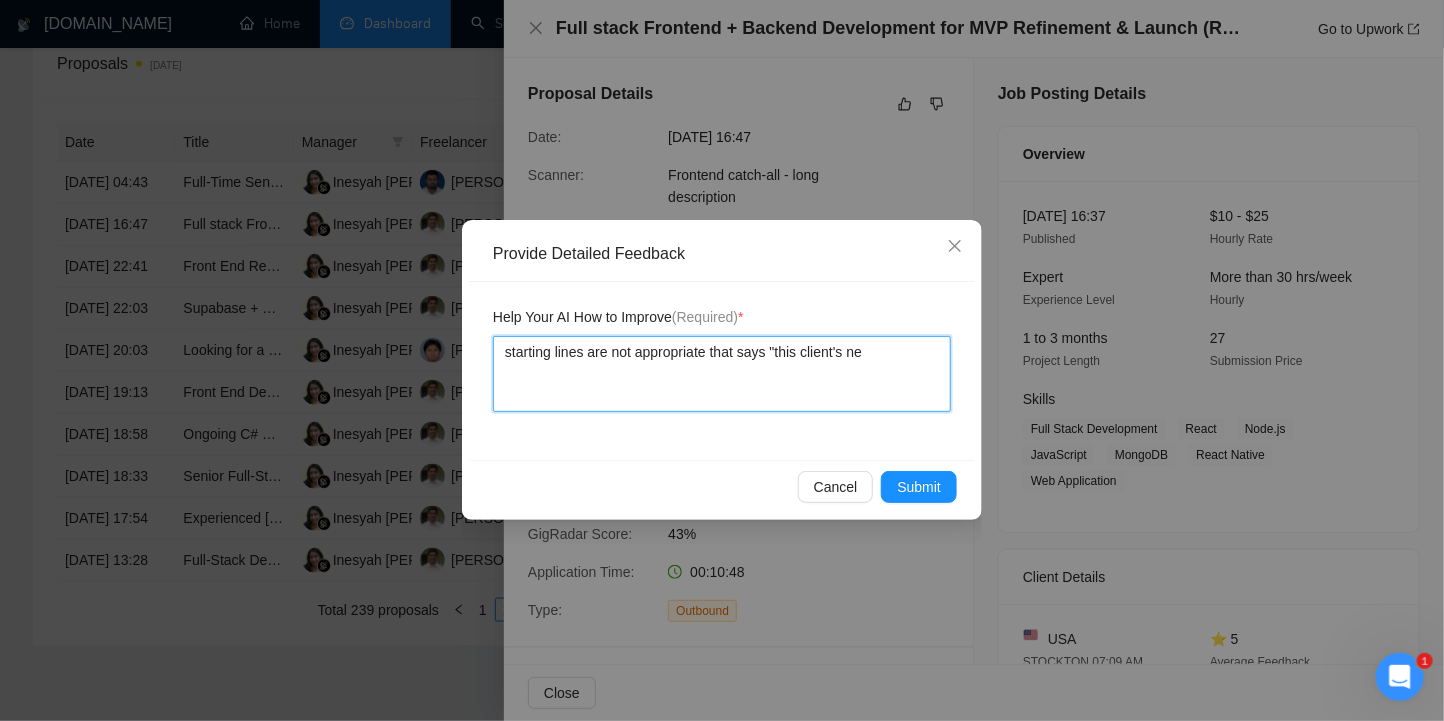 type 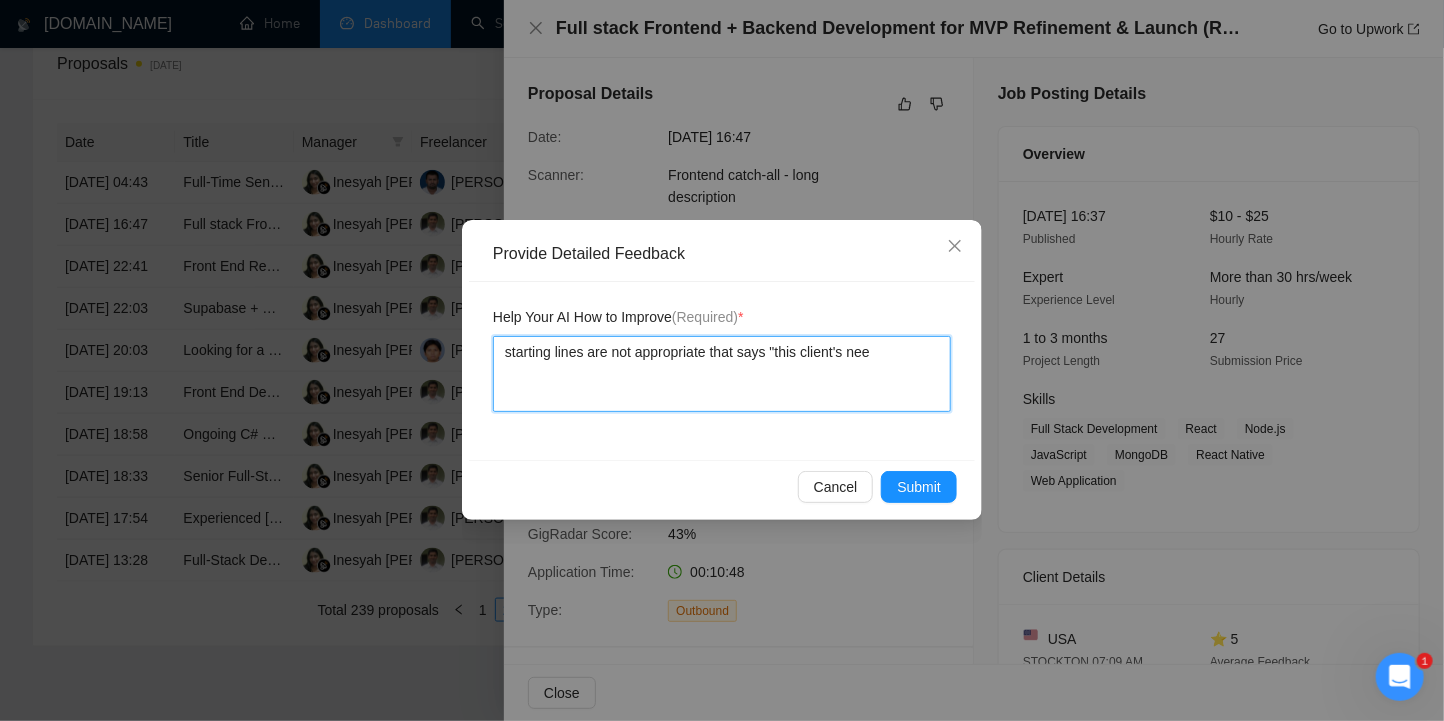 type 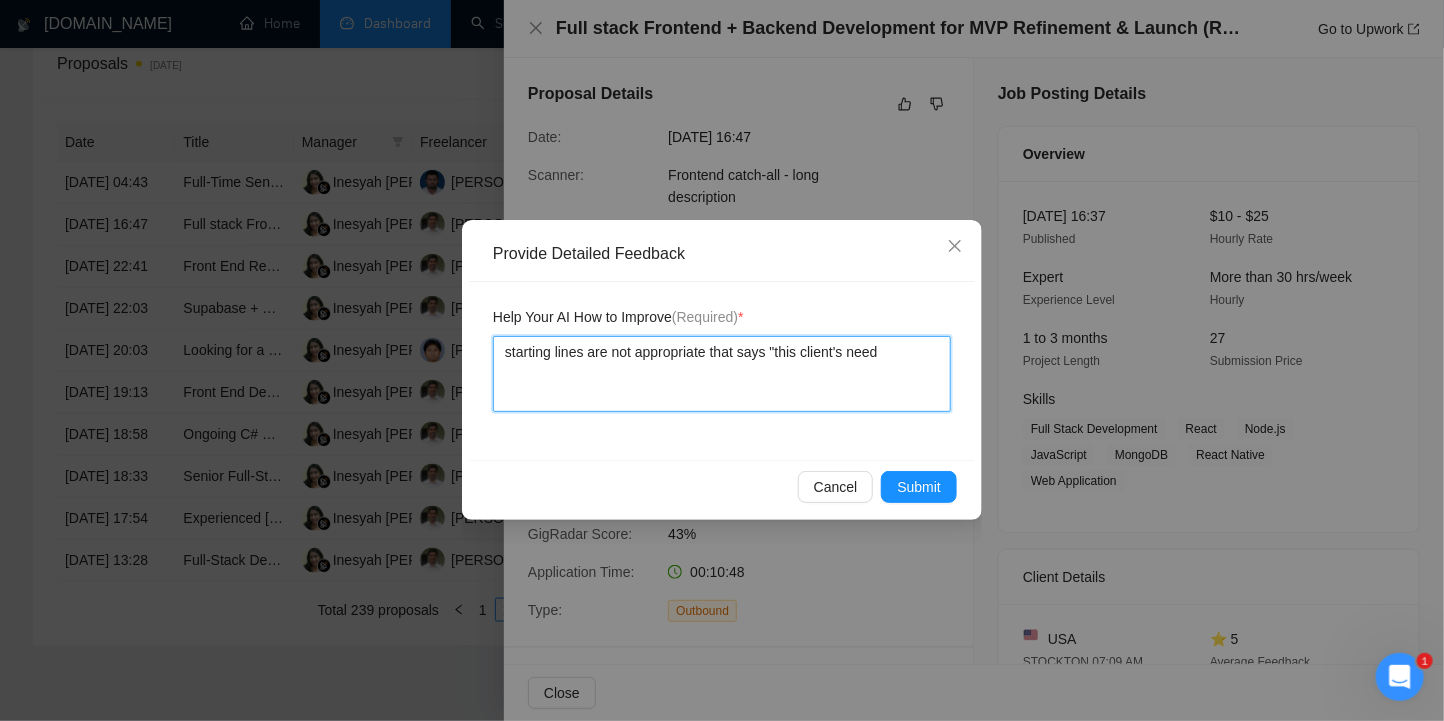 type 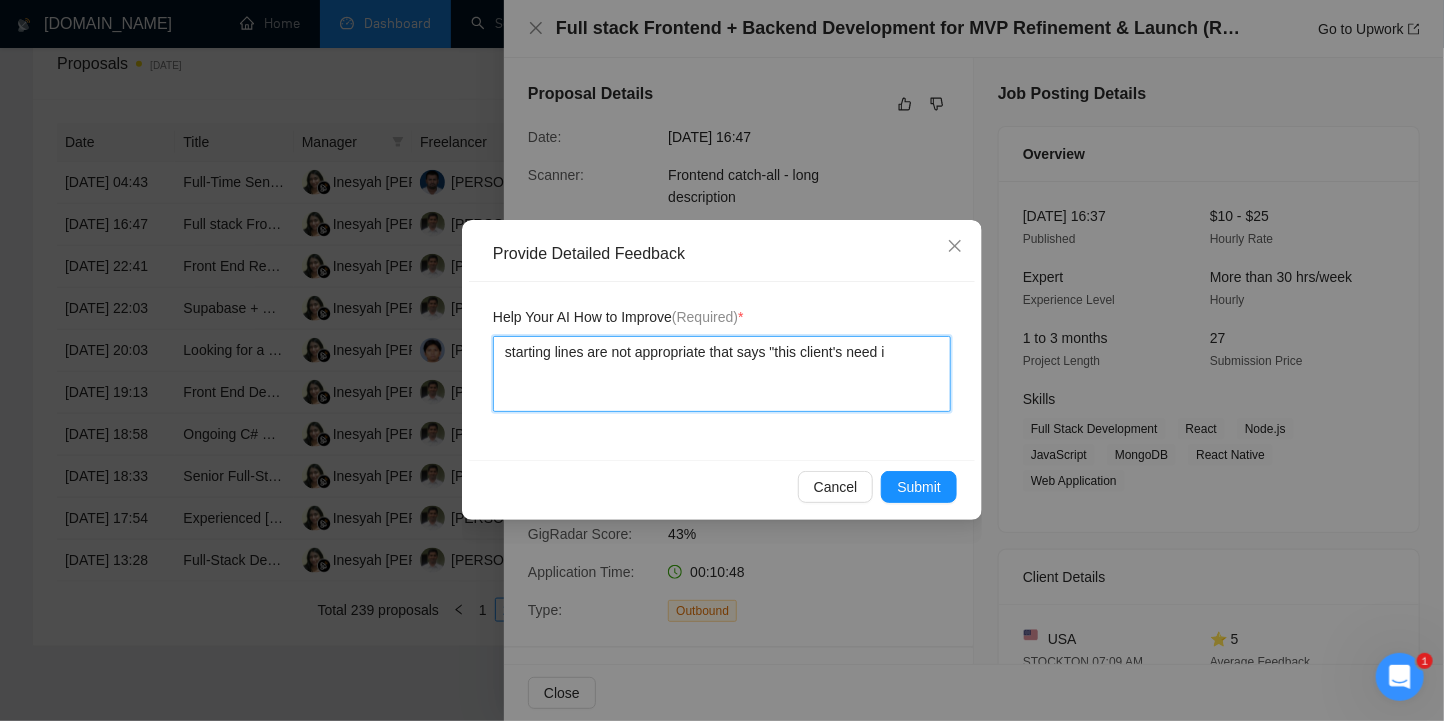 type on "starting lines are not appropriate that says "this client's need is" 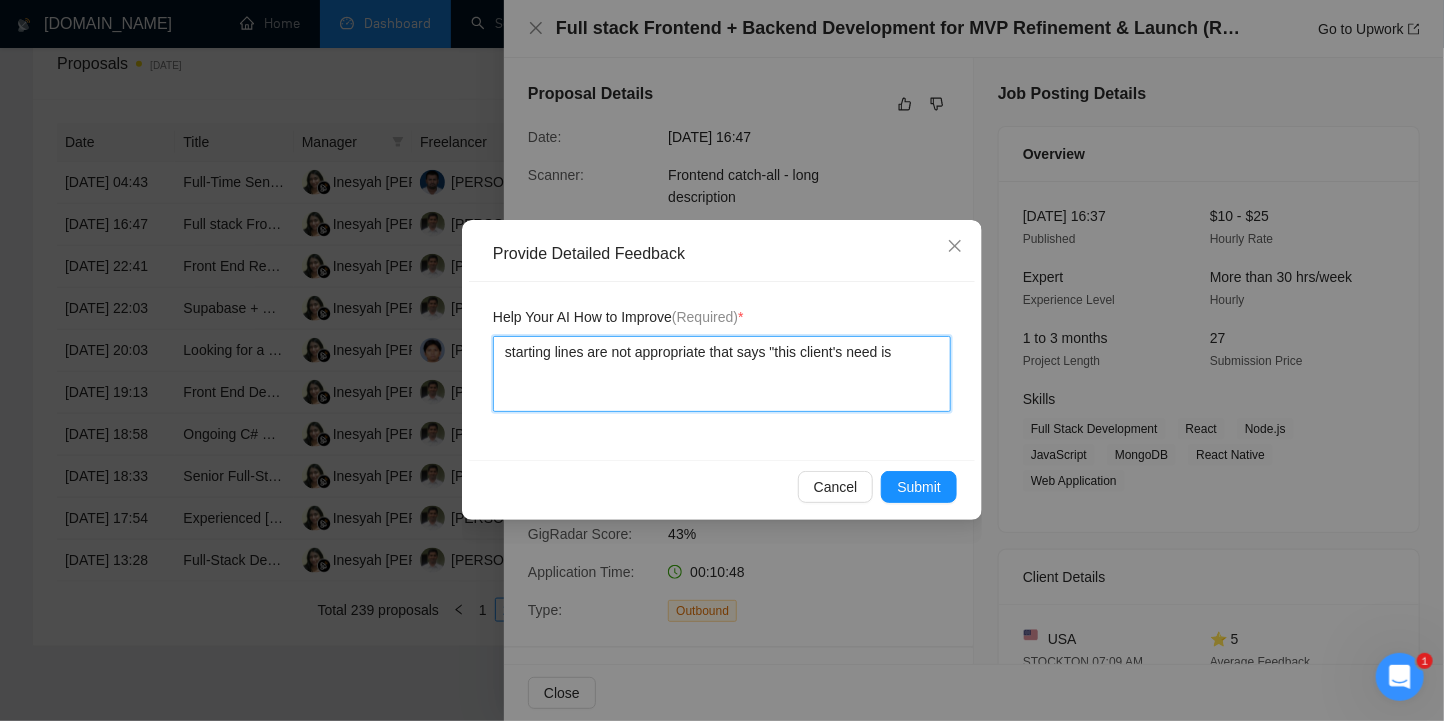 type 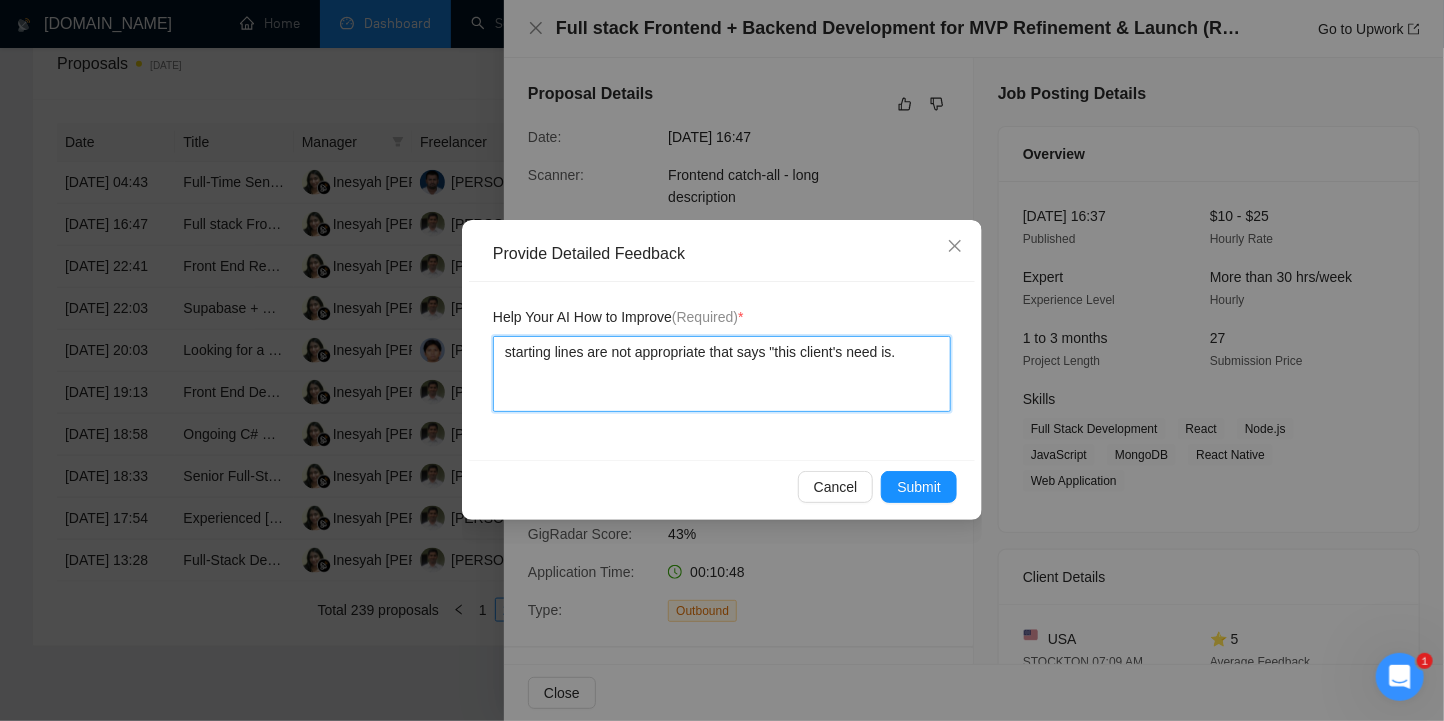 type 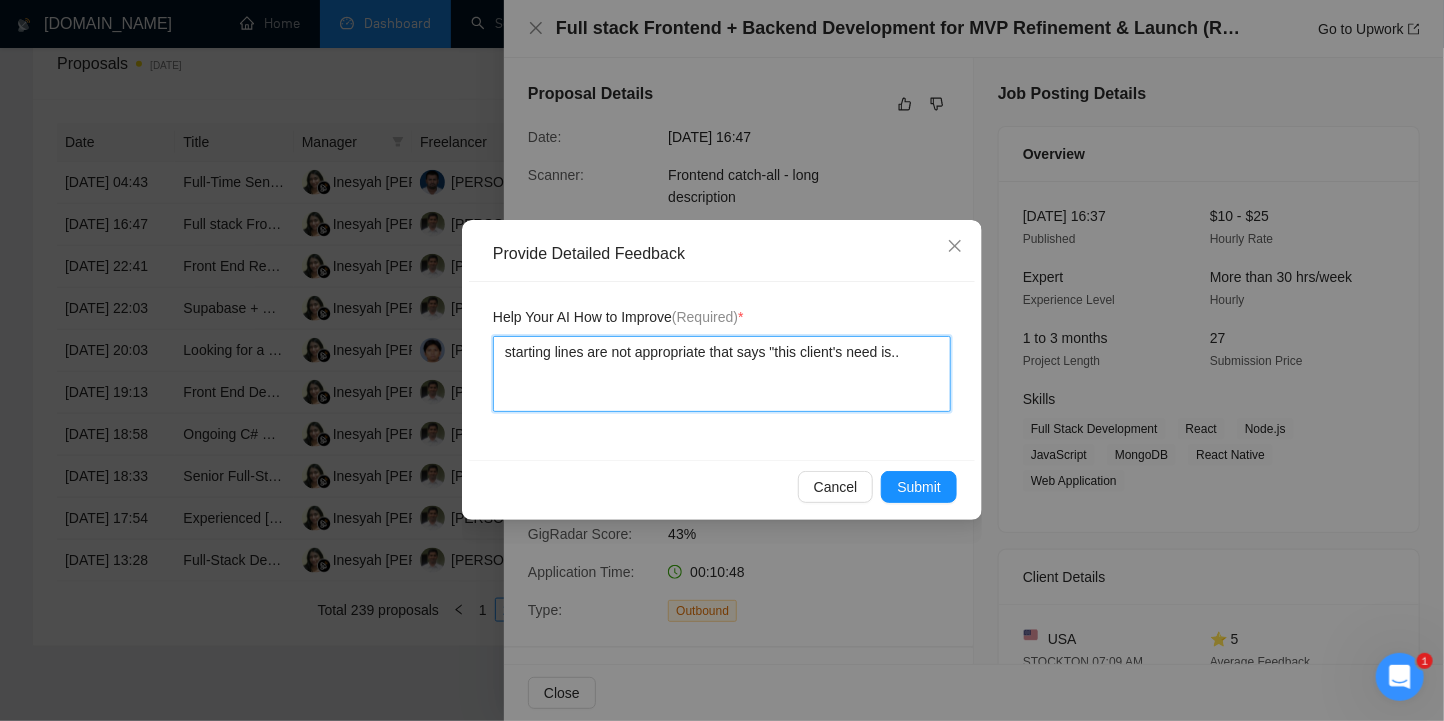 type 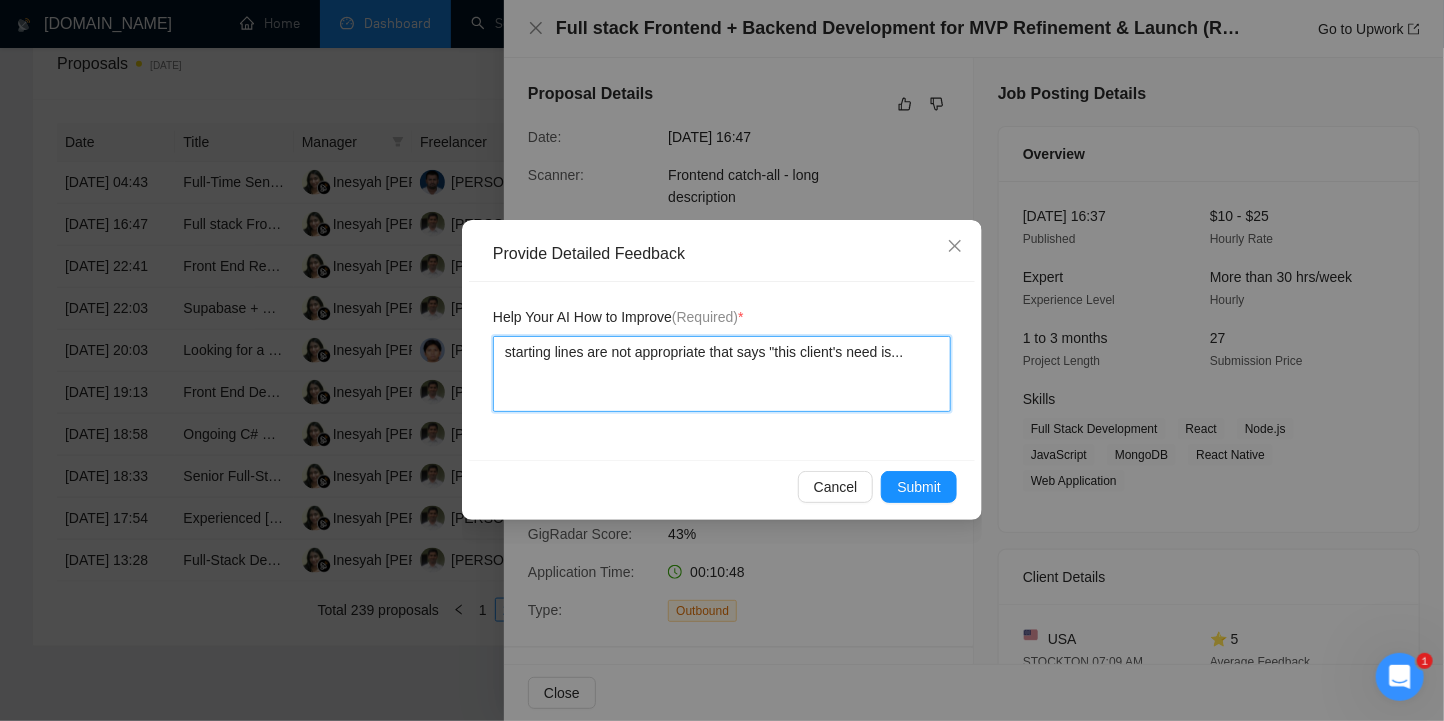 type 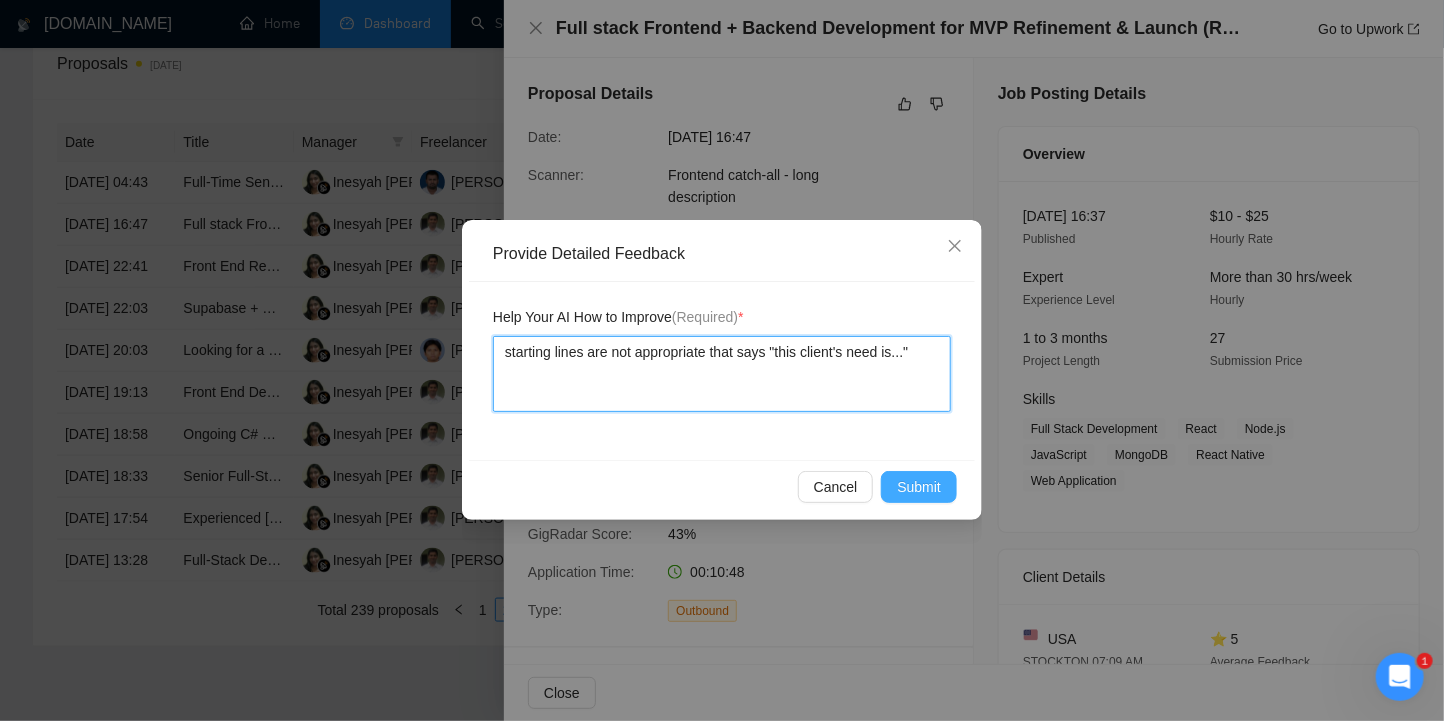 type on "starting lines are not appropriate that says "this client's need is..."" 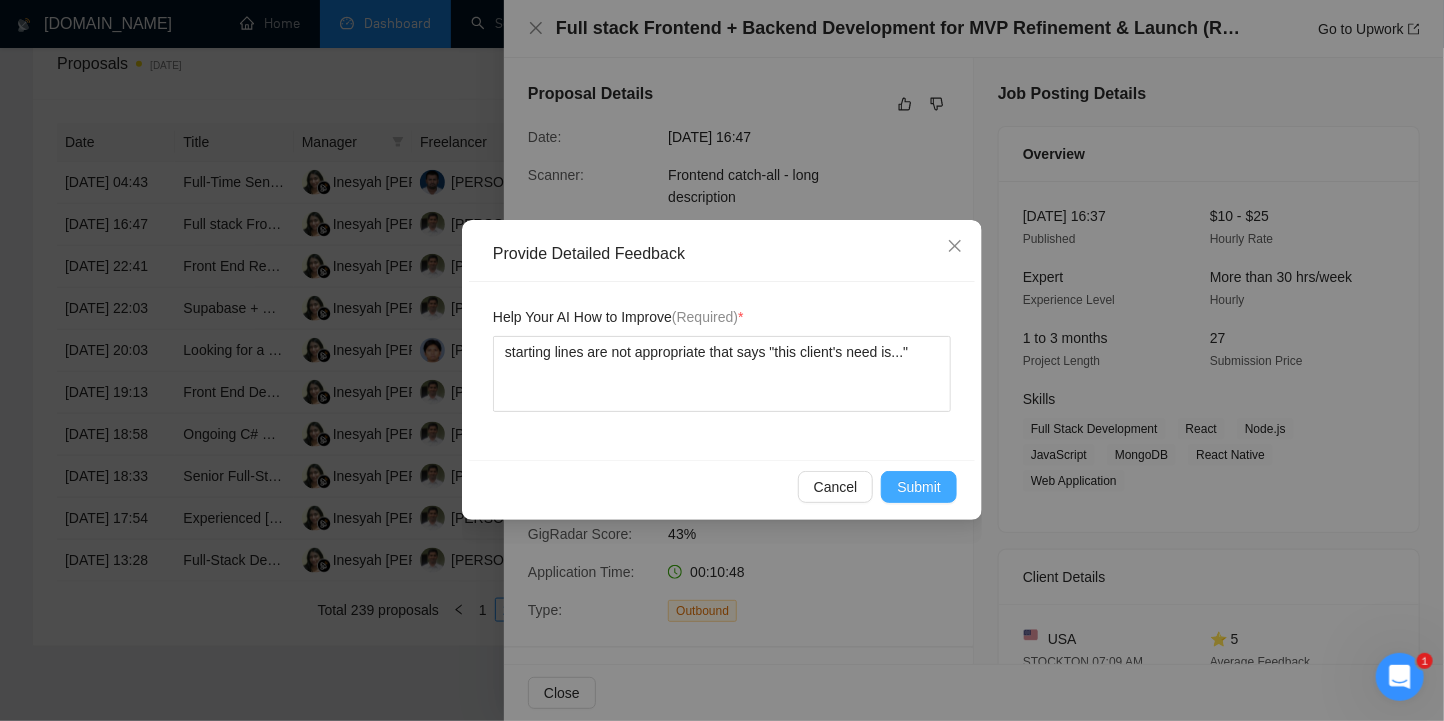 click on "Submit" at bounding box center (919, 487) 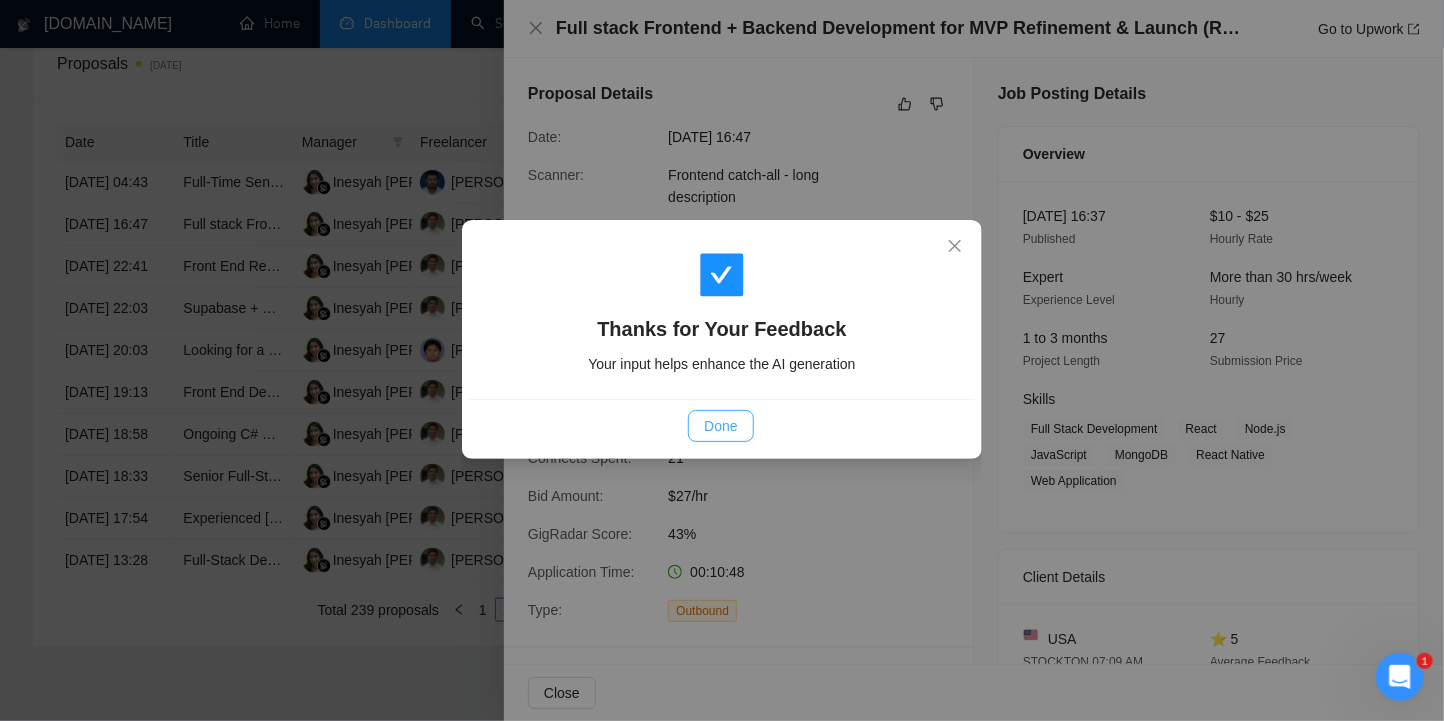 click on "Done" at bounding box center [720, 426] 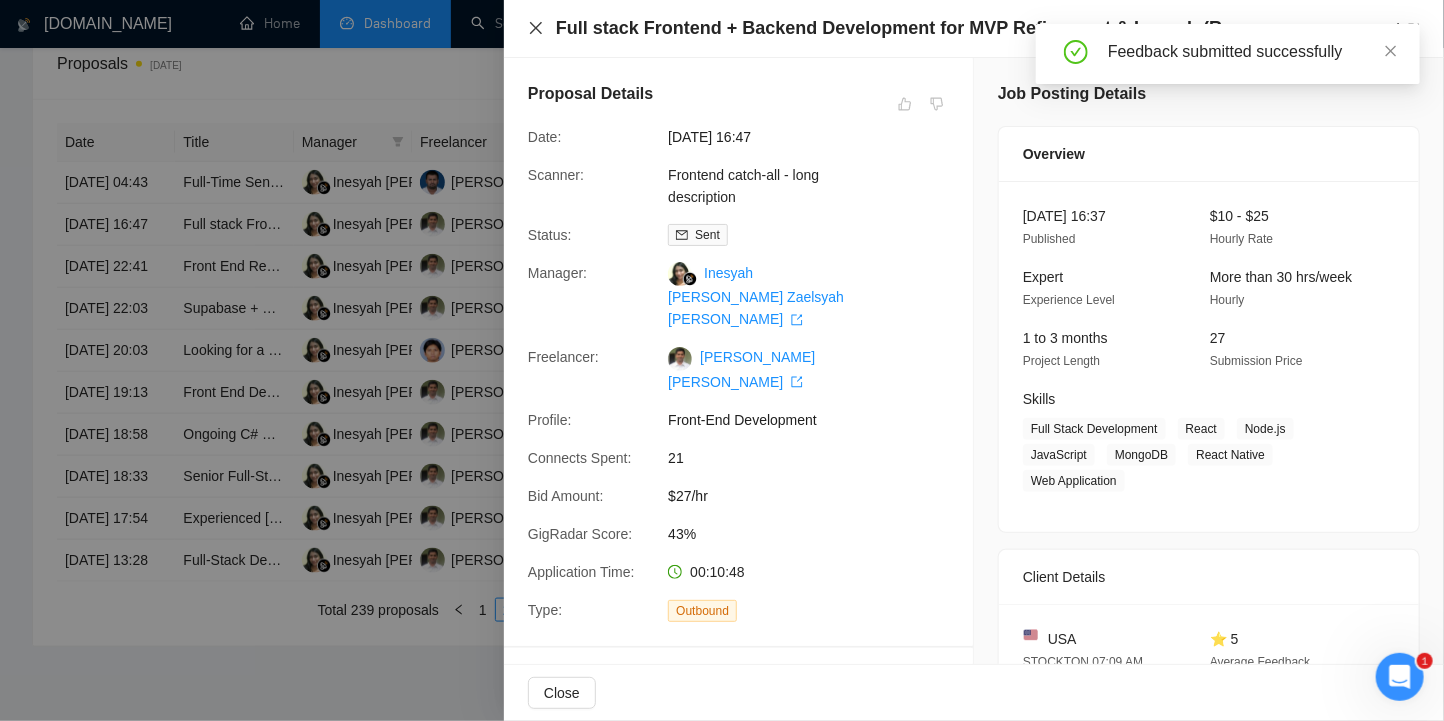 click 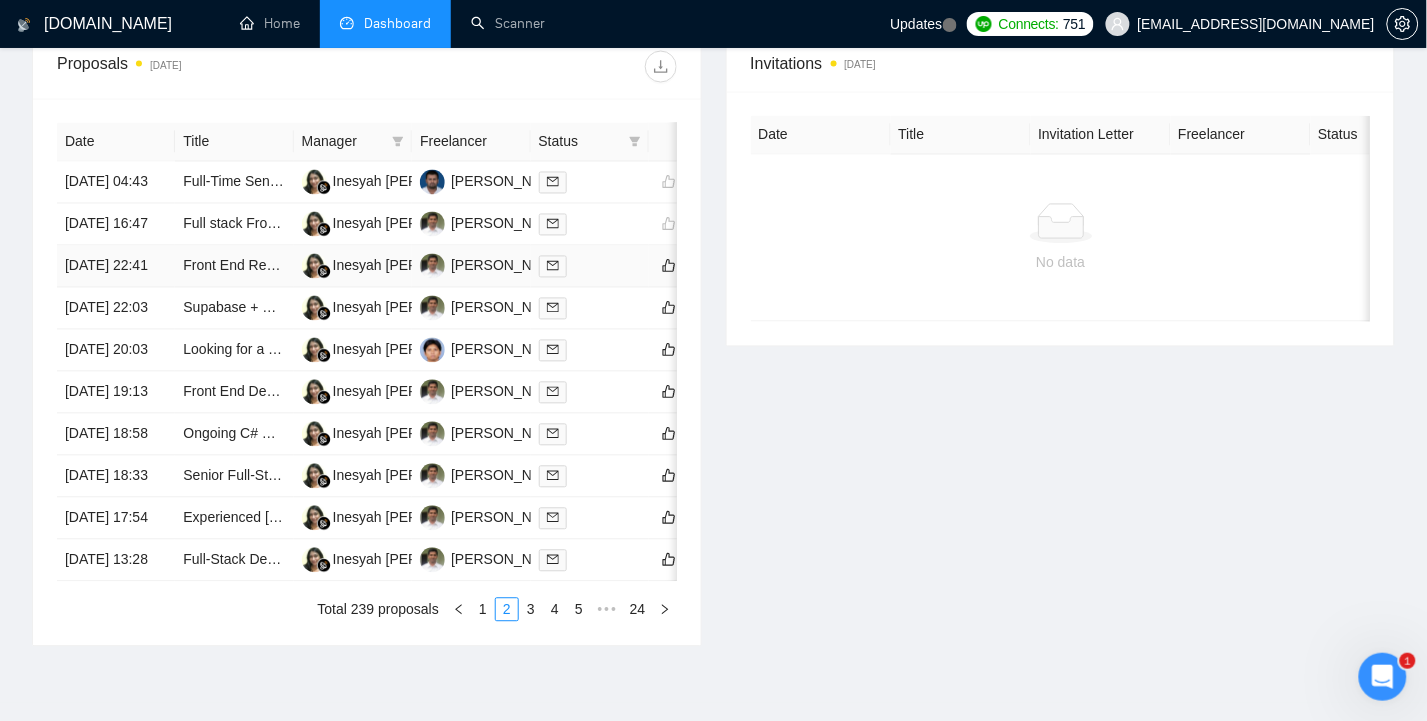 click on "[DATE] 22:41" at bounding box center (116, 267) 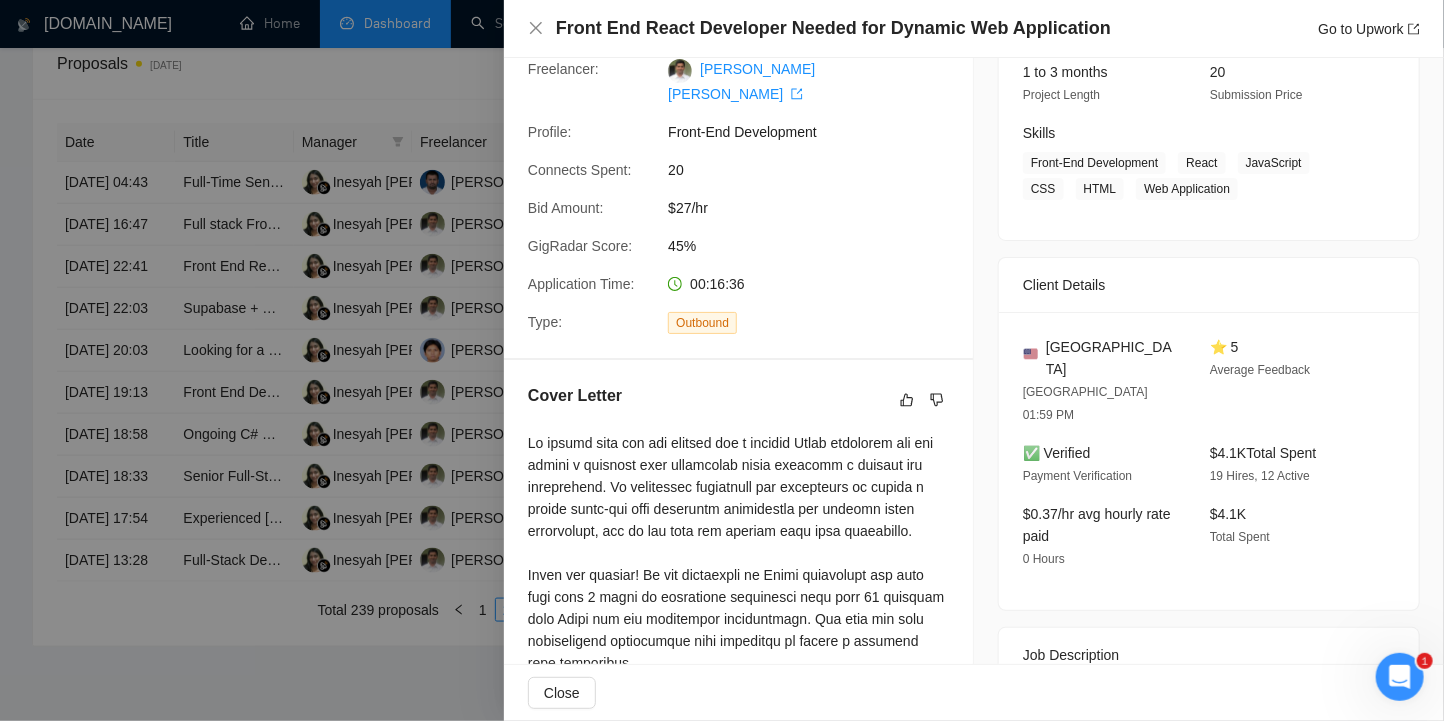 scroll, scrollTop: 400, scrollLeft: 0, axis: vertical 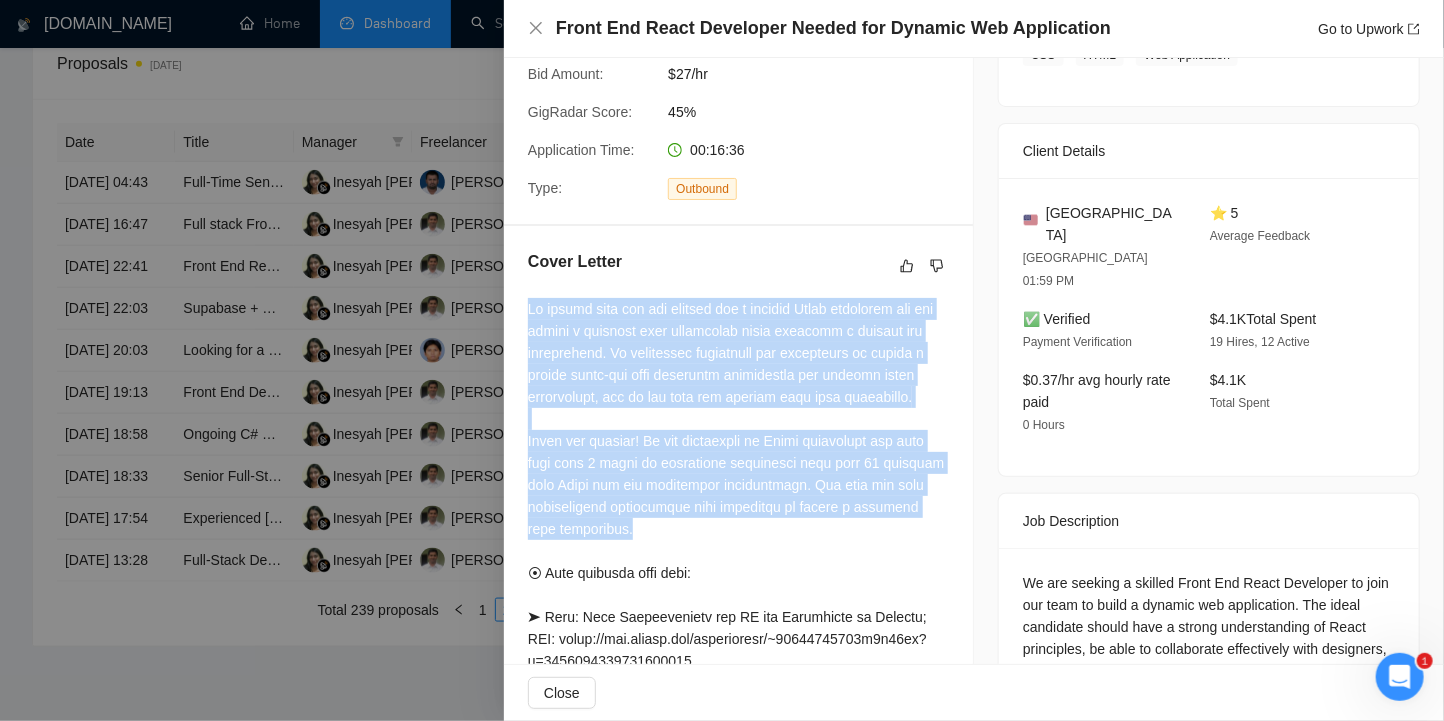 drag, startPoint x: 608, startPoint y: 505, endPoint x: 528, endPoint y: 272, distance: 246.35138 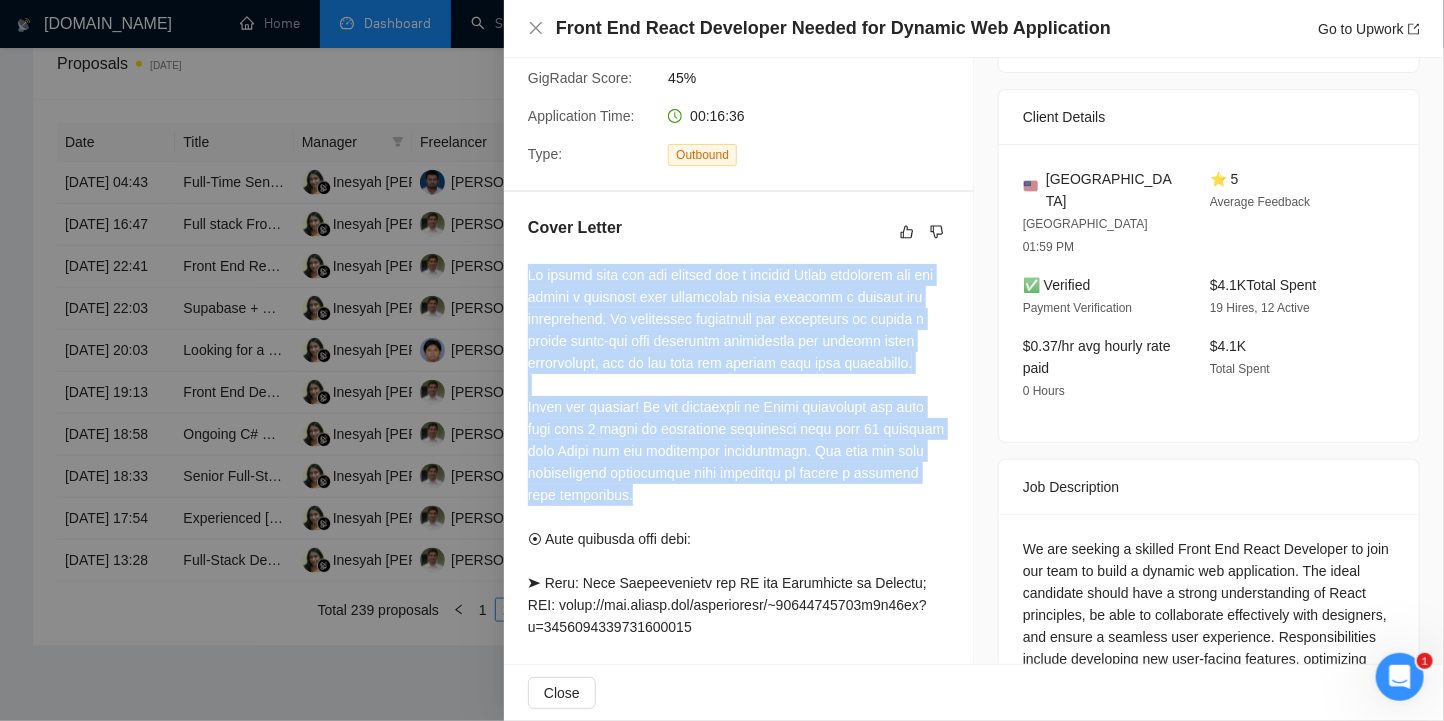 scroll, scrollTop: 533, scrollLeft: 0, axis: vertical 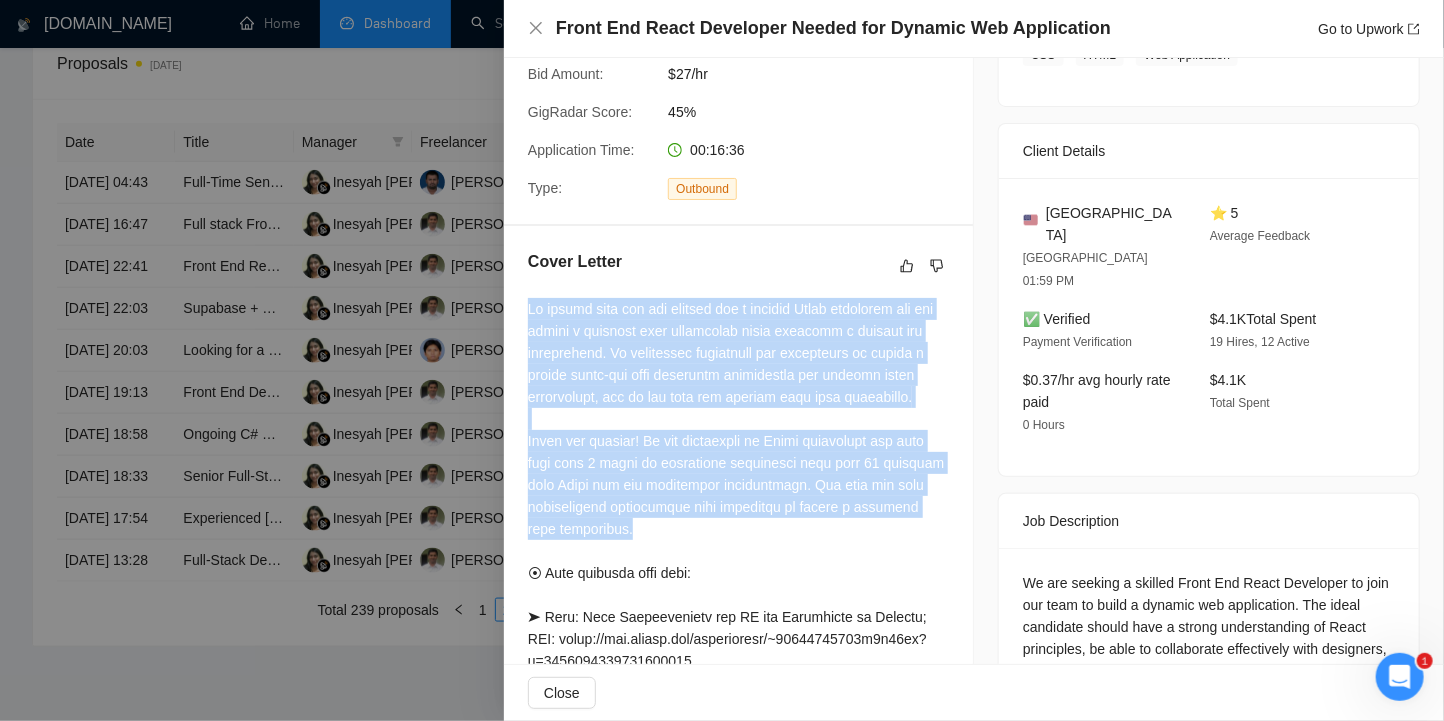 click at bounding box center (738, 661) 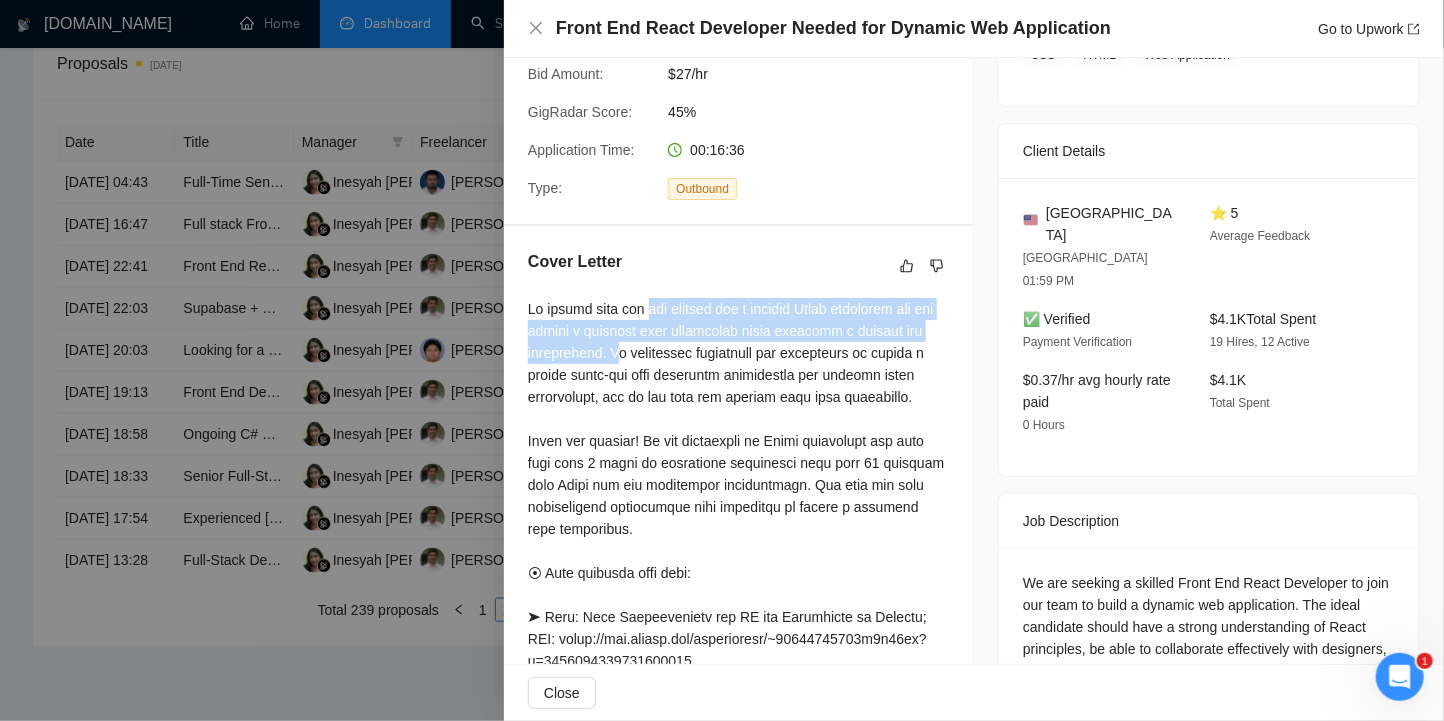 drag, startPoint x: 641, startPoint y: 266, endPoint x: 650, endPoint y: 318, distance: 52.773098 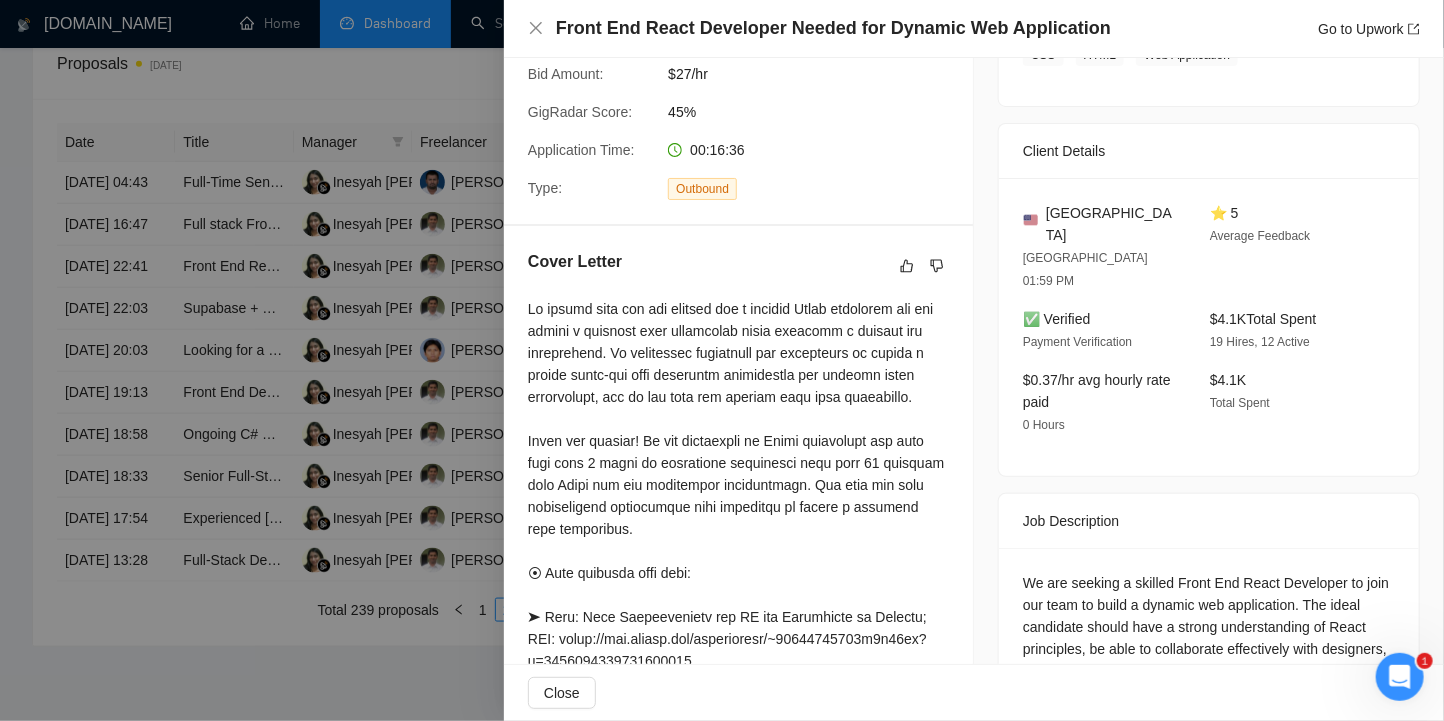 click at bounding box center [738, 661] 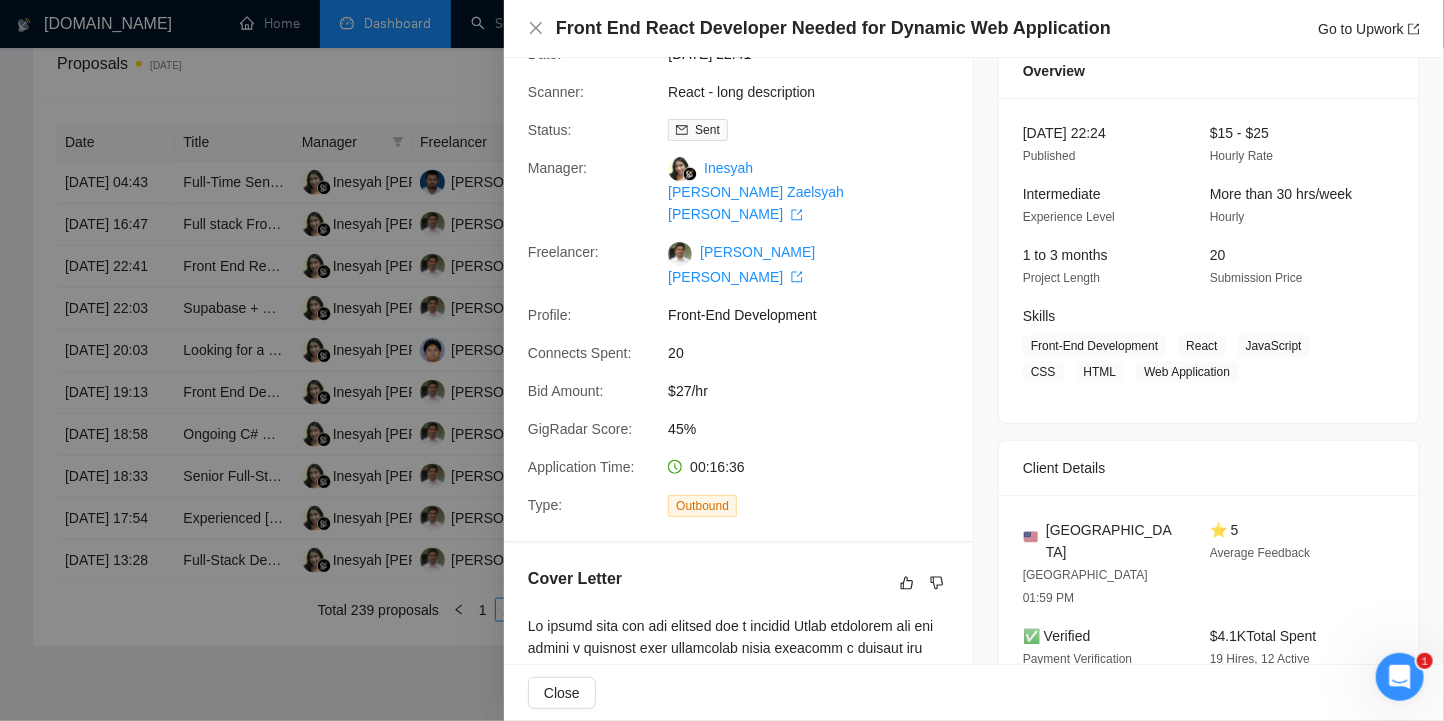 scroll, scrollTop: 0, scrollLeft: 0, axis: both 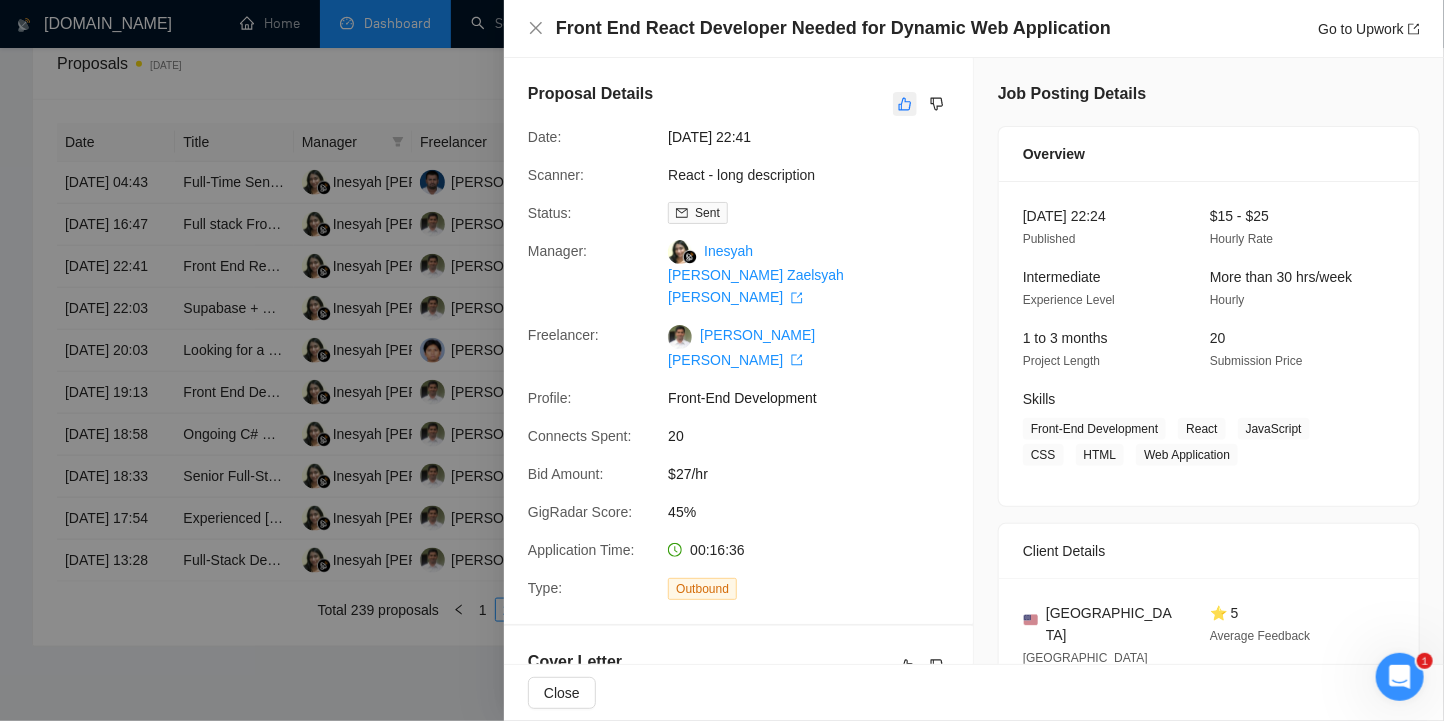 click 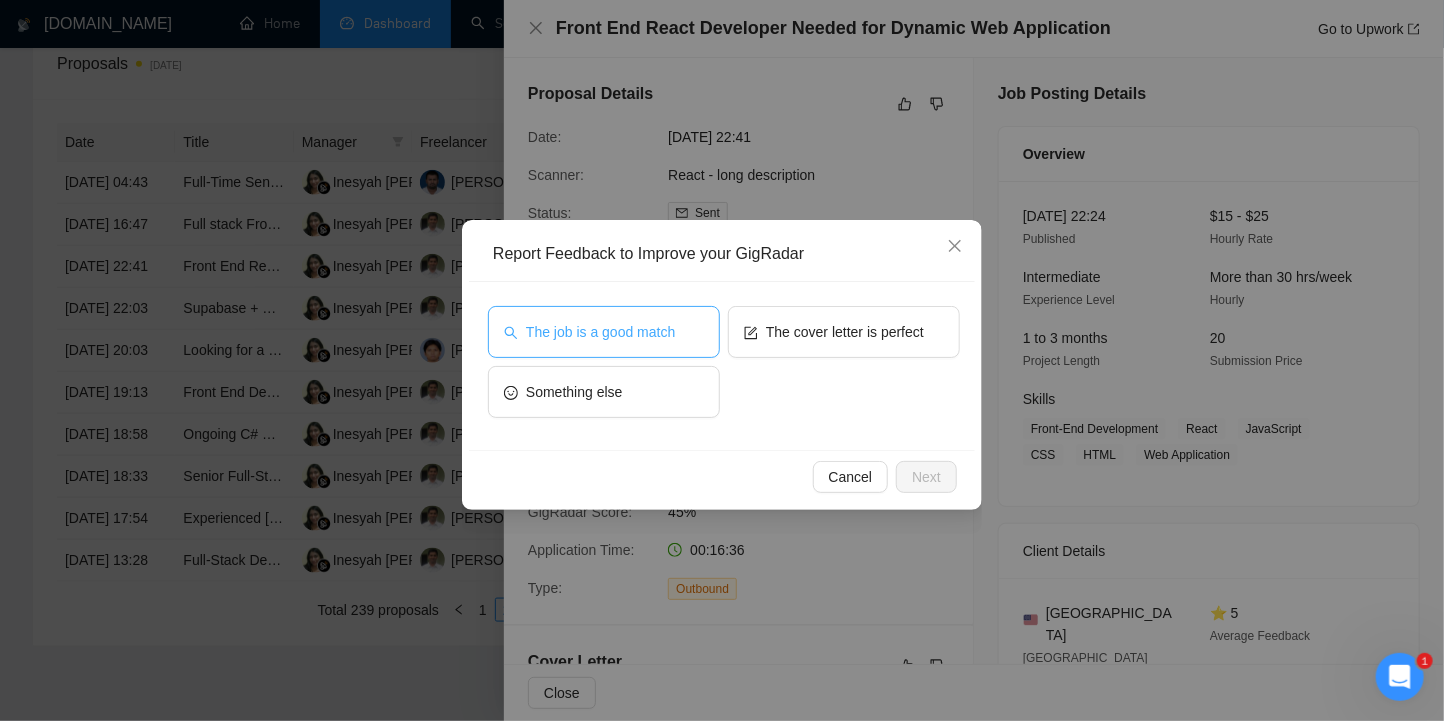 click on "The job is a good match" at bounding box center (600, 332) 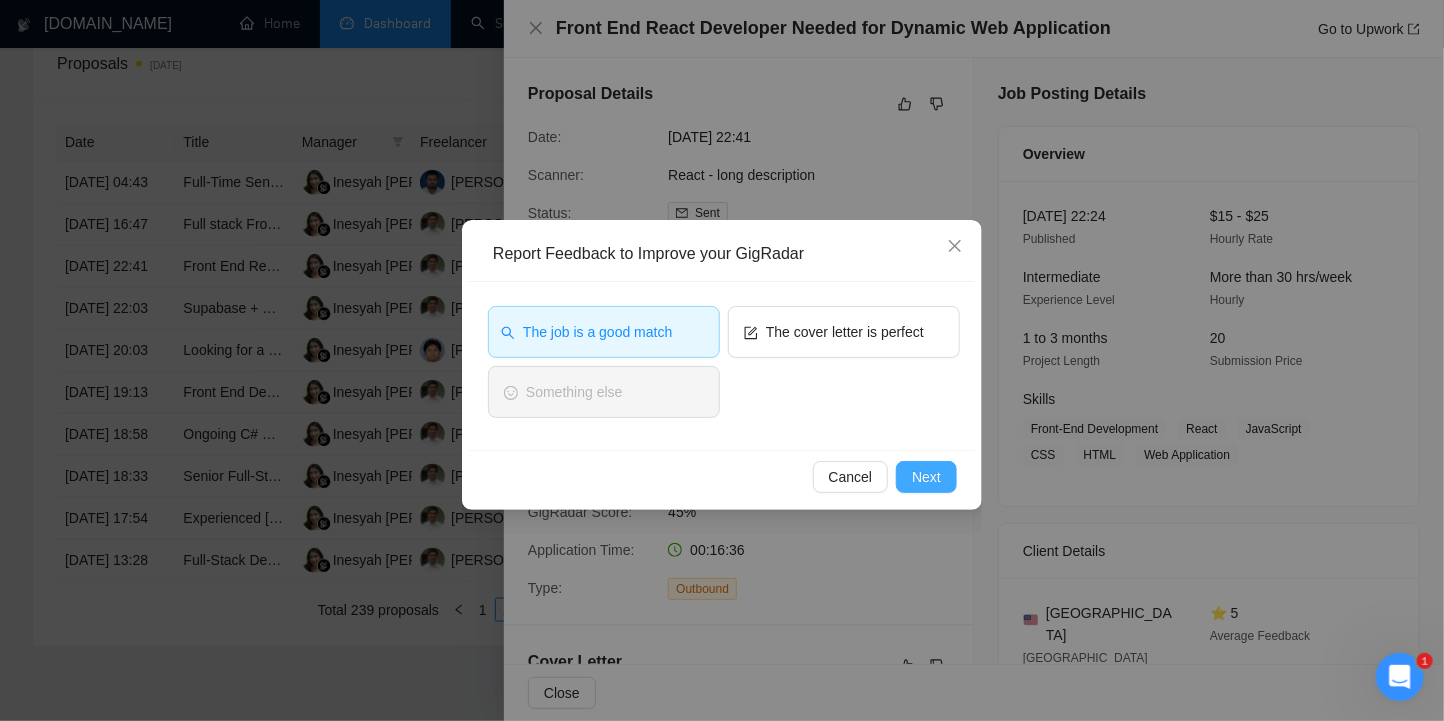 click on "Next" at bounding box center [926, 477] 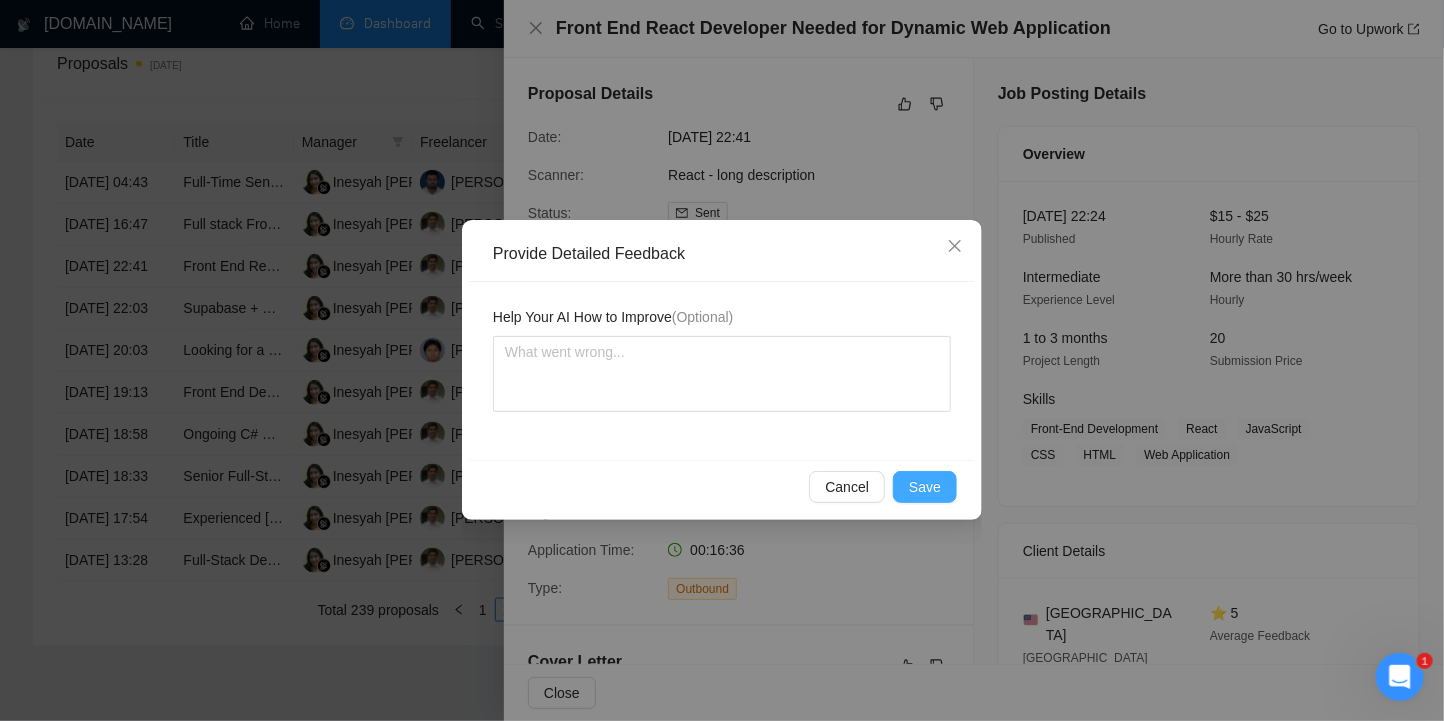 click on "Save" at bounding box center (925, 487) 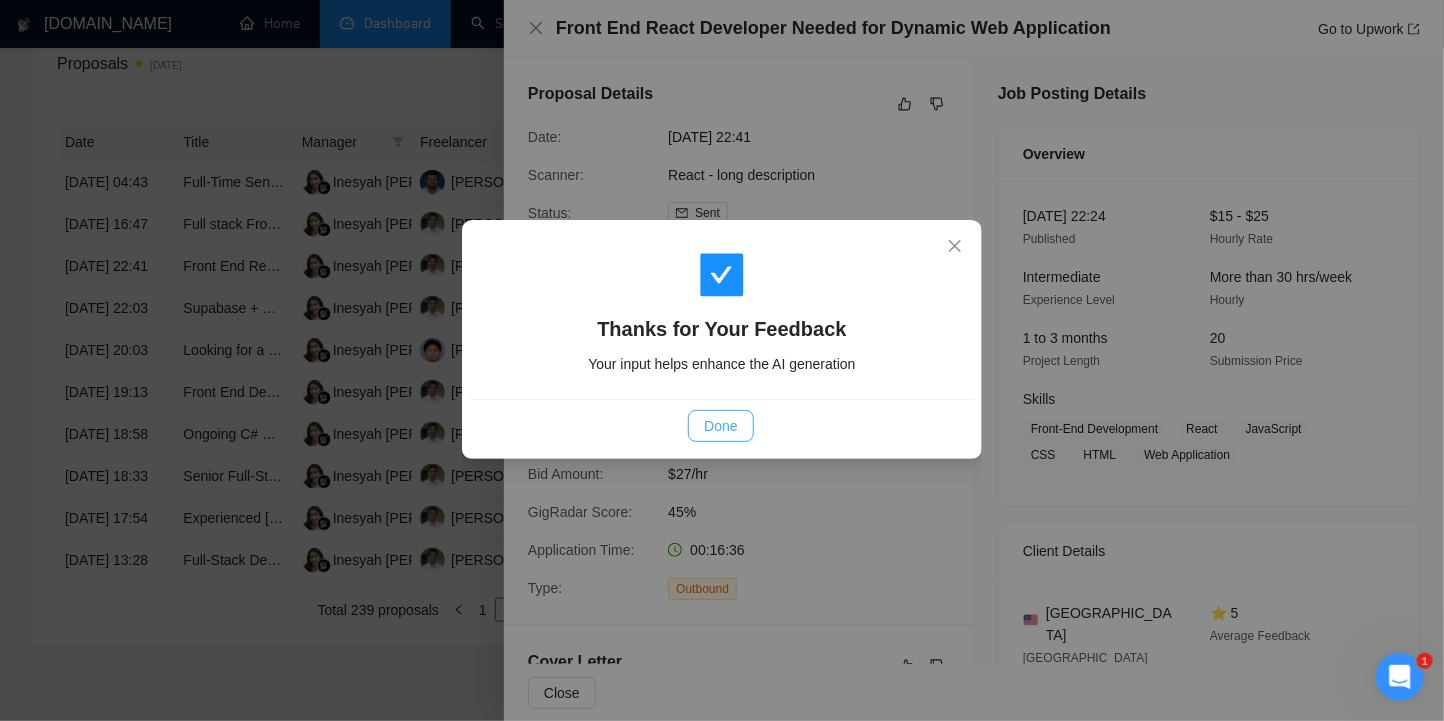 click on "Done" at bounding box center (720, 426) 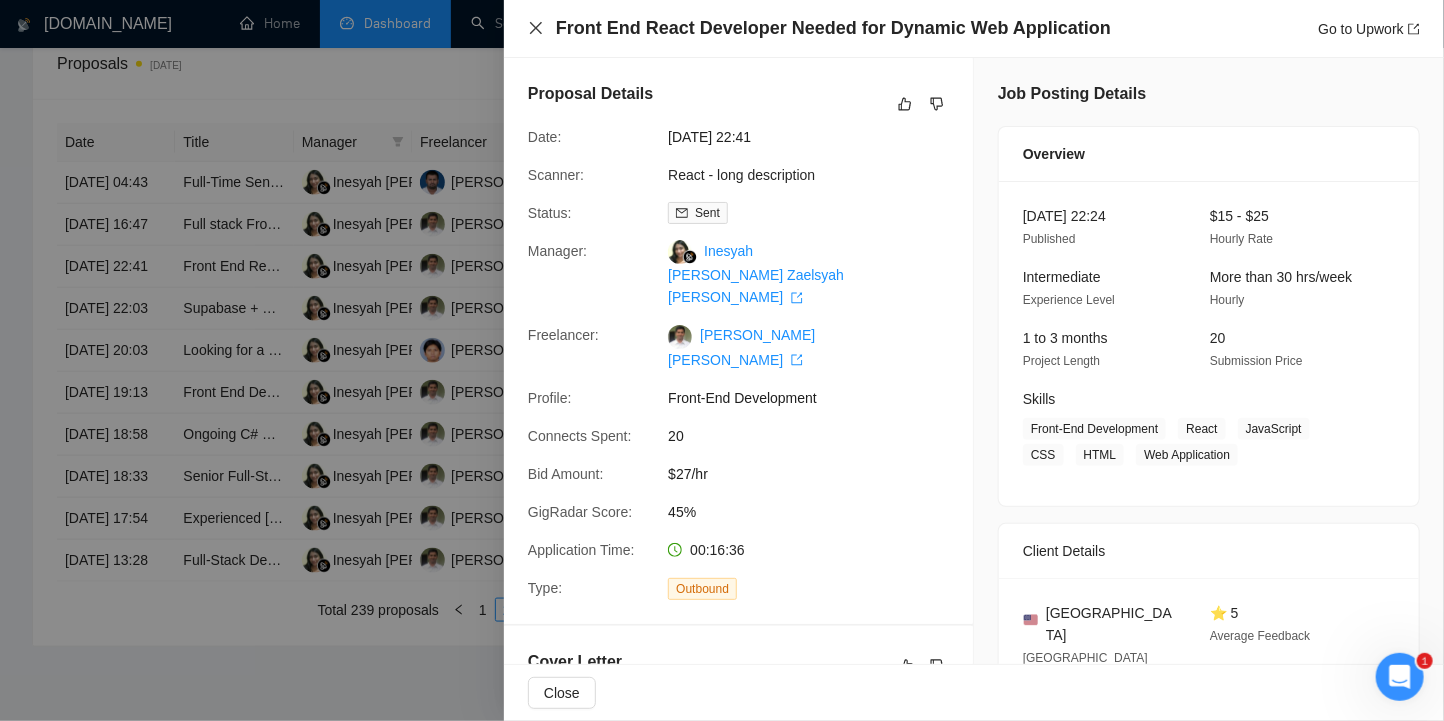 click 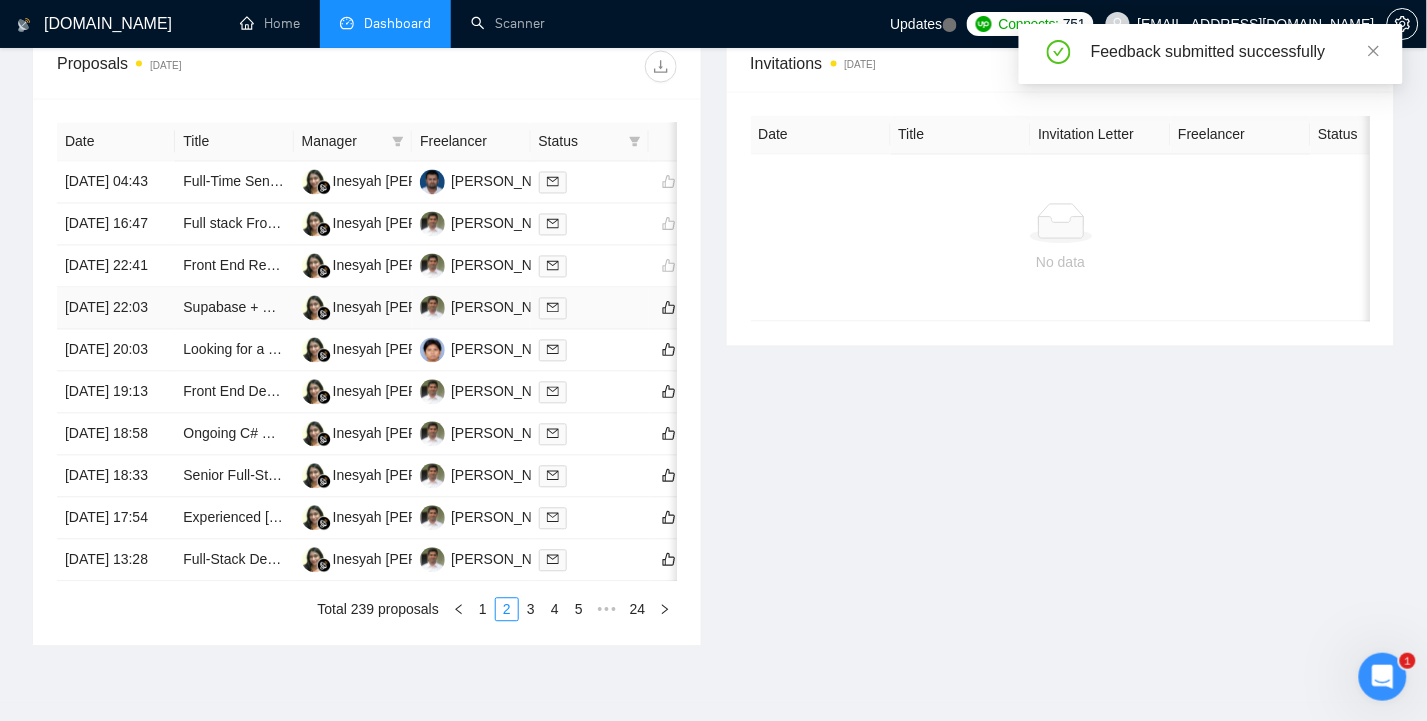 click on "[DATE] 22:03" at bounding box center (116, 309) 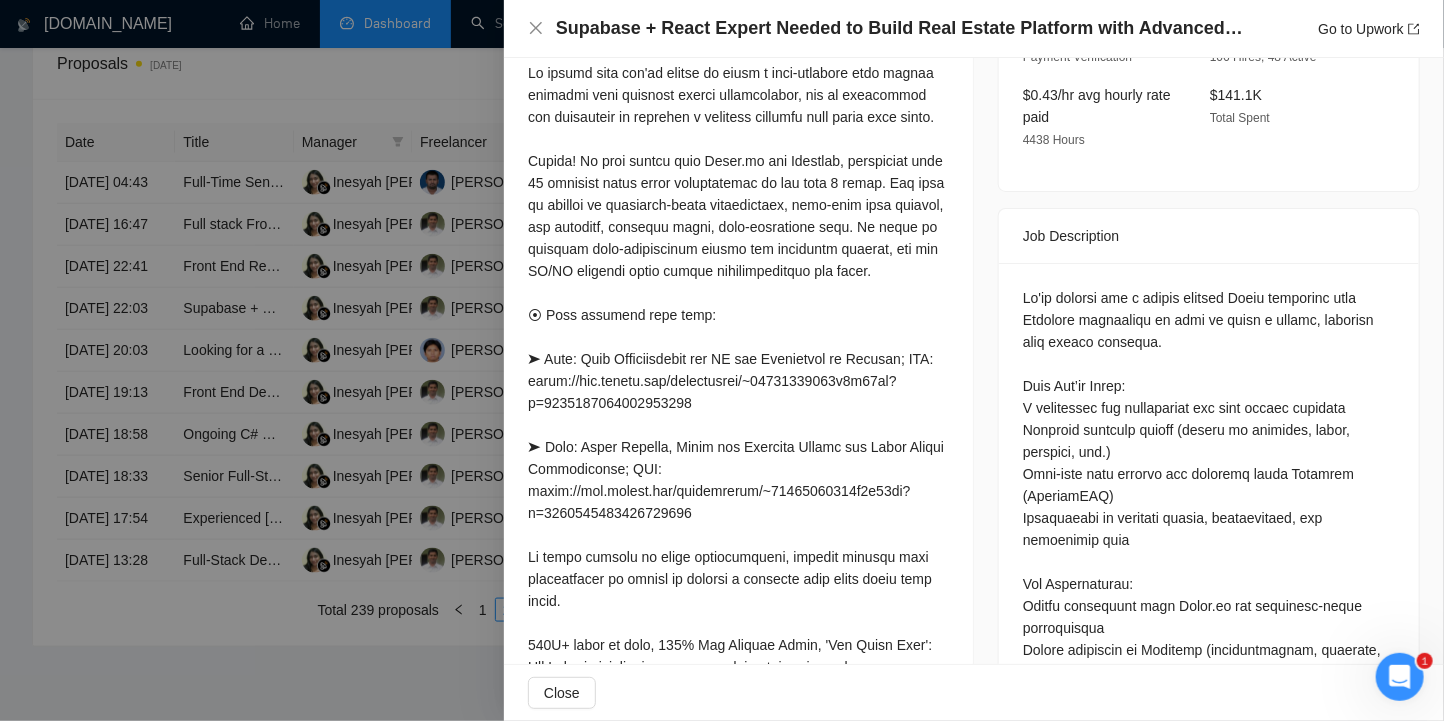 scroll, scrollTop: 666, scrollLeft: 0, axis: vertical 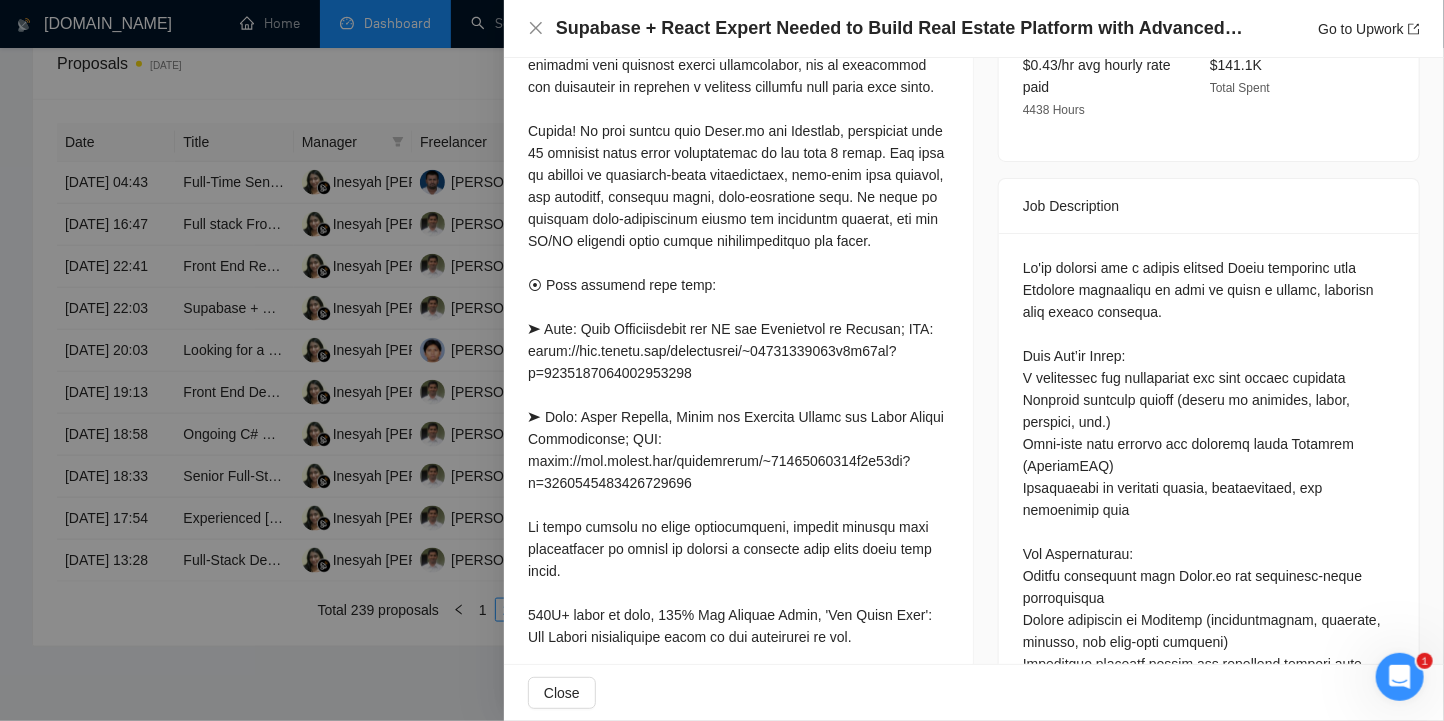 click at bounding box center [738, 373] 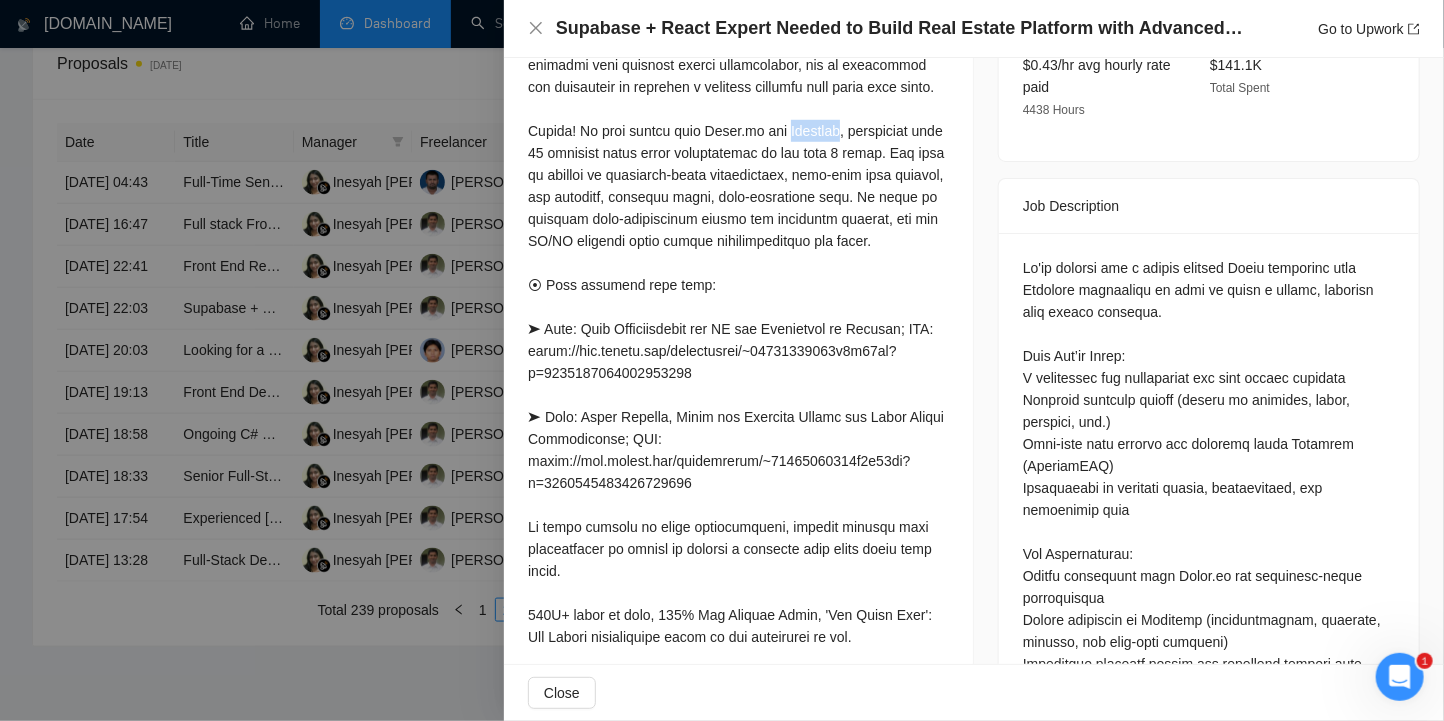 click at bounding box center [738, 373] 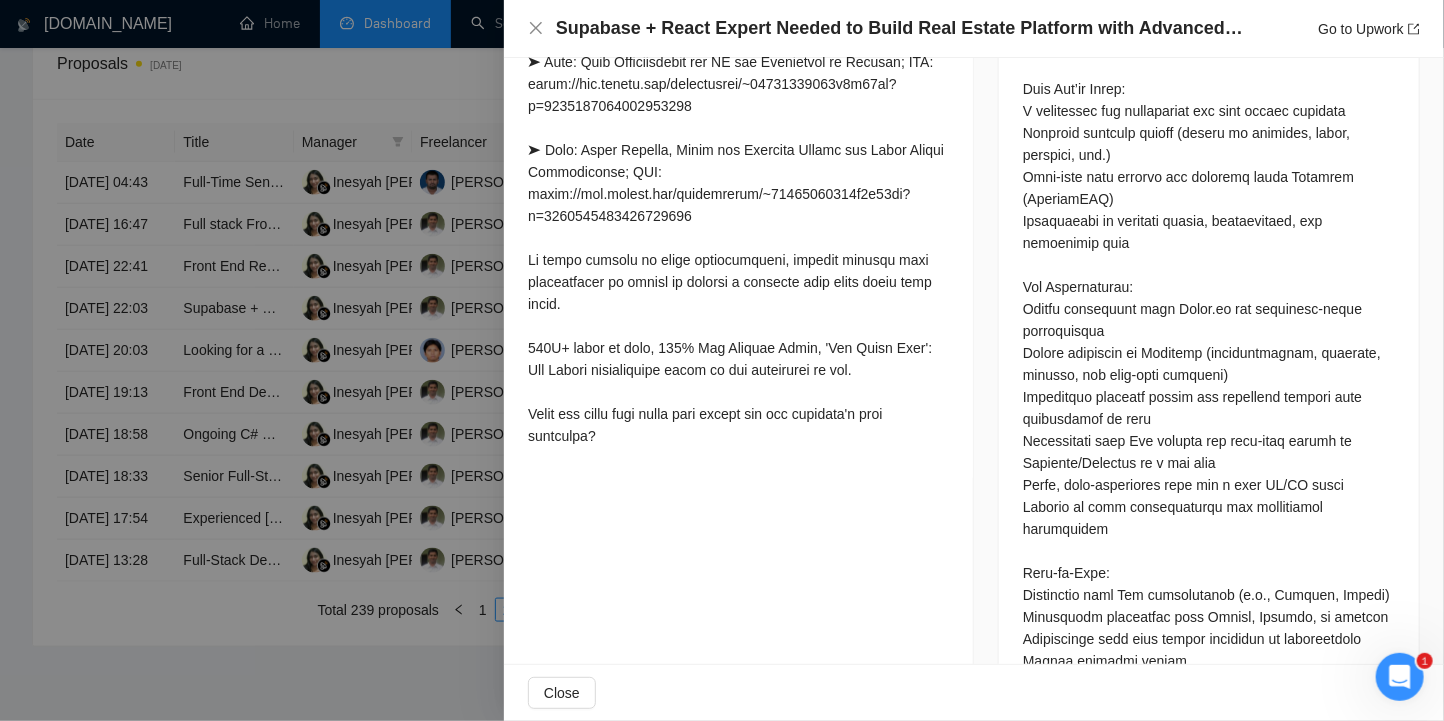 scroll, scrollTop: 947, scrollLeft: 0, axis: vertical 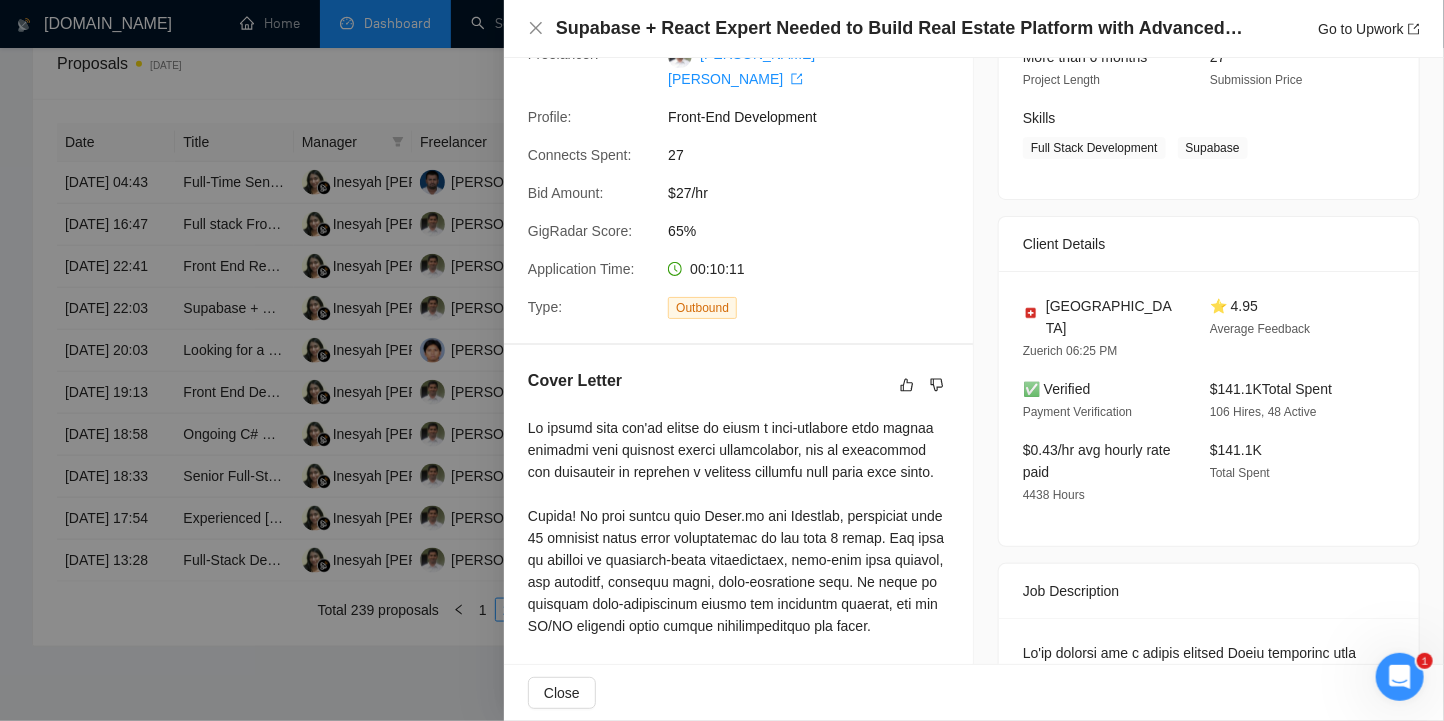 click at bounding box center (738, 758) 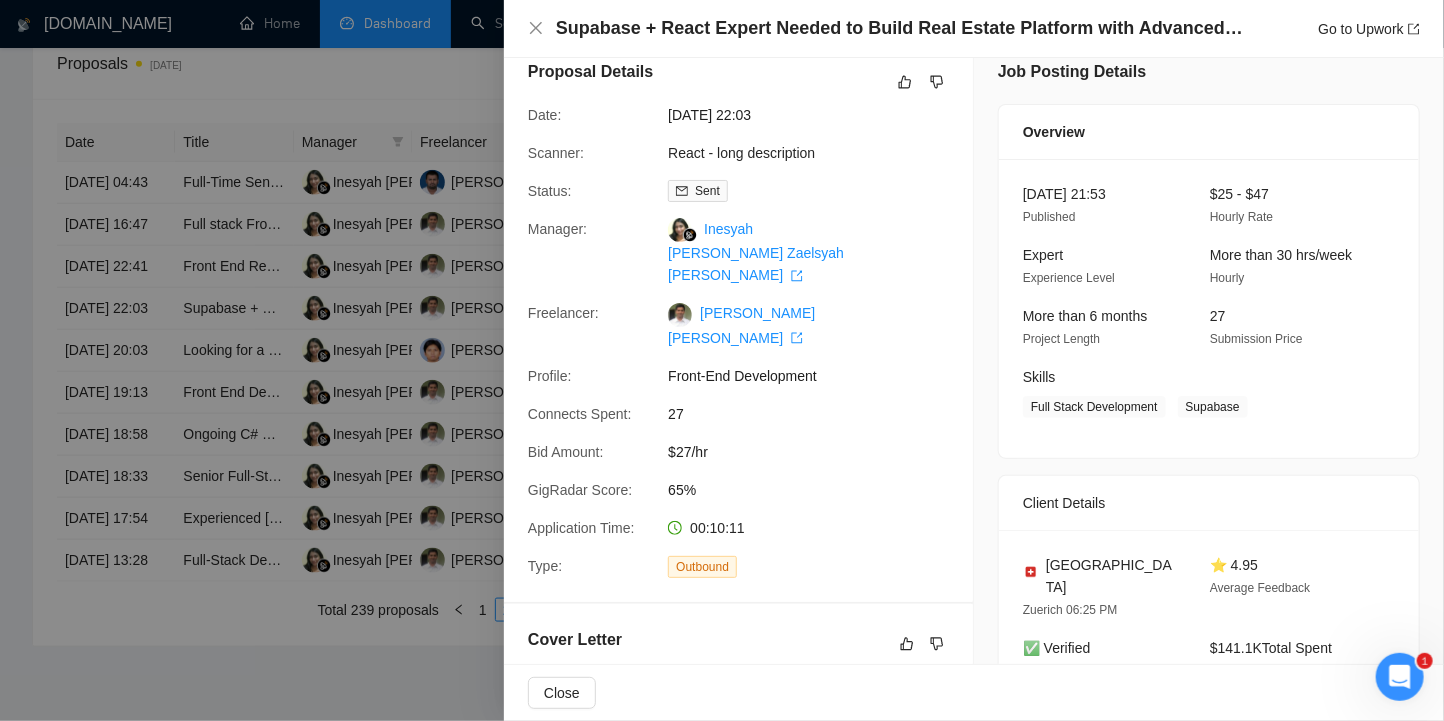 scroll, scrollTop: 0, scrollLeft: 0, axis: both 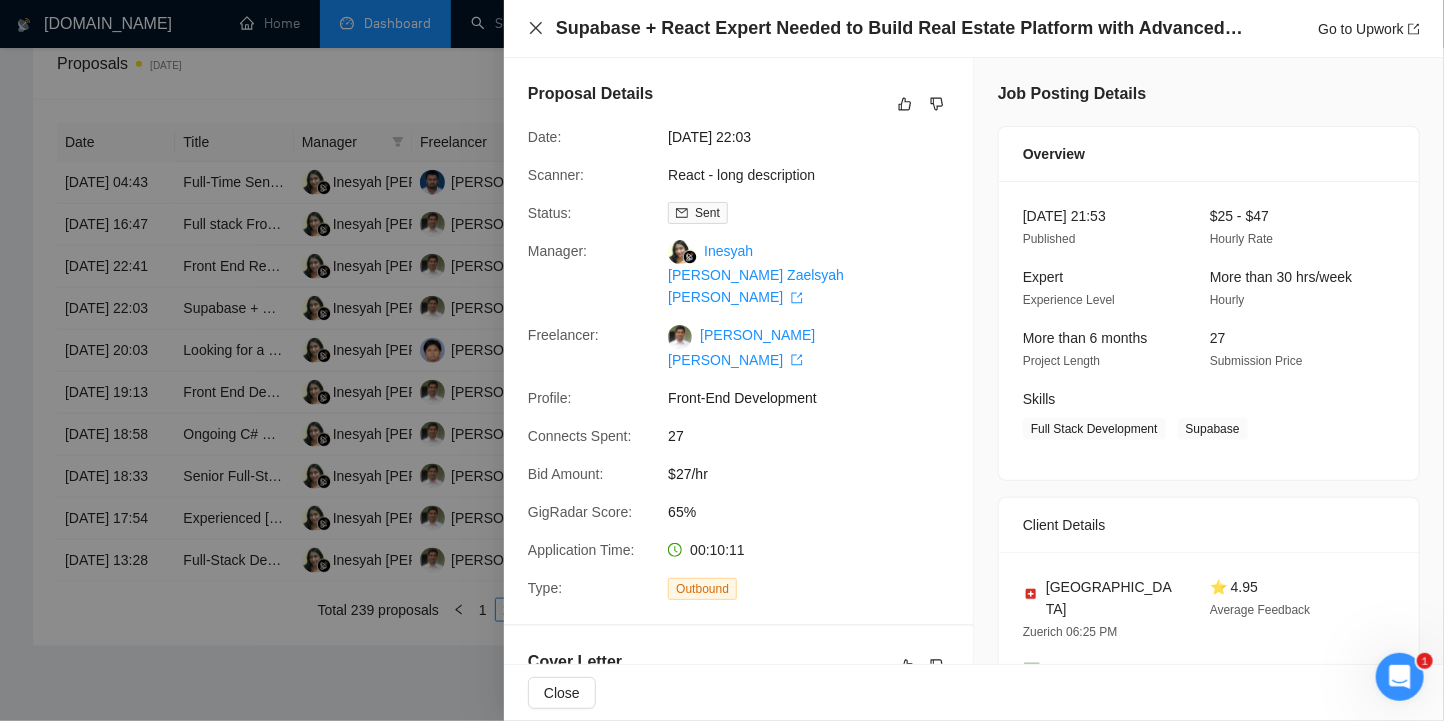 click 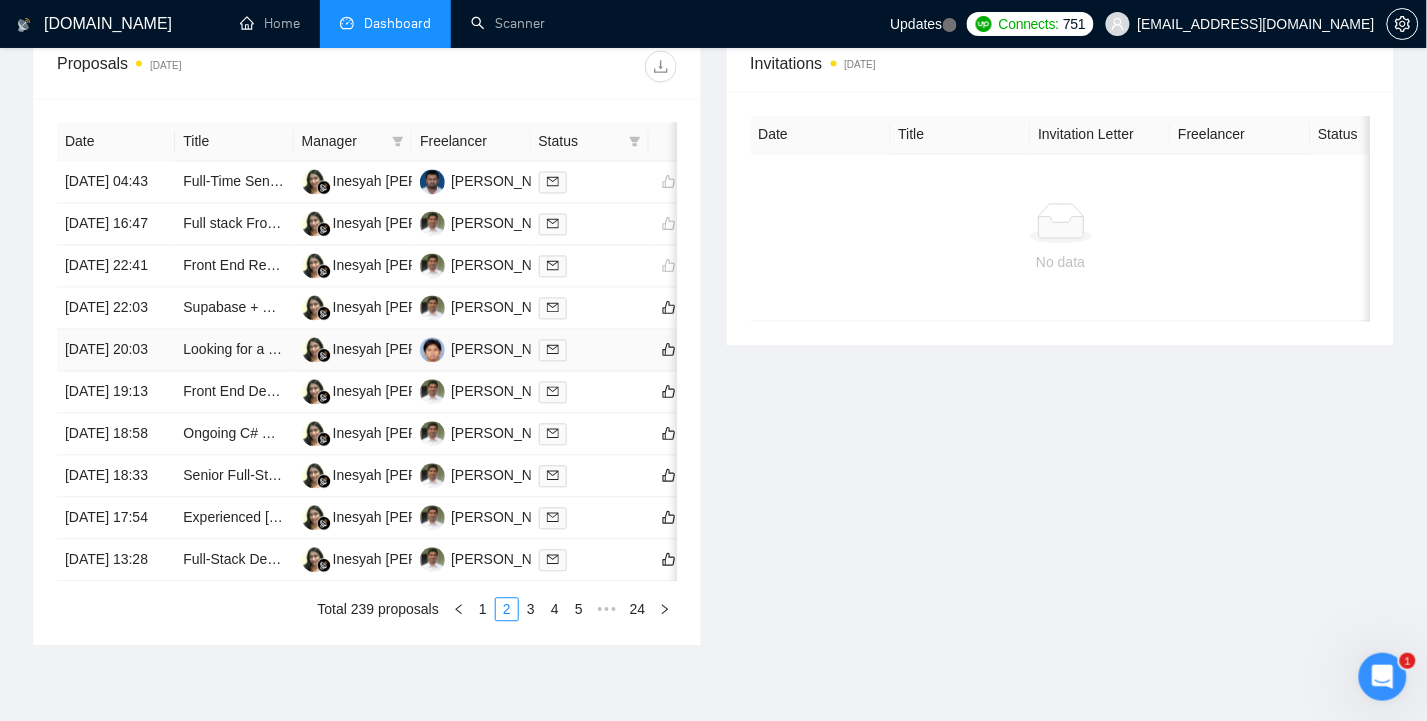 click on "[DATE] 20:03" at bounding box center (116, 351) 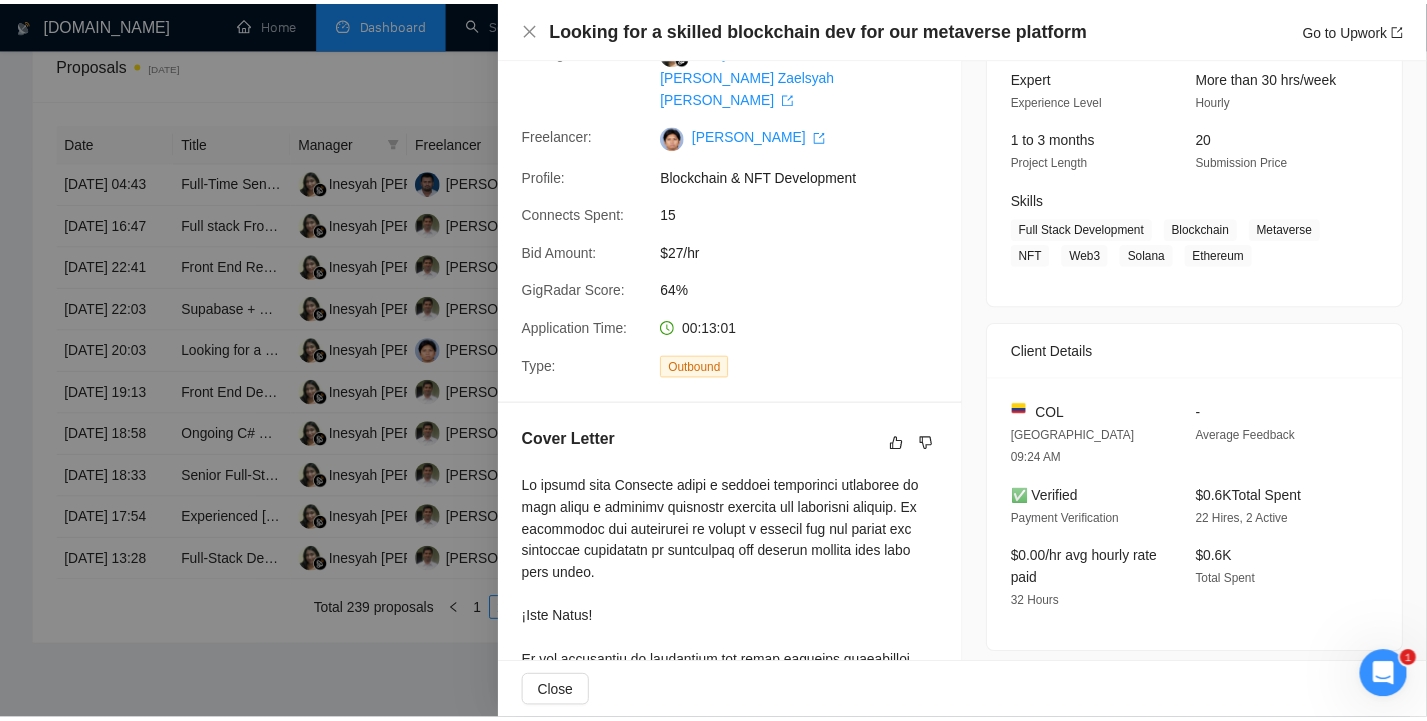 scroll, scrollTop: 266, scrollLeft: 0, axis: vertical 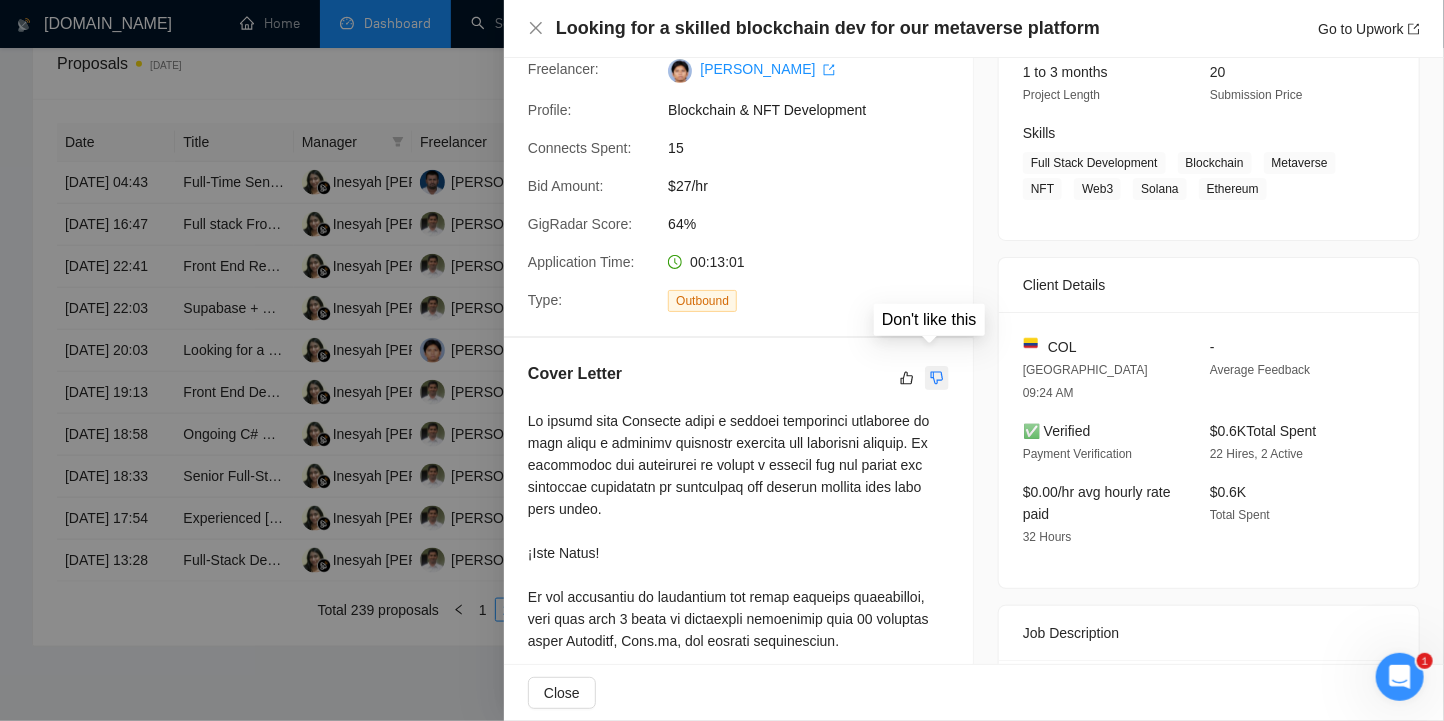 click 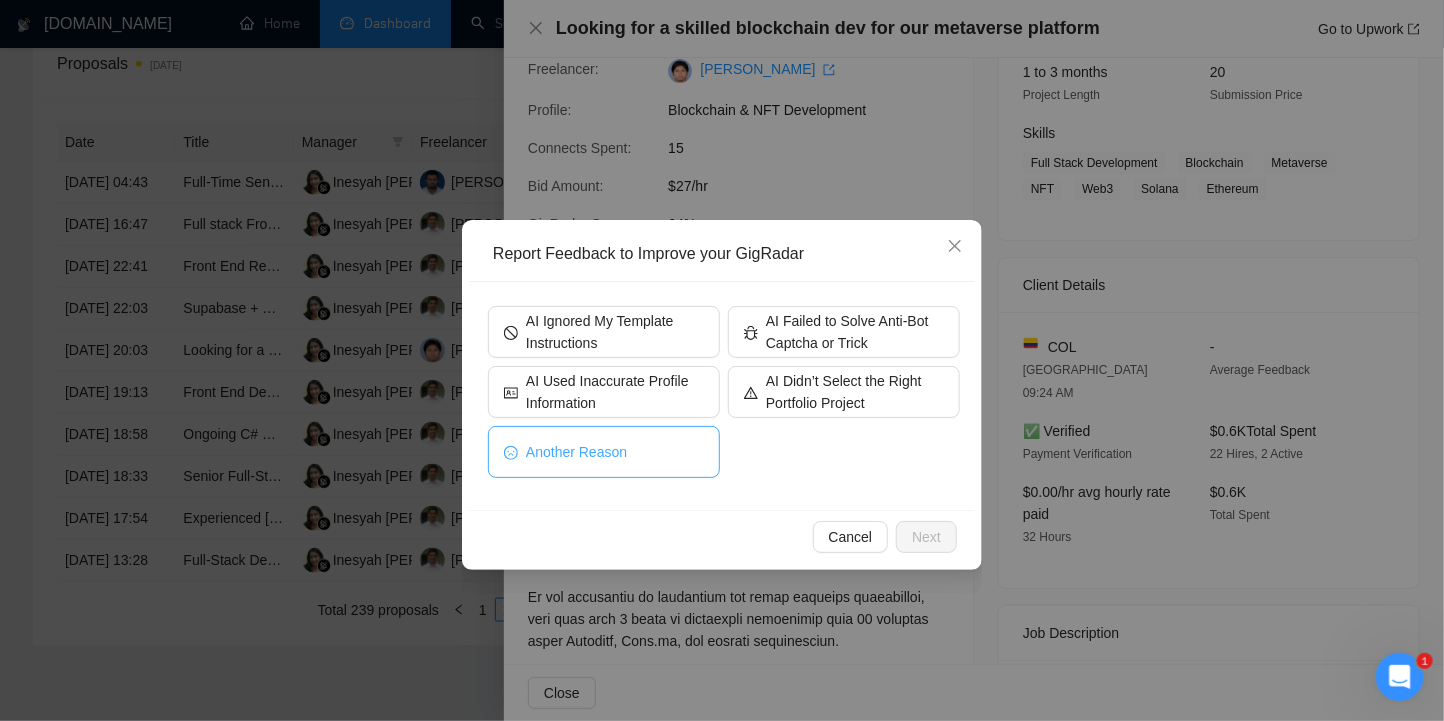 click on "Another Reason" at bounding box center [604, 452] 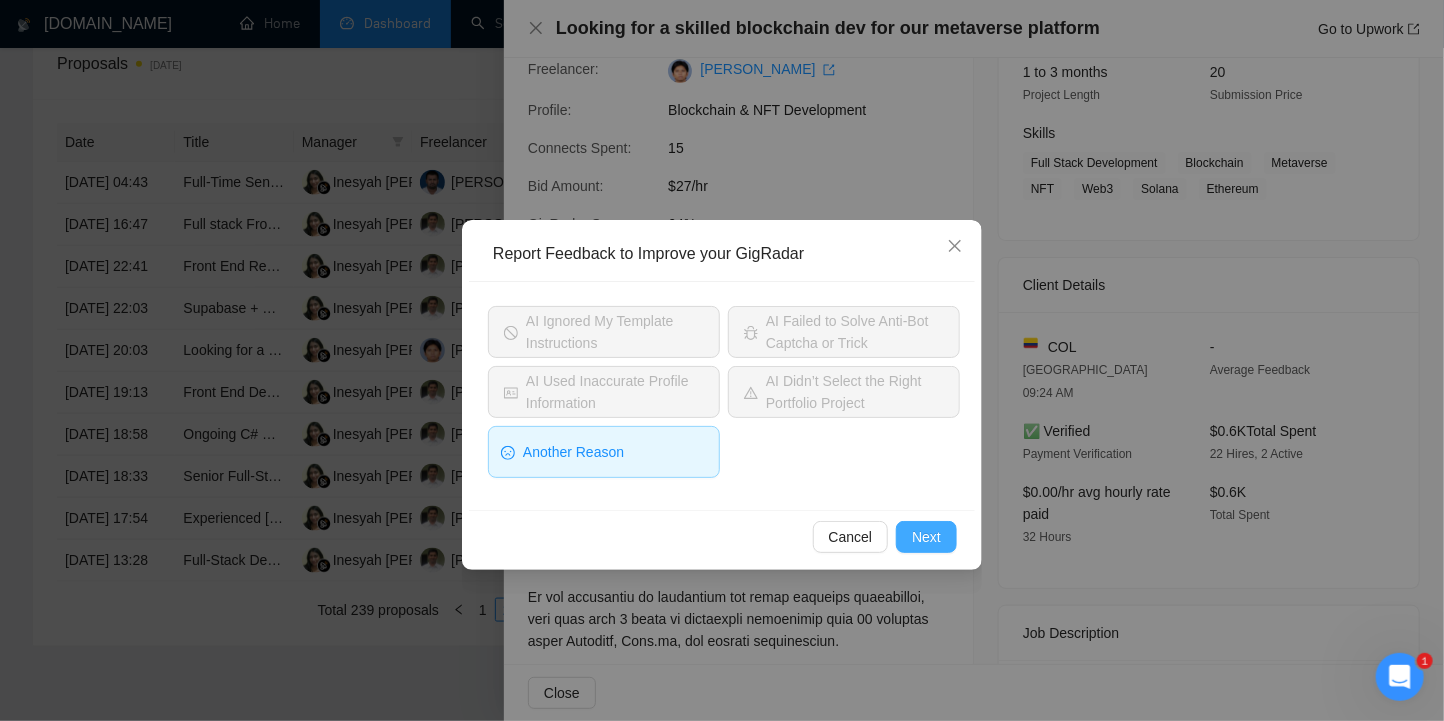 click on "Next" at bounding box center [926, 537] 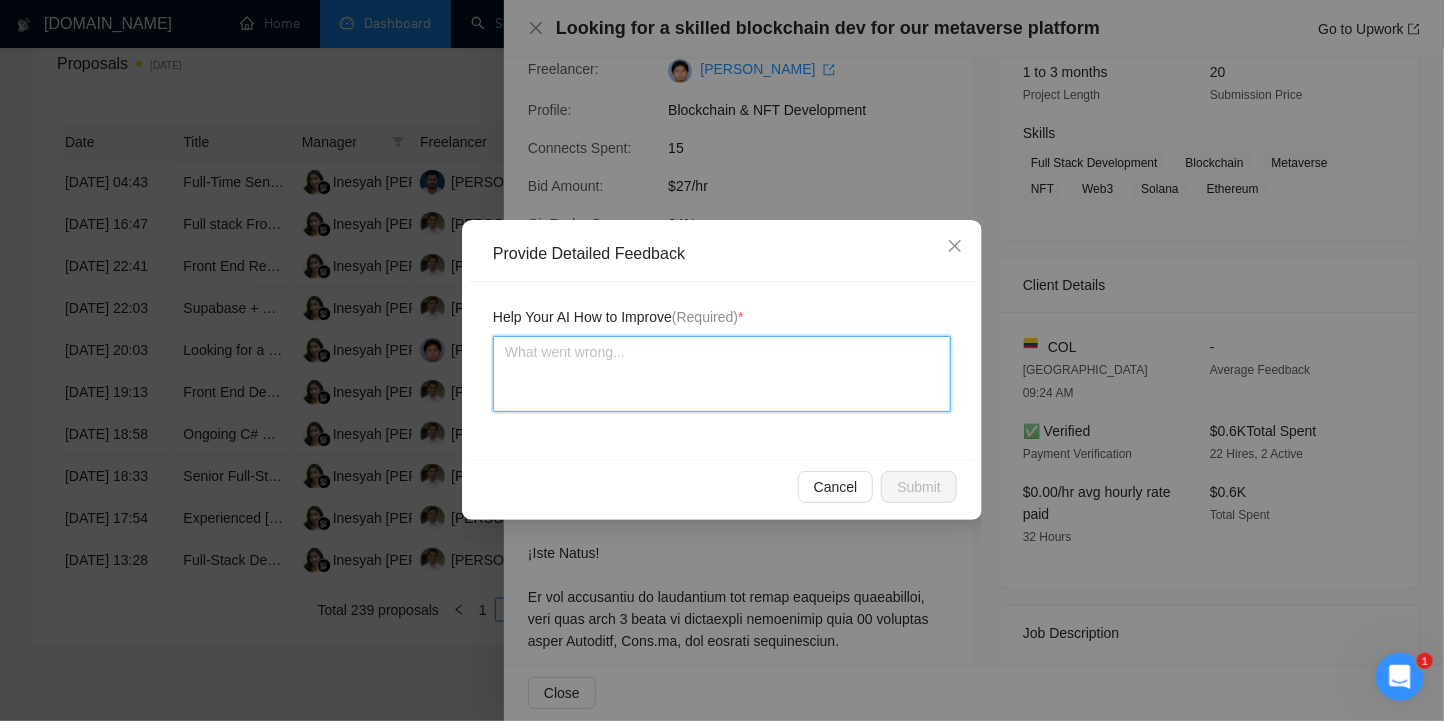 click at bounding box center [722, 374] 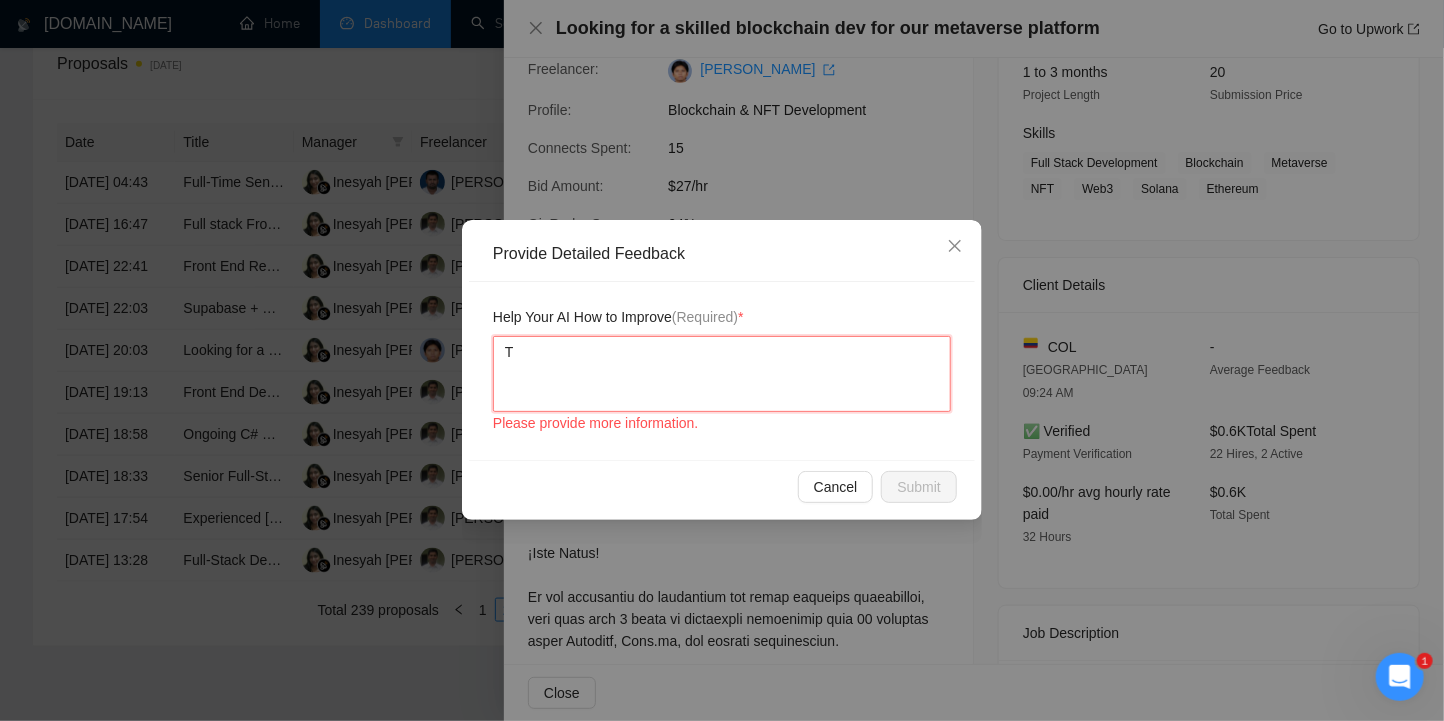 type 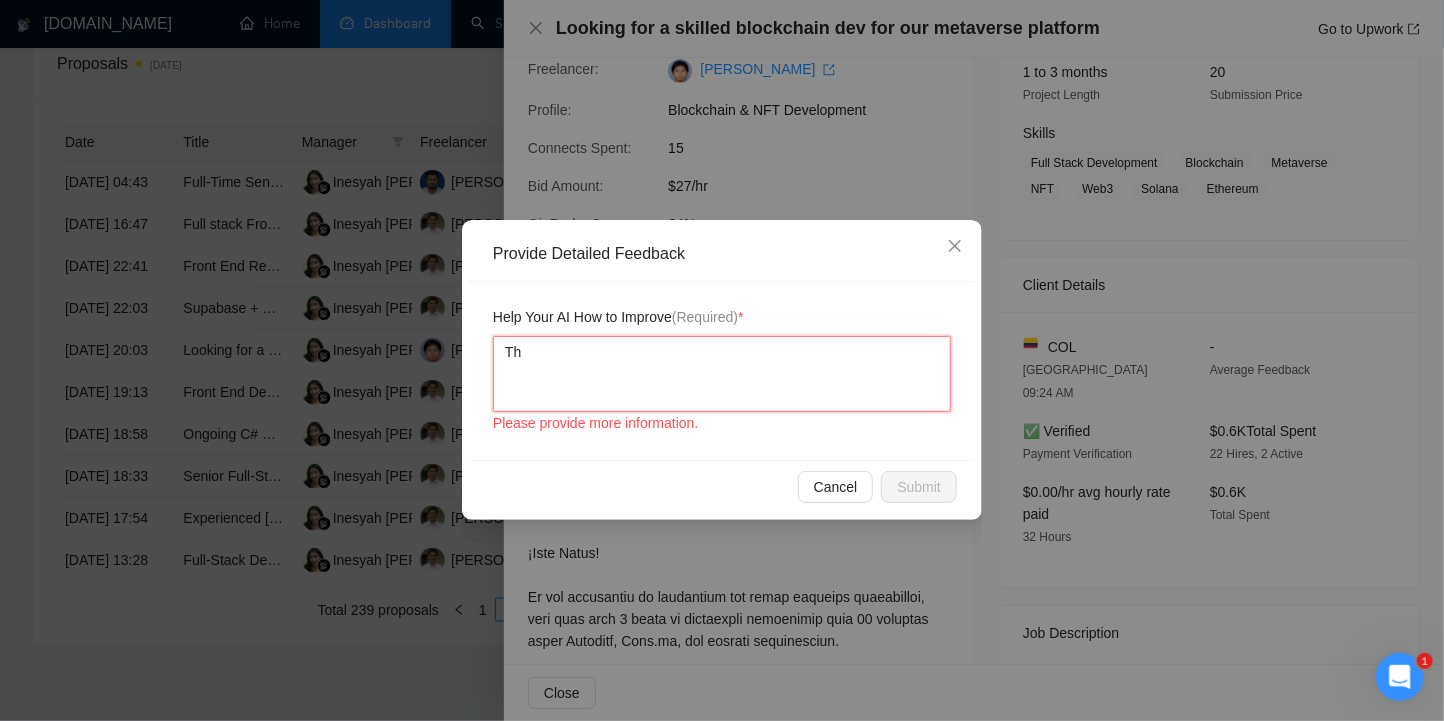 type 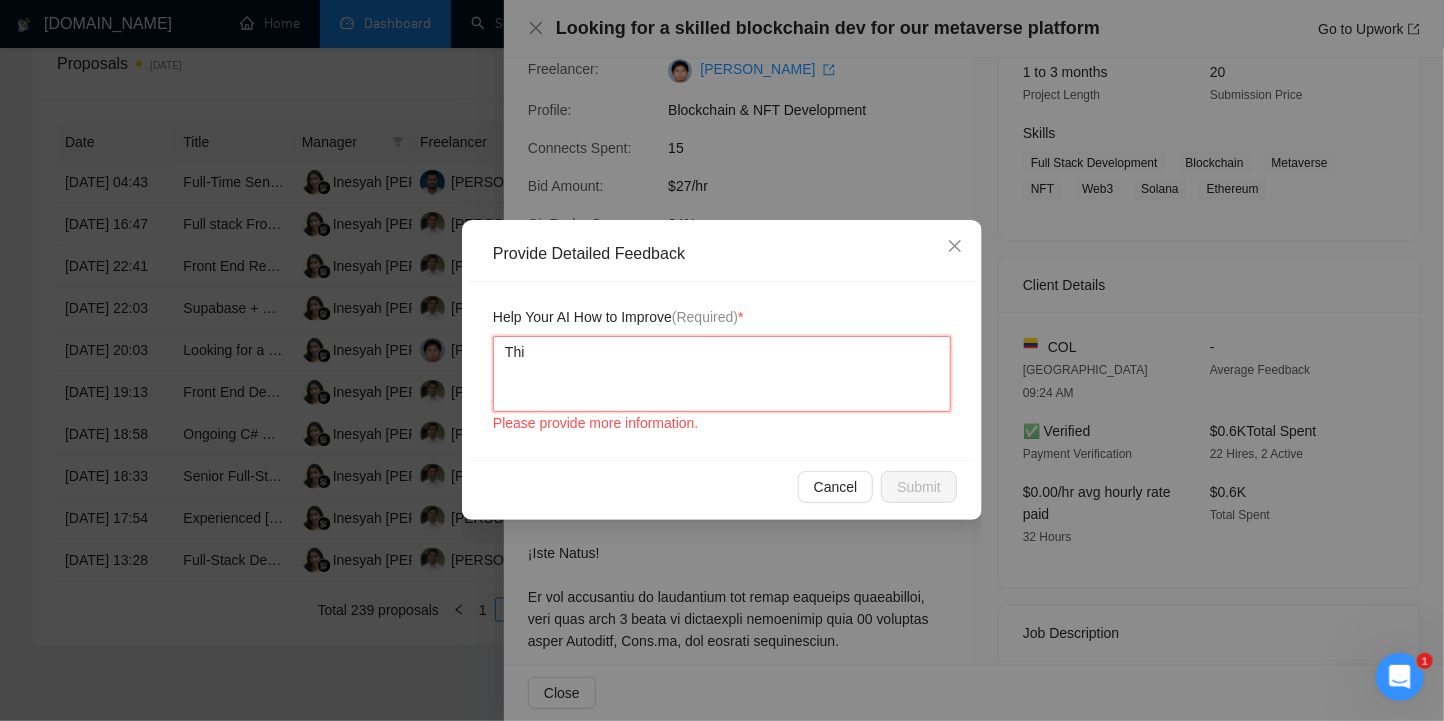 type on "This" 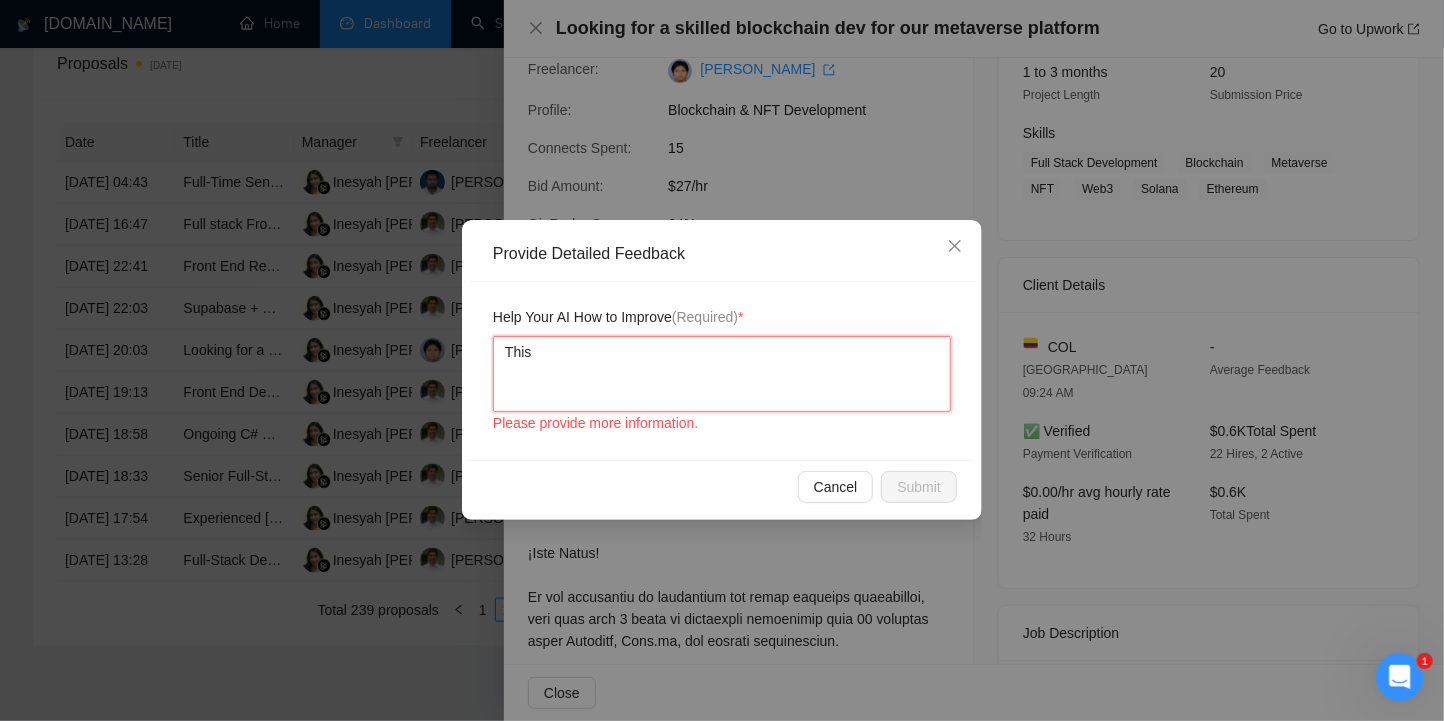 type 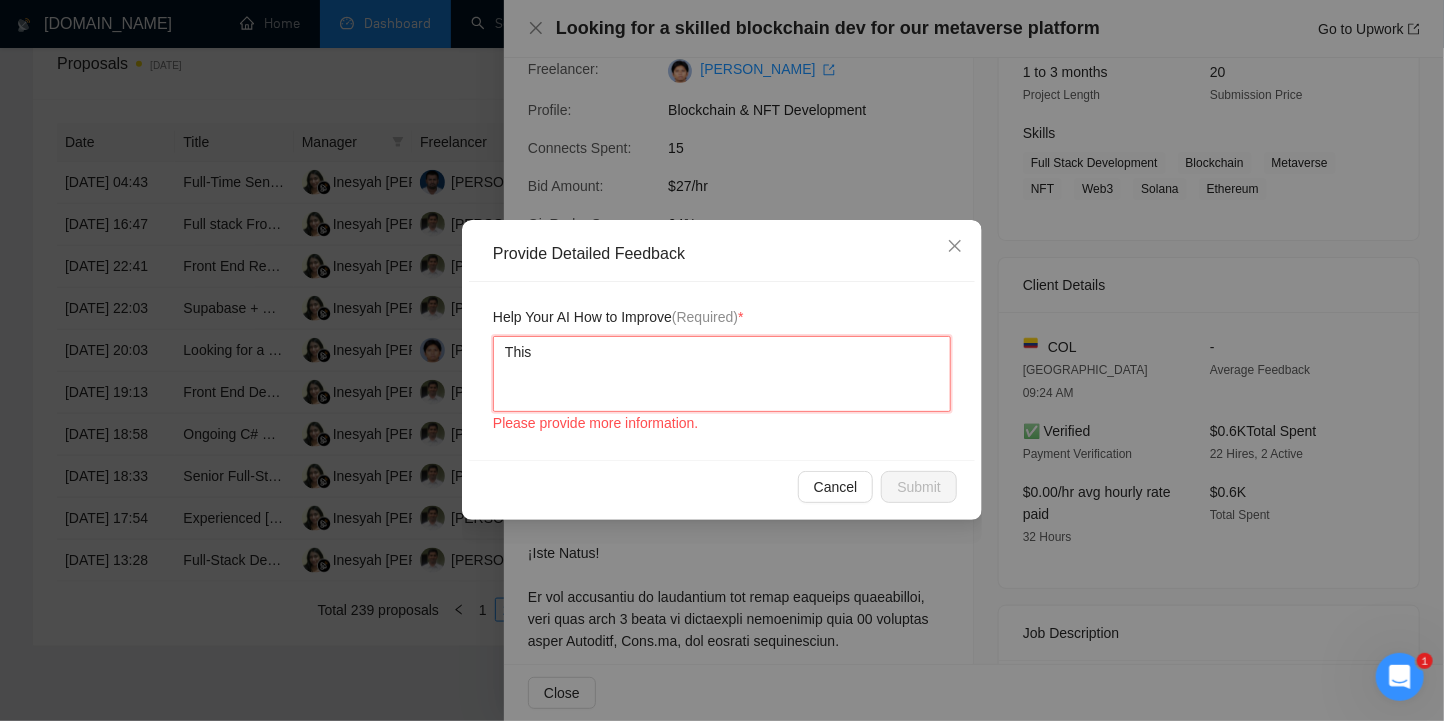 type 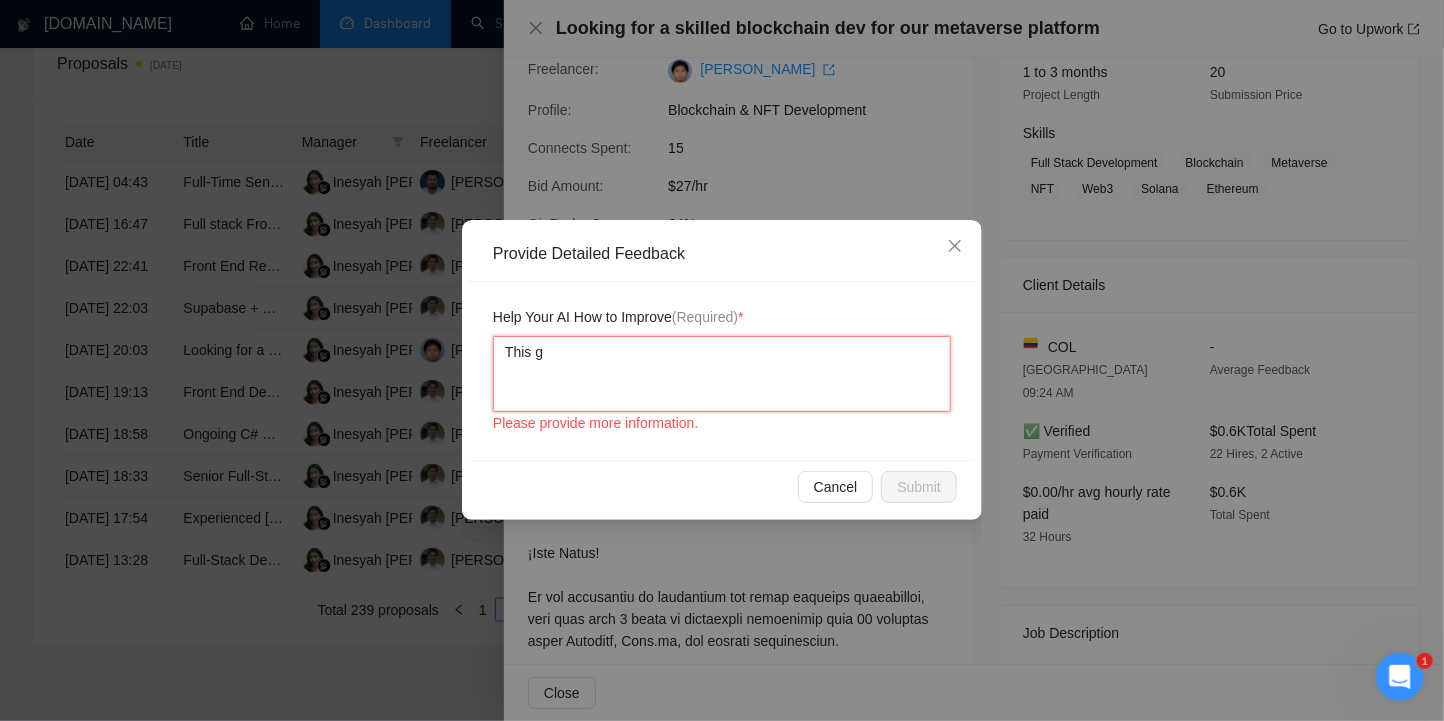 type 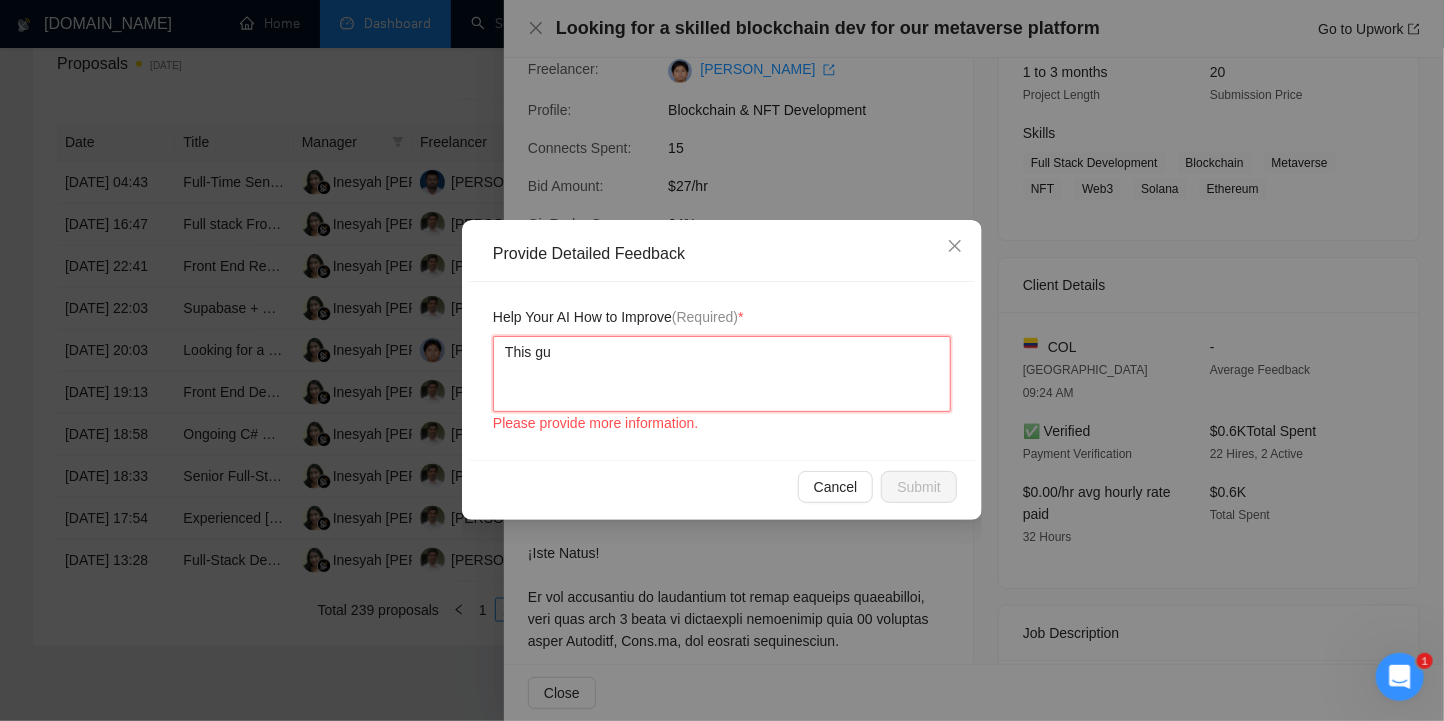 type 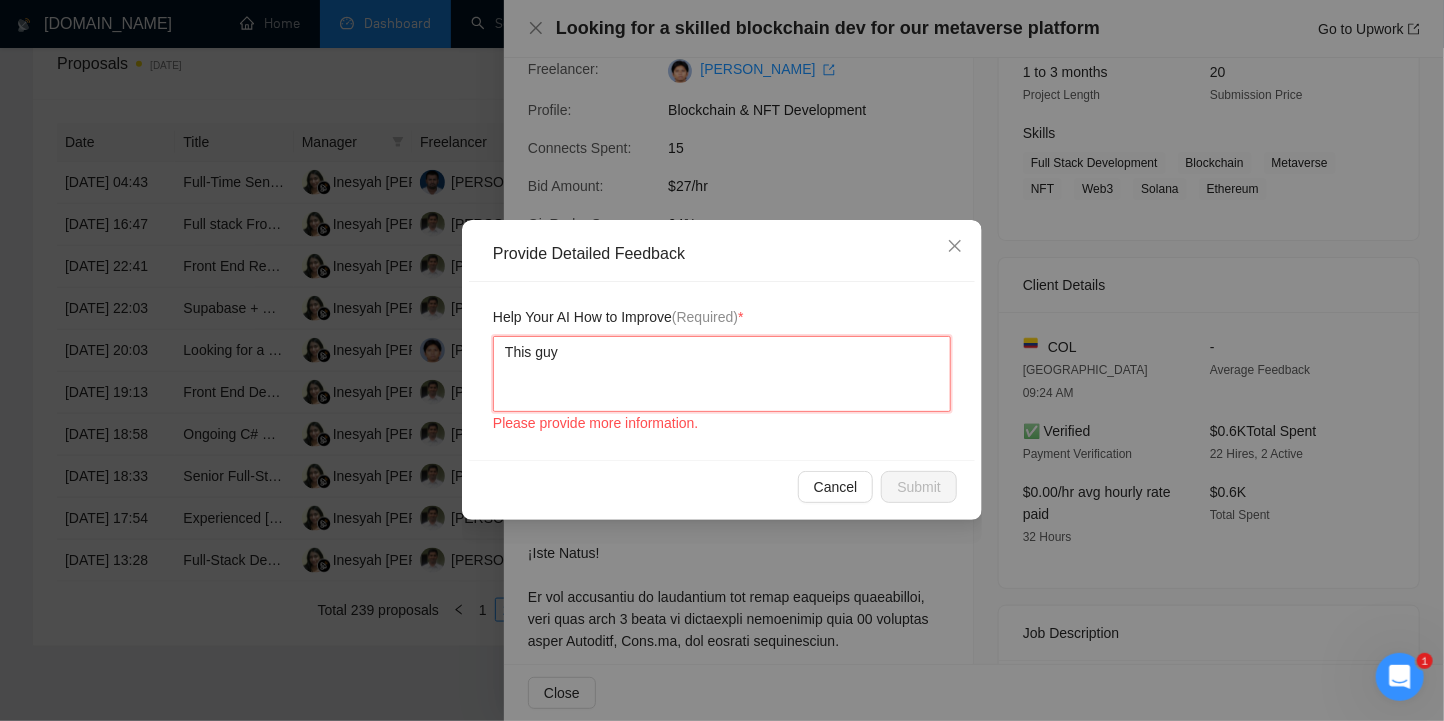 type 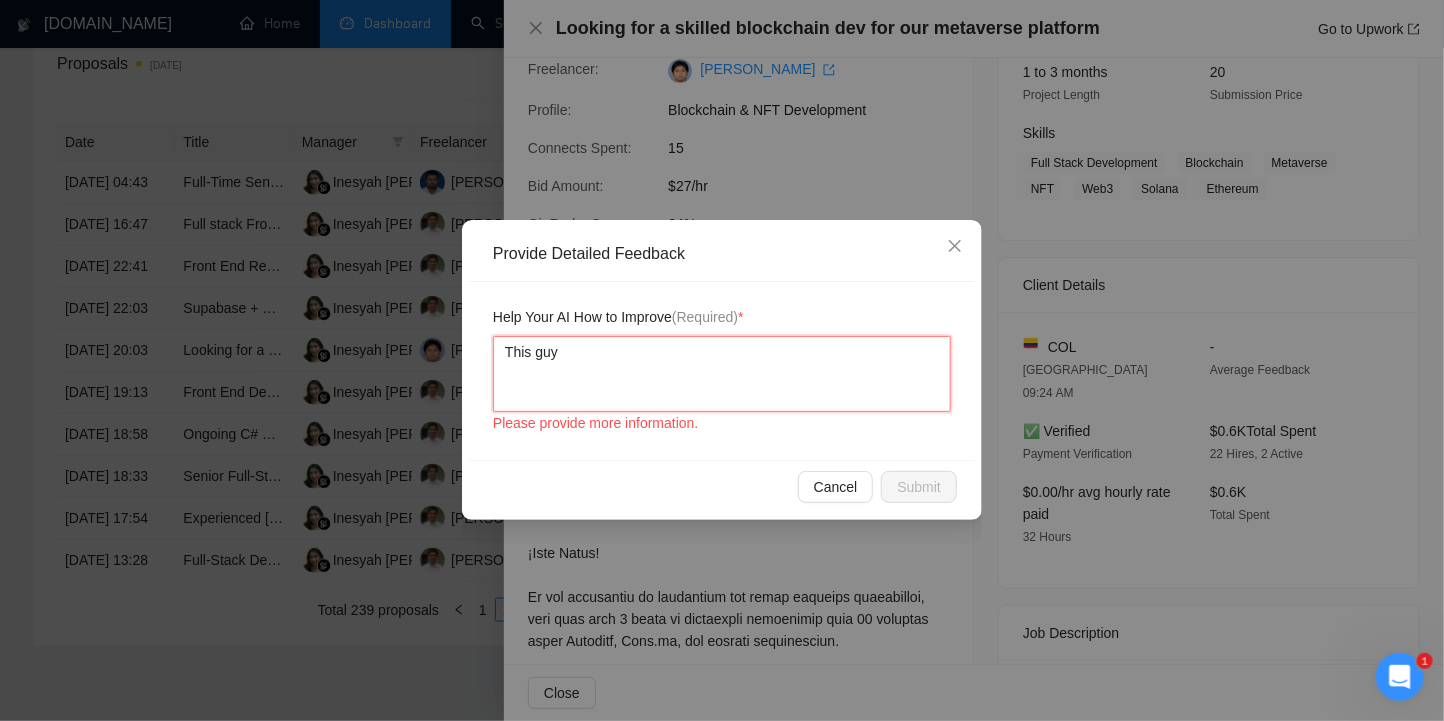 type on "This guy M" 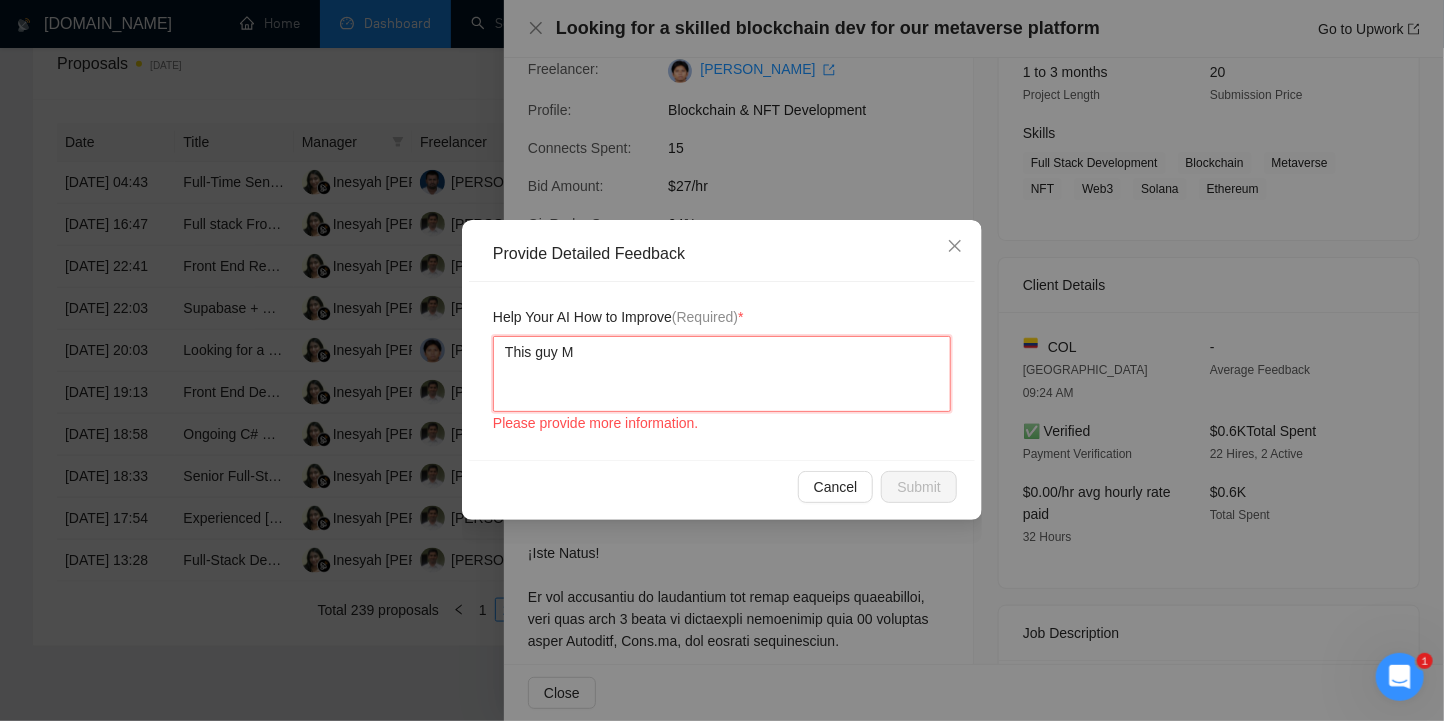 type 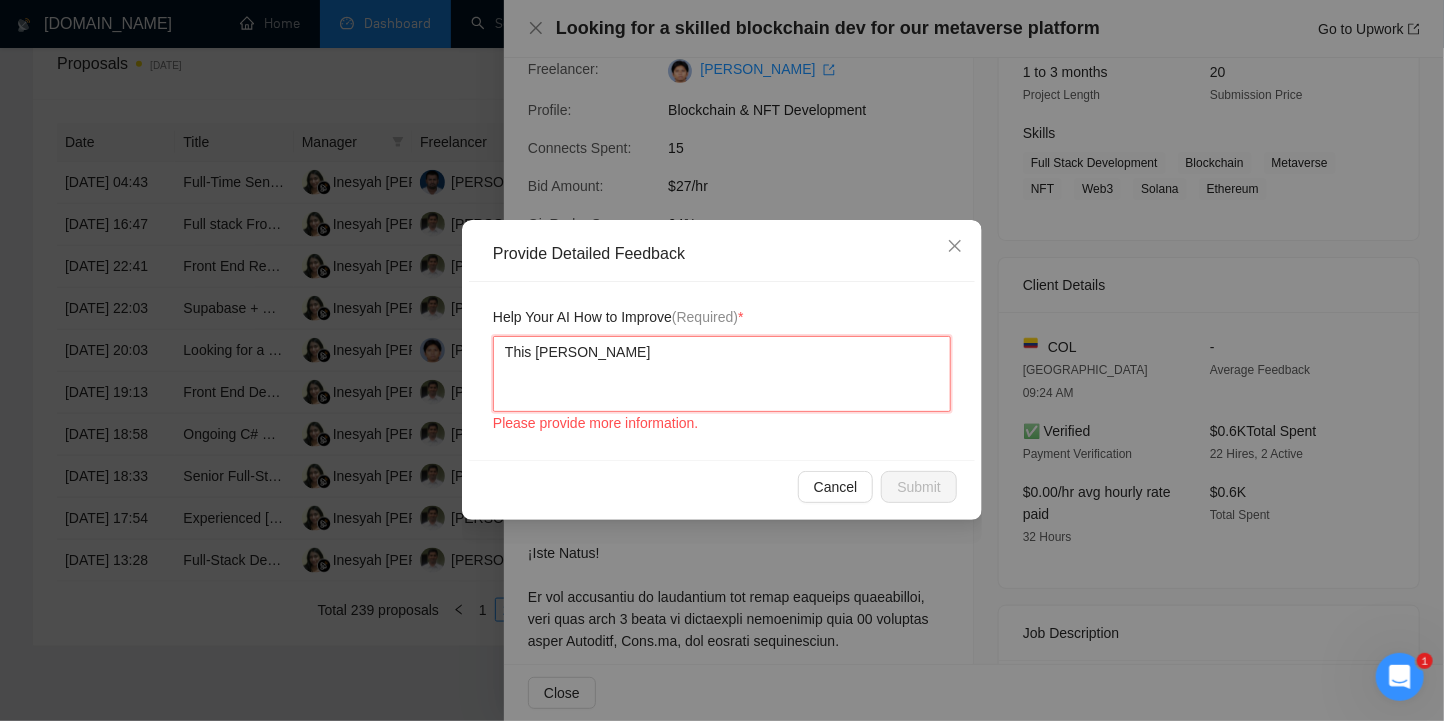 type 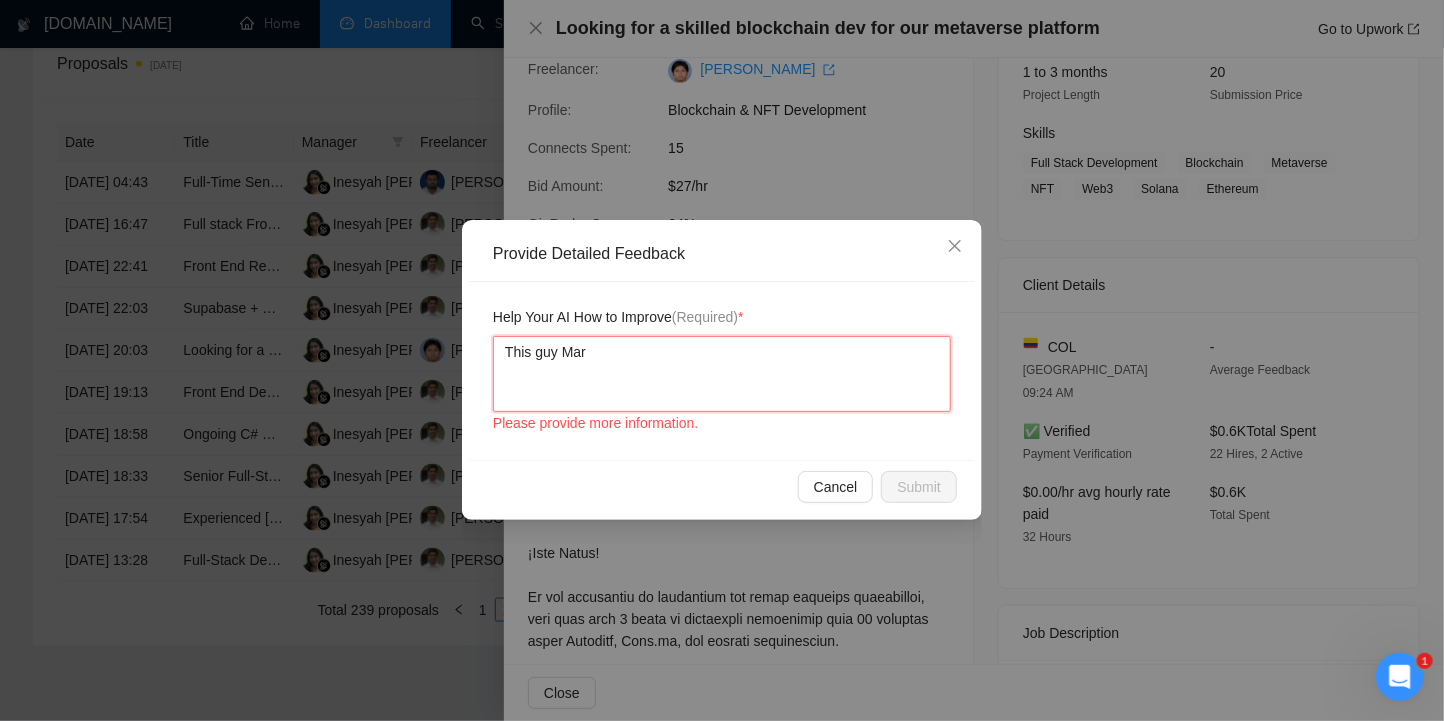 type 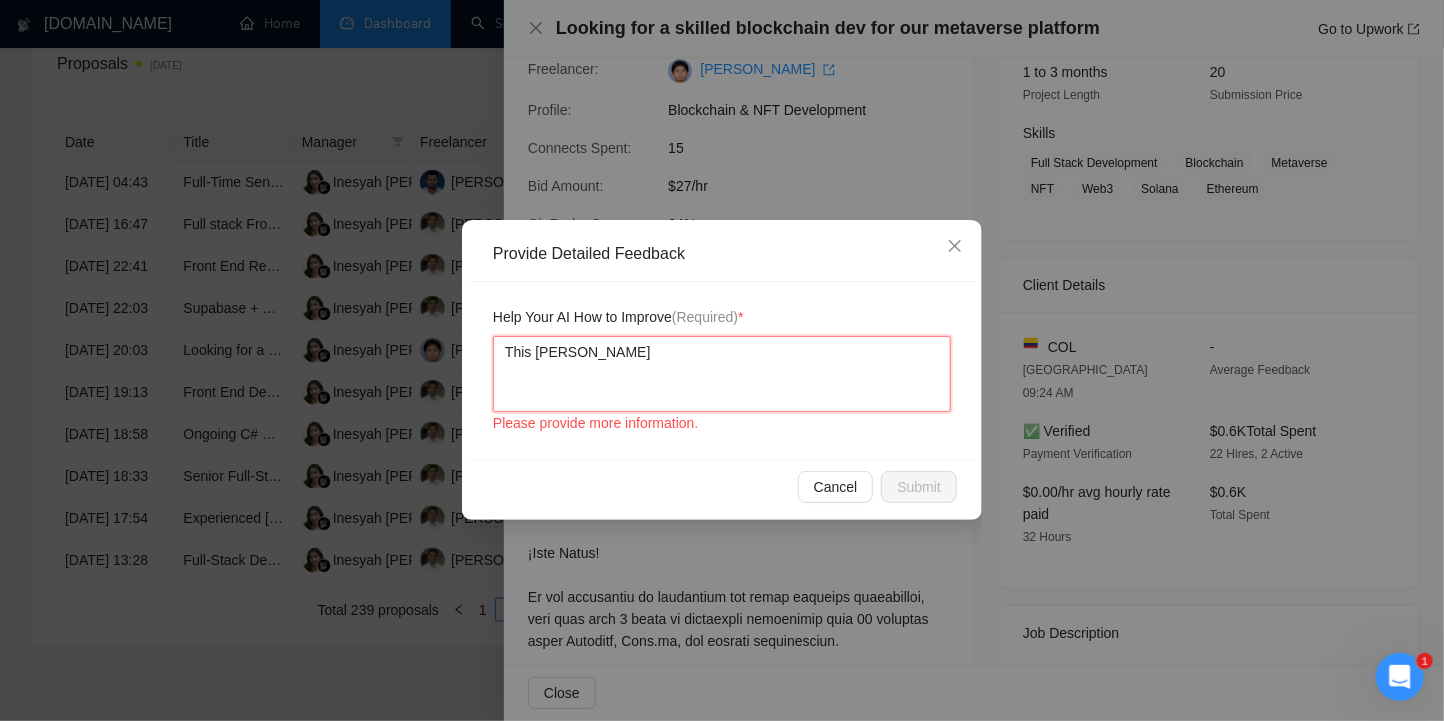 type 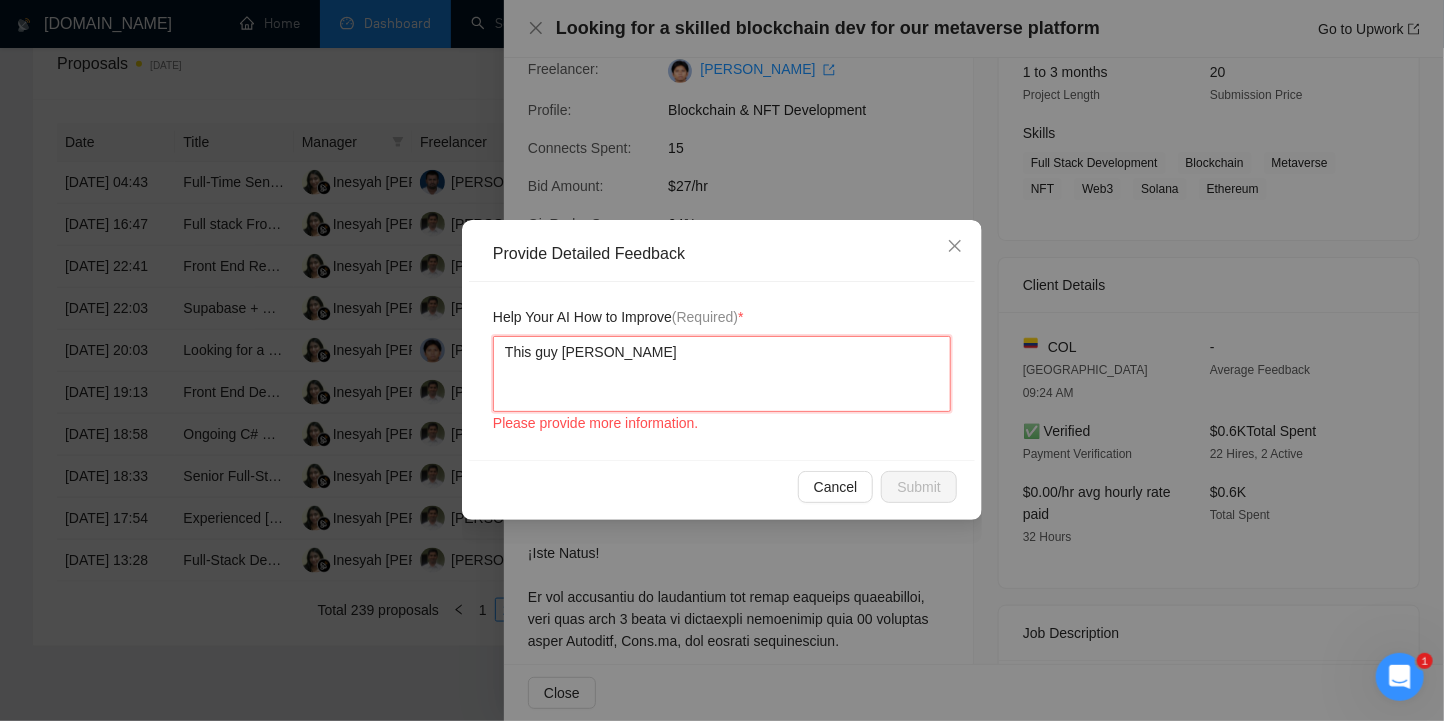 type 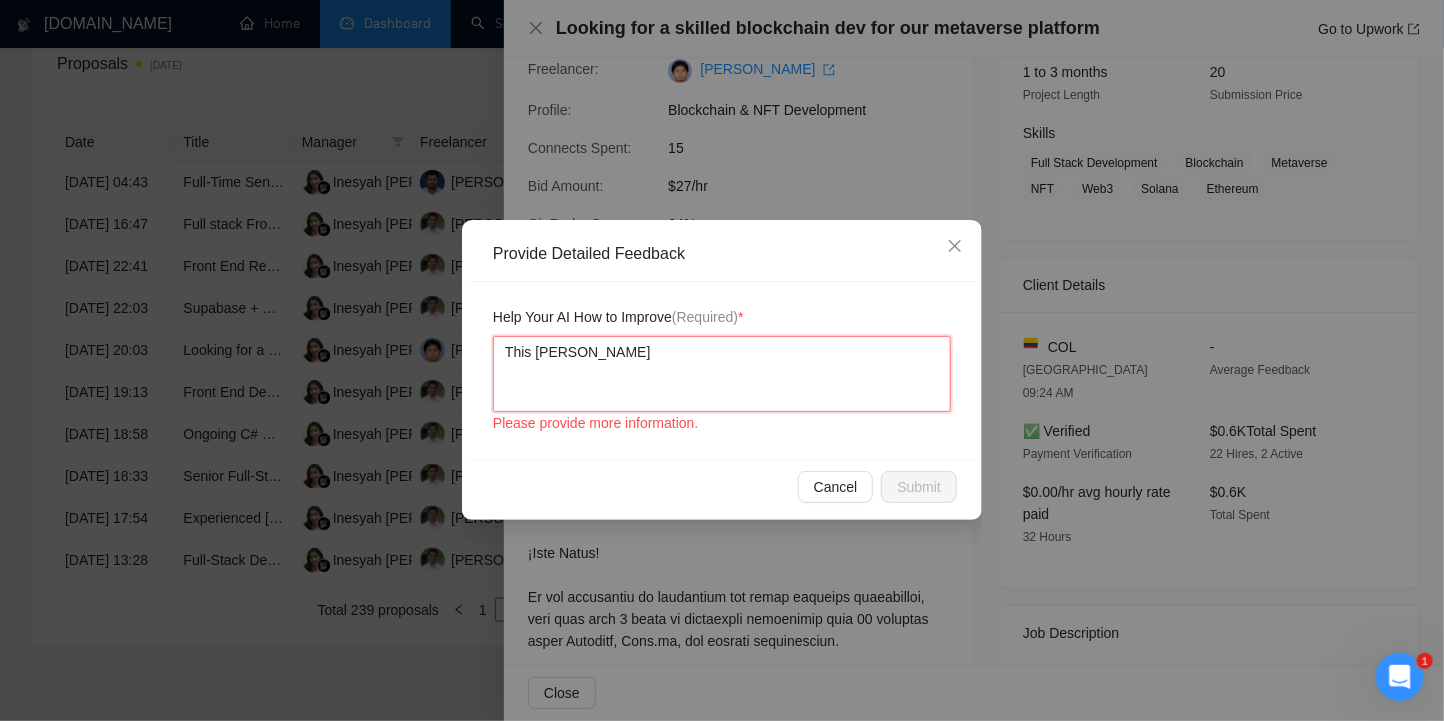 type 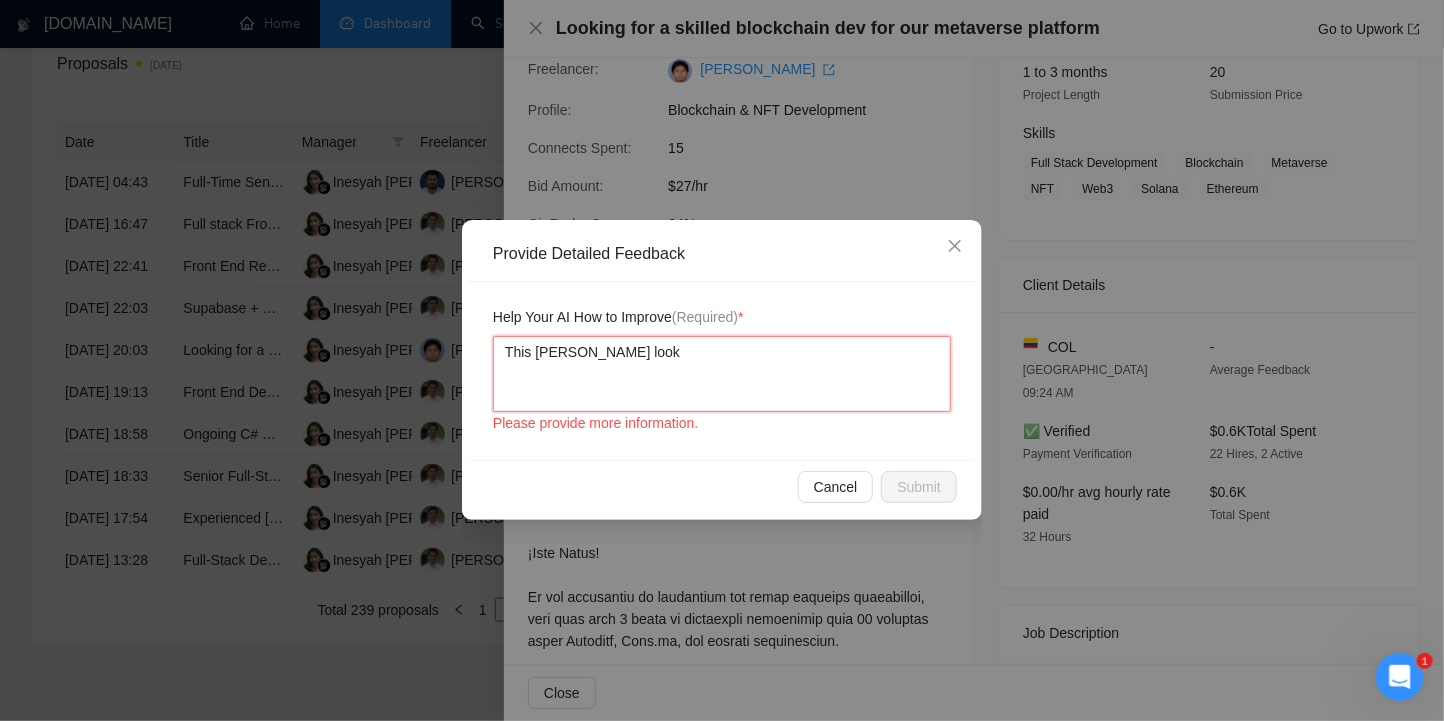 type 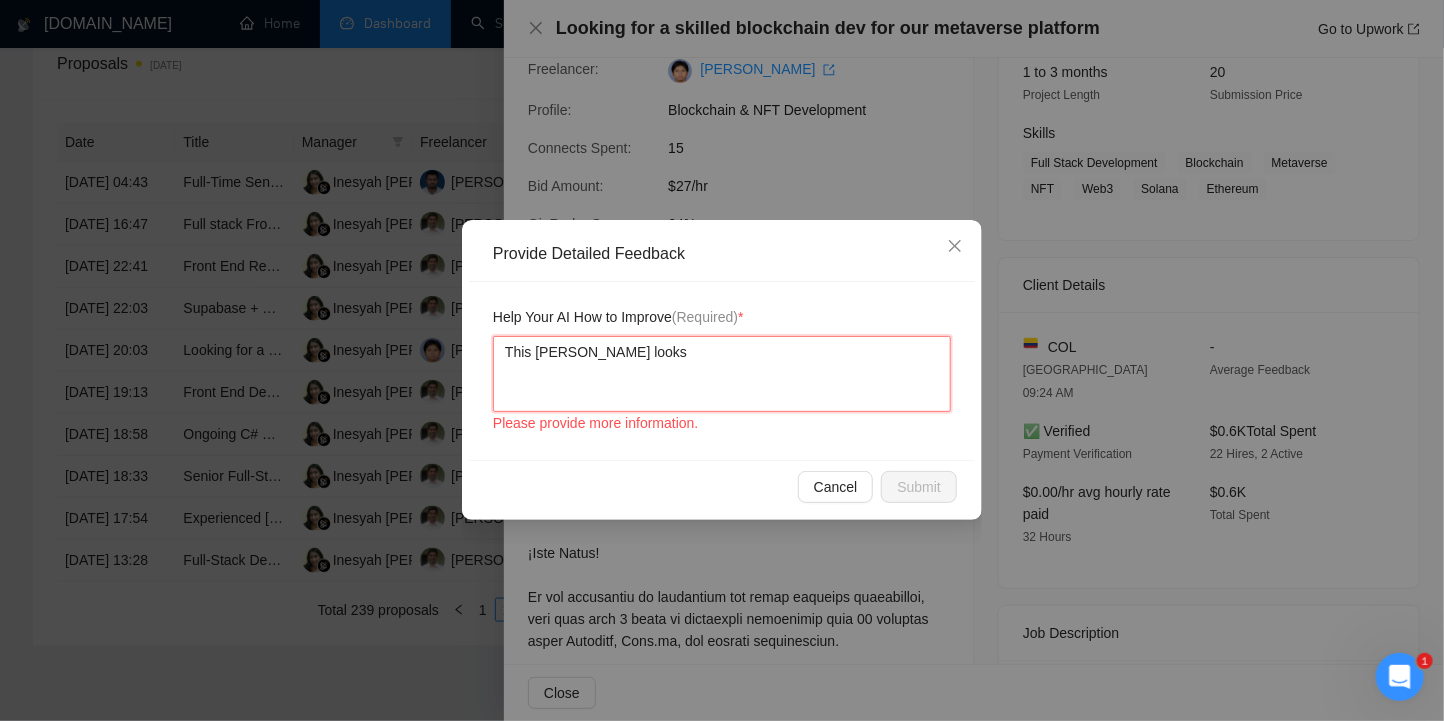 type 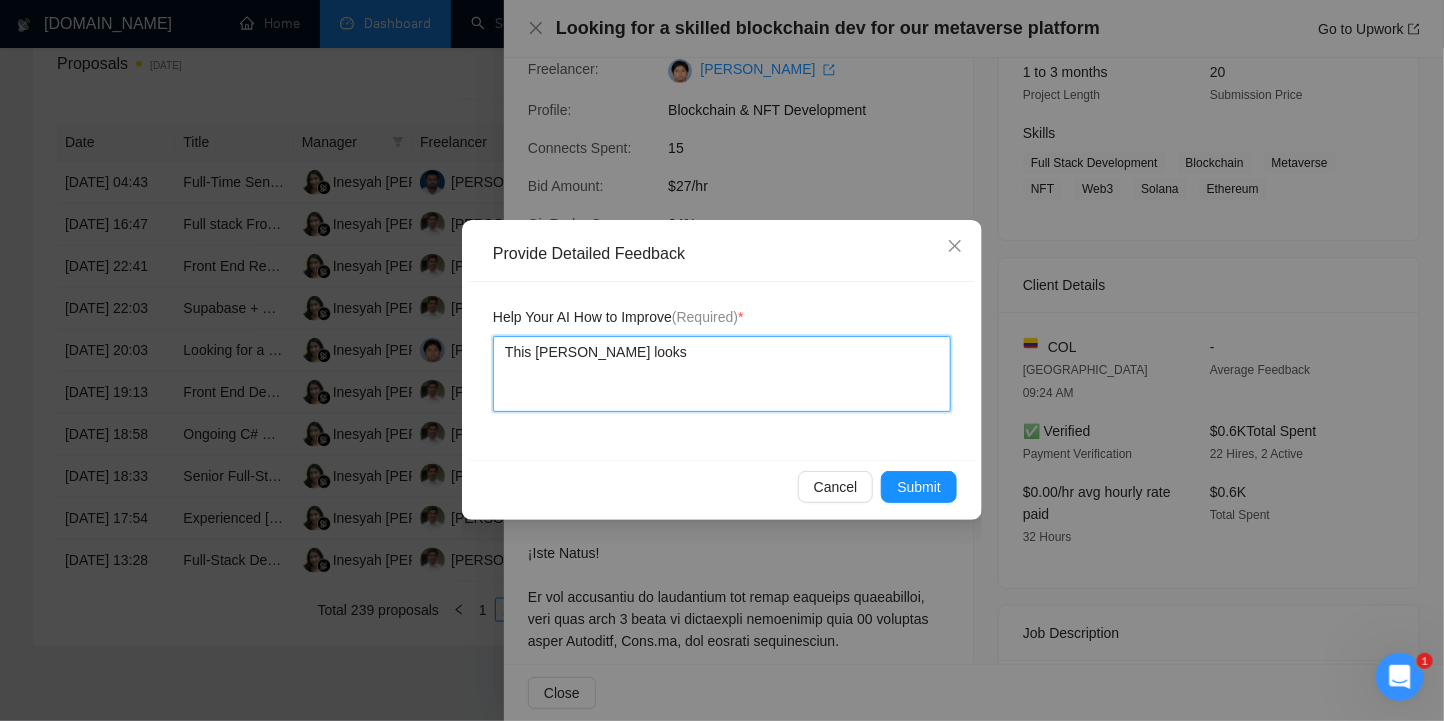 type 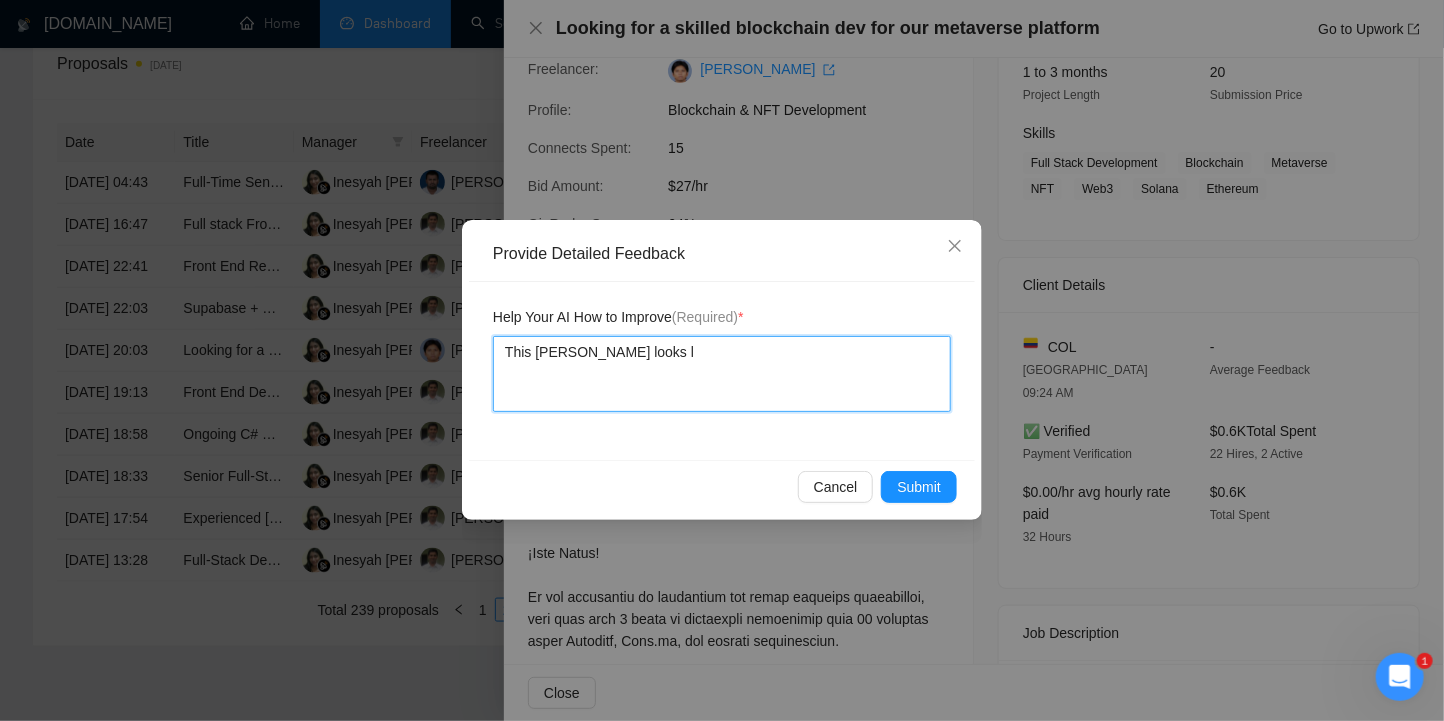 type on "This [PERSON_NAME] looks li" 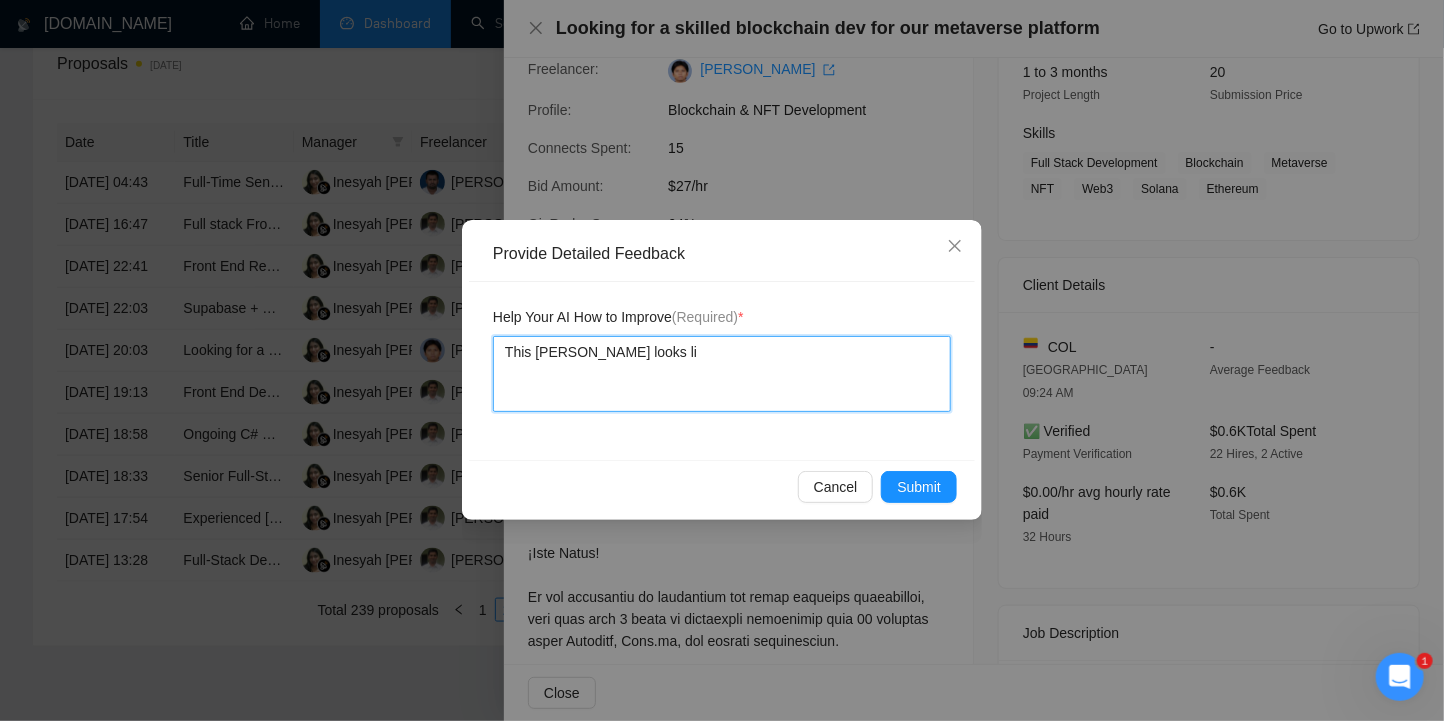 type 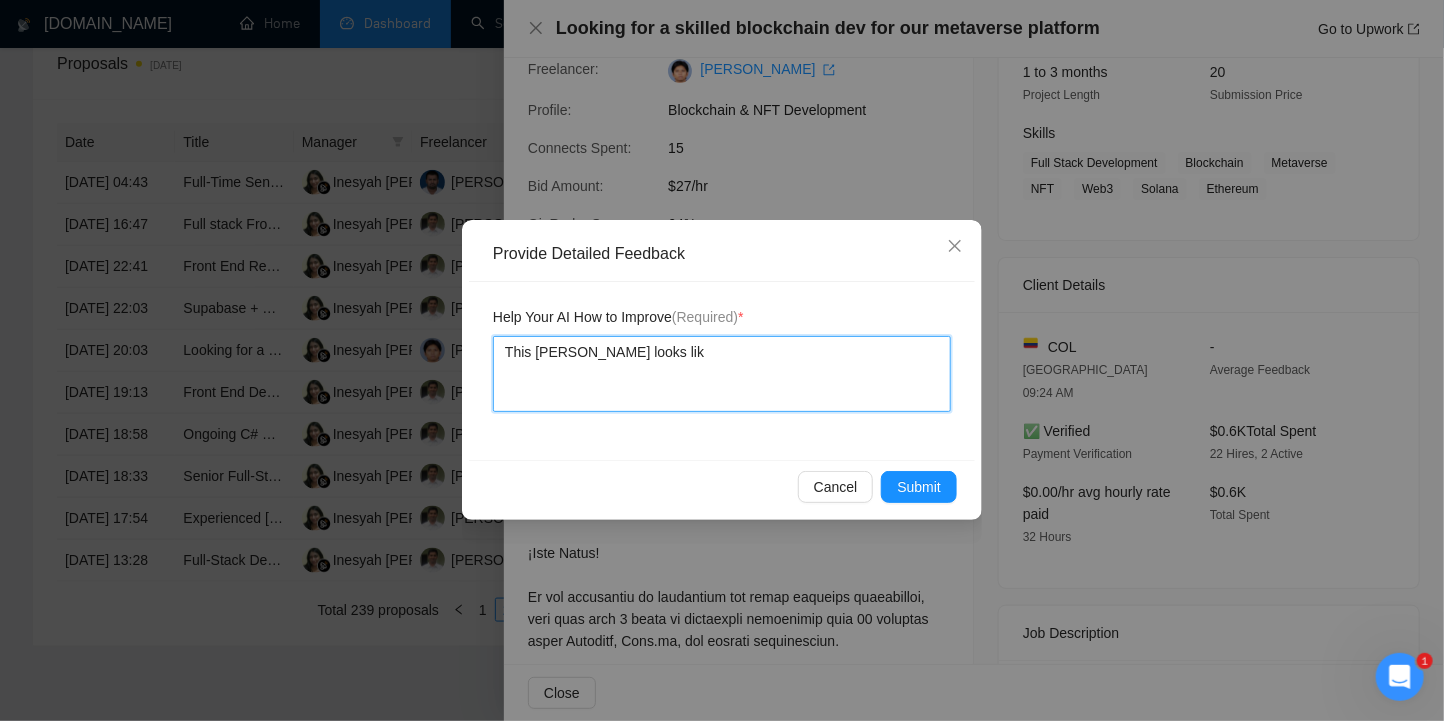 type 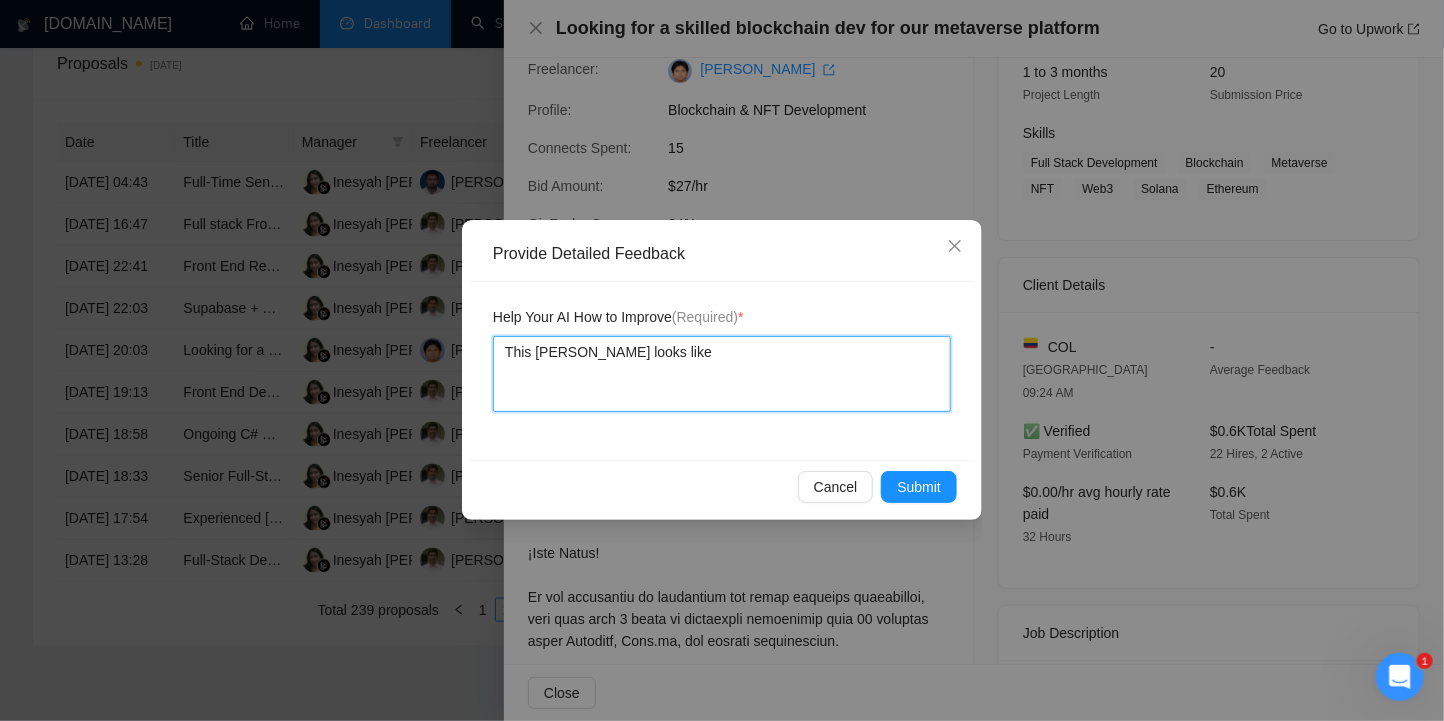 type 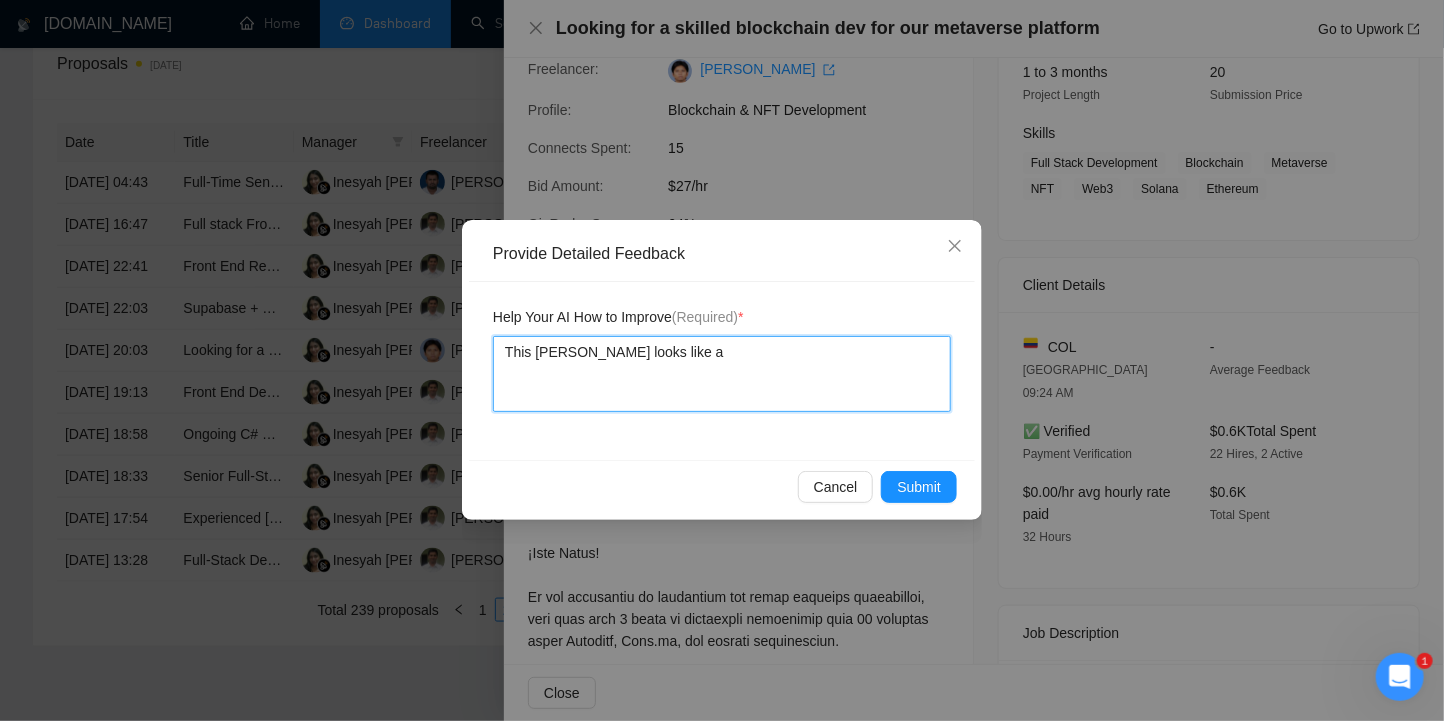 type 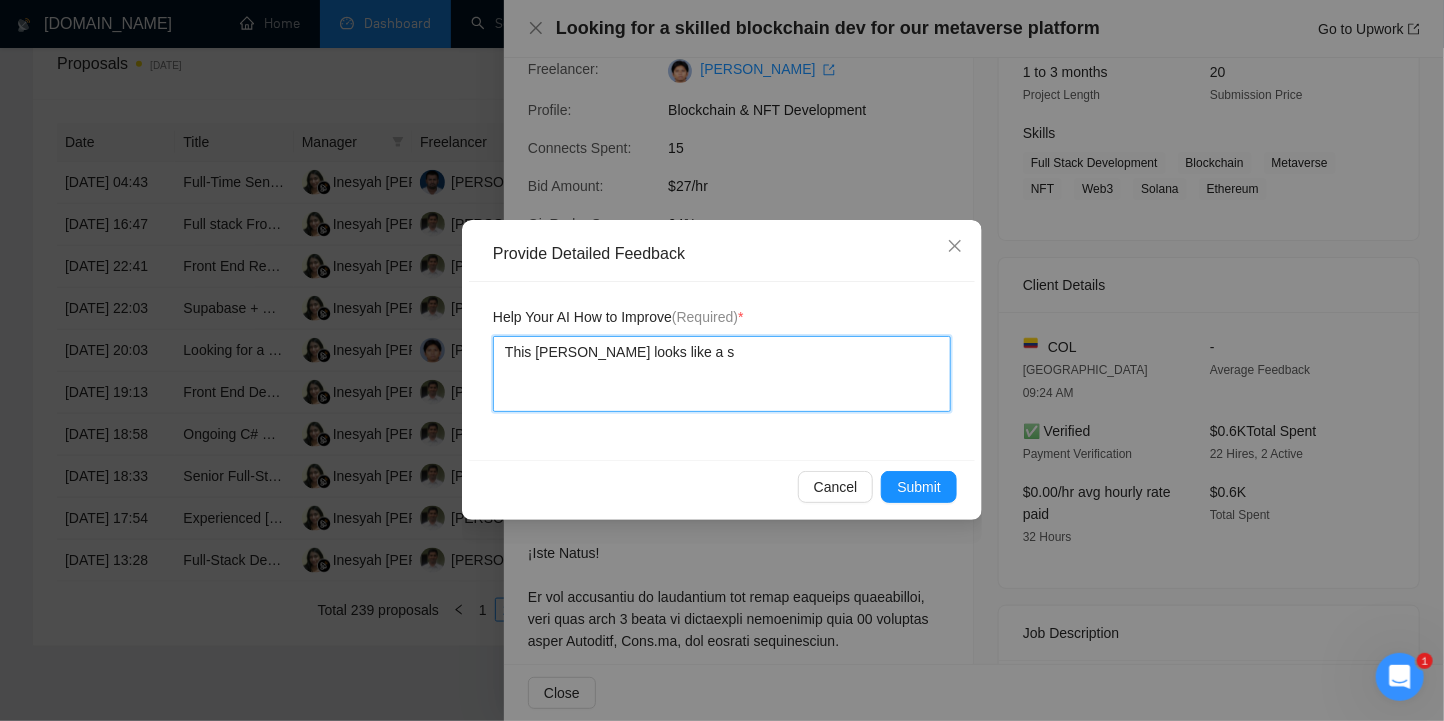 type 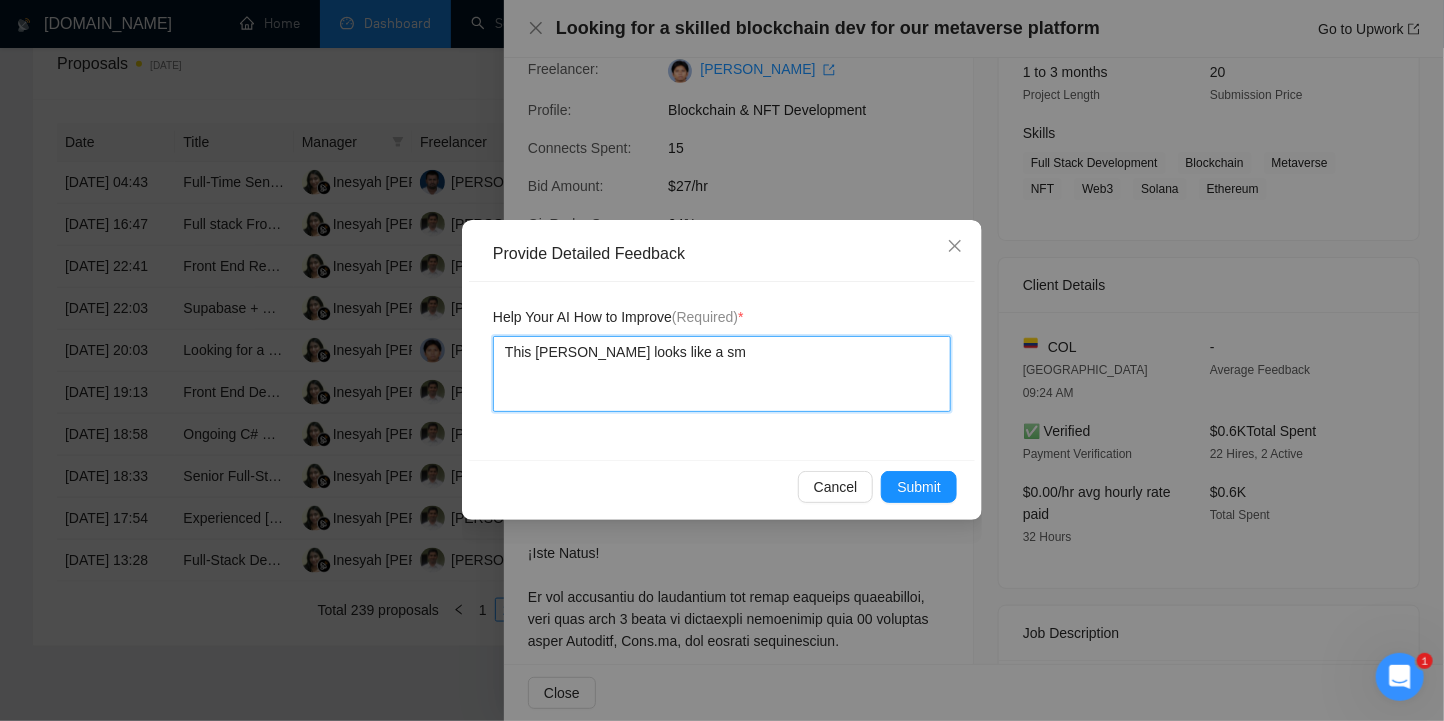 type 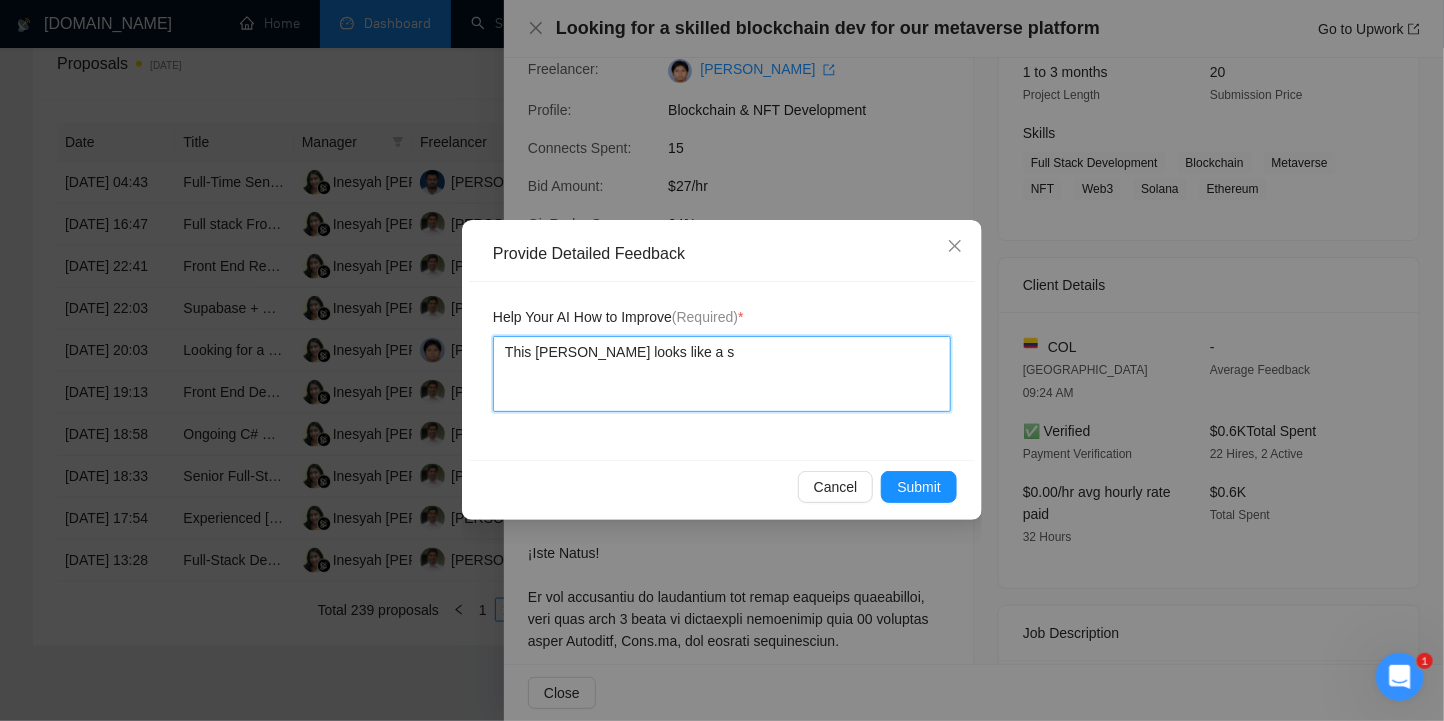 type 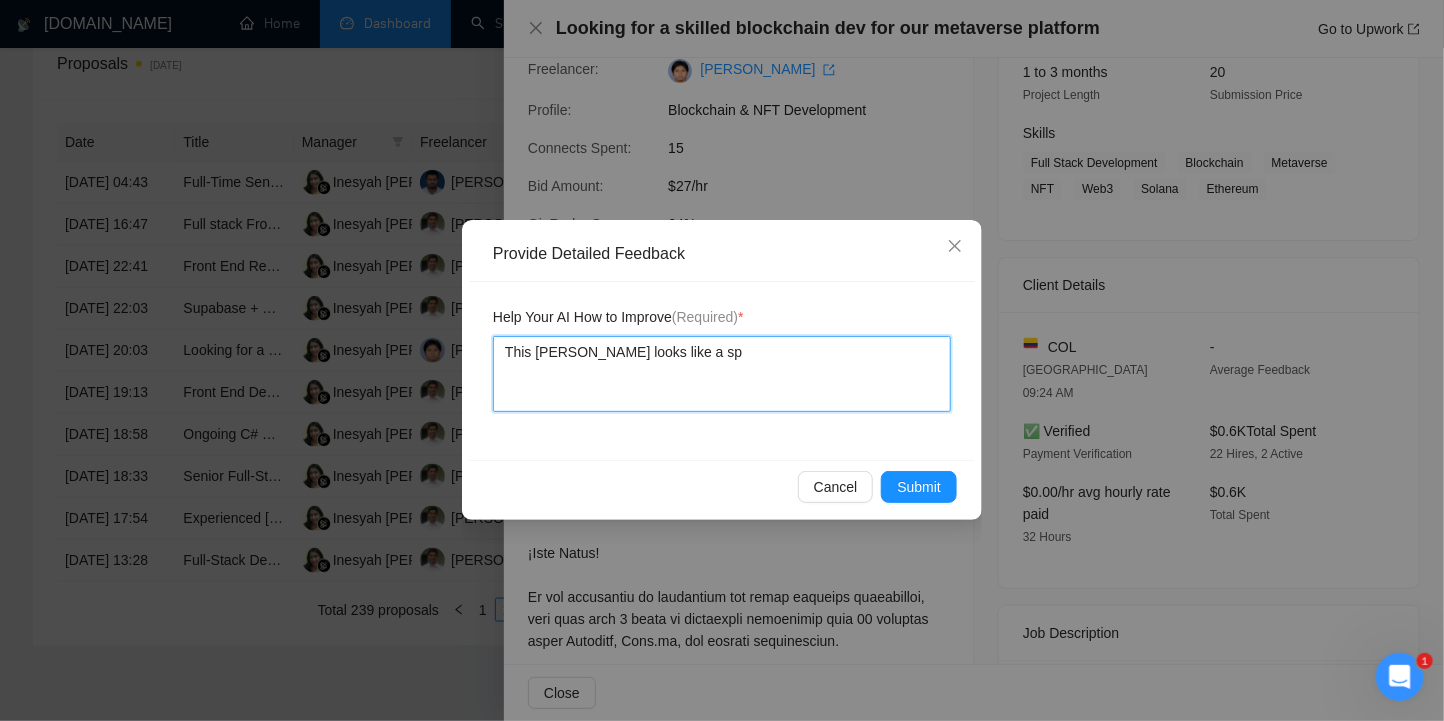 type 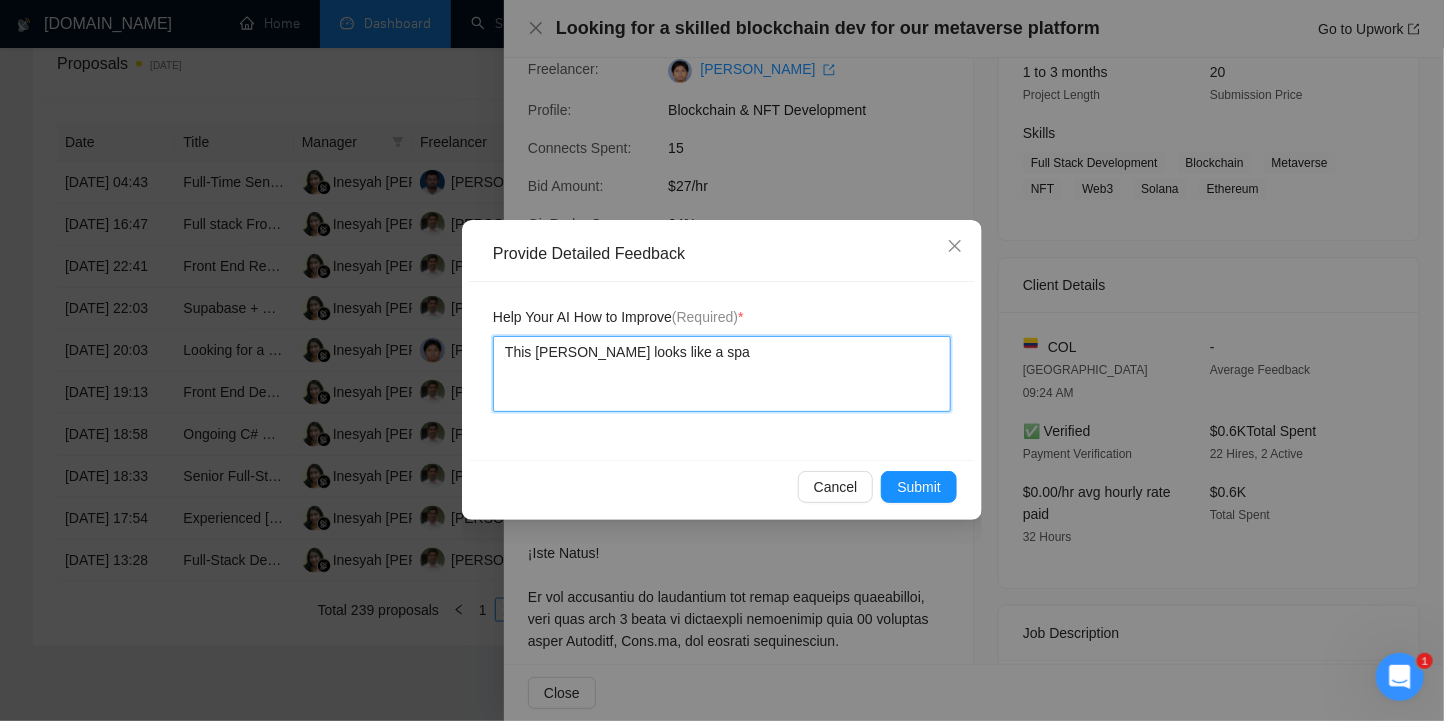 type 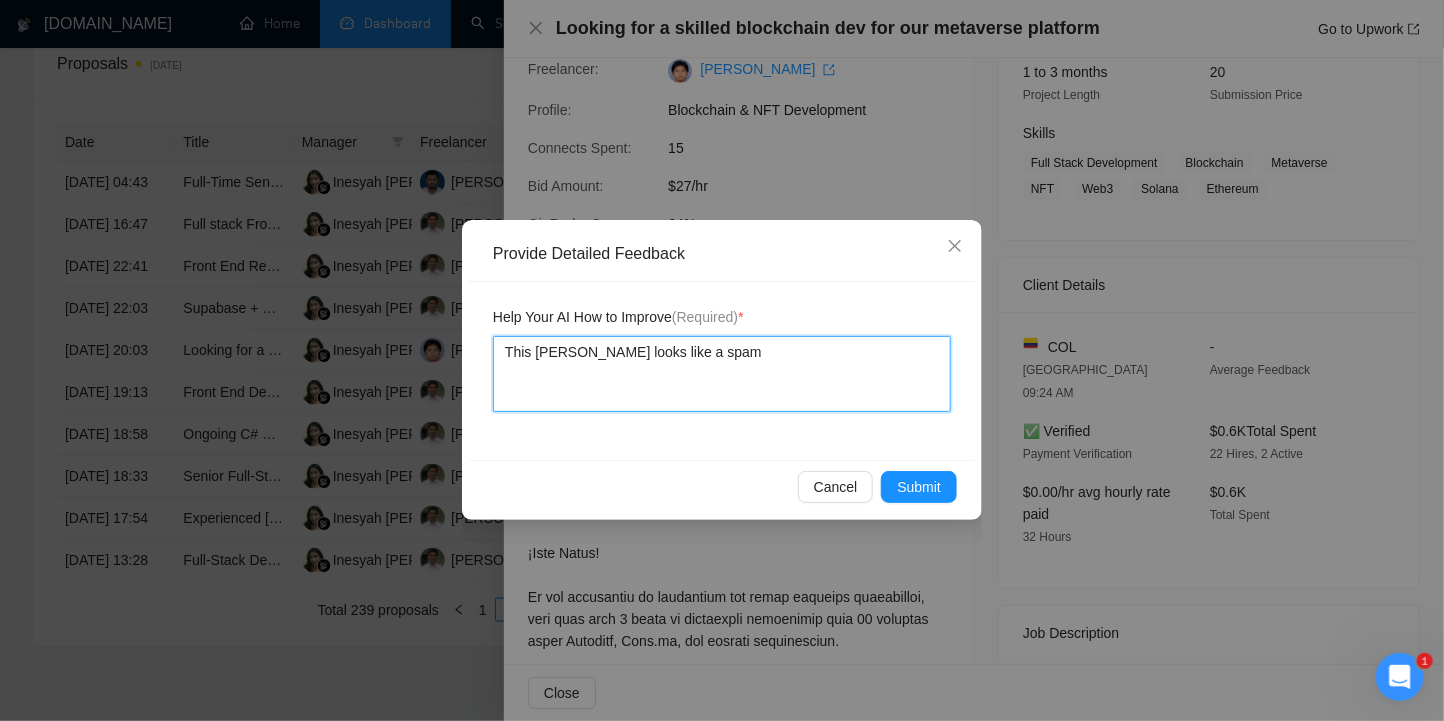 type 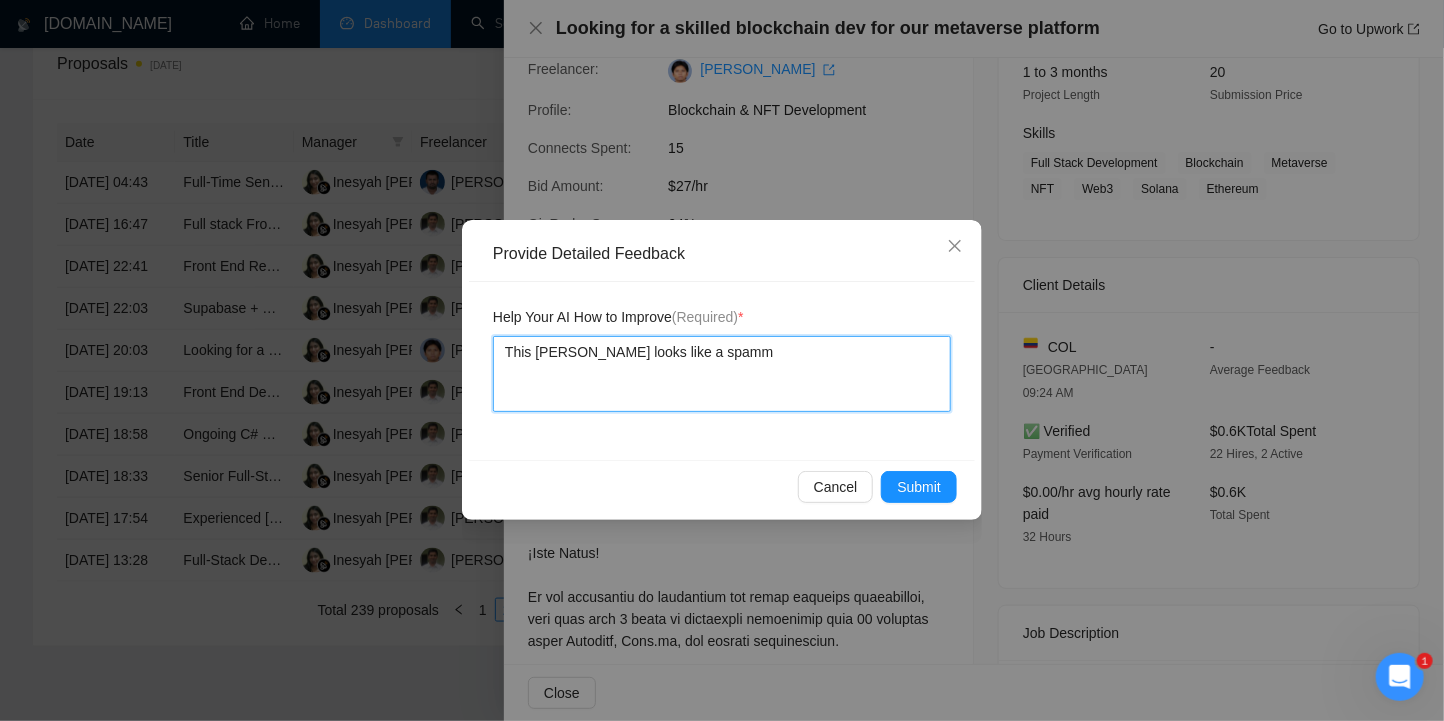 type 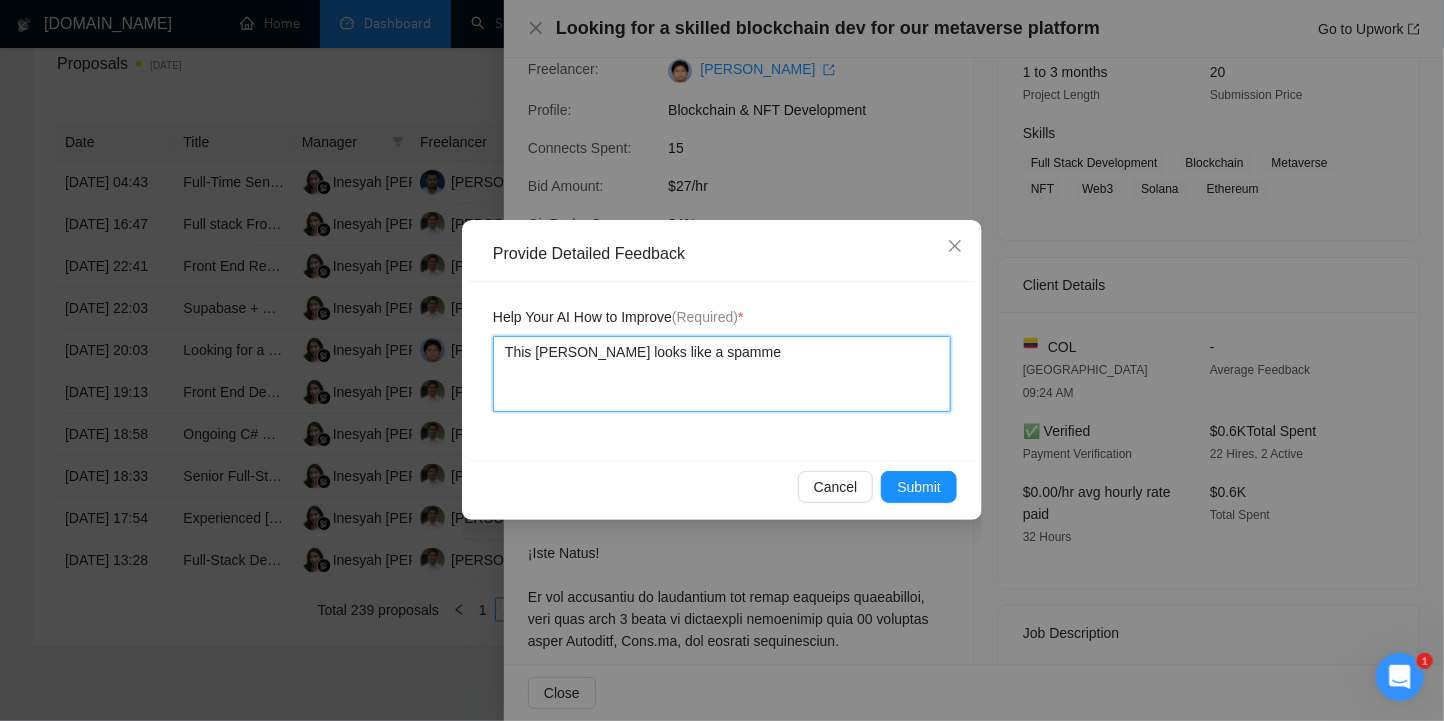 type 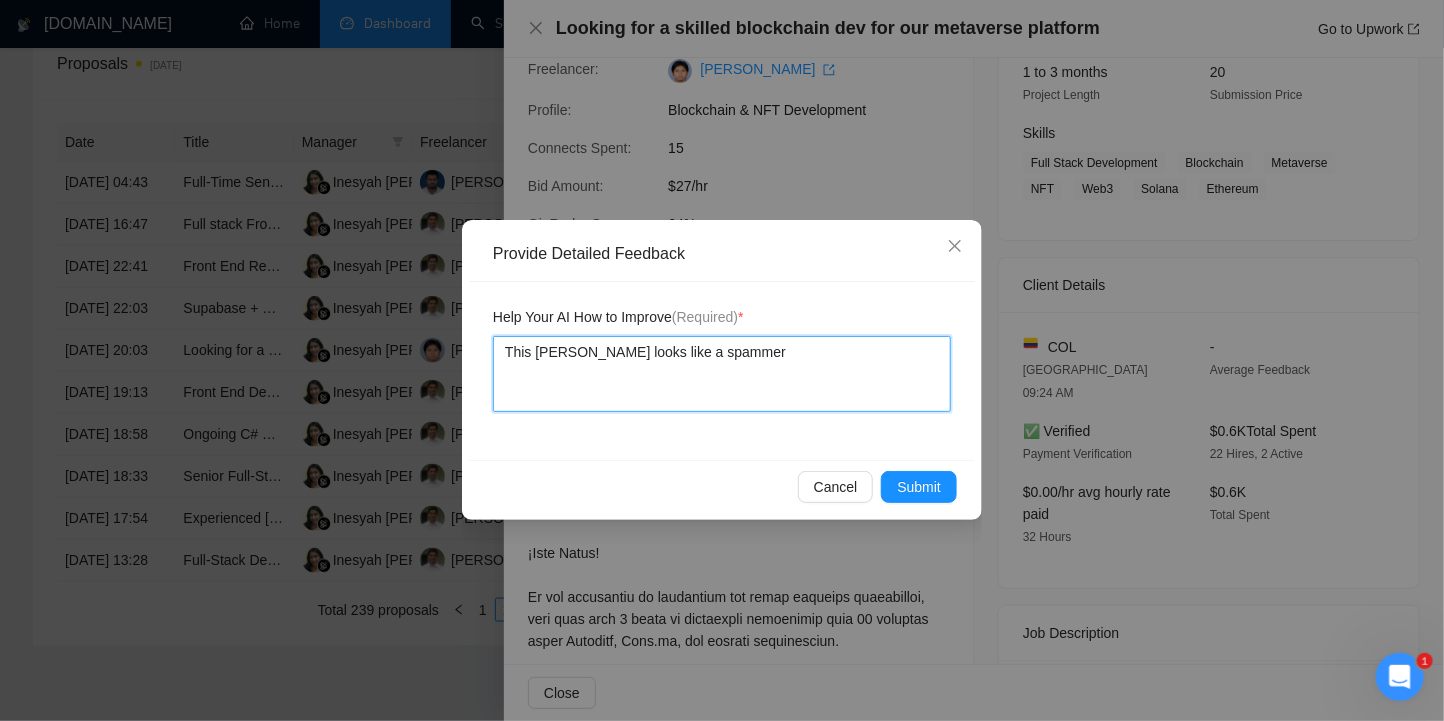 type 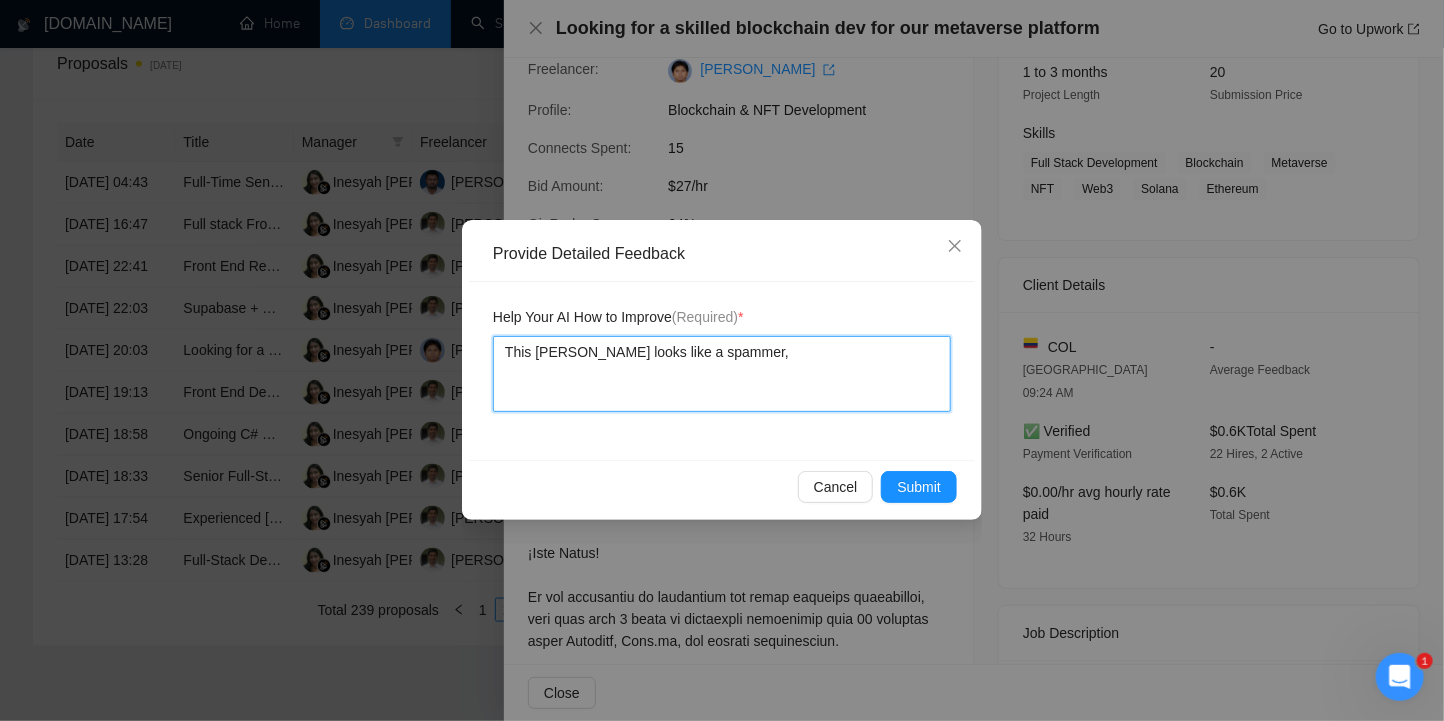 type 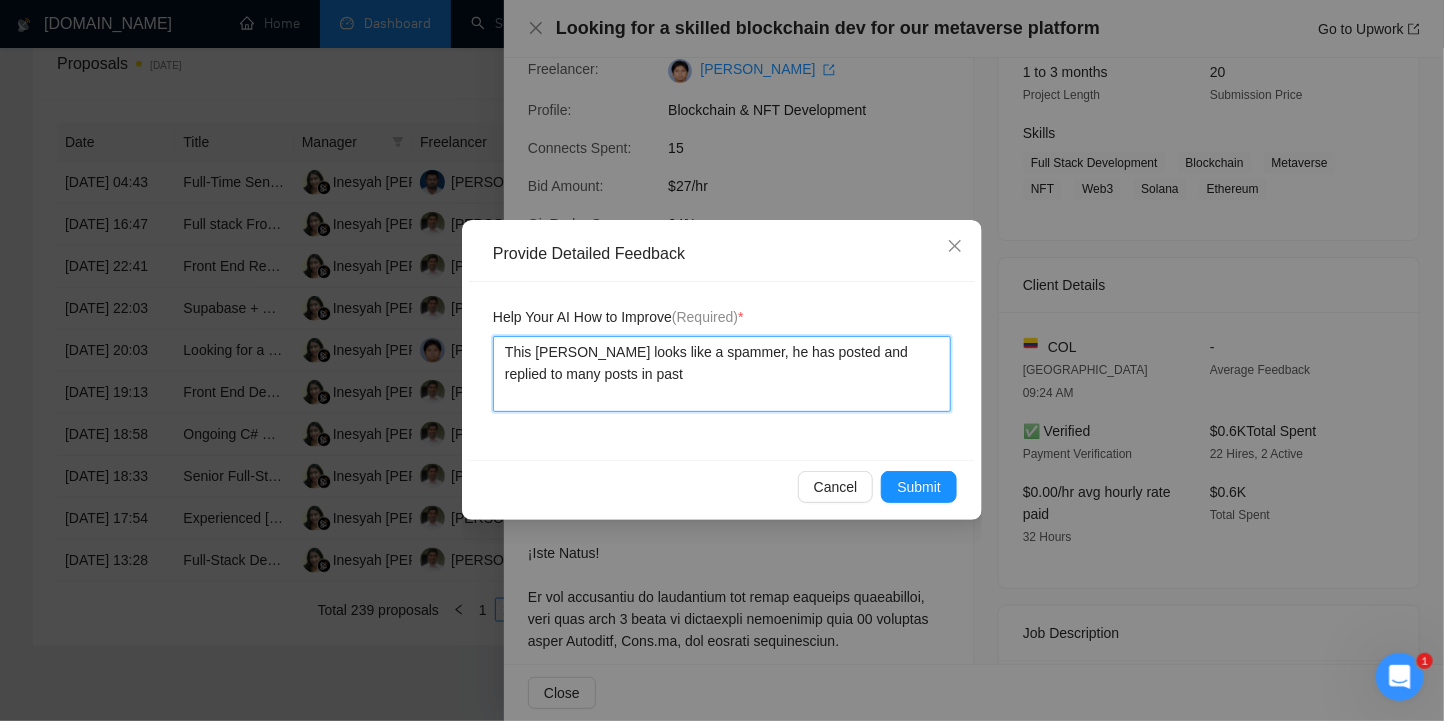 click on "past" at bounding box center [0, 0] 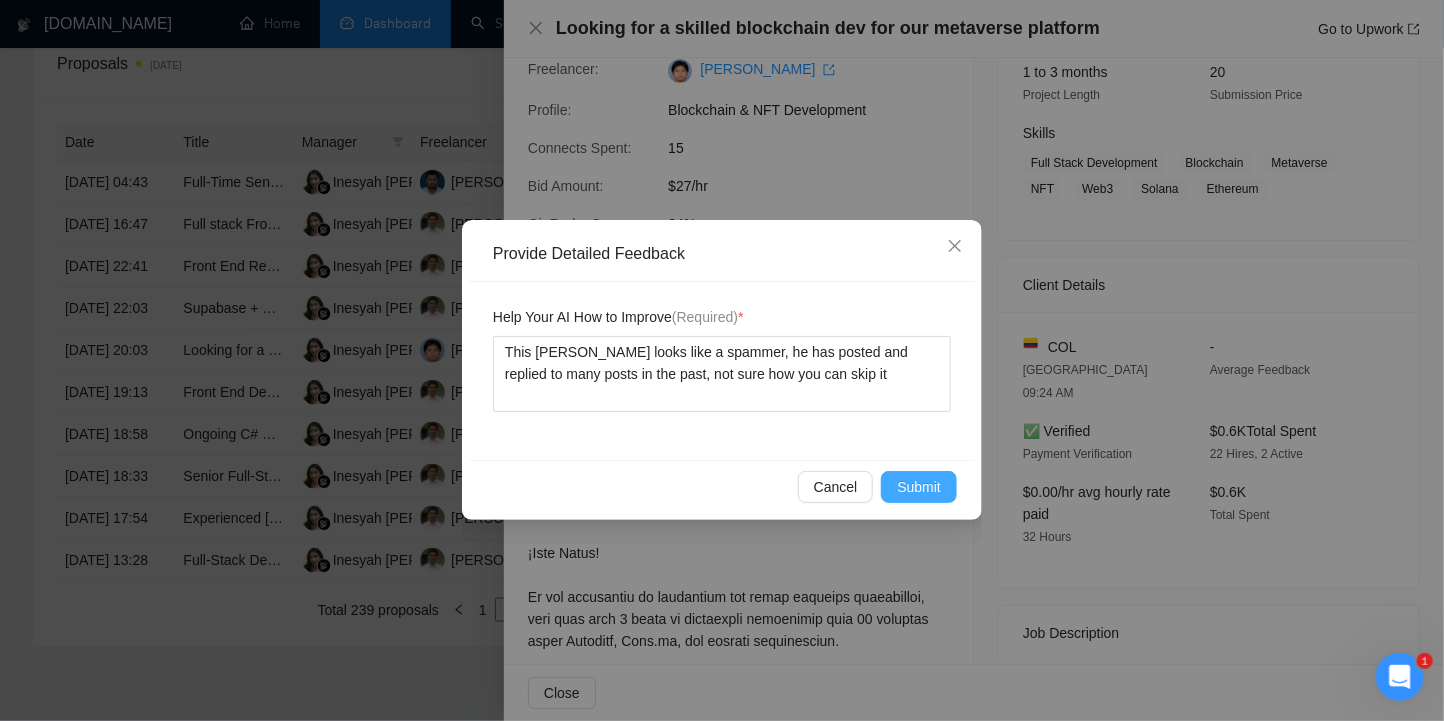 click on "Submit" at bounding box center [919, 487] 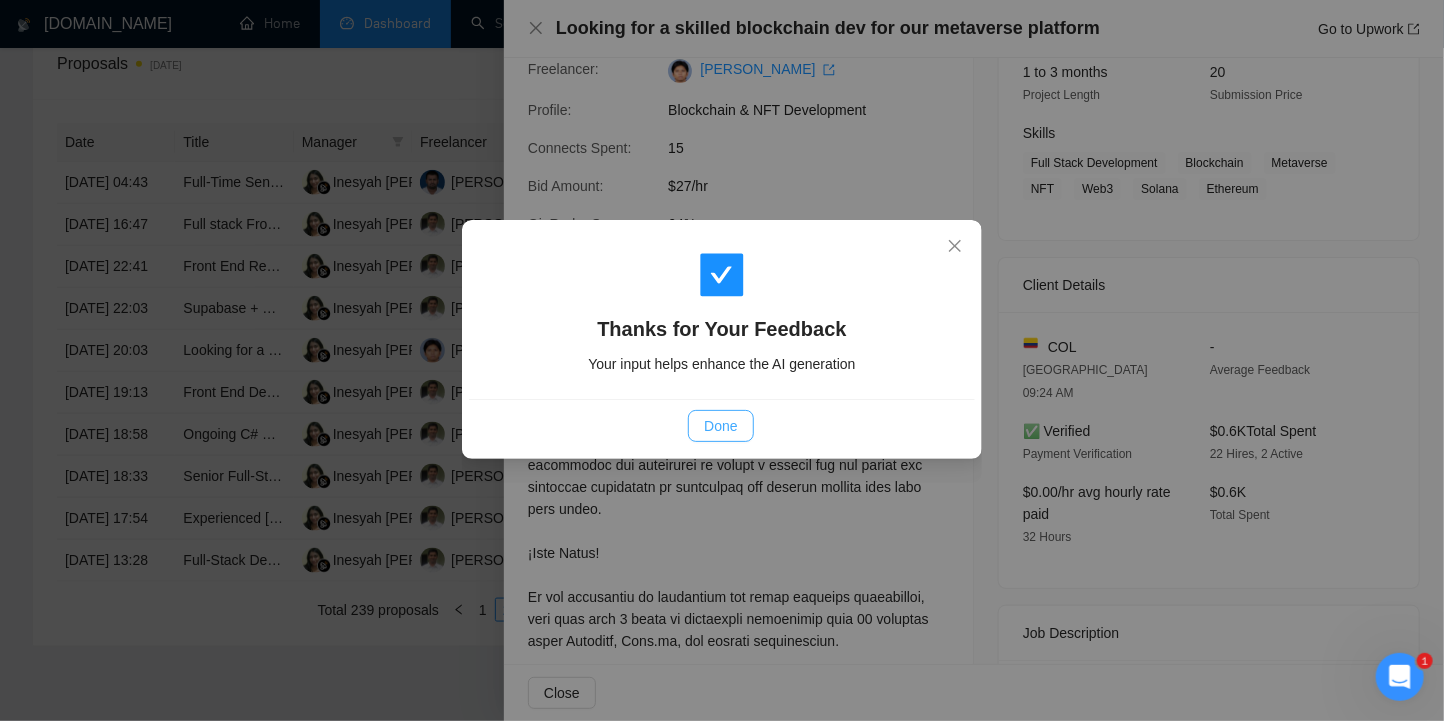 click on "Done" at bounding box center (720, 426) 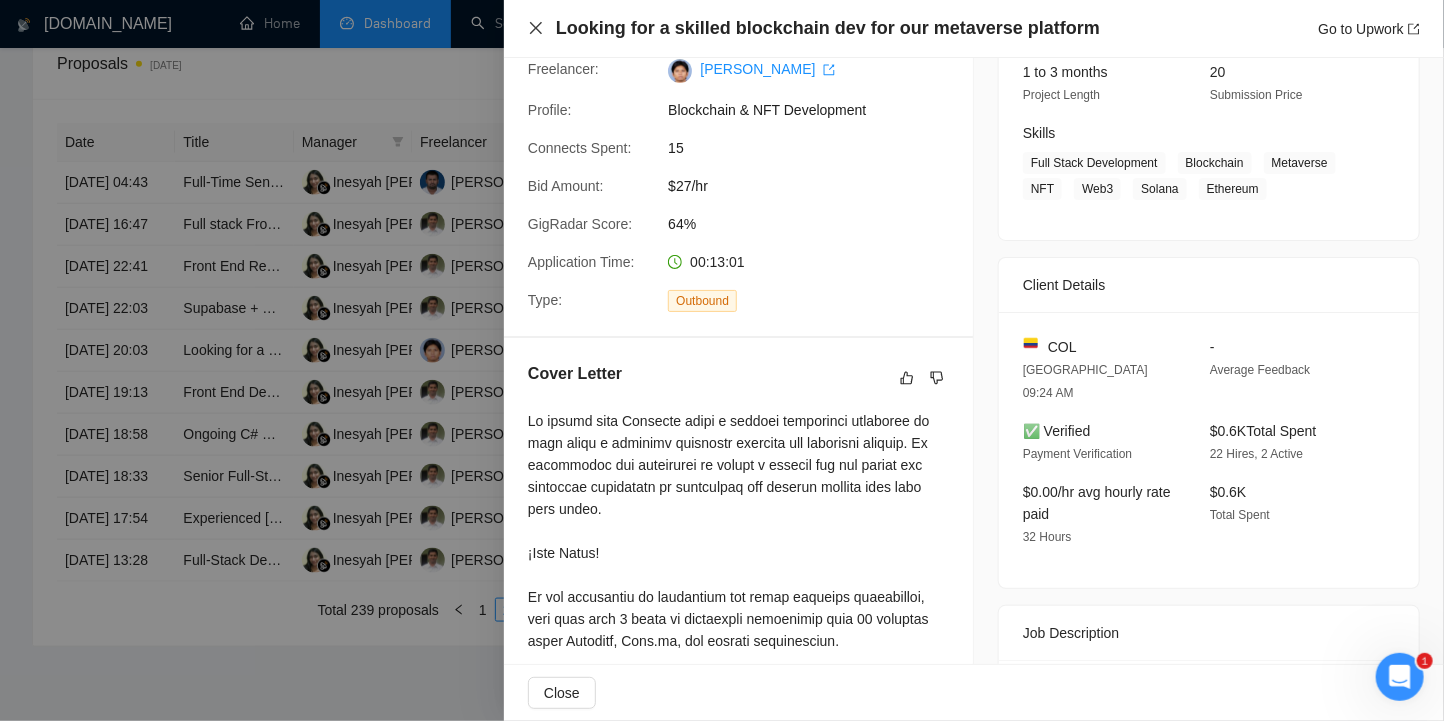 click 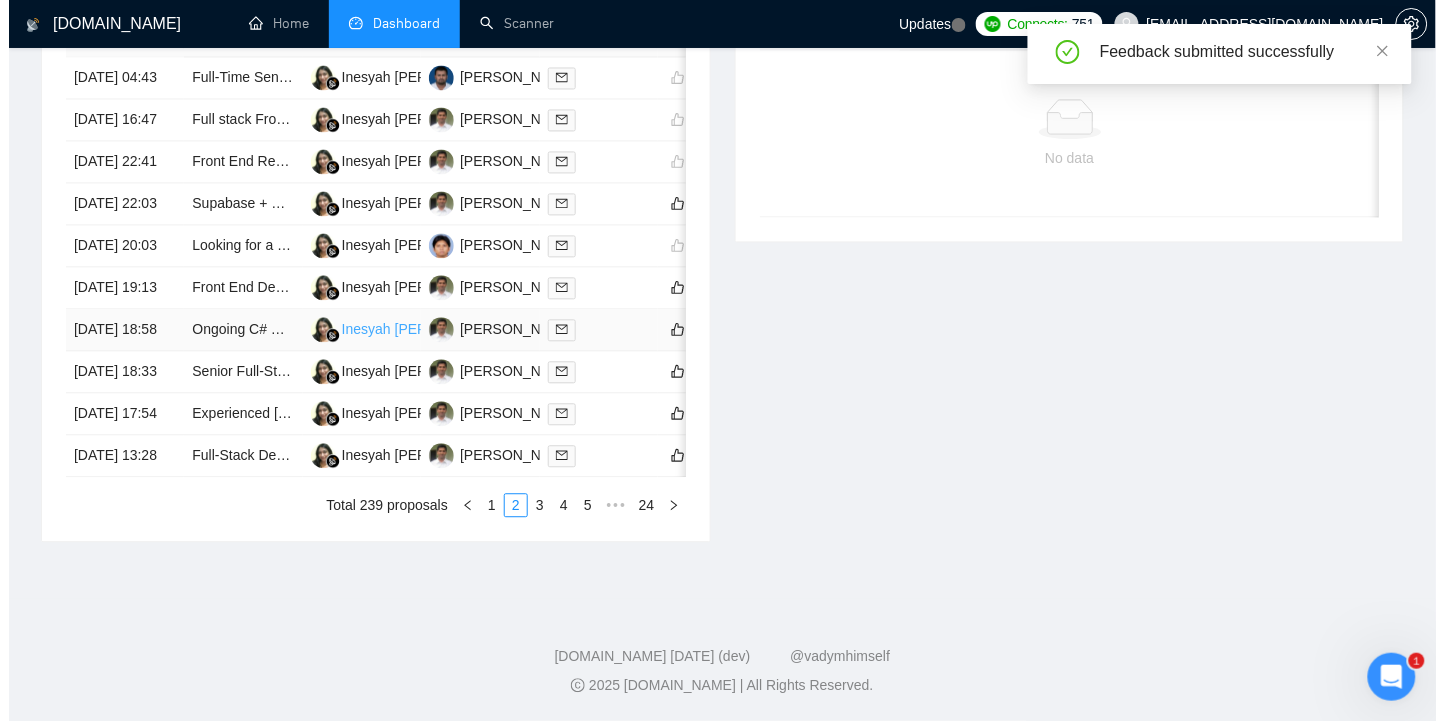 scroll, scrollTop: 1066, scrollLeft: 0, axis: vertical 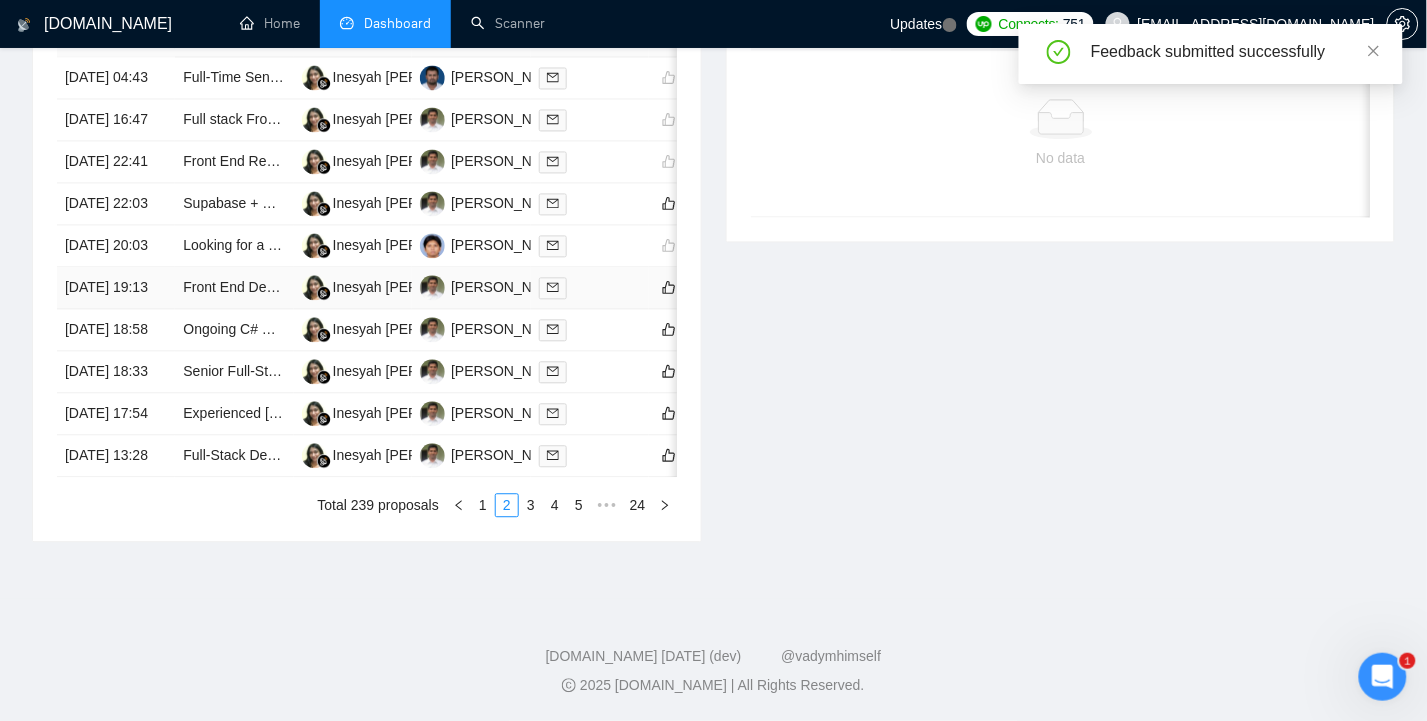 click on "[DATE] 19:13" at bounding box center [116, 289] 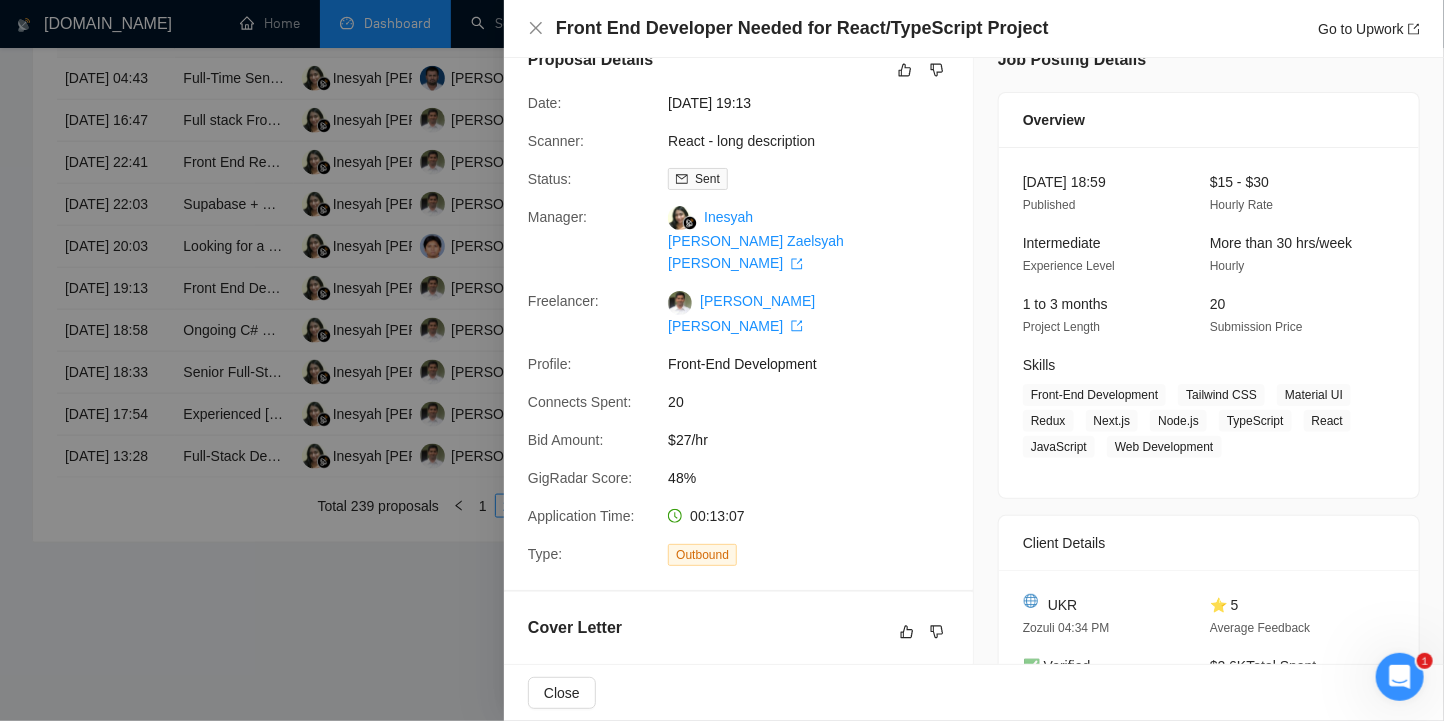 scroll, scrollTop: 0, scrollLeft: 0, axis: both 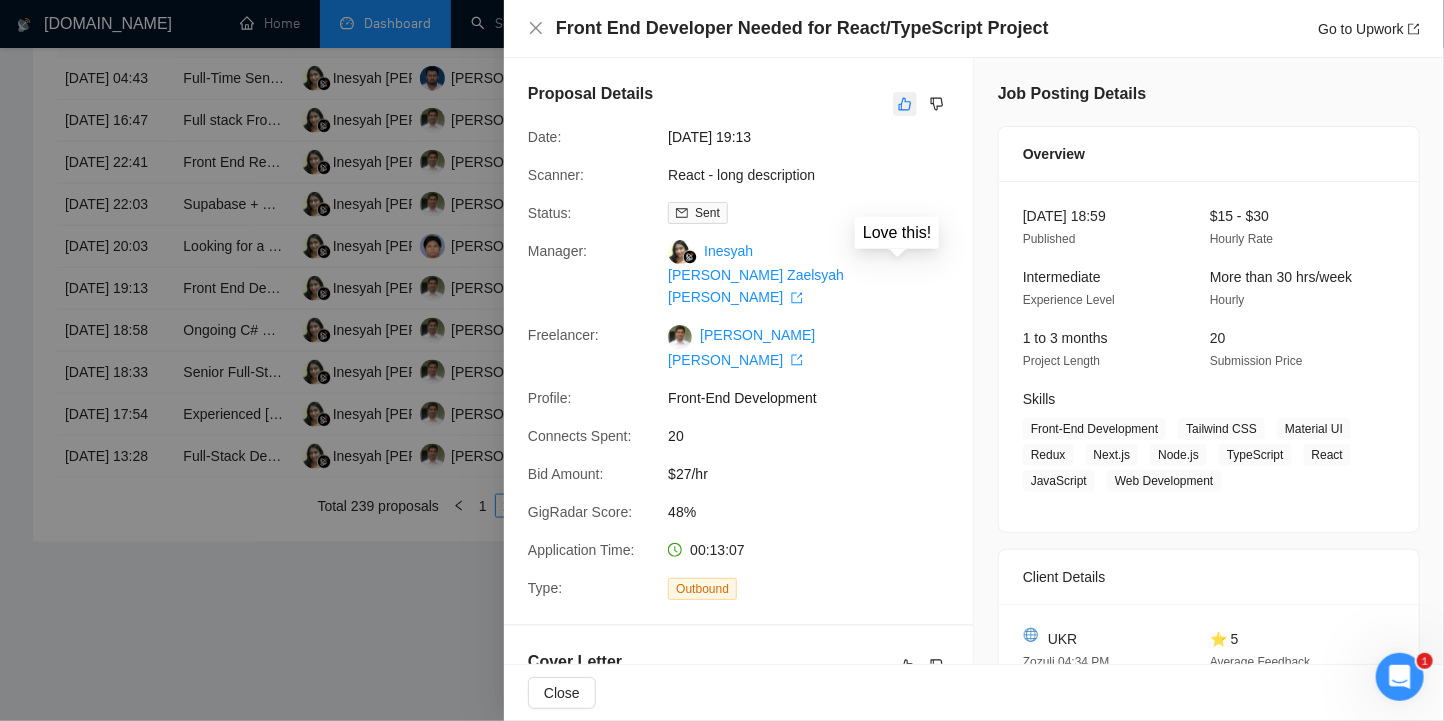 click 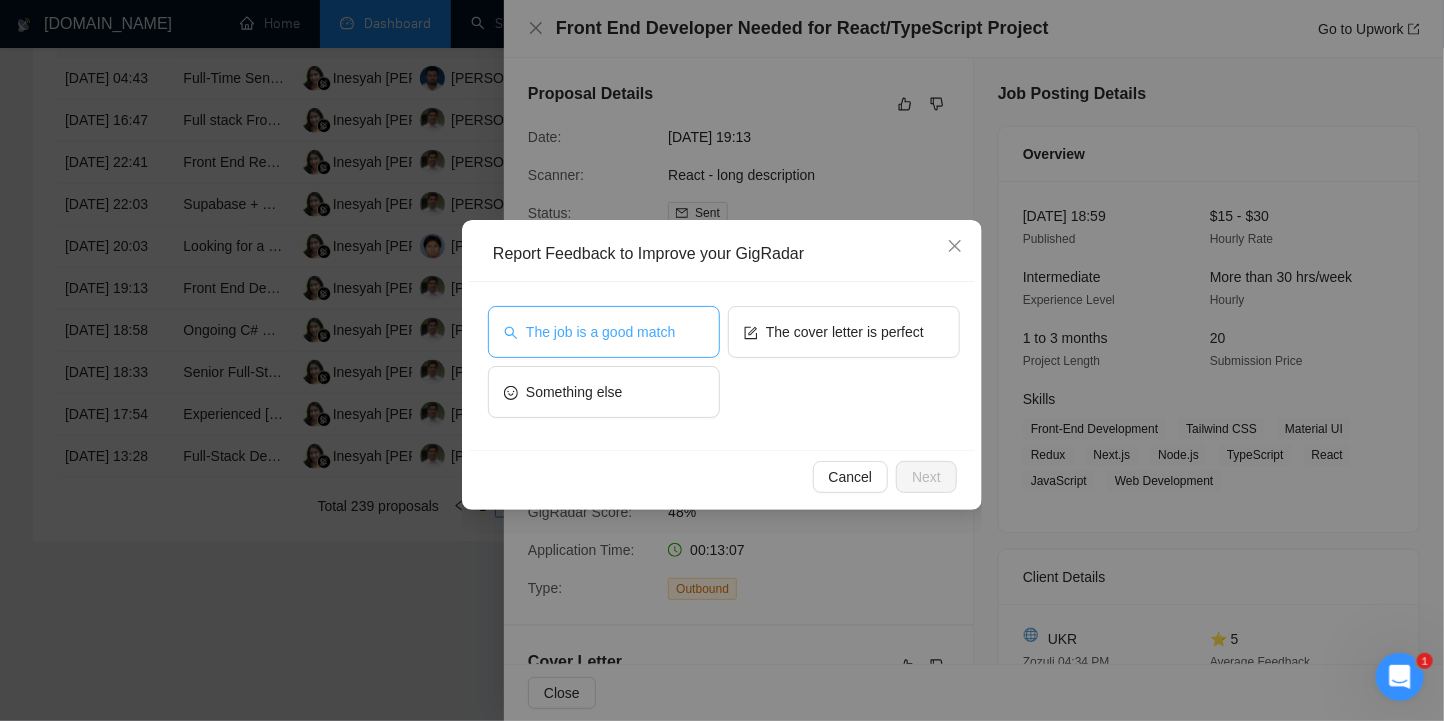 click on "The job is a good match" at bounding box center (600, 332) 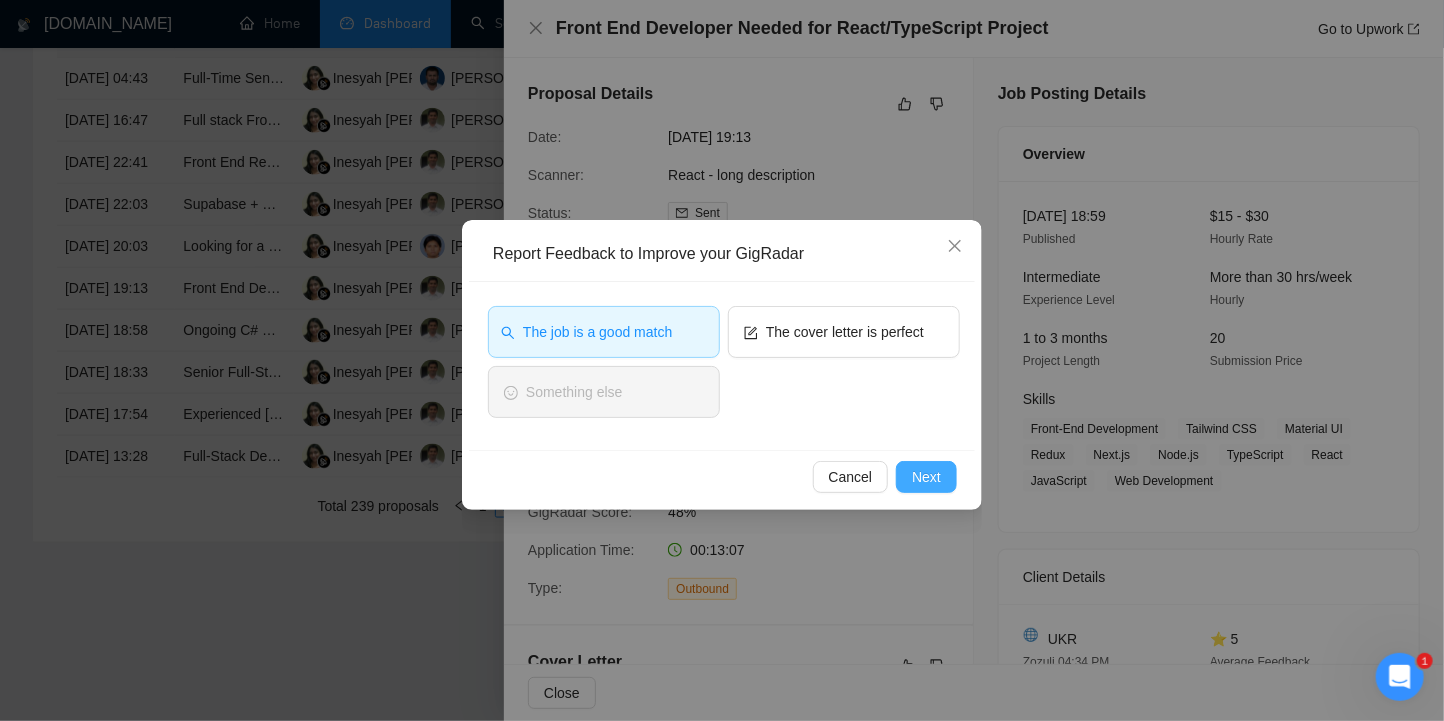 click on "Next" at bounding box center [926, 477] 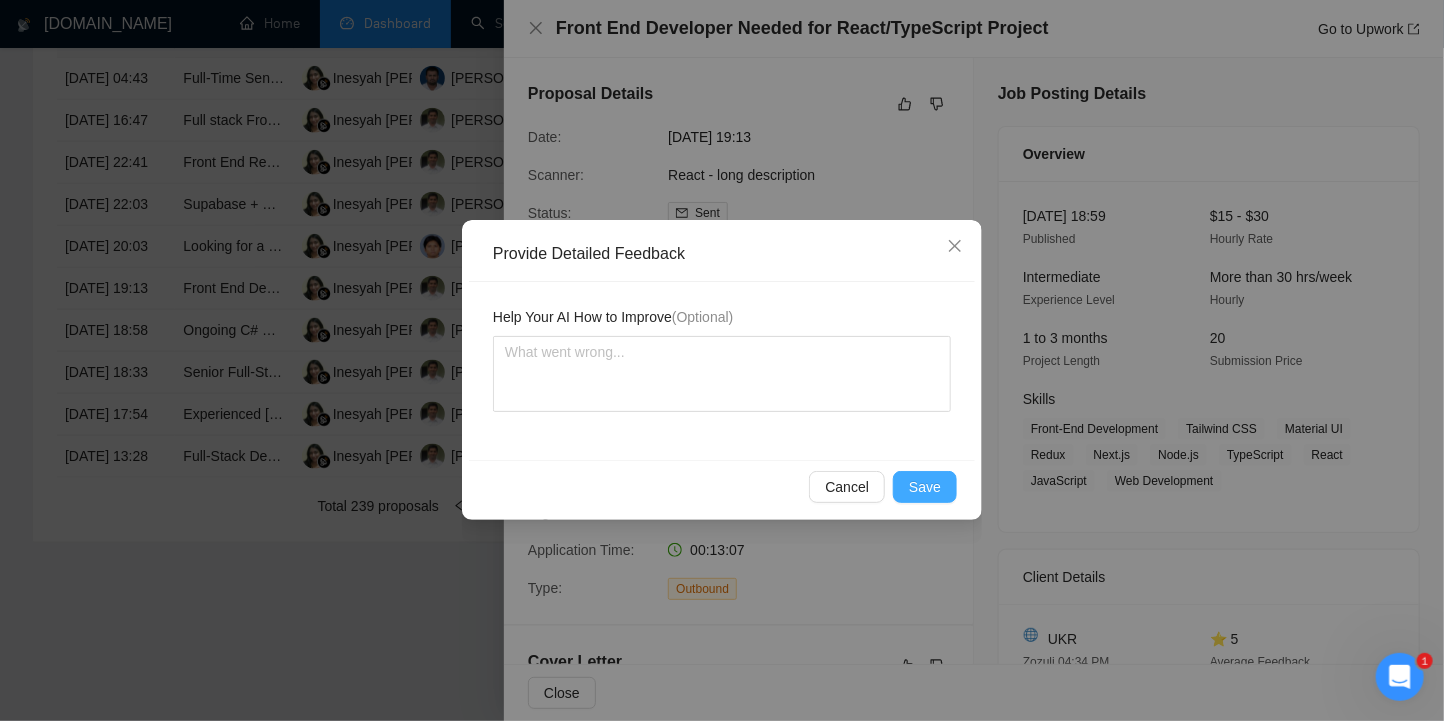 click on "Save" at bounding box center [925, 487] 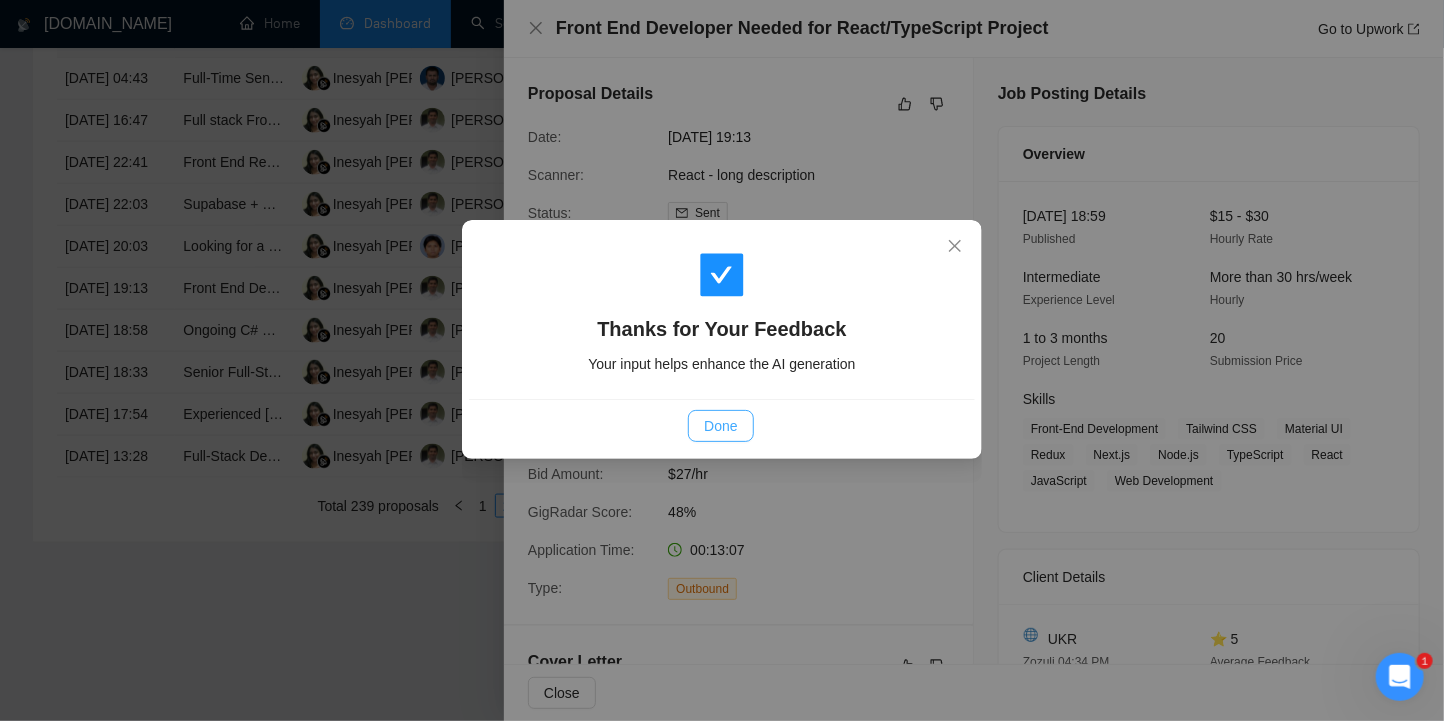 click on "Done" at bounding box center (720, 426) 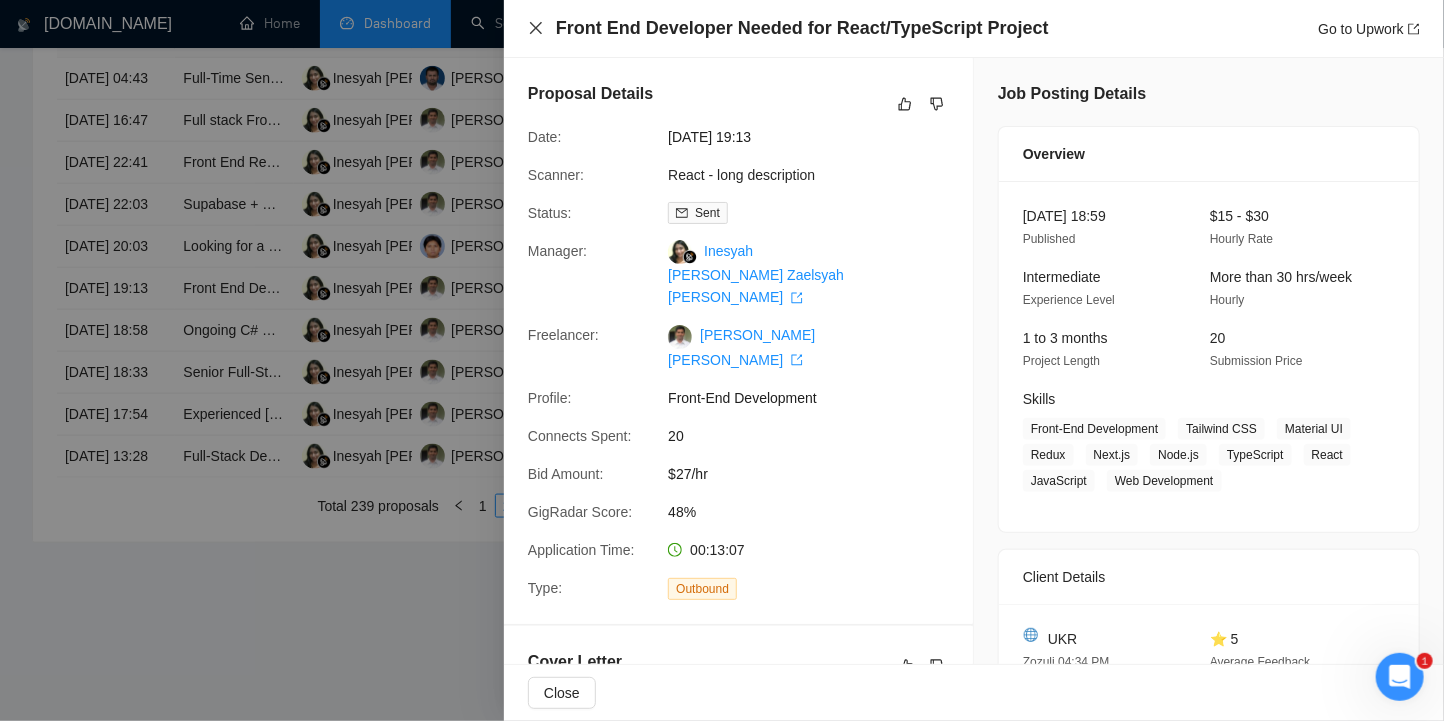 click 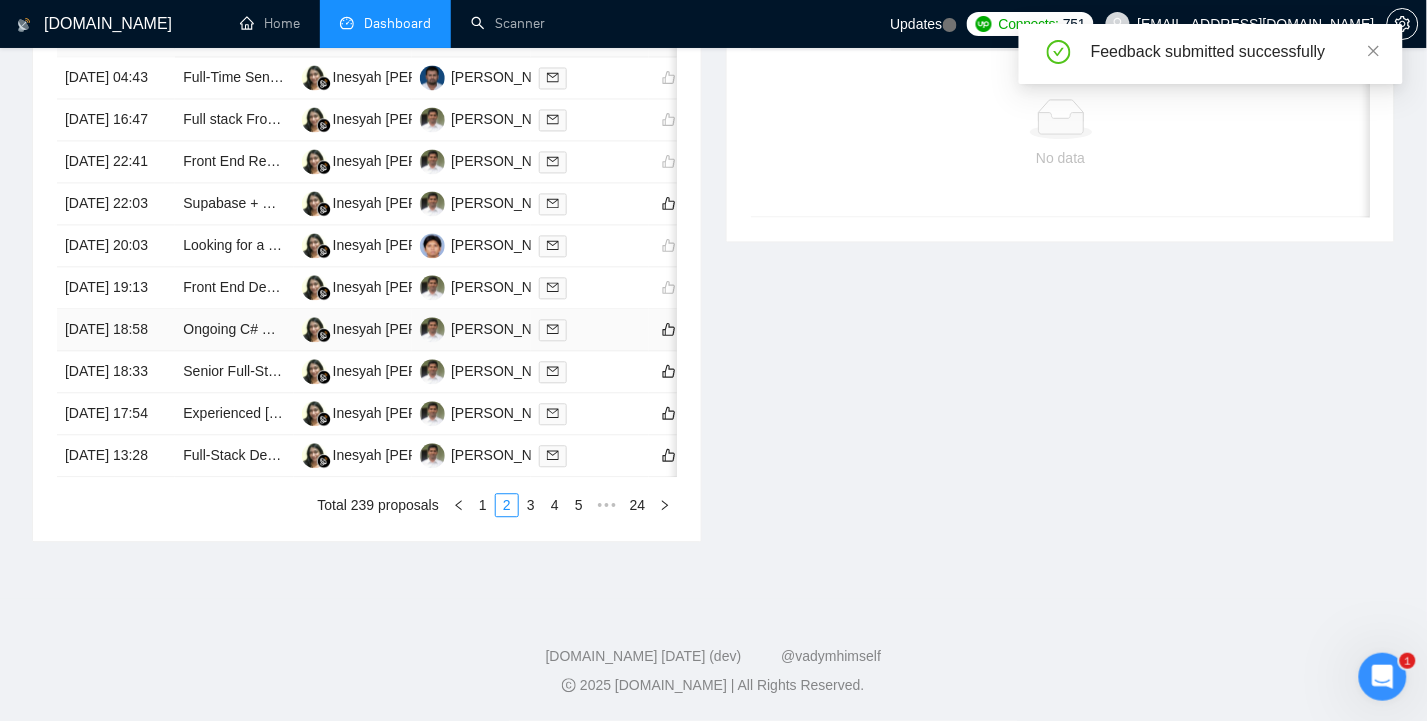 click on "[DATE] 18:58" at bounding box center [116, 331] 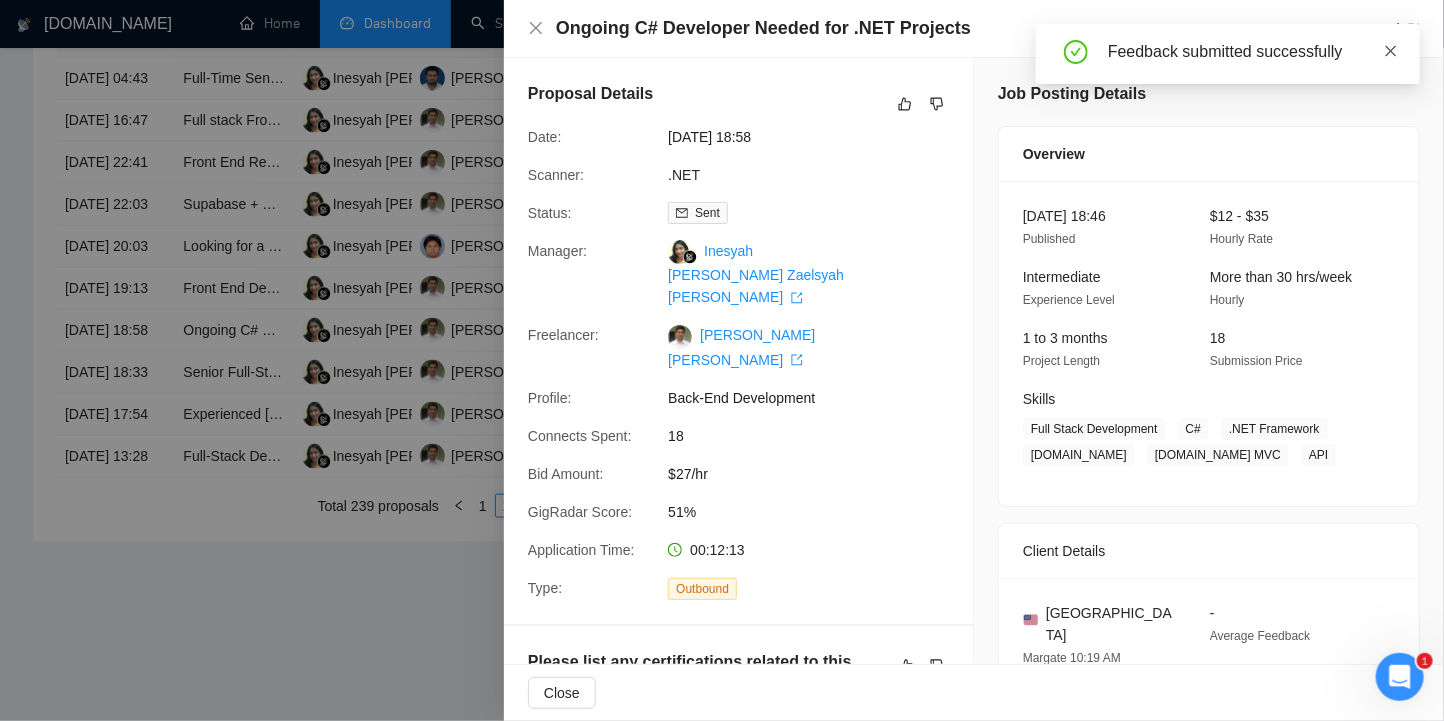 click 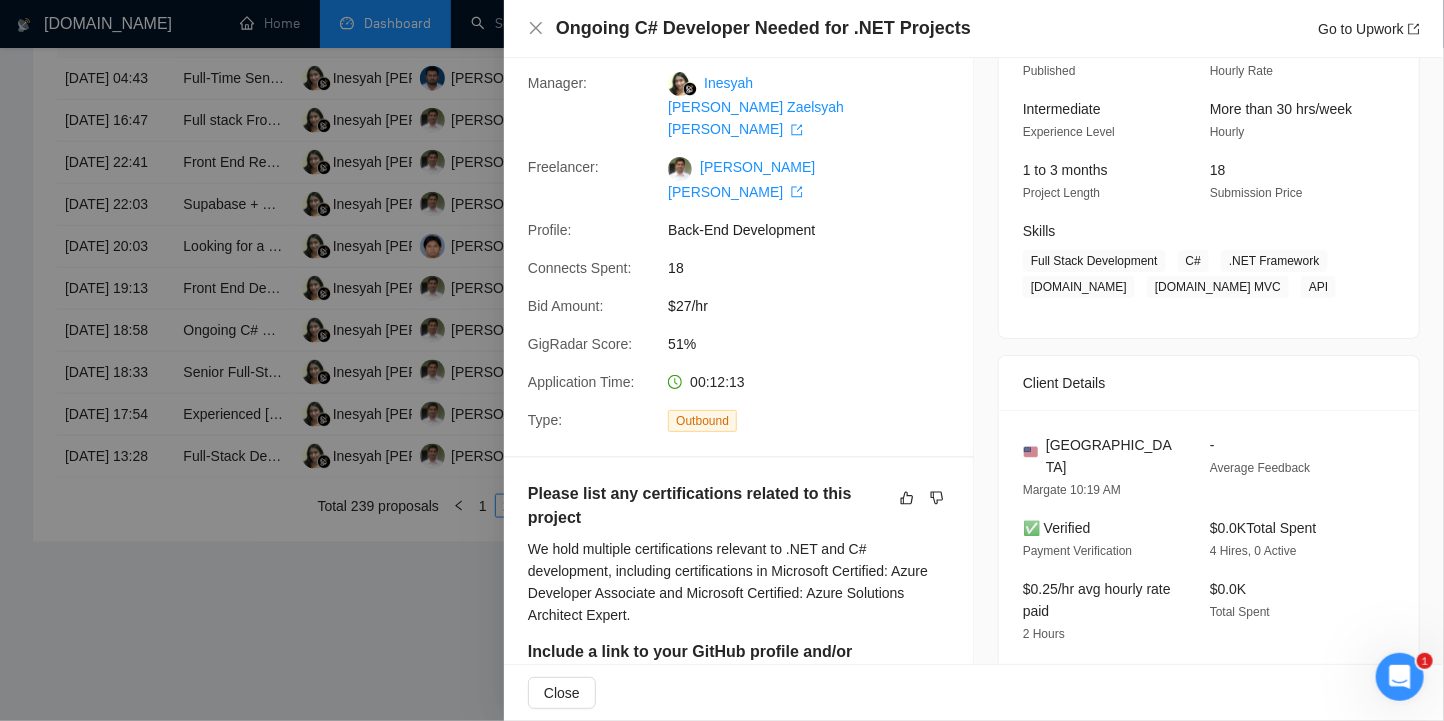 scroll, scrollTop: 0, scrollLeft: 0, axis: both 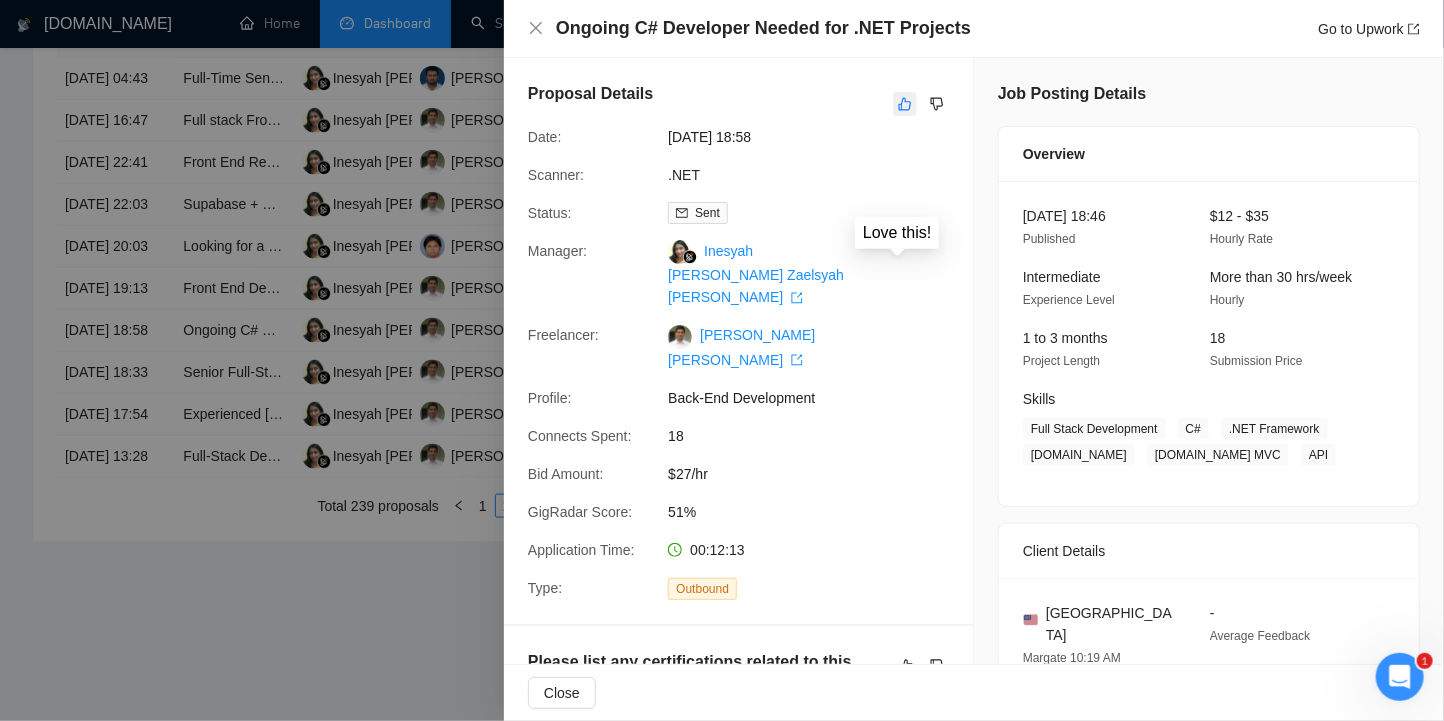 click 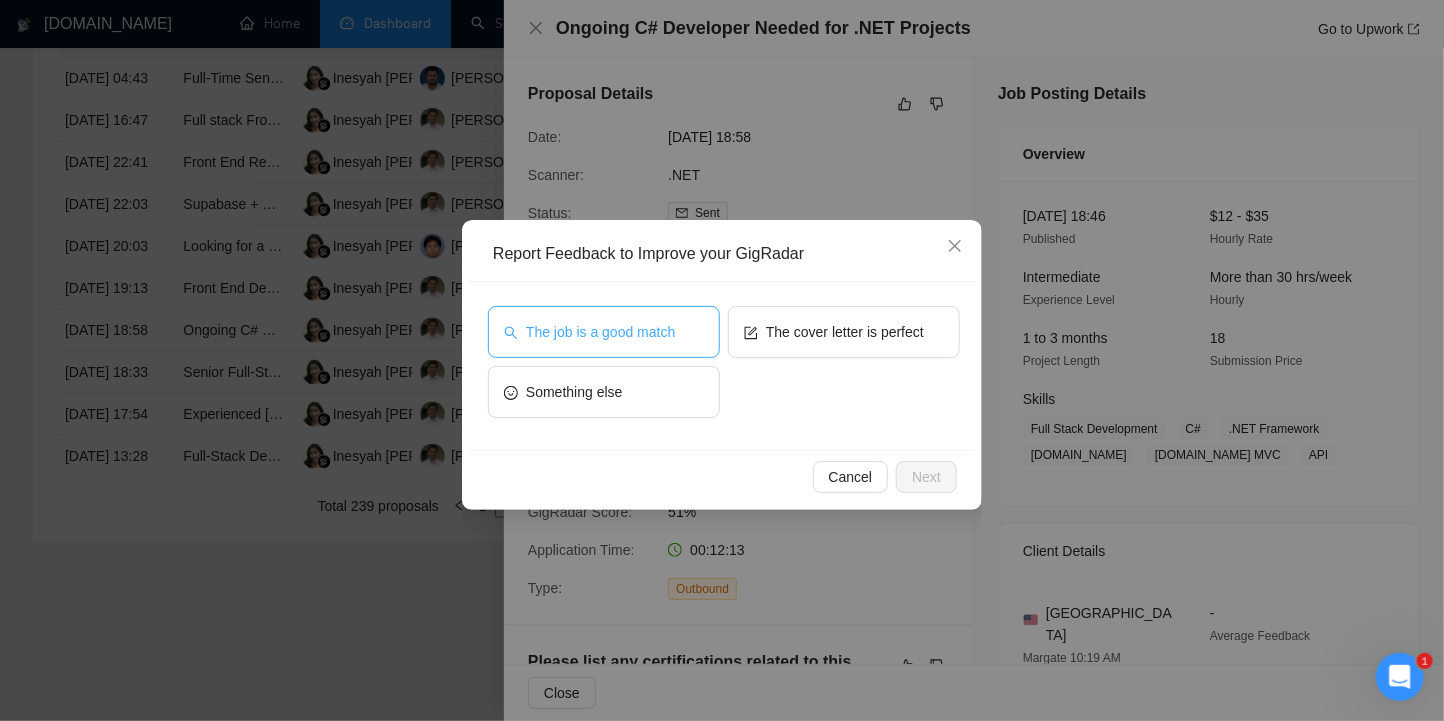 click on "The job is a good match" at bounding box center [600, 332] 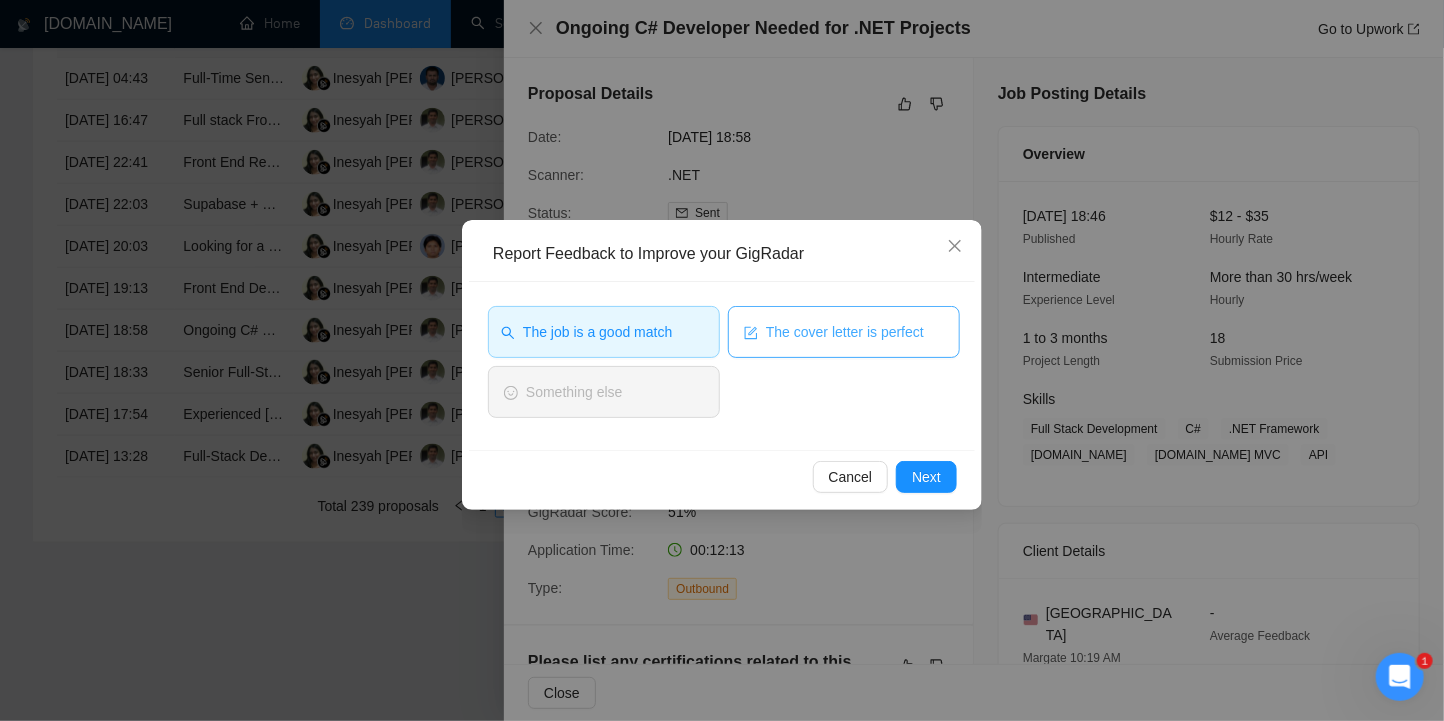 click on "The cover letter is perfect" at bounding box center [845, 332] 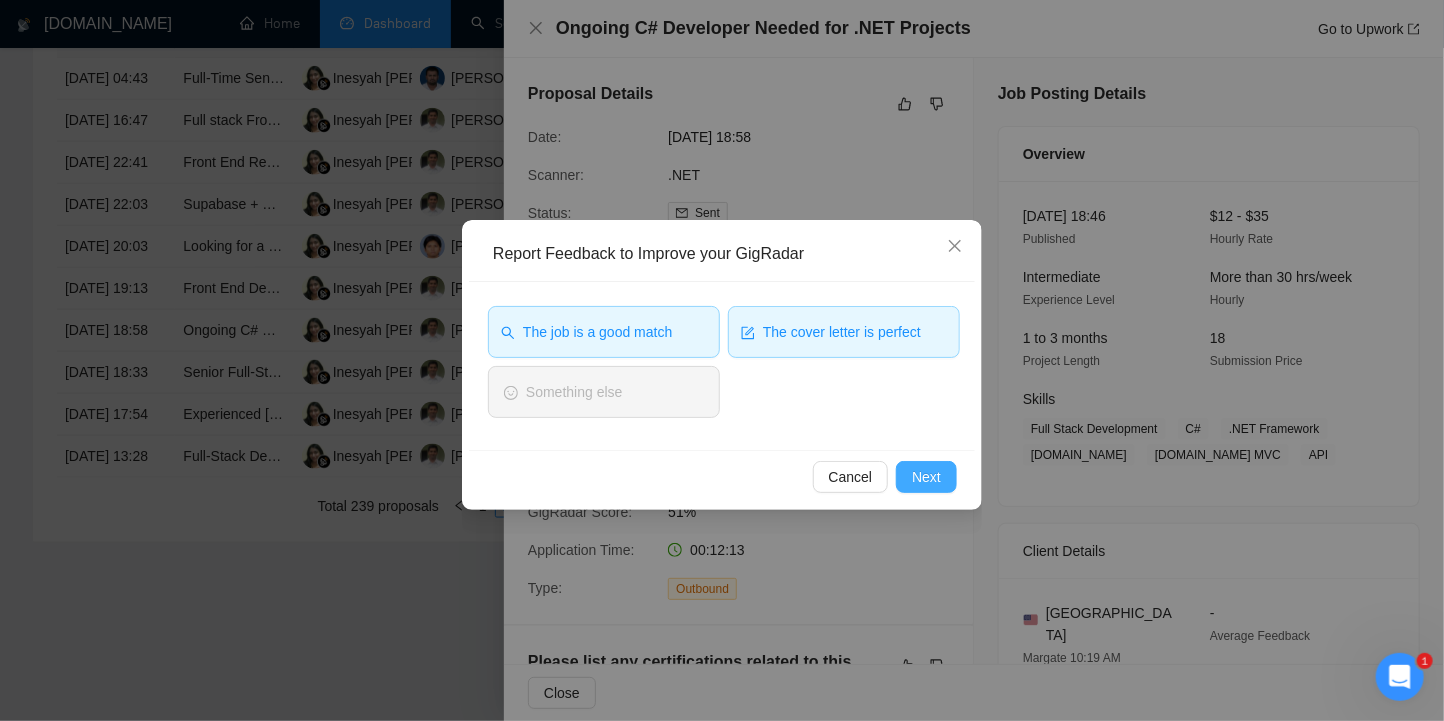click on "Next" at bounding box center (926, 477) 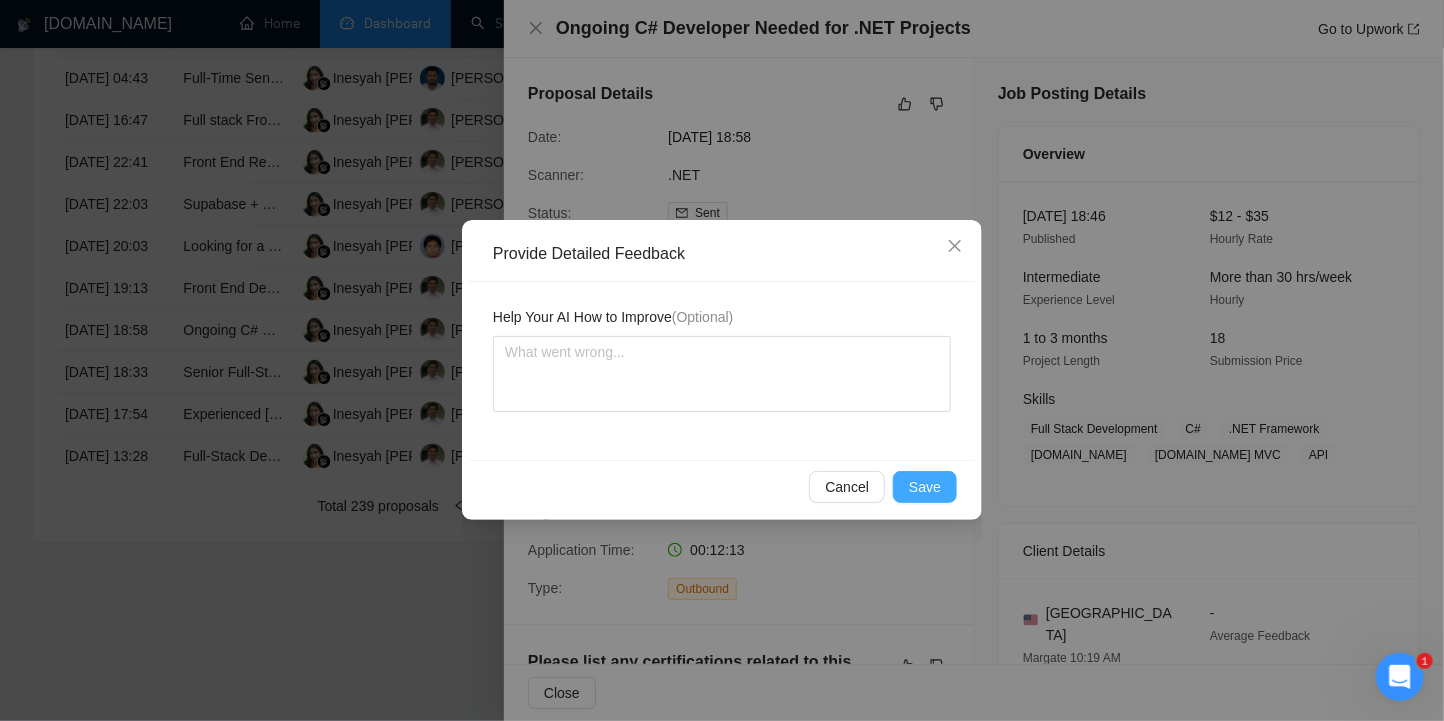 click on "Save" at bounding box center (925, 487) 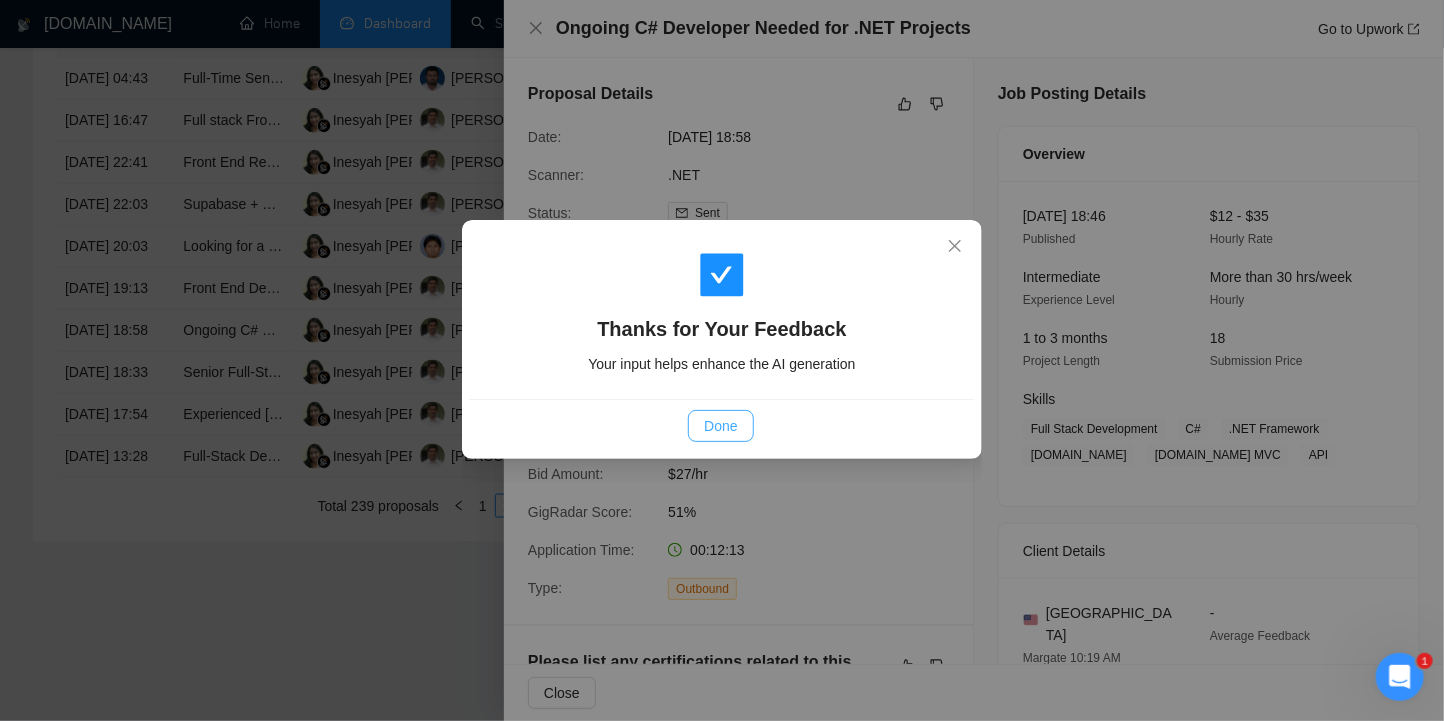 click on "Done" at bounding box center [720, 426] 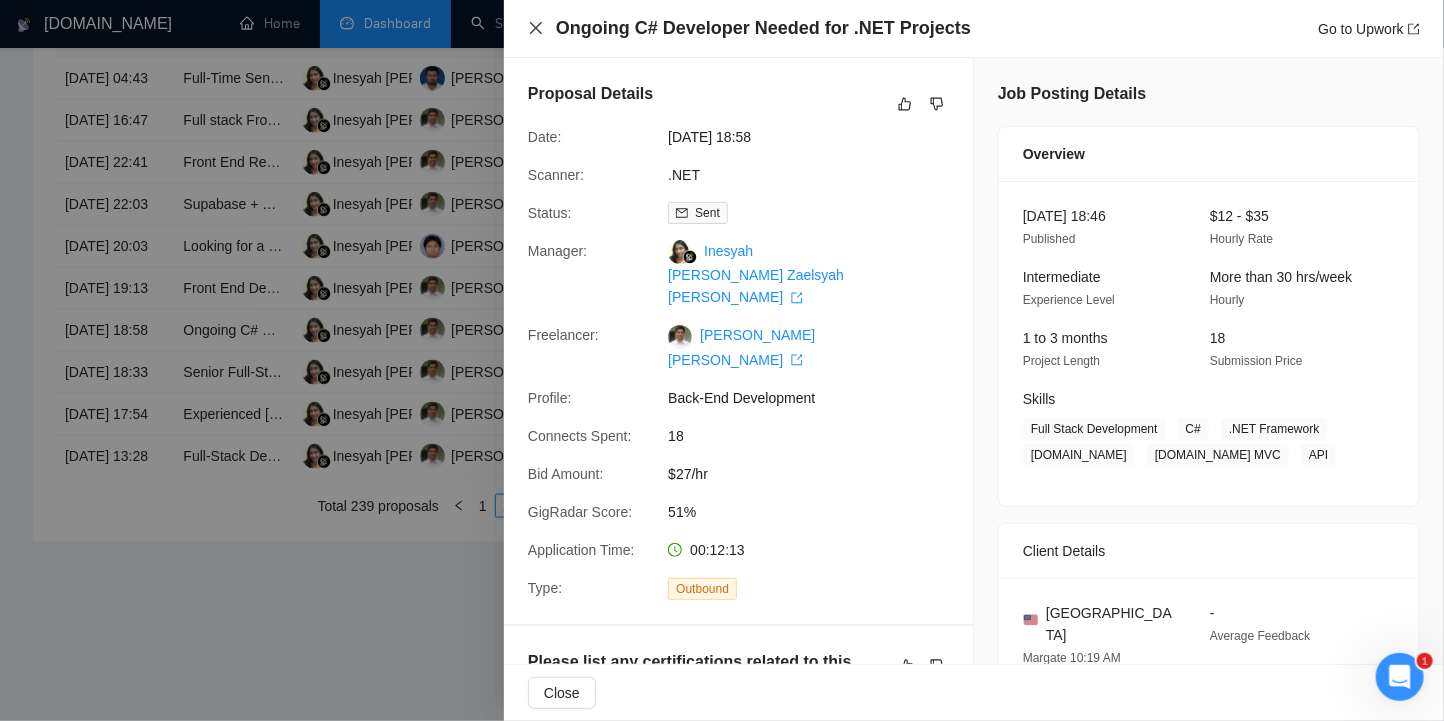 click 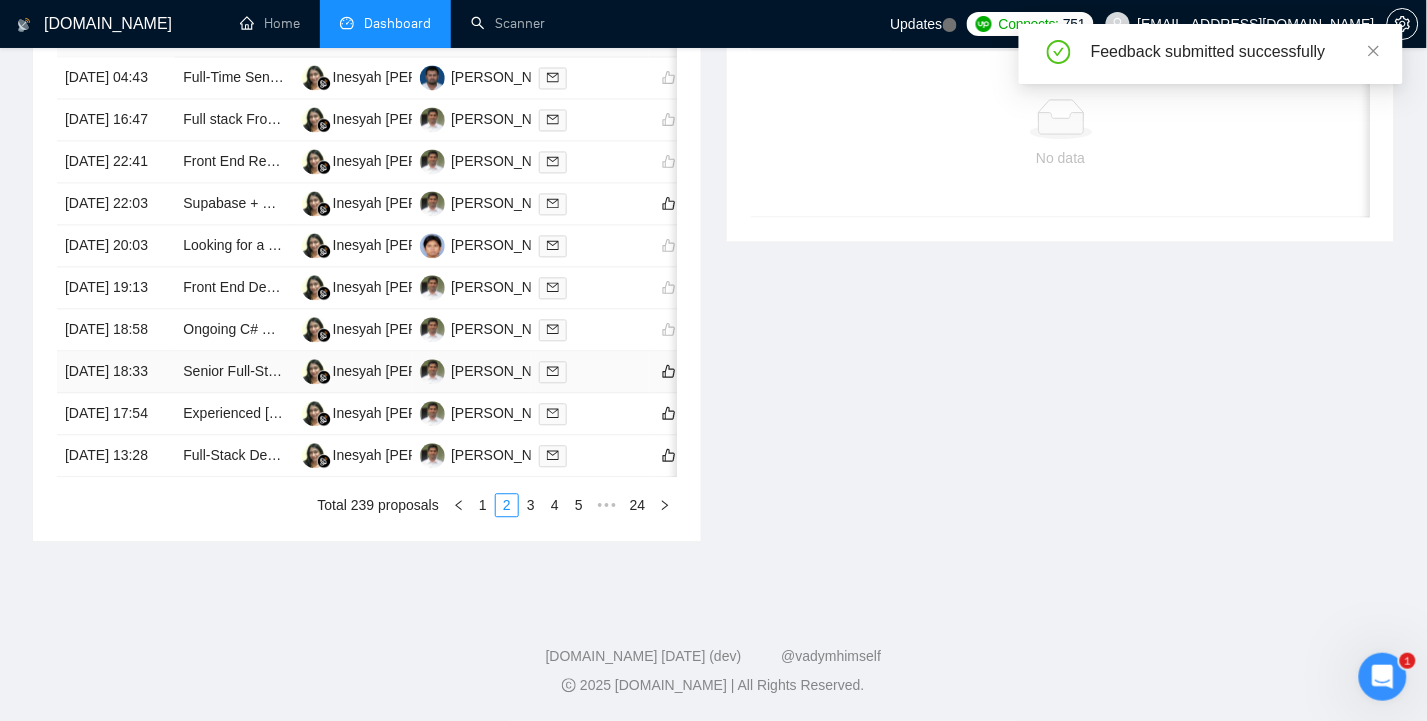 click on "[DATE] 18:33" at bounding box center [116, 373] 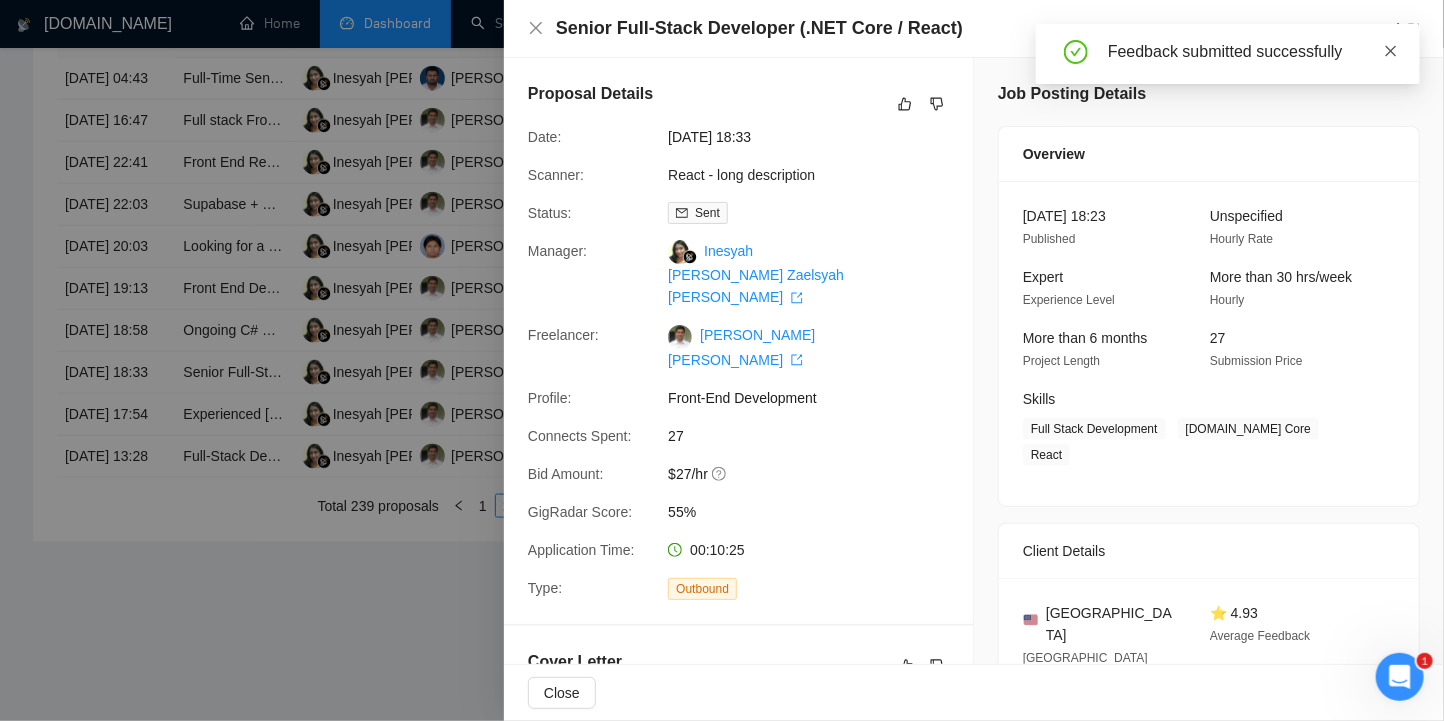 click 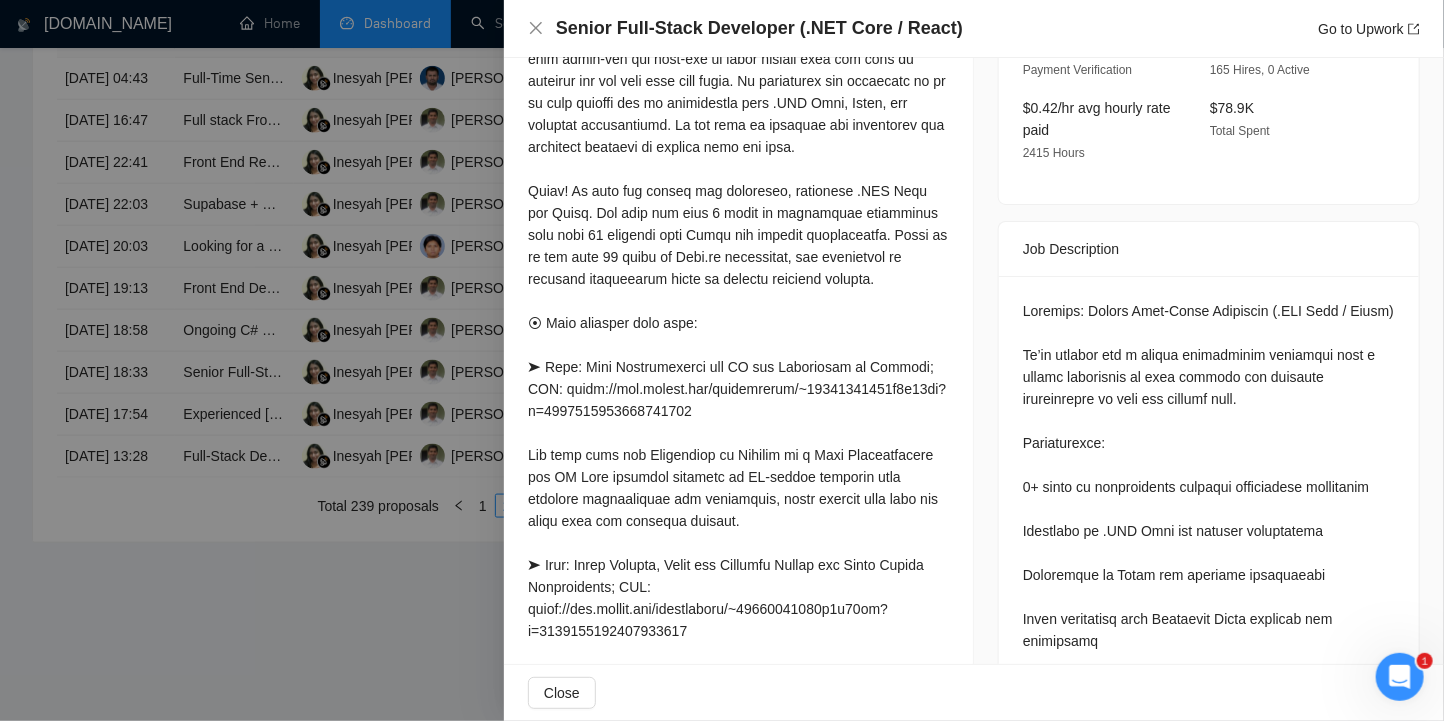 scroll, scrollTop: 666, scrollLeft: 0, axis: vertical 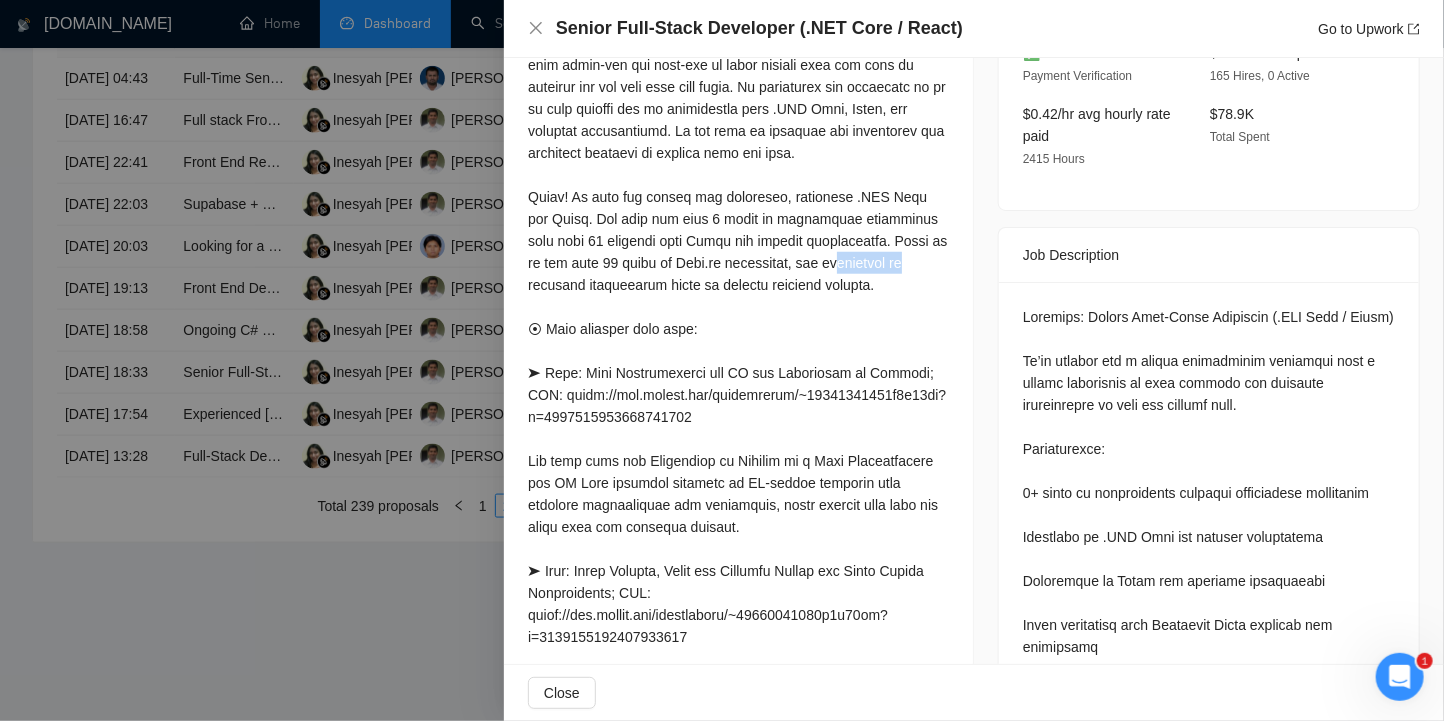 drag, startPoint x: 905, startPoint y: 216, endPoint x: 823, endPoint y: 217, distance: 82.006096 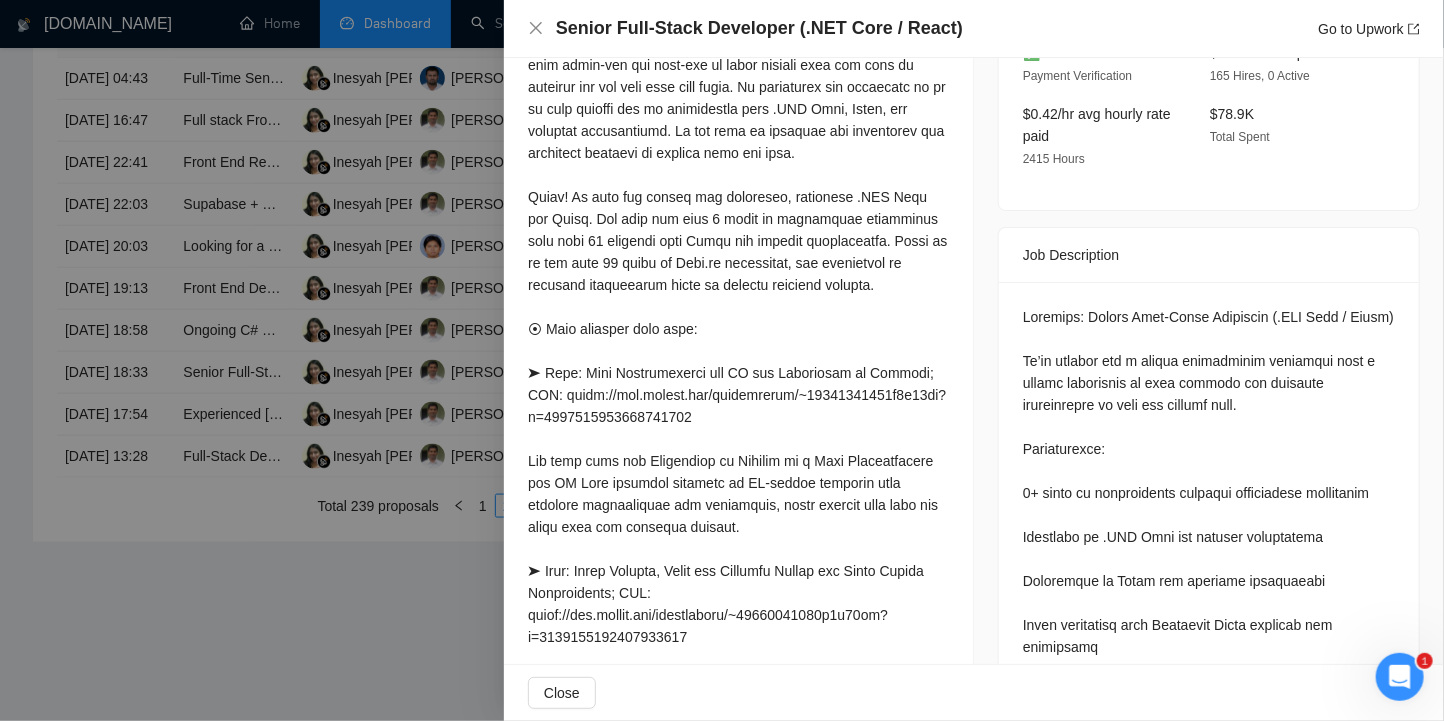 click at bounding box center (738, 483) 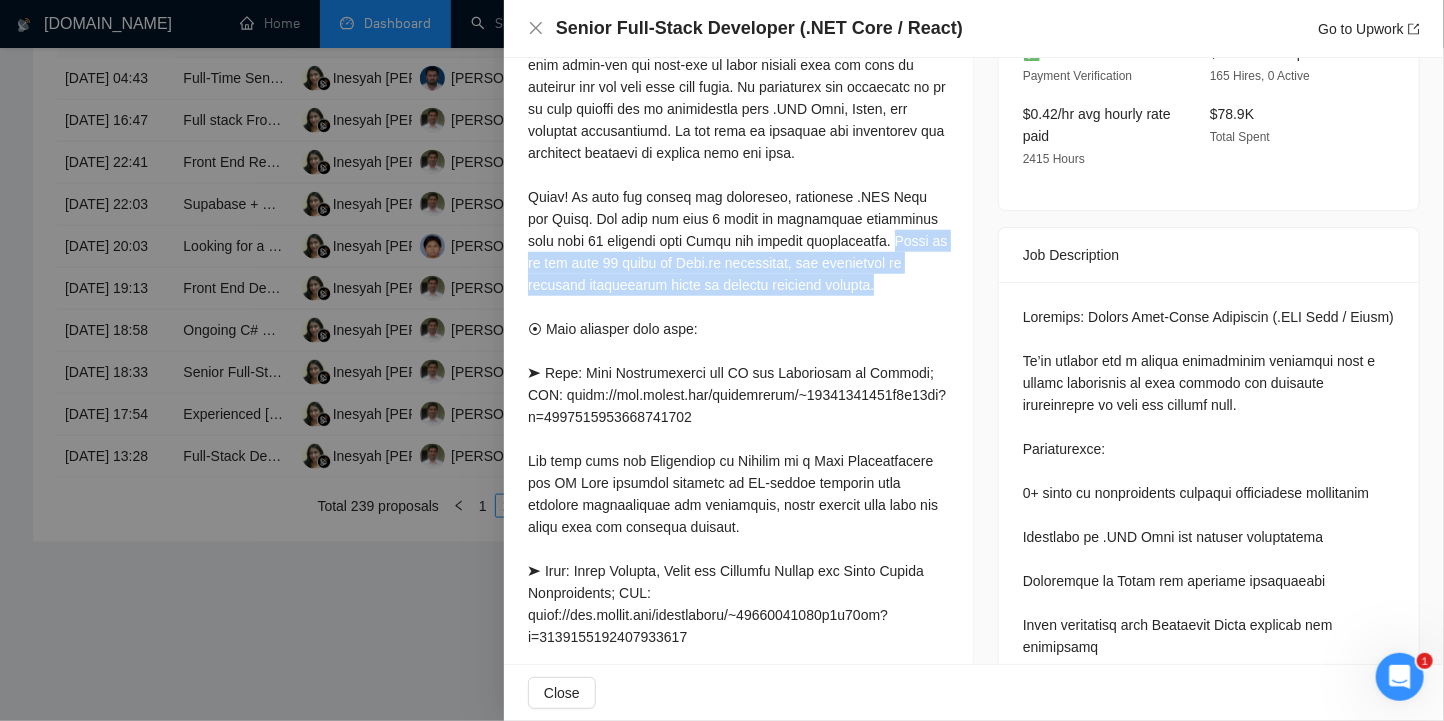 drag, startPoint x: 863, startPoint y: 195, endPoint x: 891, endPoint y: 236, distance: 49.648766 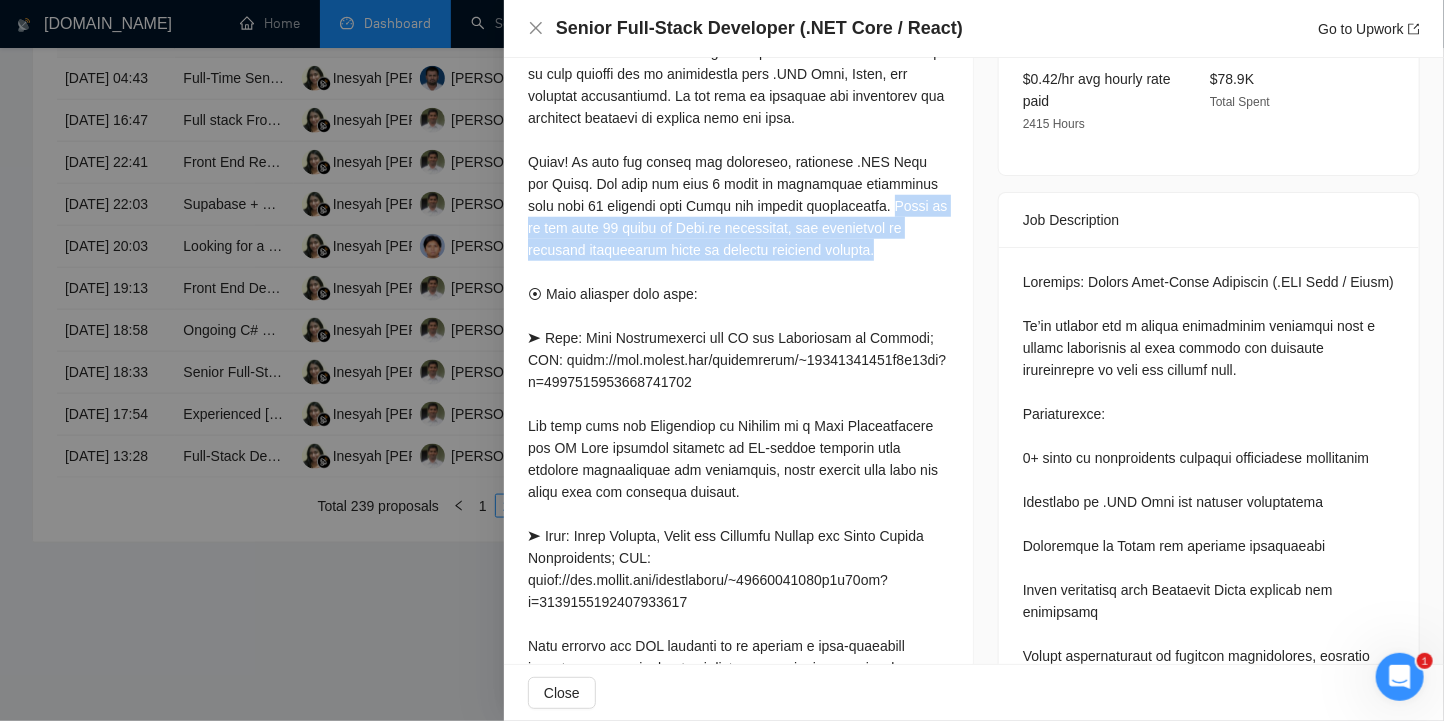 scroll, scrollTop: 634, scrollLeft: 0, axis: vertical 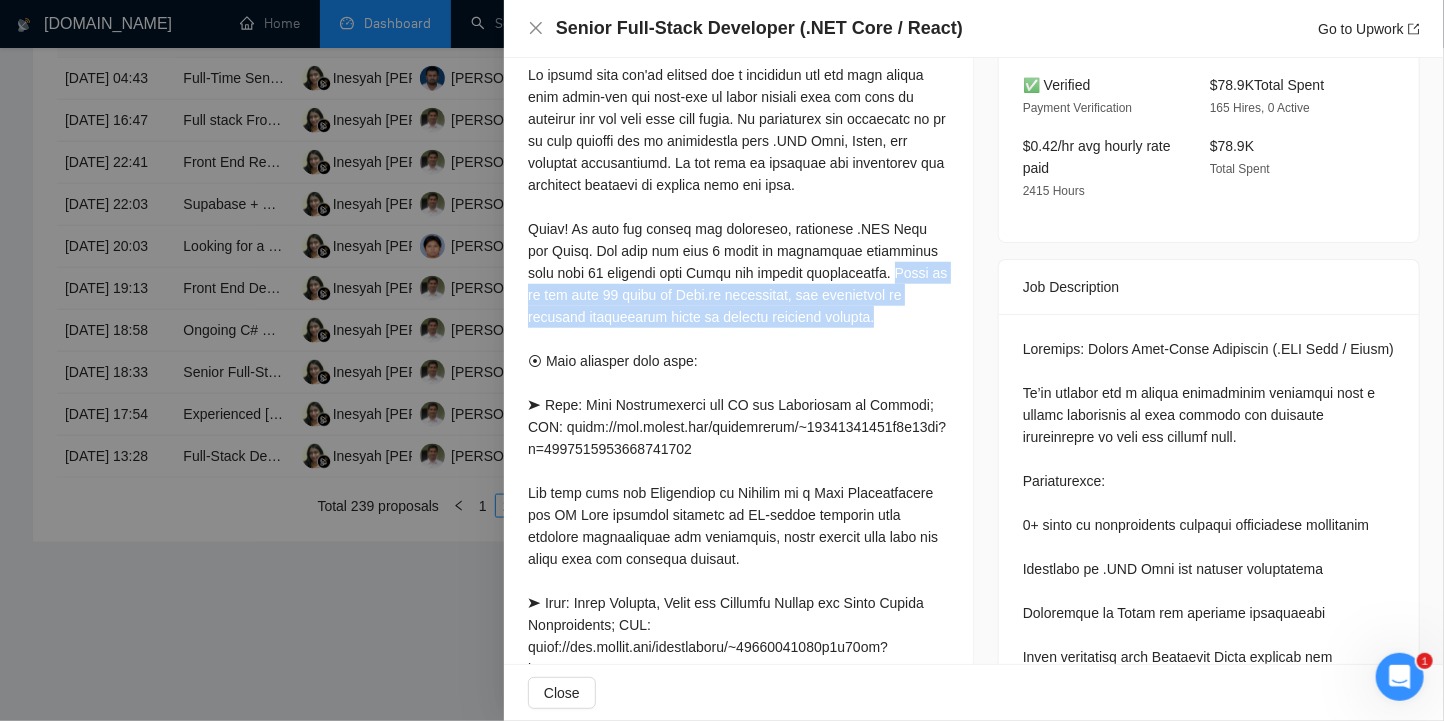 copy on "While we do not have 10 years of Node.js experience, our background in frontend development helps us deliver reliable results." 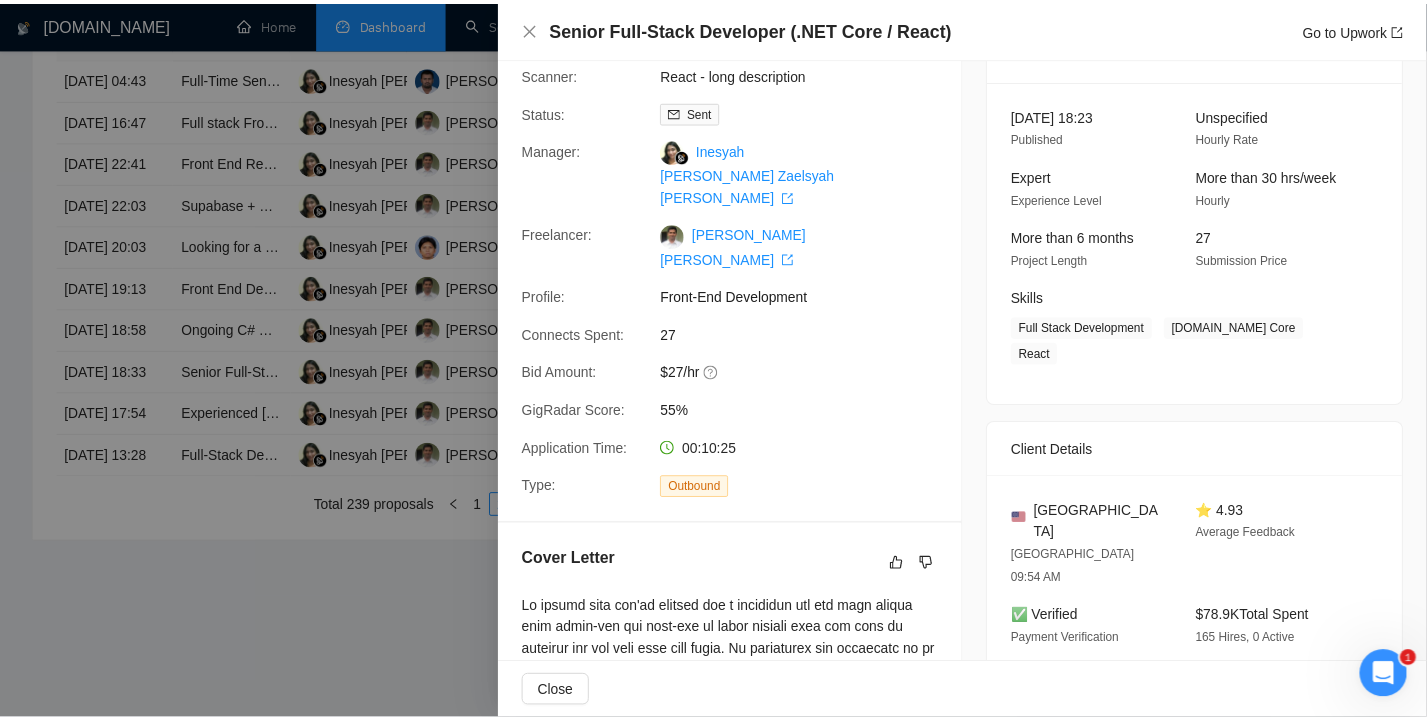 scroll, scrollTop: 0, scrollLeft: 0, axis: both 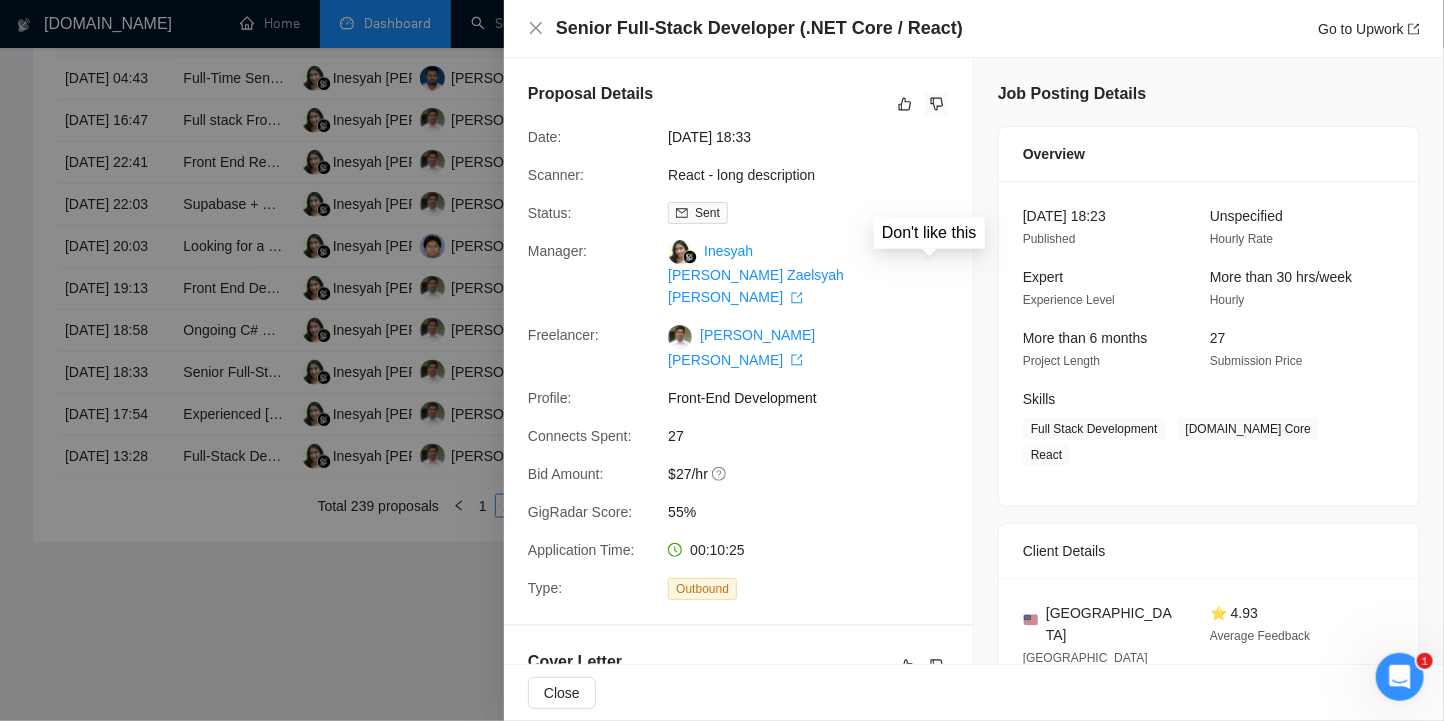 click 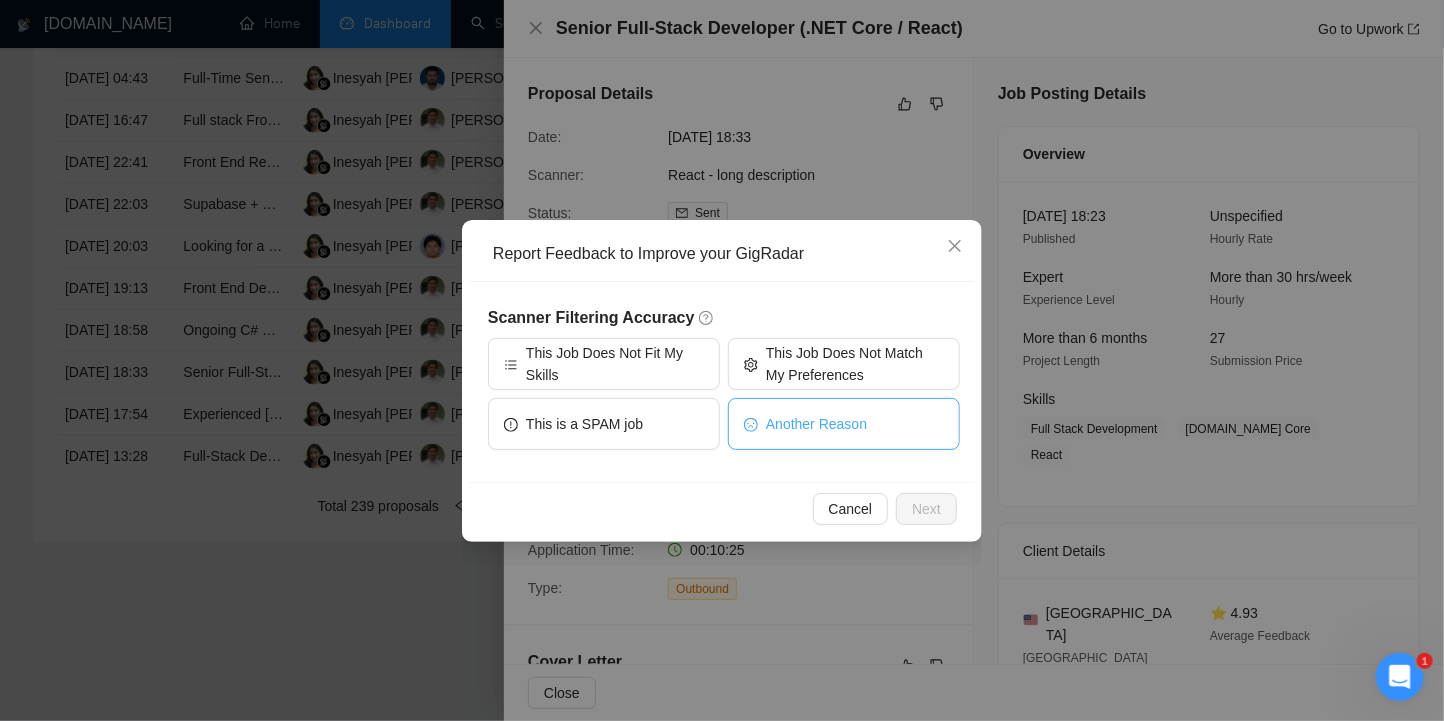 click on "Another Reason" at bounding box center [816, 424] 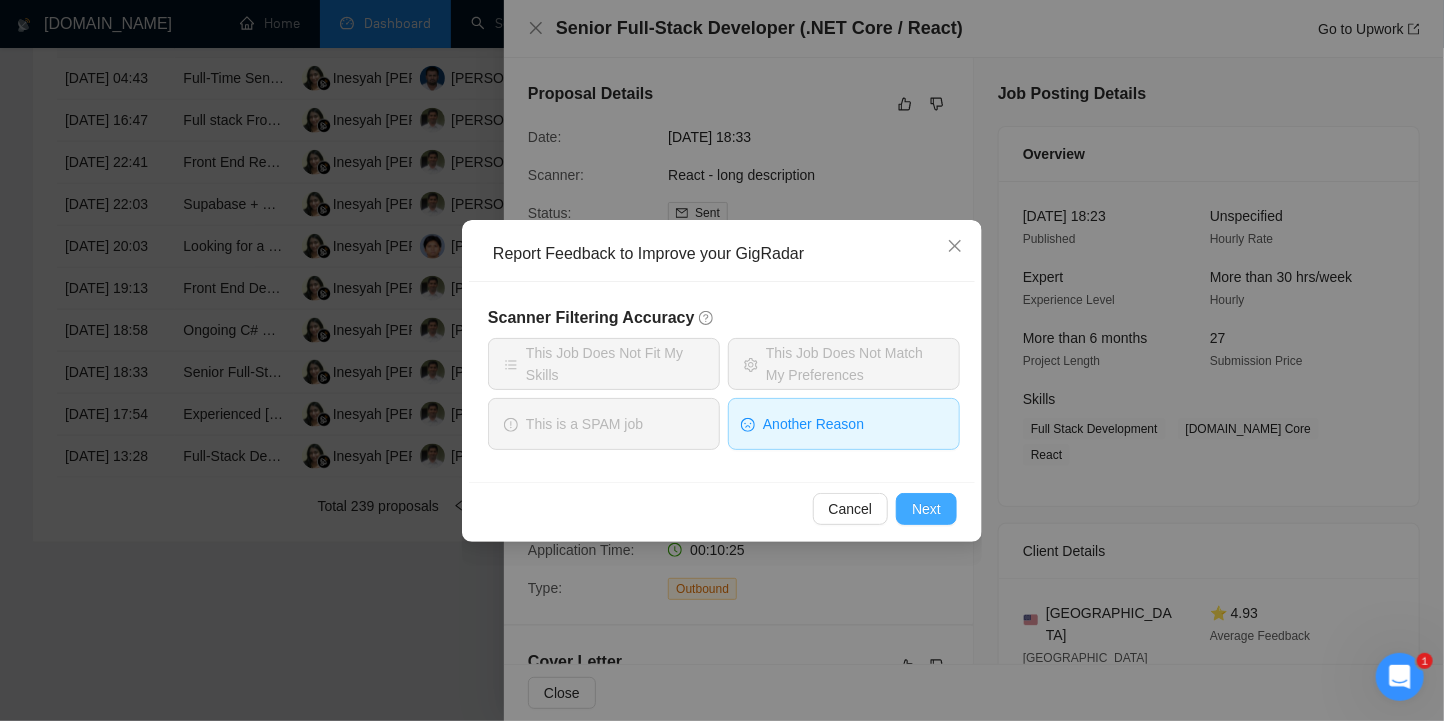 click on "Next" at bounding box center (926, 509) 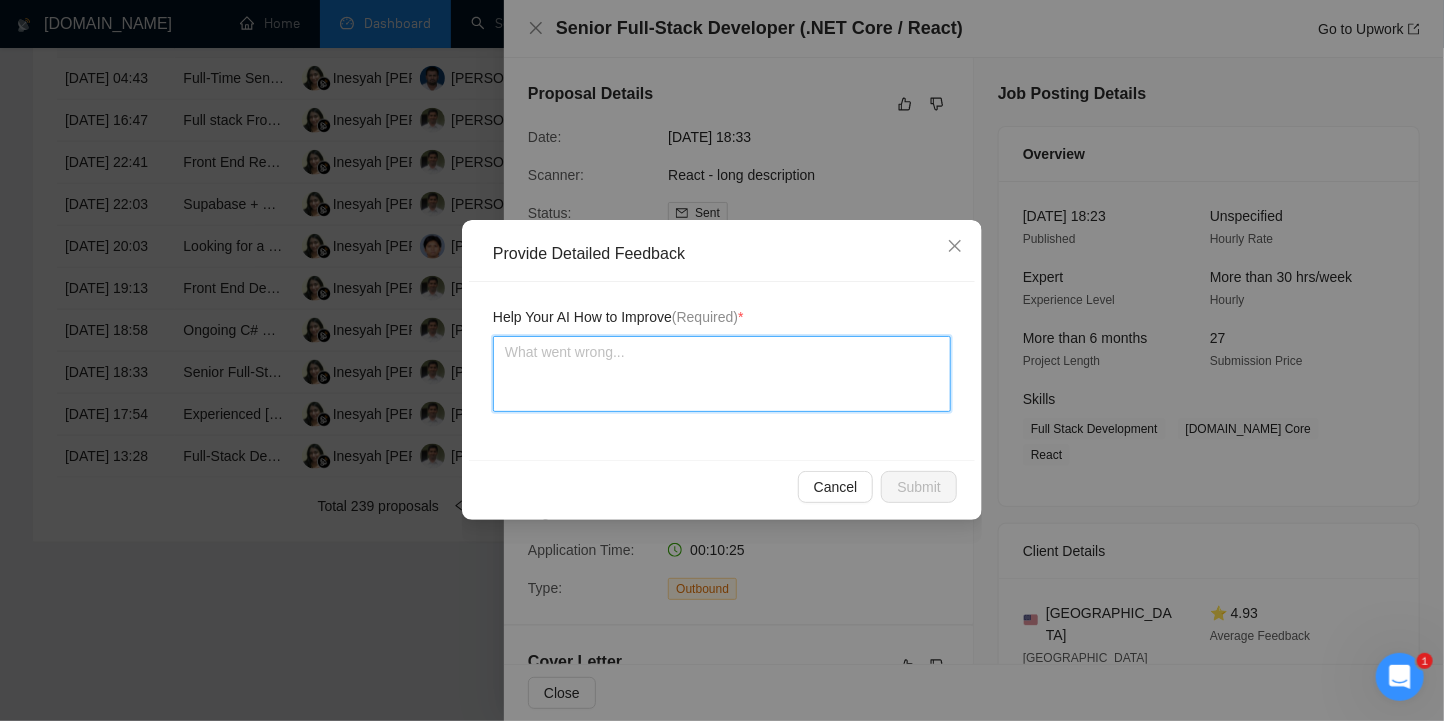 click at bounding box center (722, 374) 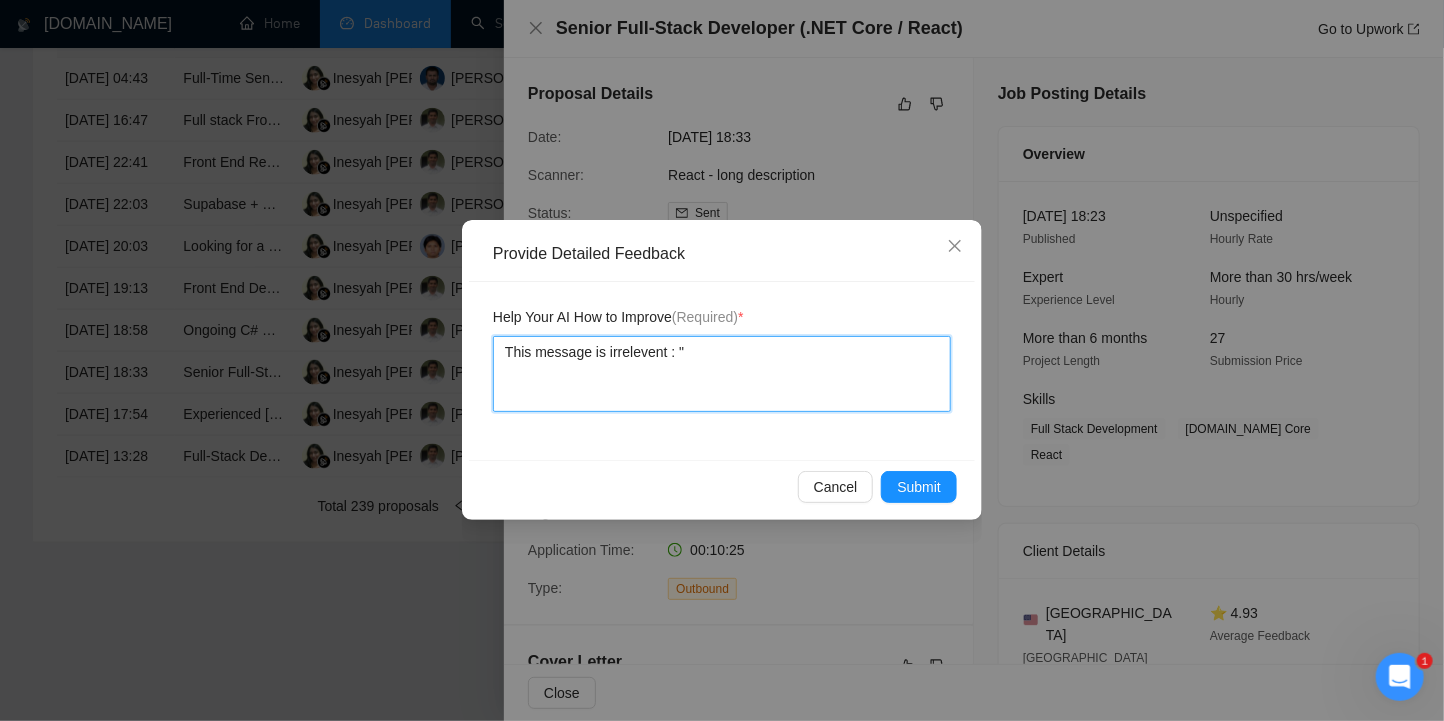 paste on "While we do not have 10 years of Node.js experience, our background in frontend development helps us deliver reliable results." 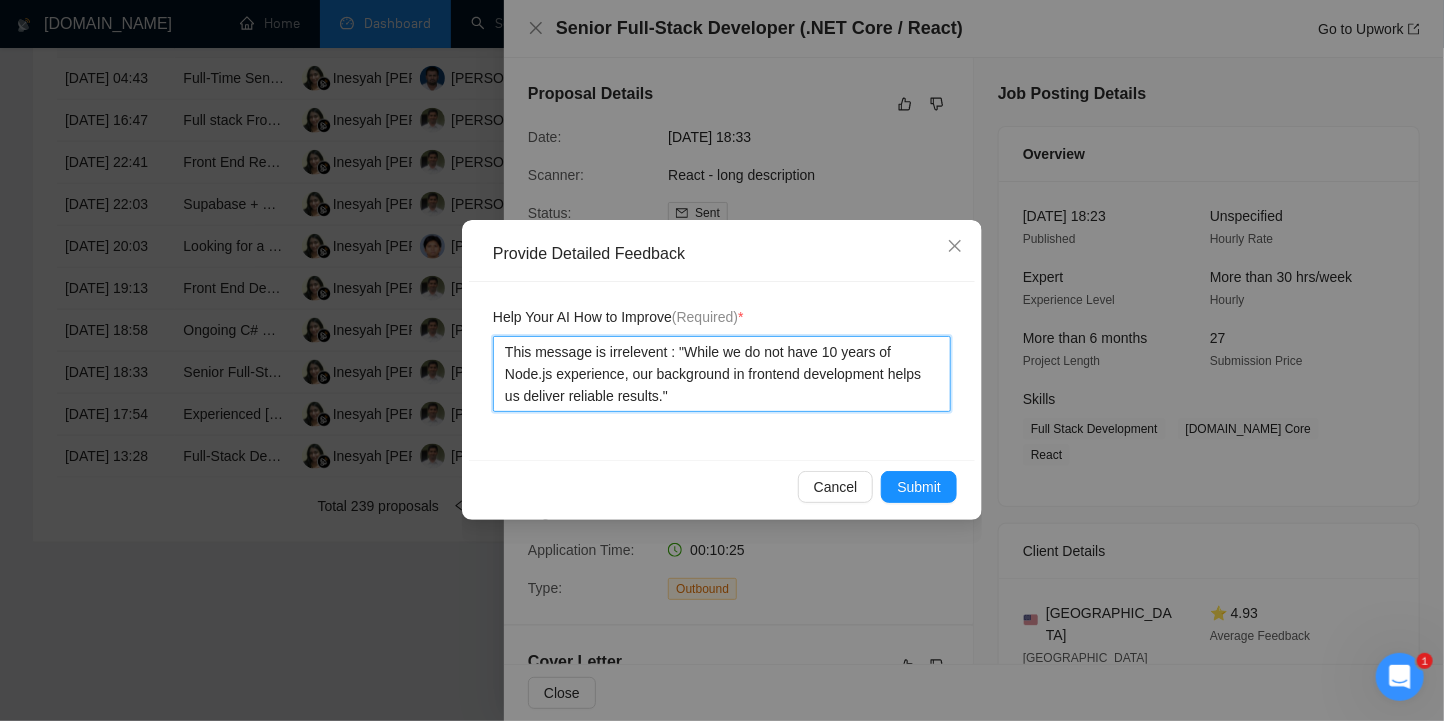 click on "irrelevant" at bounding box center [0, 0] 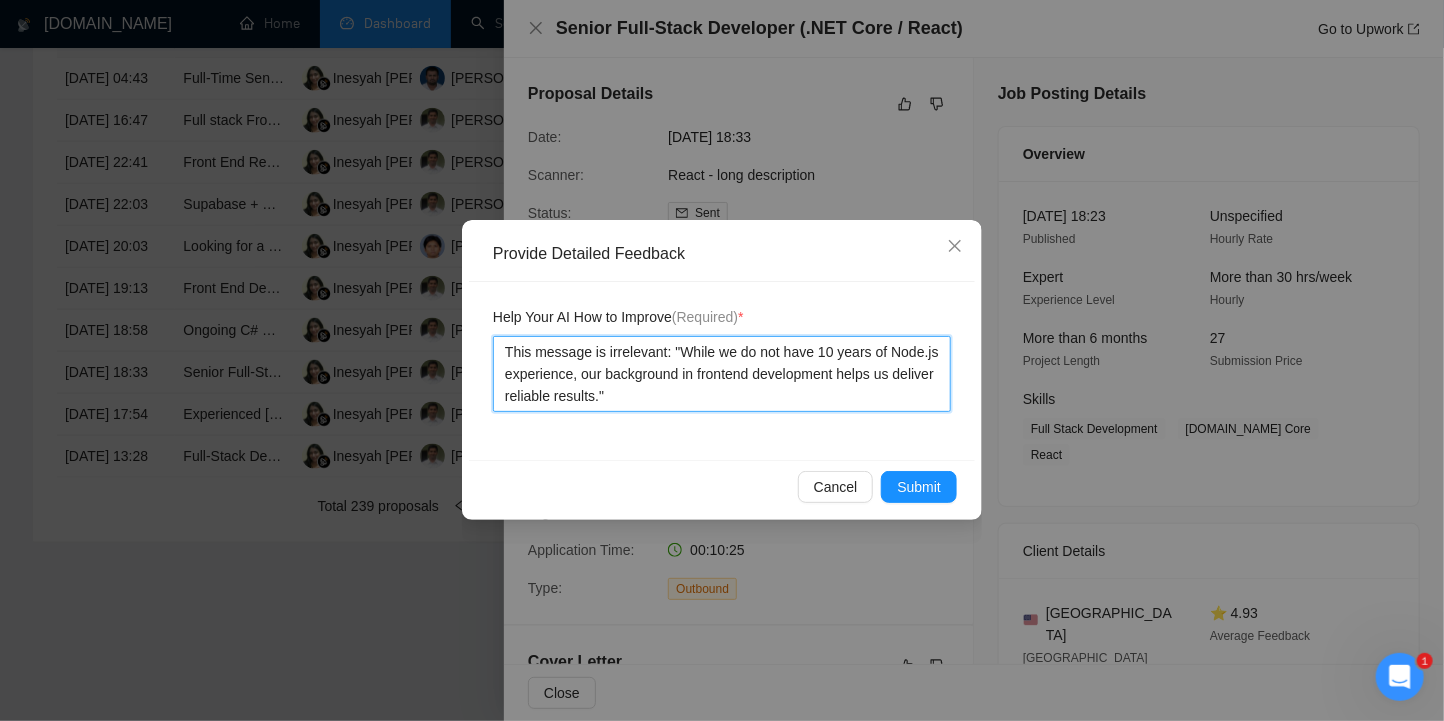 click on "This message is irrelevant: "While we do not have 10 years of Node.js experience, our background in frontend development helps us deliver reliable results."" at bounding box center [722, 374] 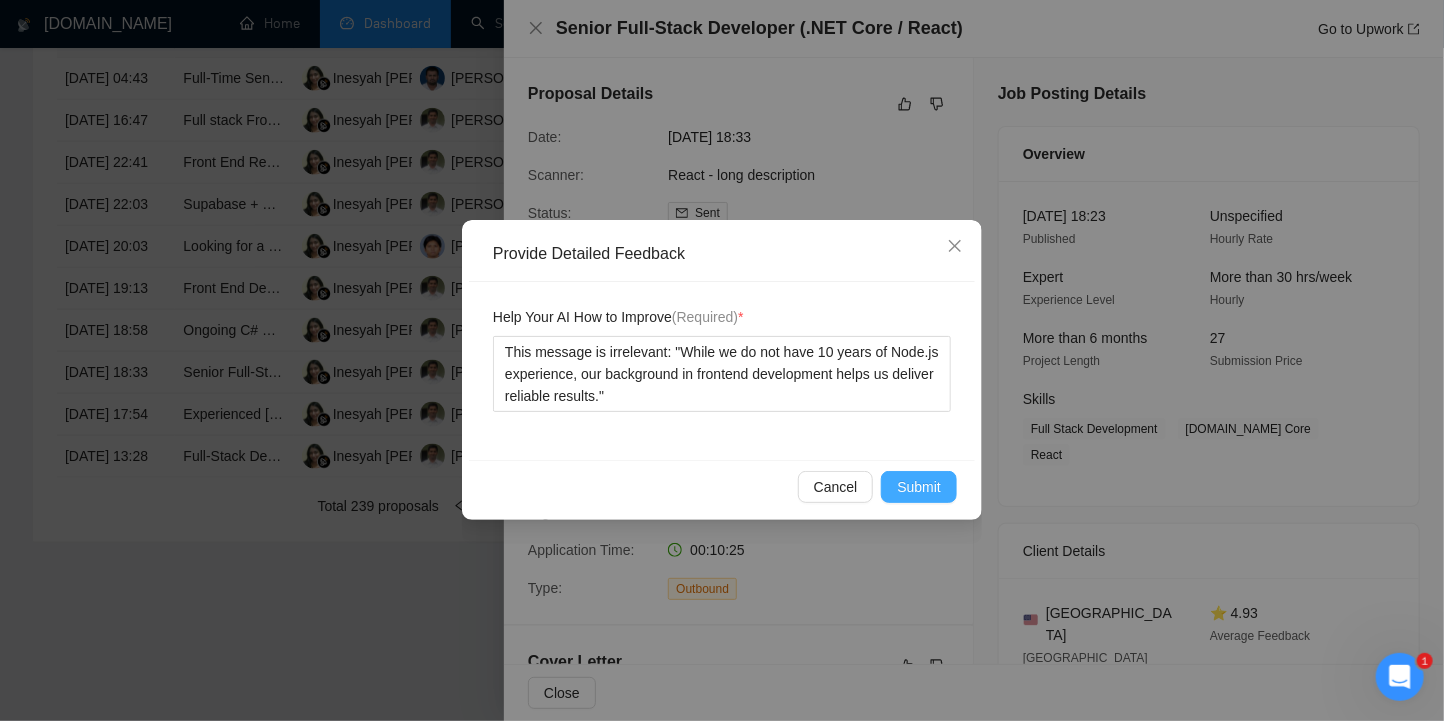 click on "Submit" at bounding box center [919, 487] 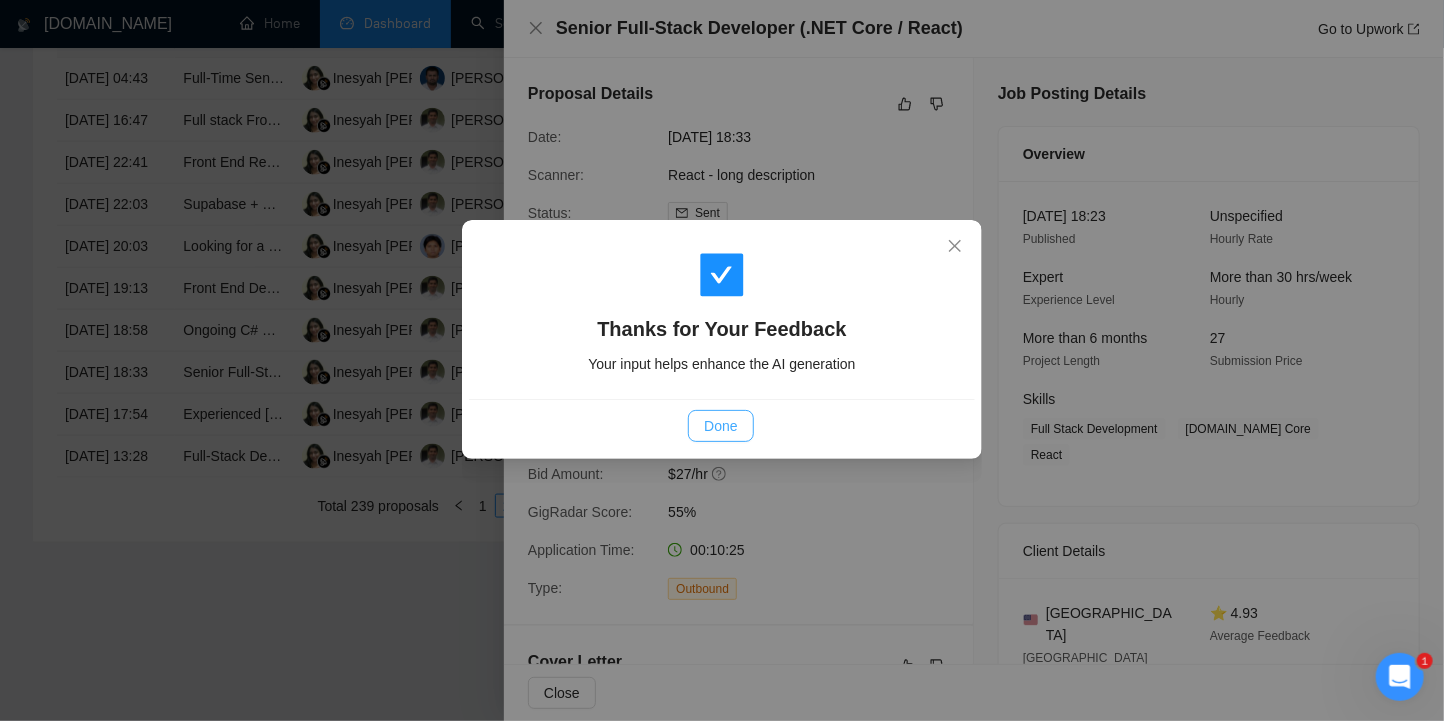 click on "Done" at bounding box center (720, 426) 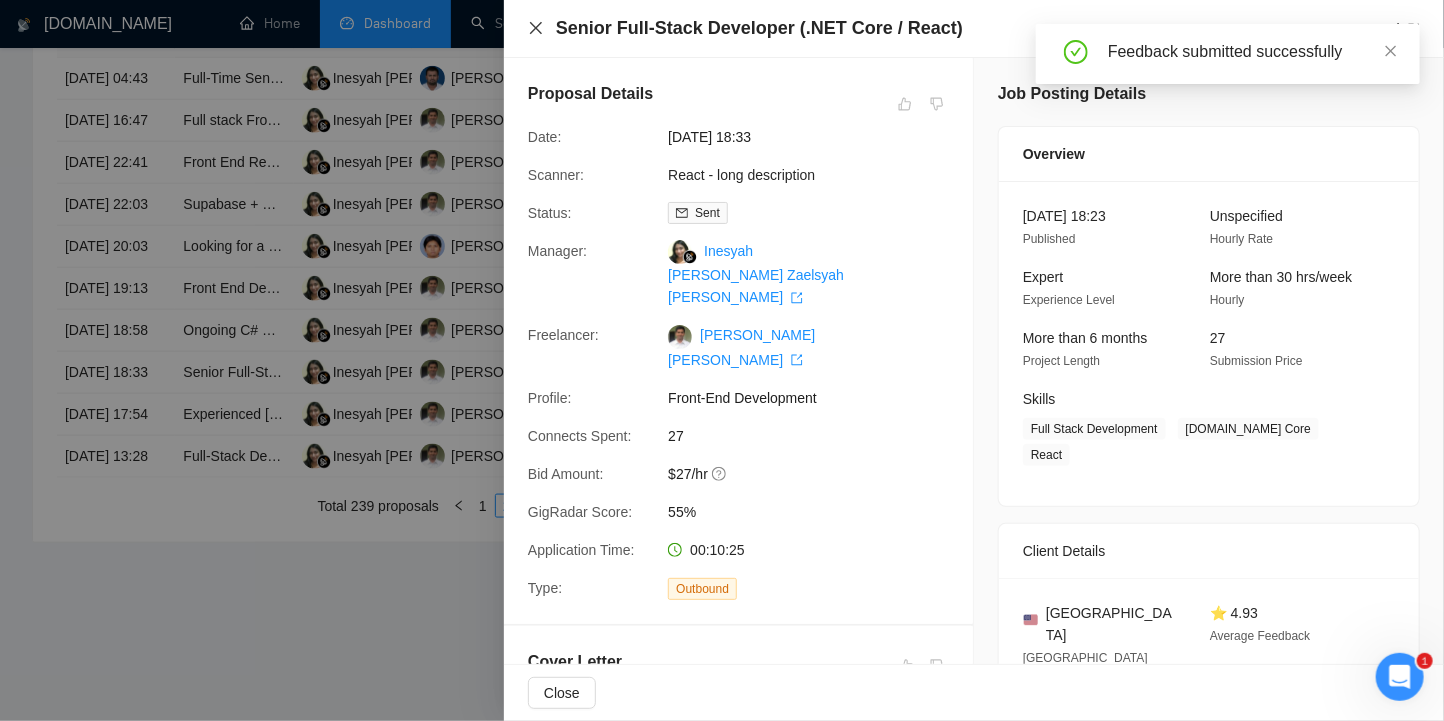 click 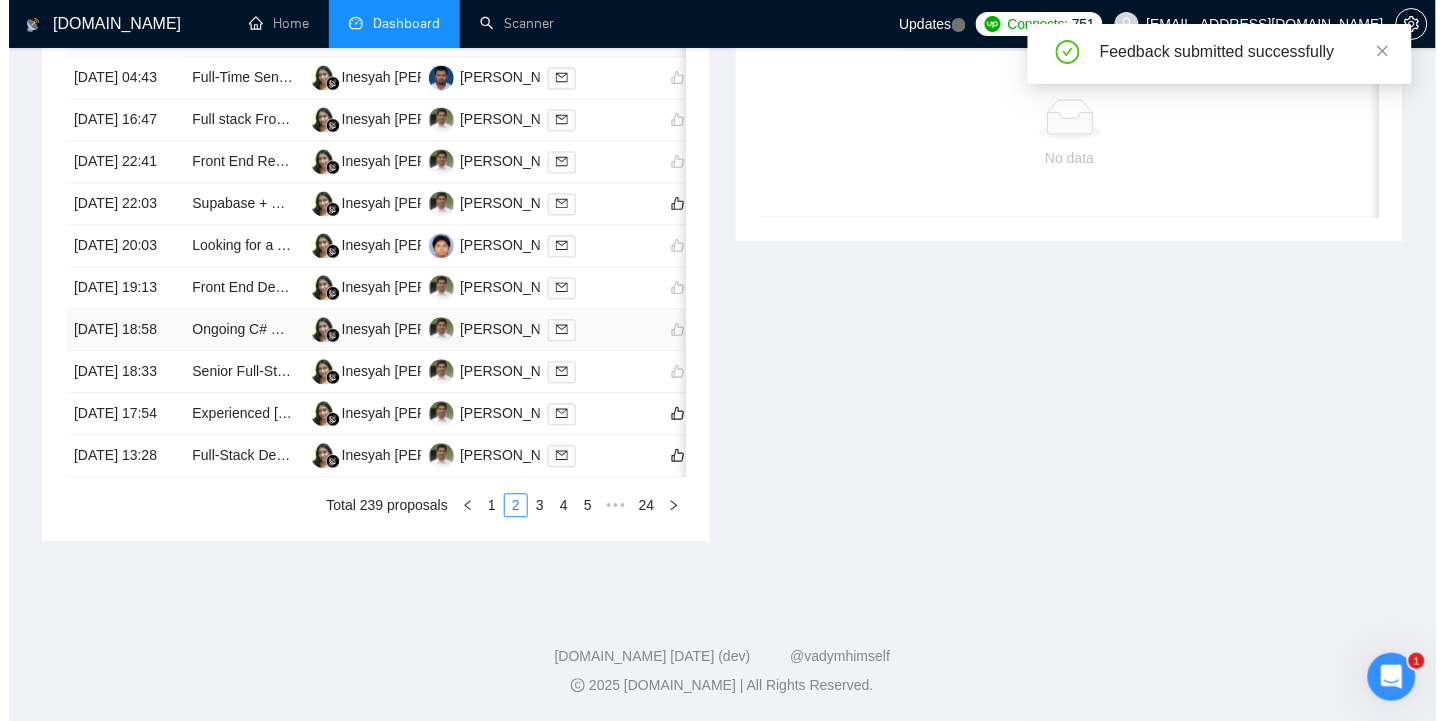 scroll, scrollTop: 1111, scrollLeft: 0, axis: vertical 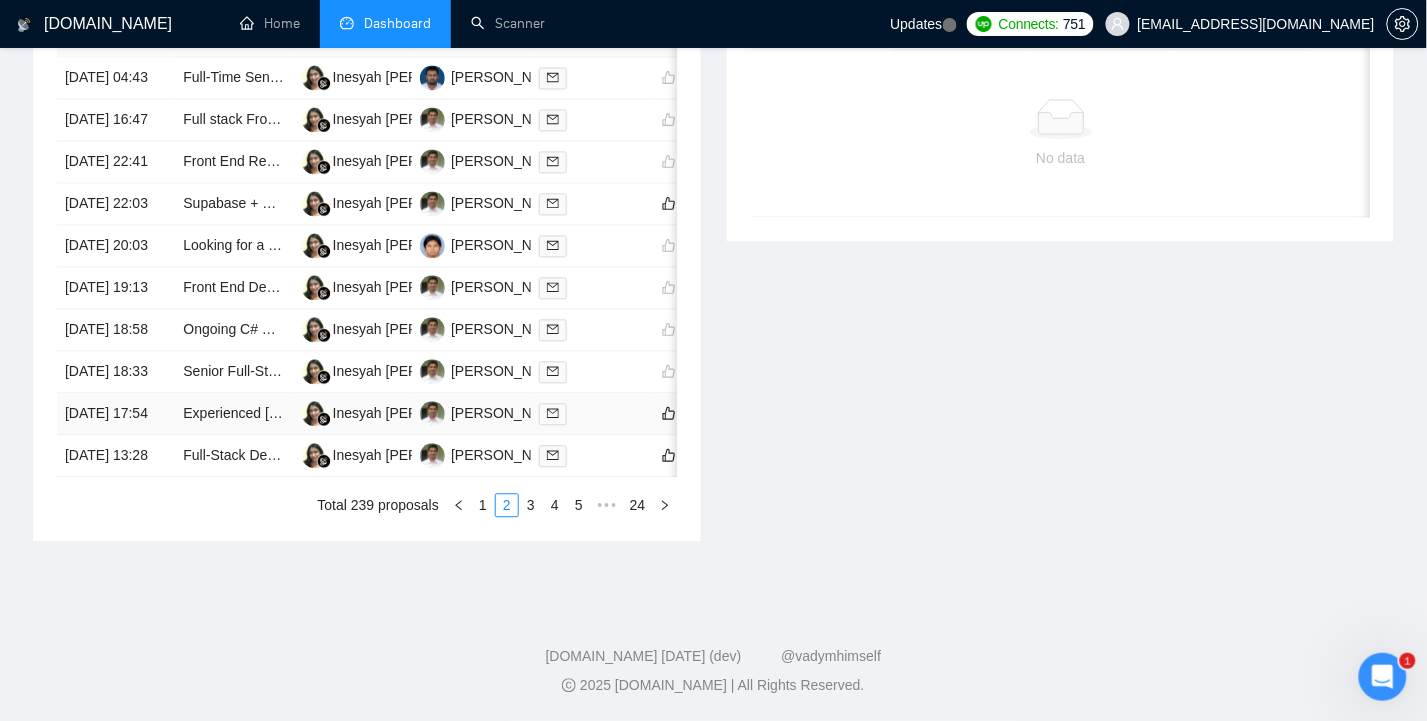 click on "[DATE] 17:54" at bounding box center (116, 415) 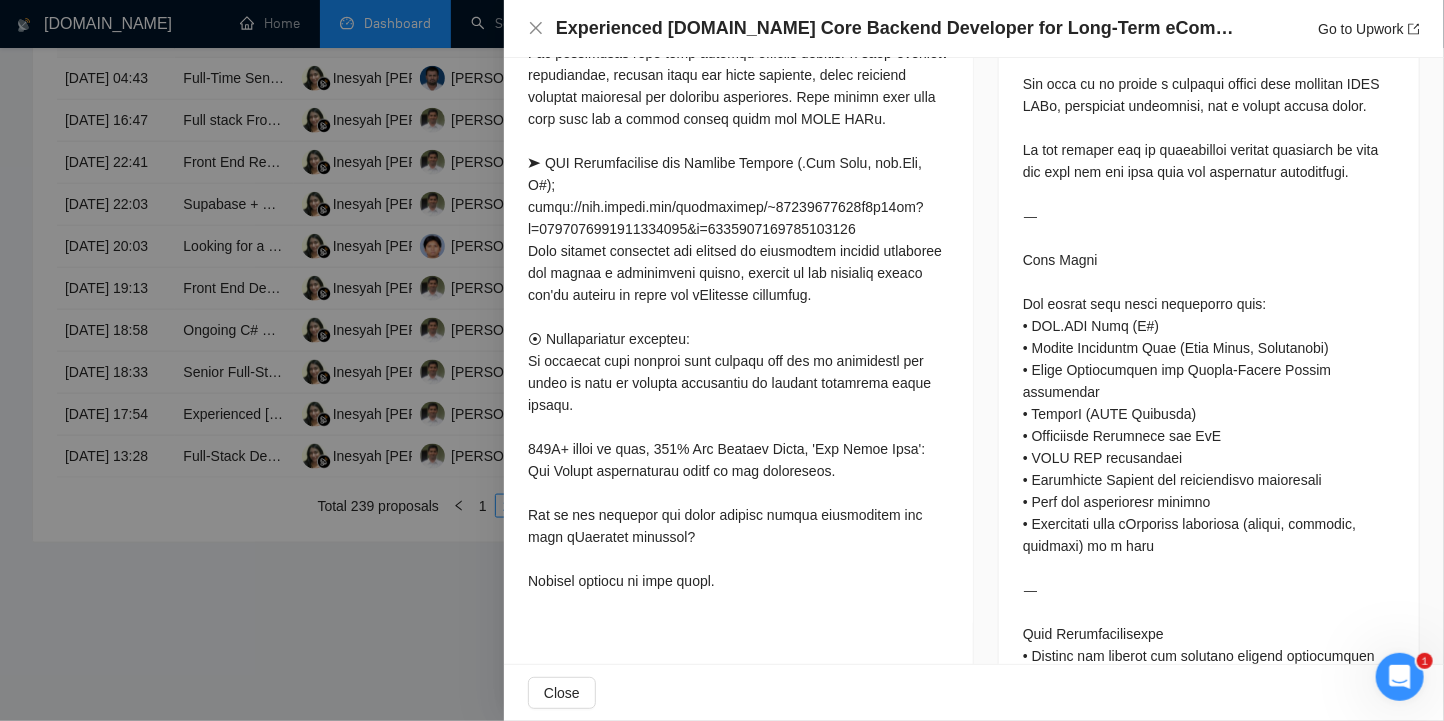 scroll, scrollTop: 1066, scrollLeft: 0, axis: vertical 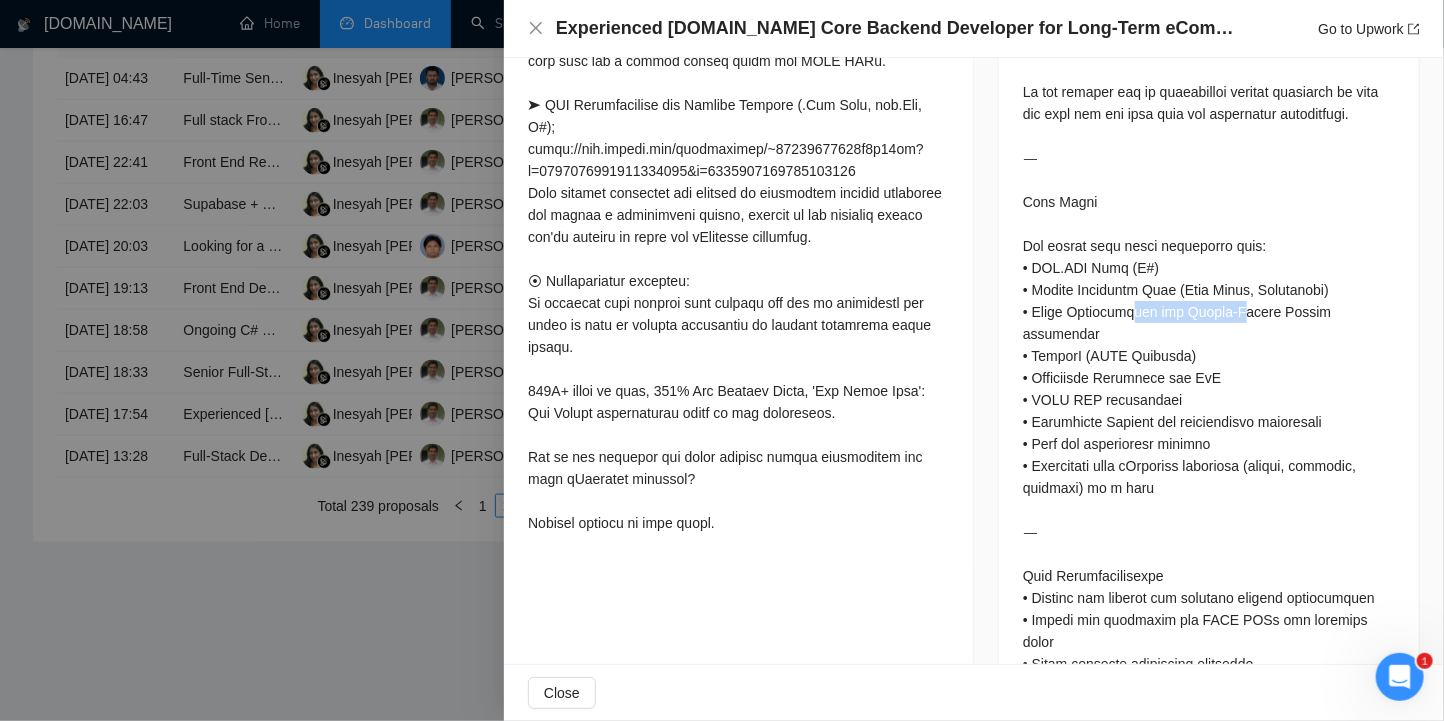 drag, startPoint x: 1121, startPoint y: 326, endPoint x: 1231, endPoint y: 331, distance: 110.11358 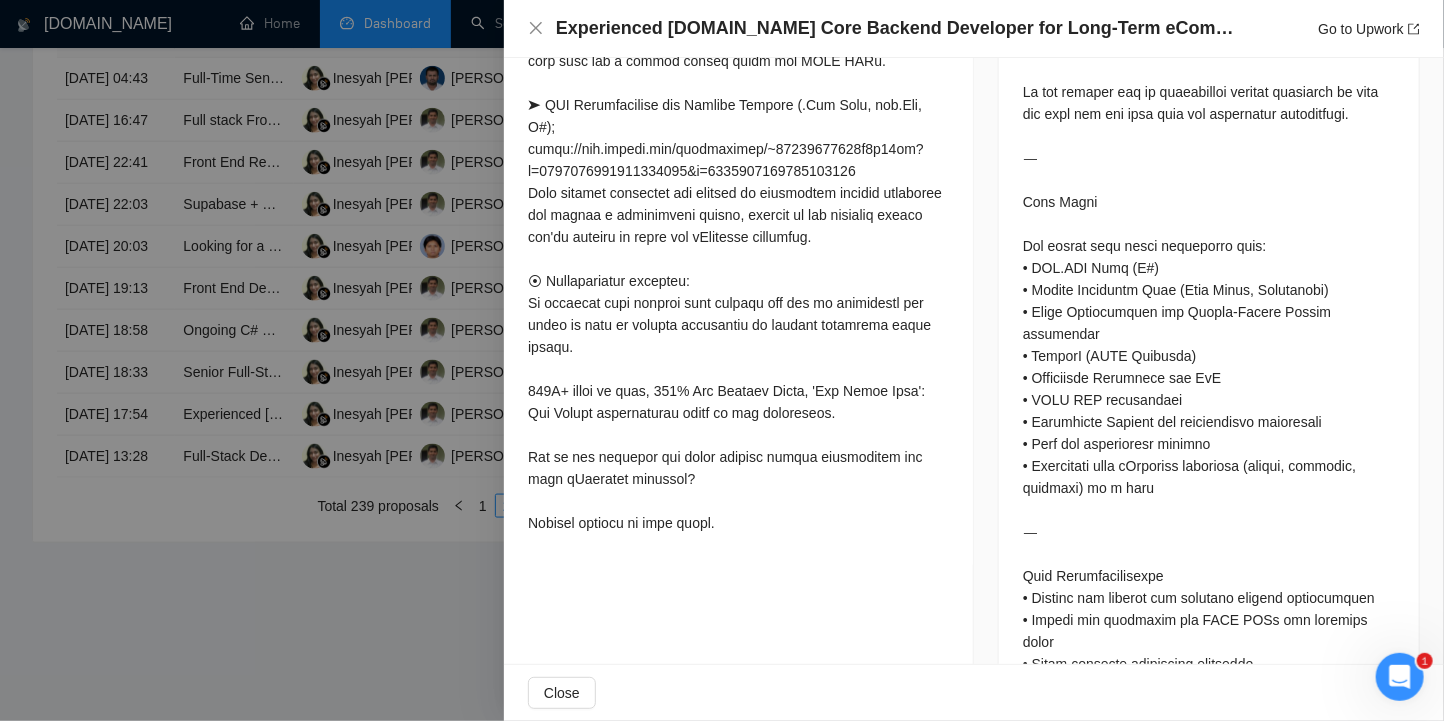 click at bounding box center (1209, 730) 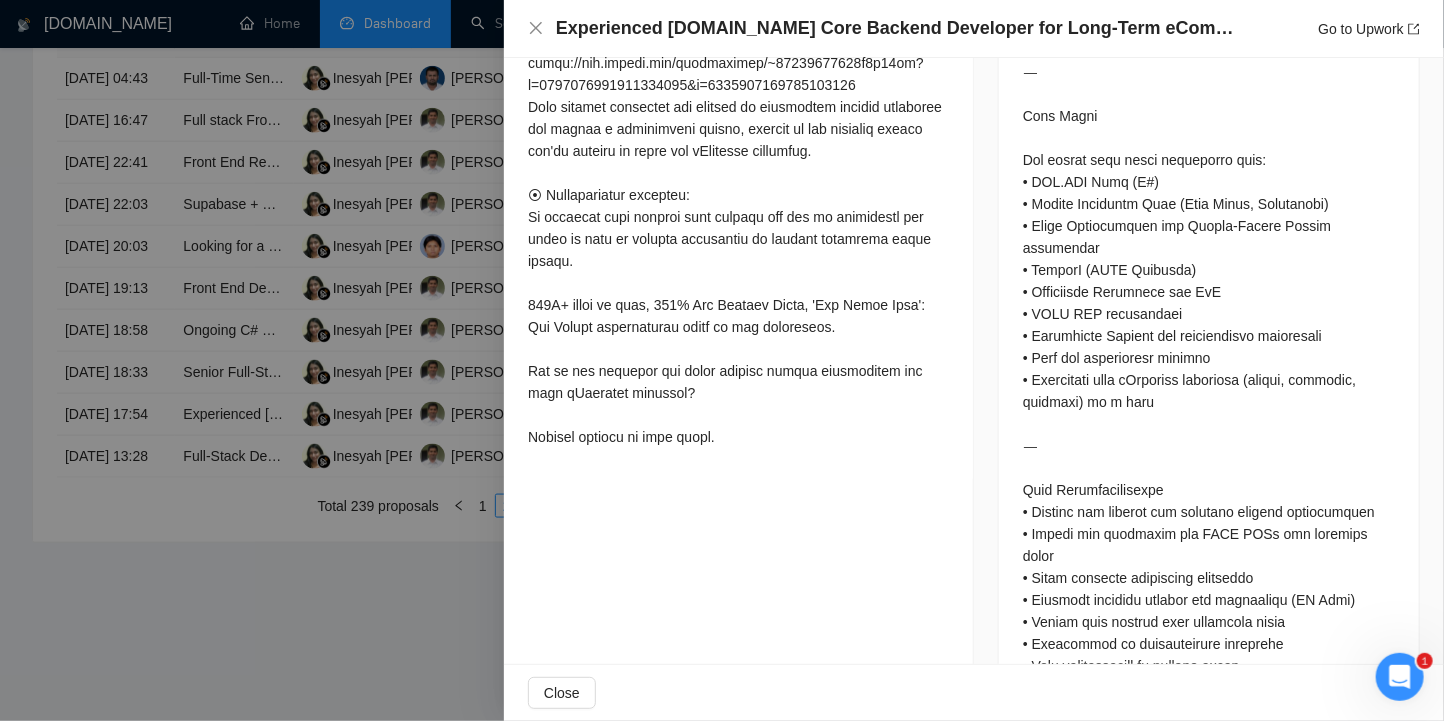 scroll, scrollTop: 1200, scrollLeft: 0, axis: vertical 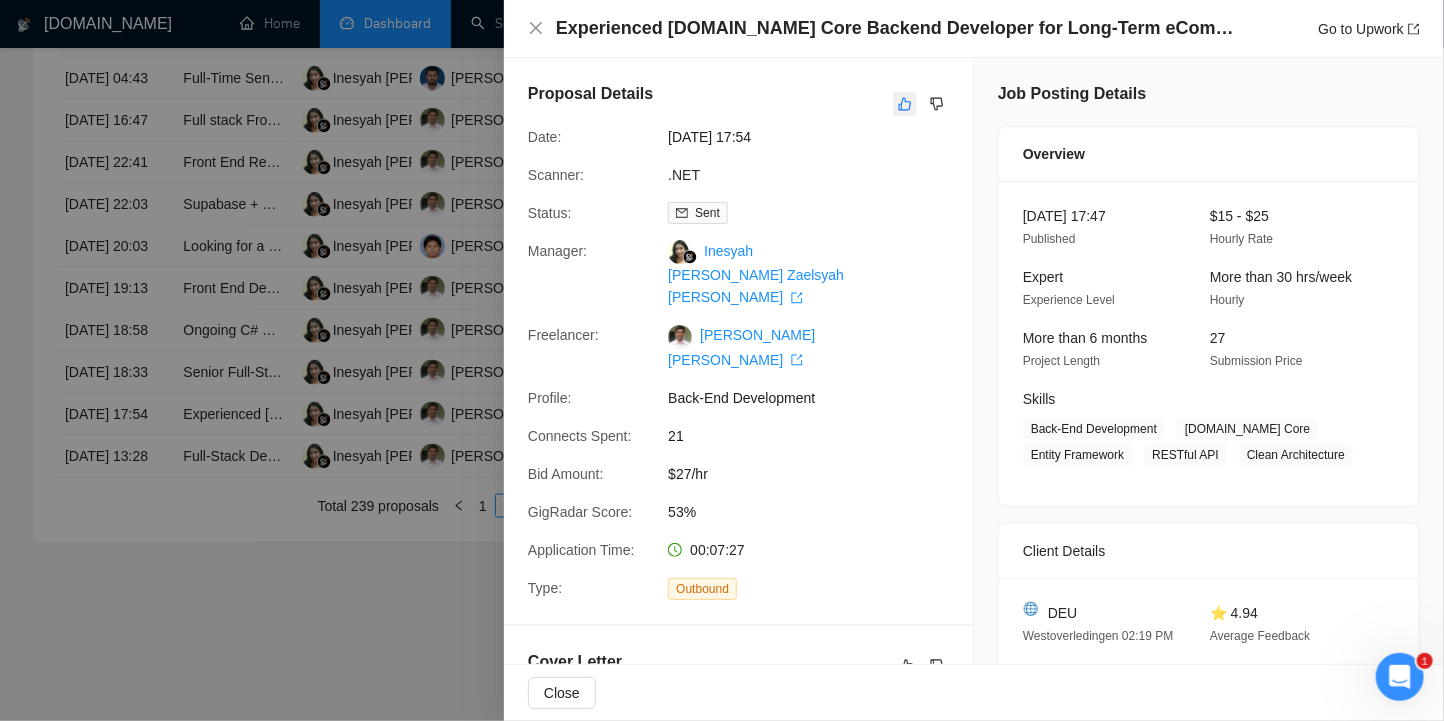 click 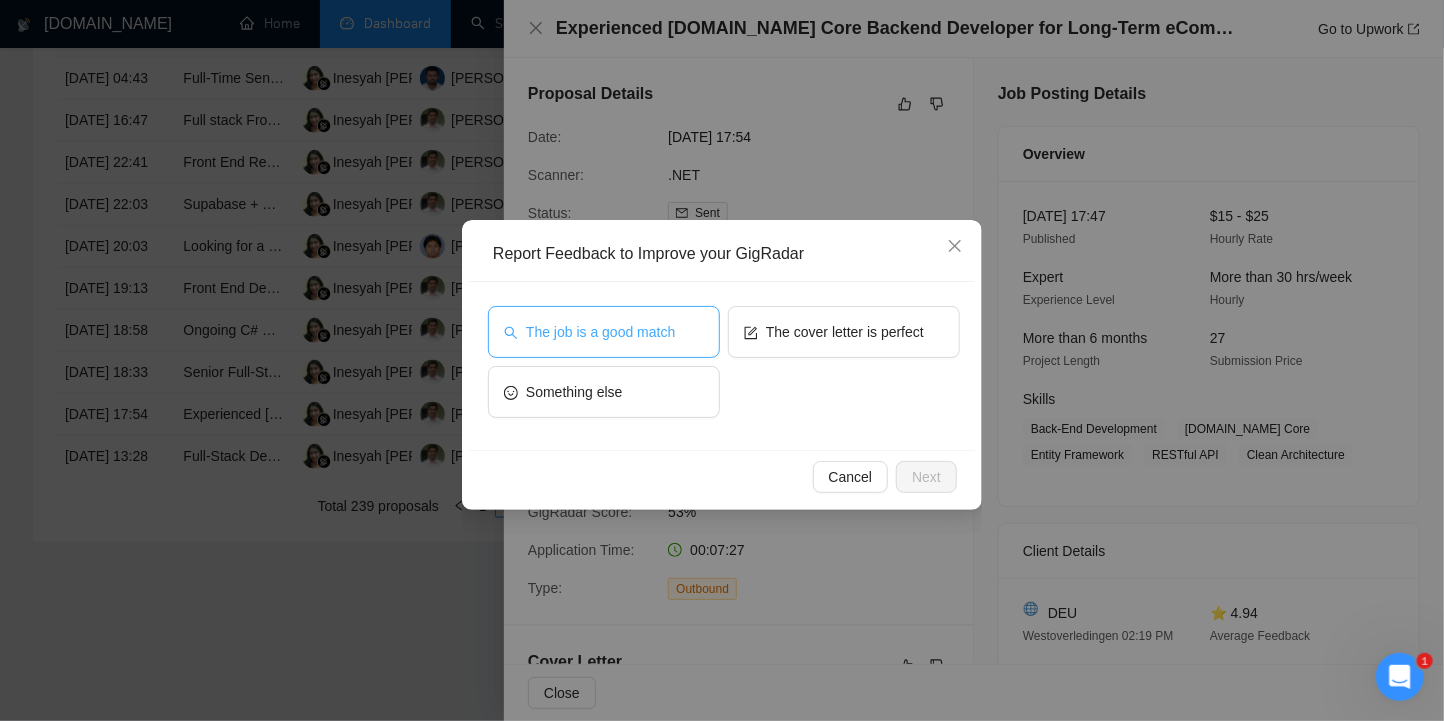click on "The job is a good match" at bounding box center (600, 332) 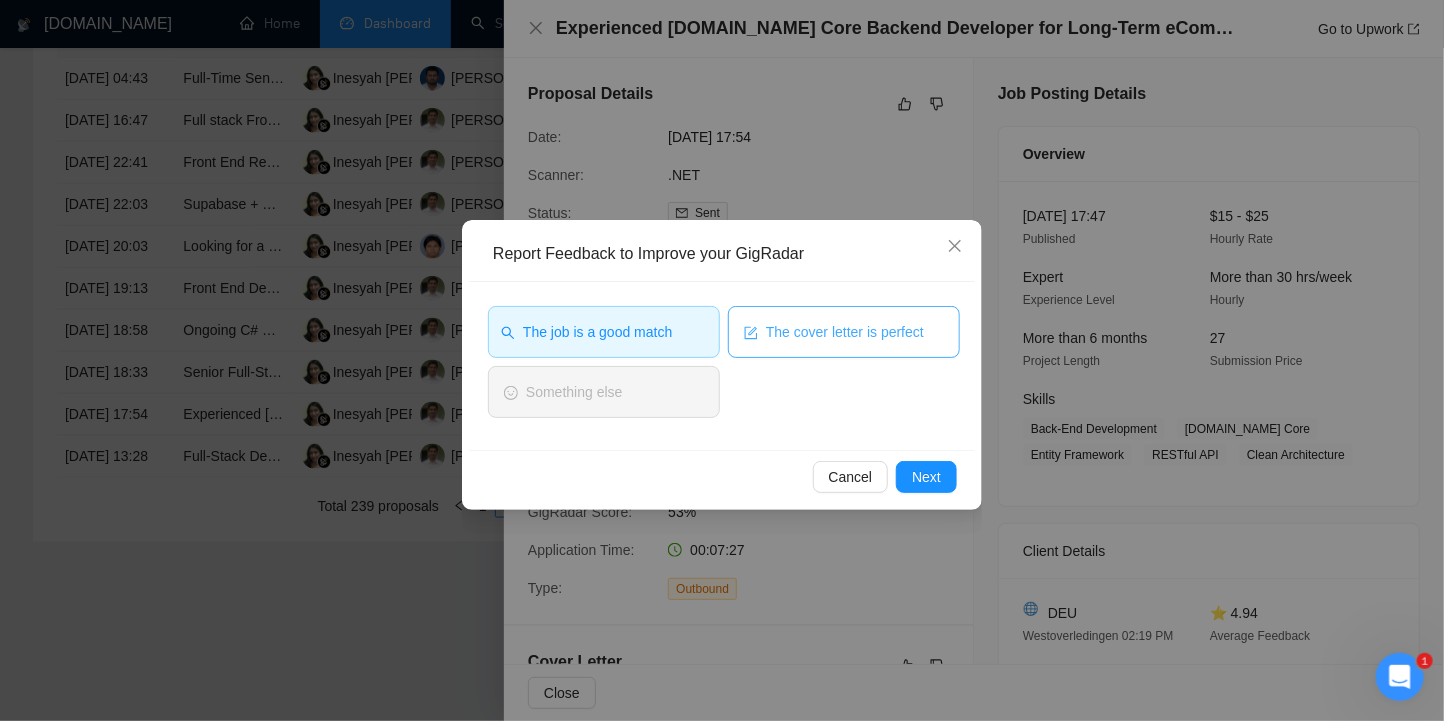 click on "The cover letter is perfect" at bounding box center (845, 332) 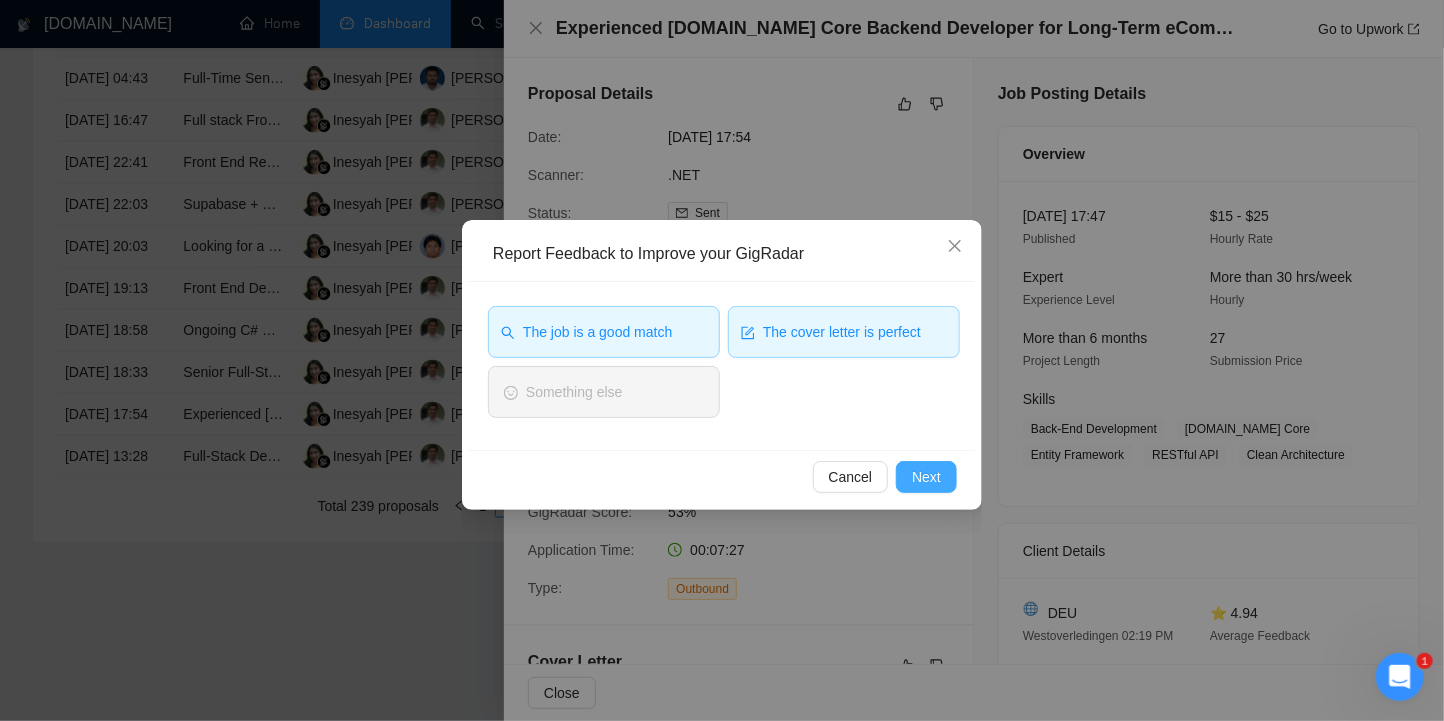 click on "Next" at bounding box center (926, 477) 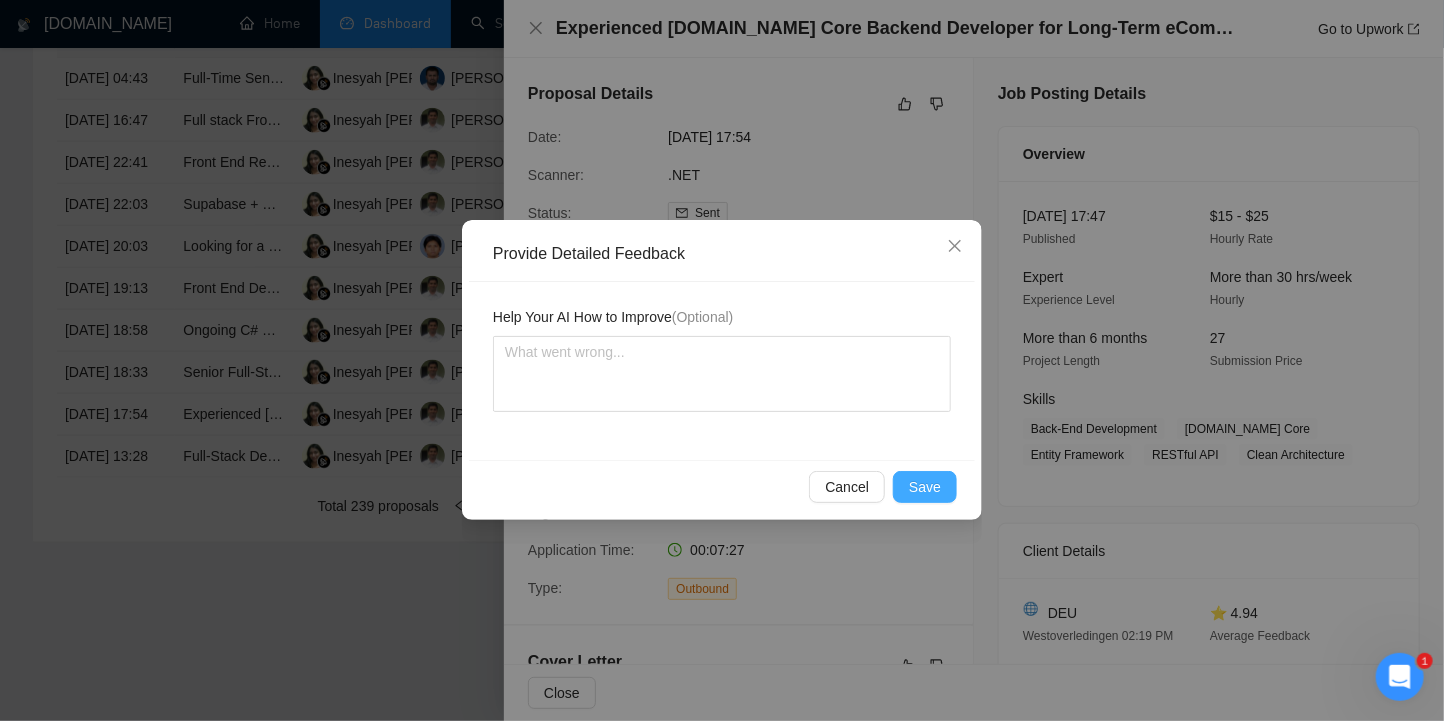 click on "Save" at bounding box center [925, 487] 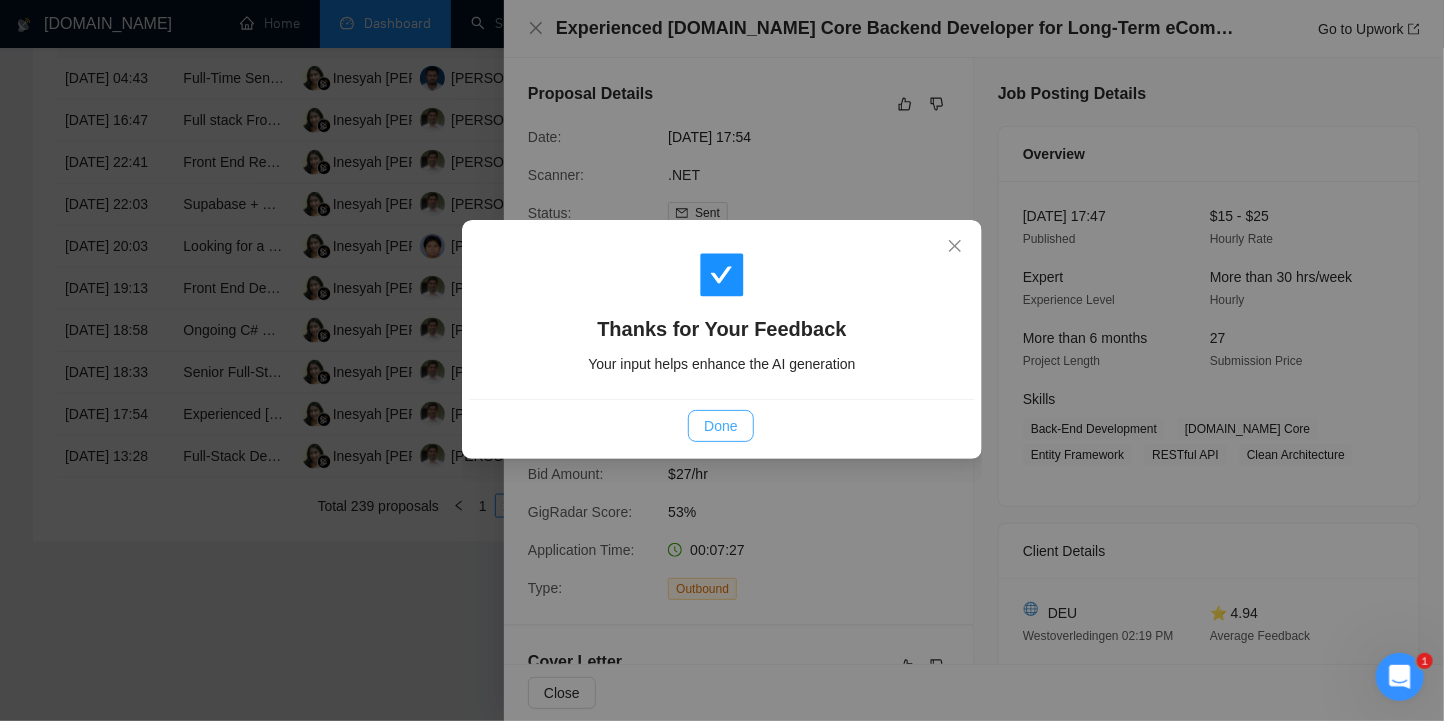 click on "Done" at bounding box center (720, 426) 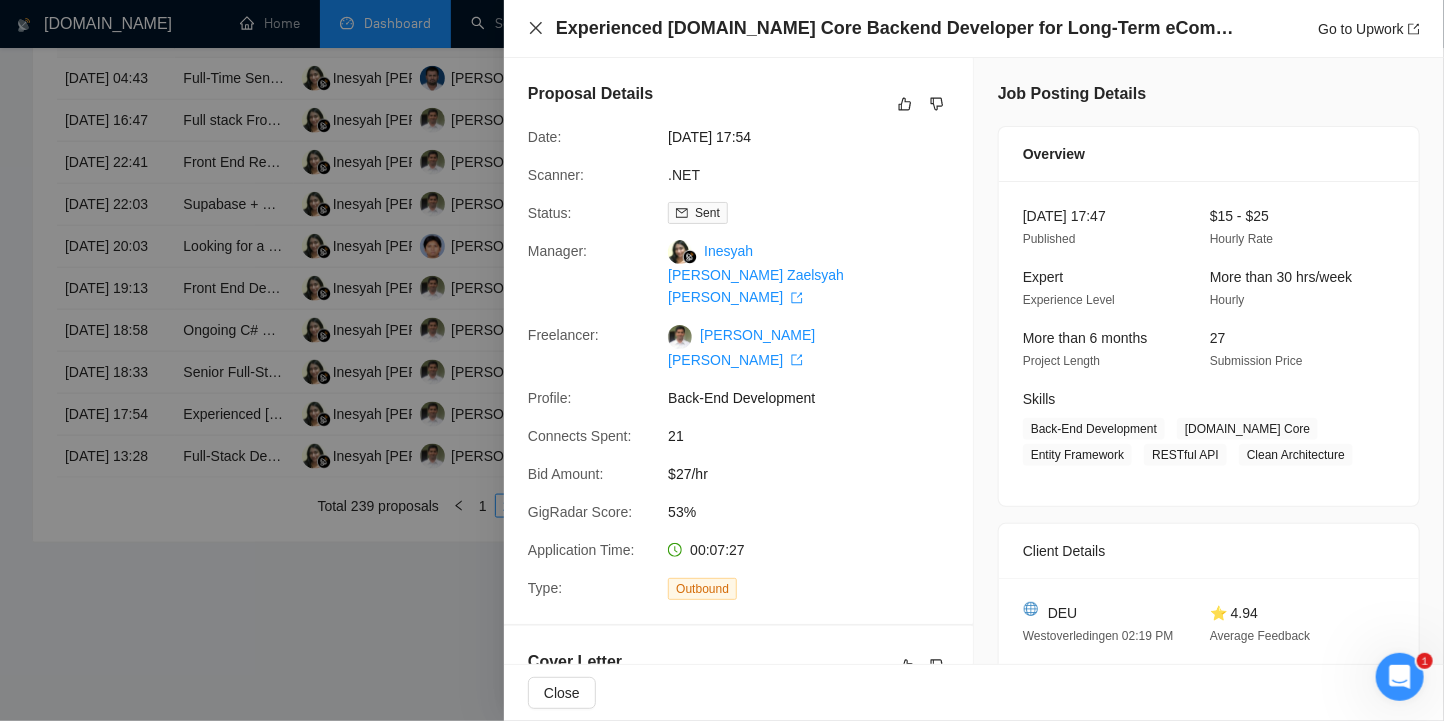 click 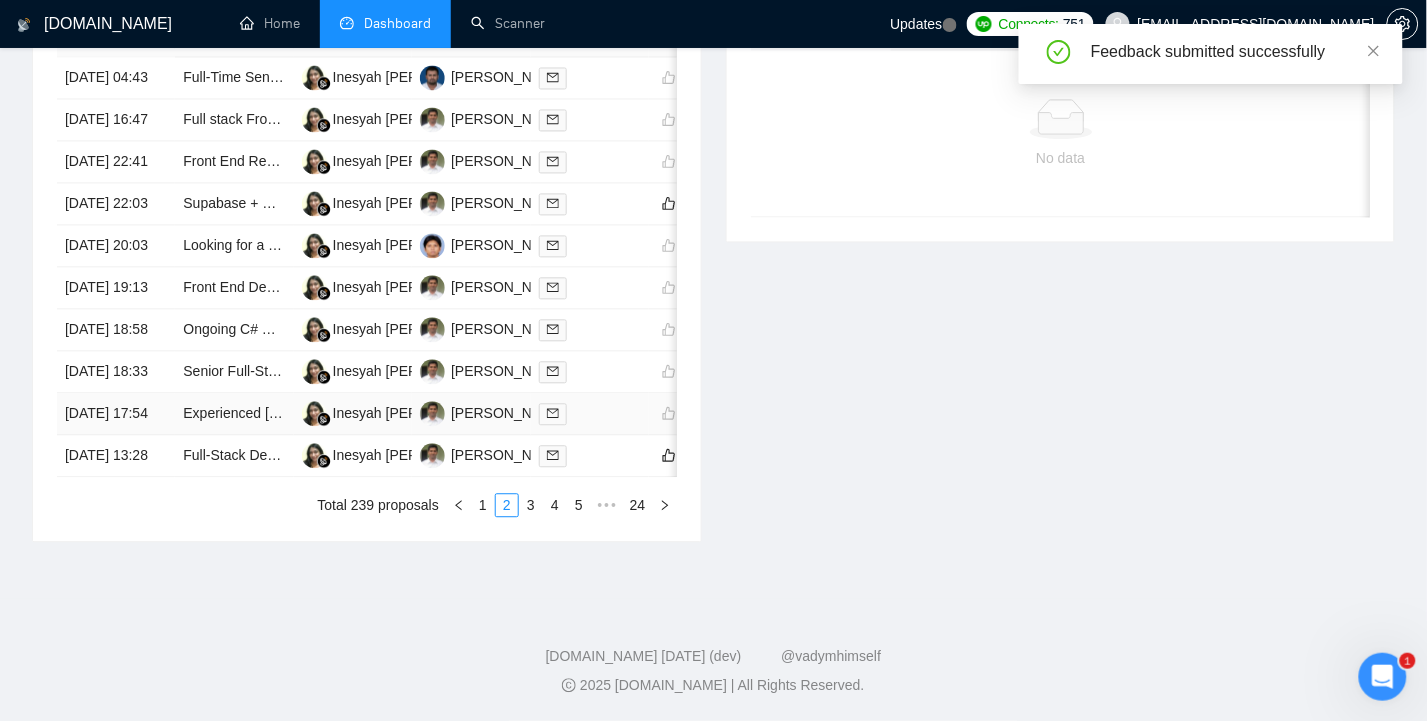 click on "[DATE] 17:54" at bounding box center (116, 415) 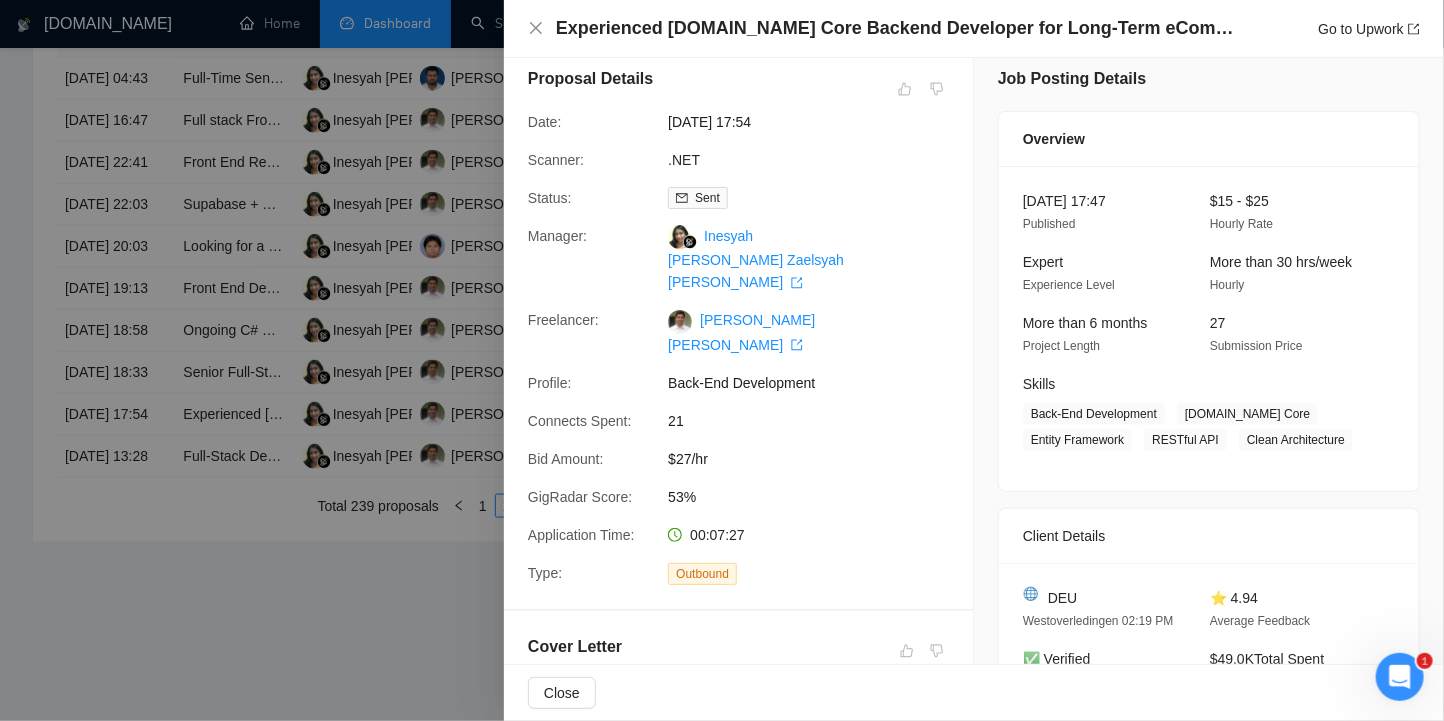 scroll, scrollTop: 0, scrollLeft: 0, axis: both 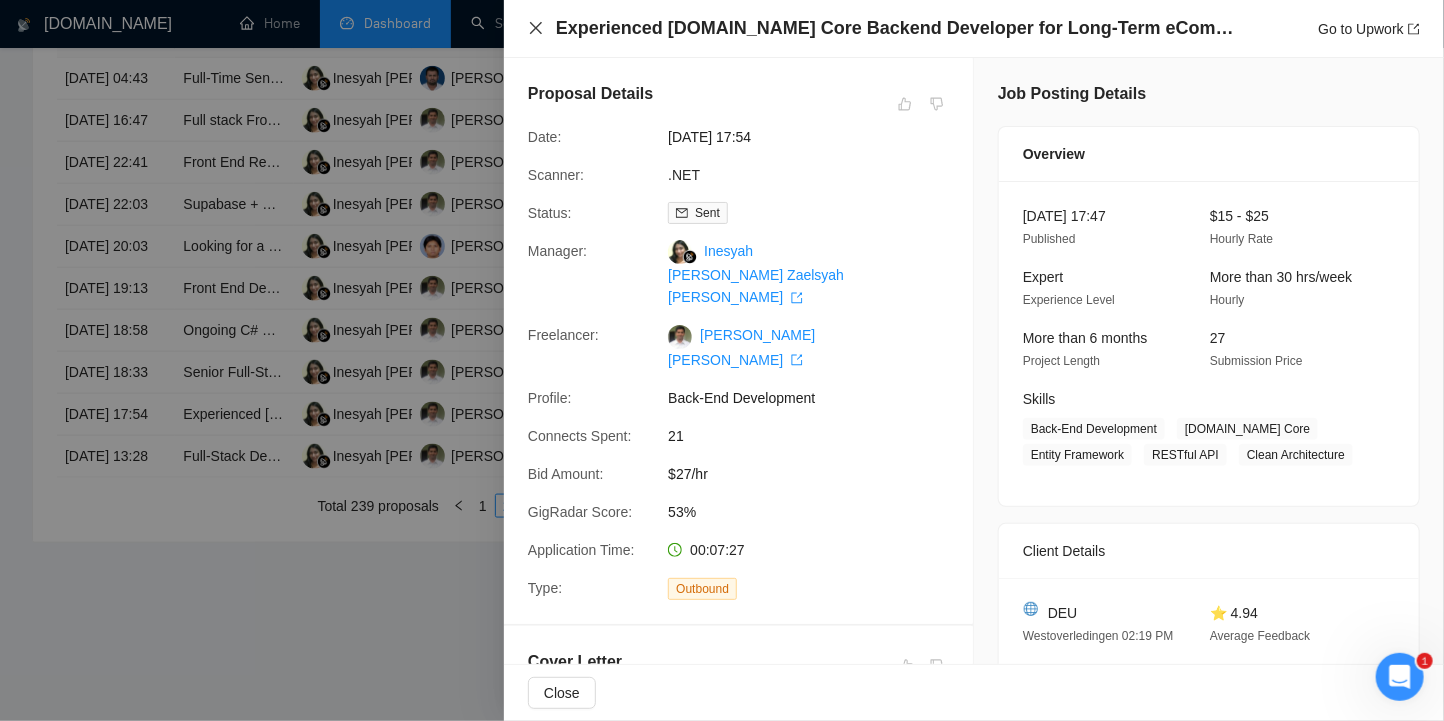 click 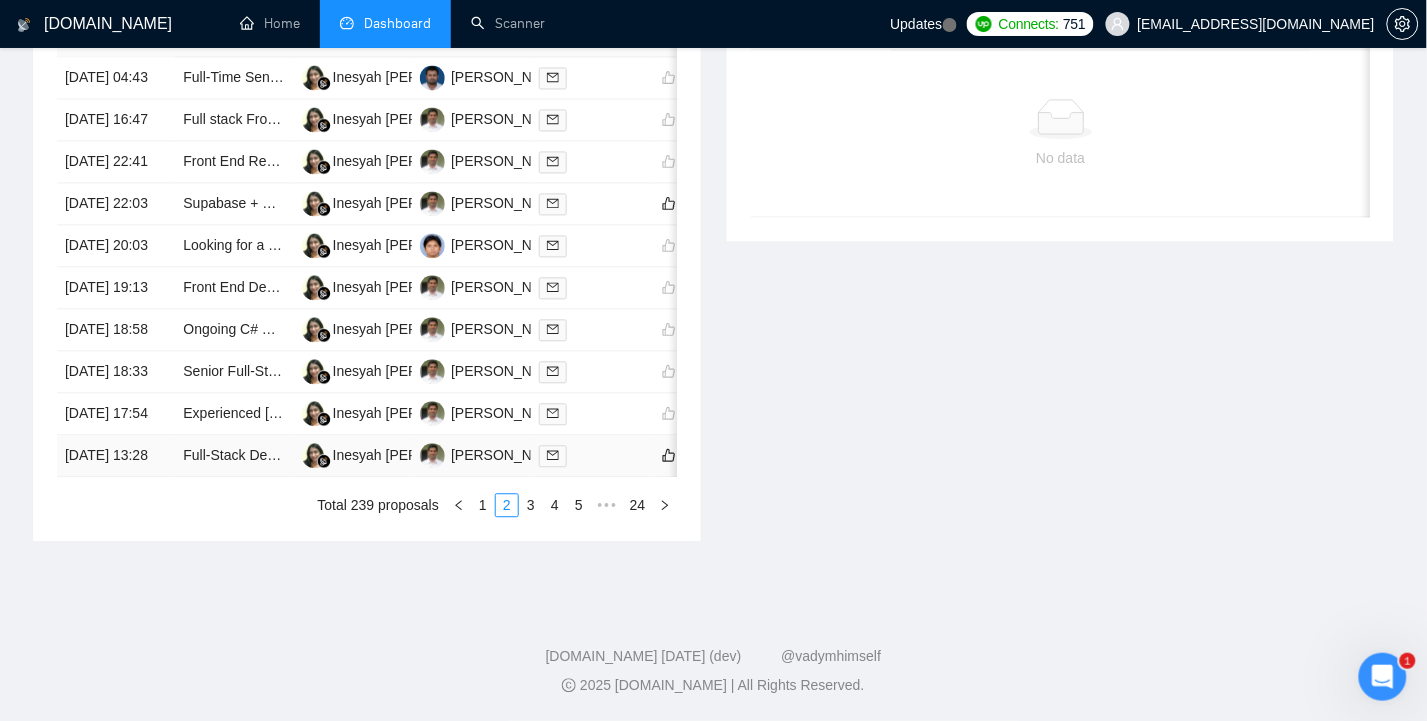 click on "[DATE] 13:28" at bounding box center (116, 457) 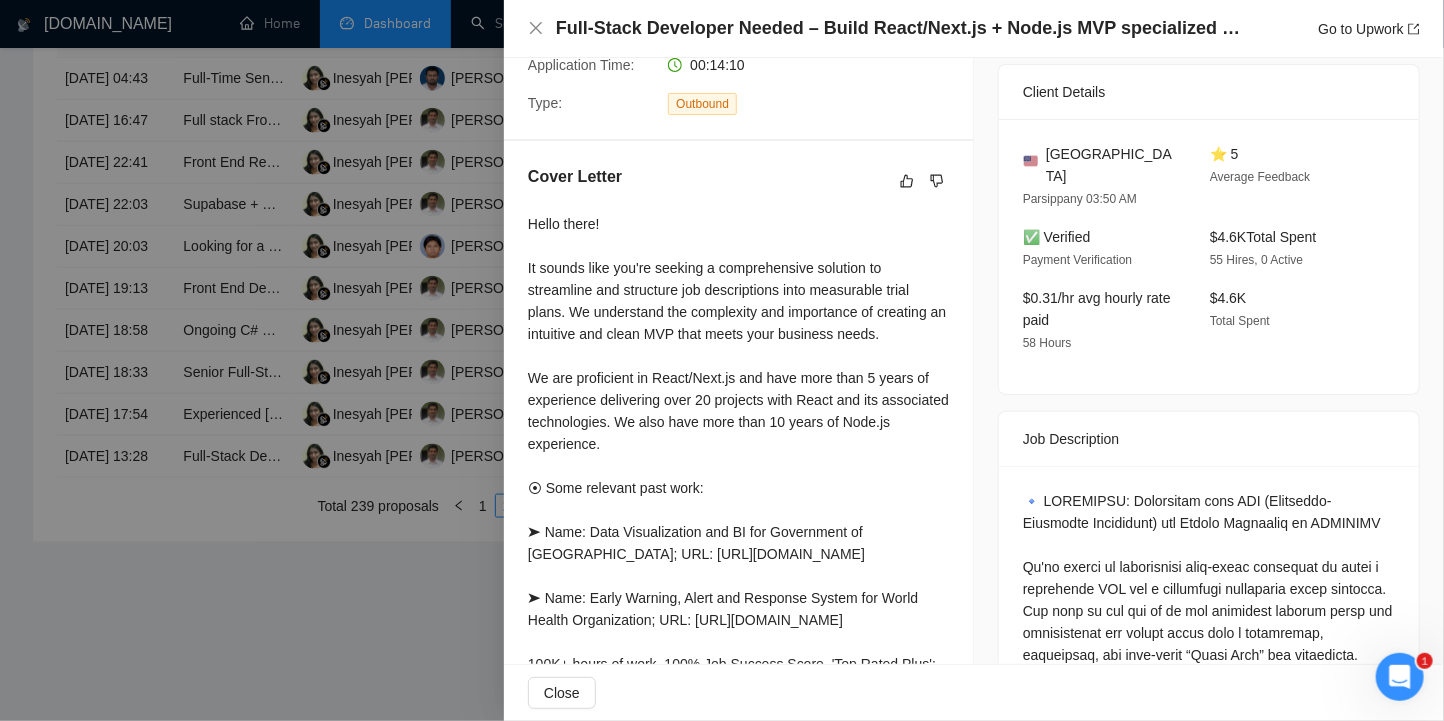 scroll, scrollTop: 533, scrollLeft: 0, axis: vertical 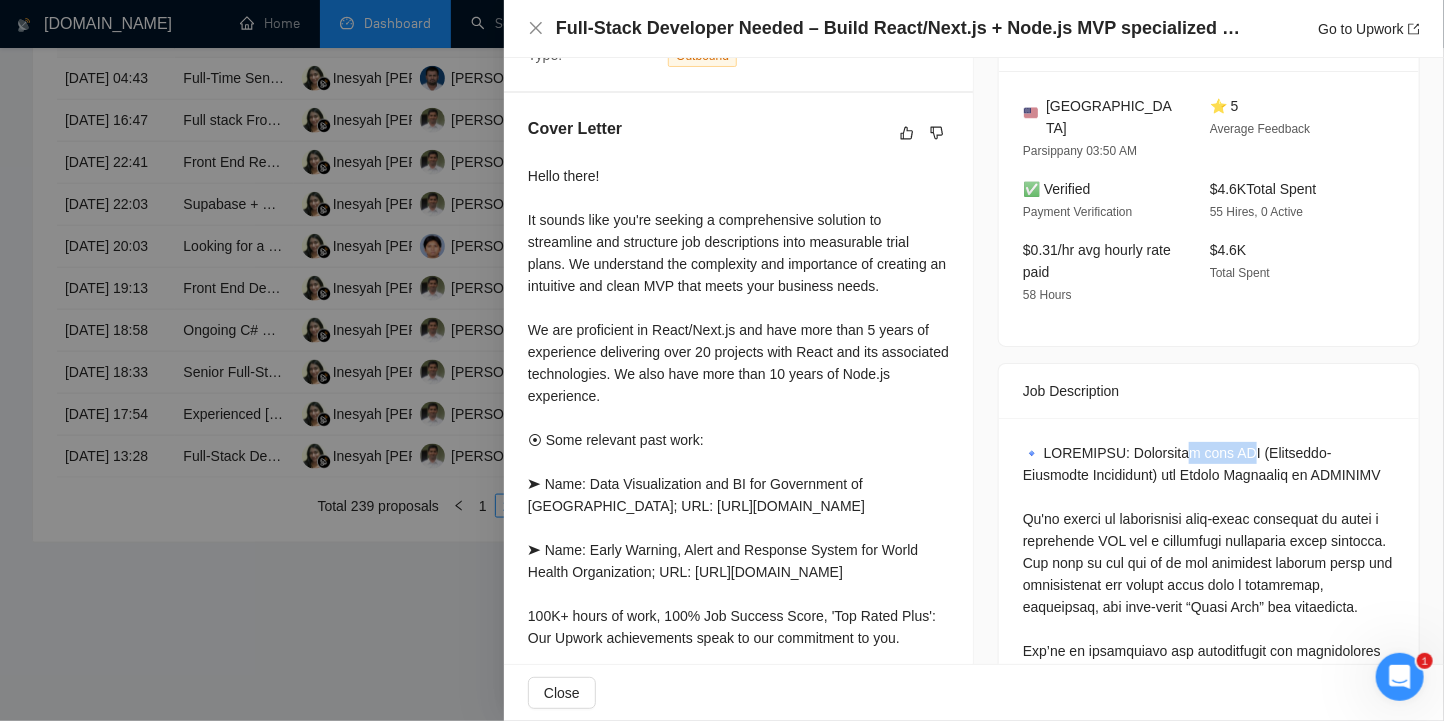 drag, startPoint x: 1190, startPoint y: 424, endPoint x: 1252, endPoint y: 424, distance: 62 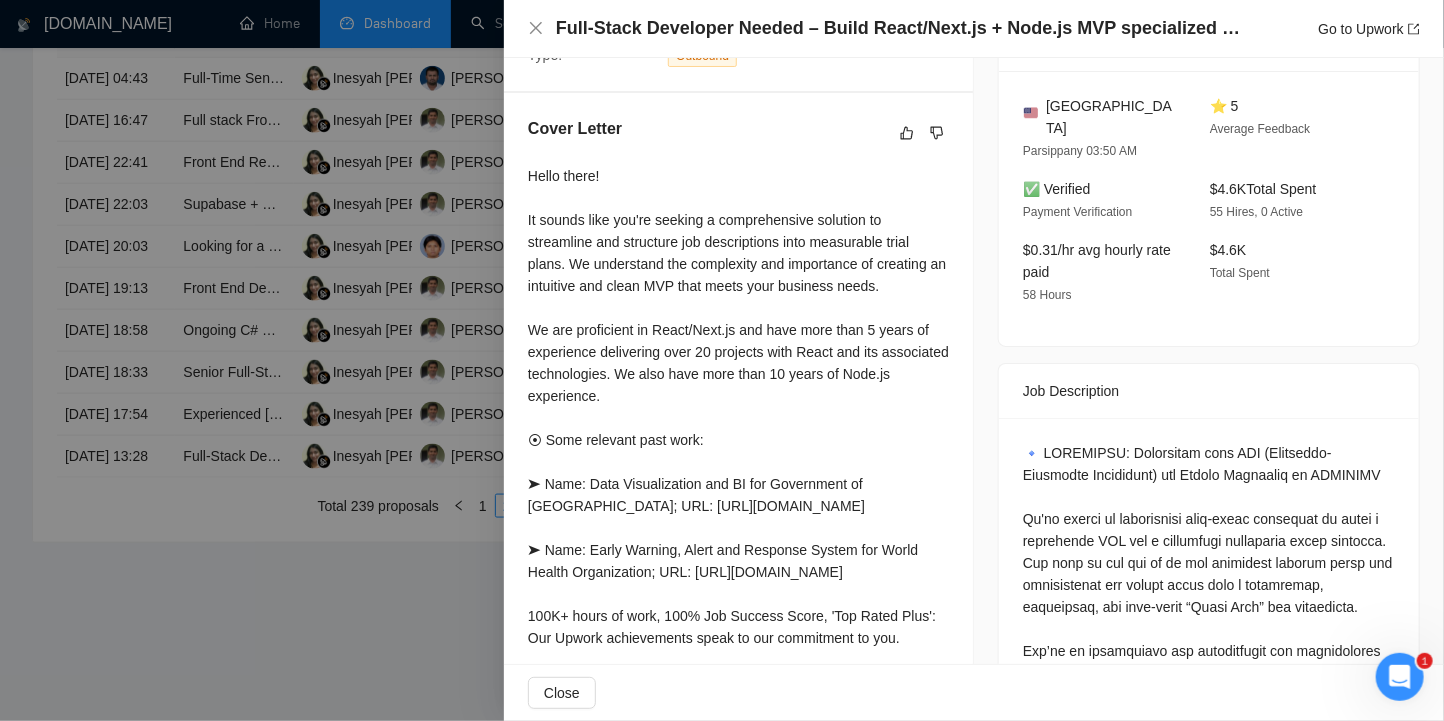 click at bounding box center (1209, 827) 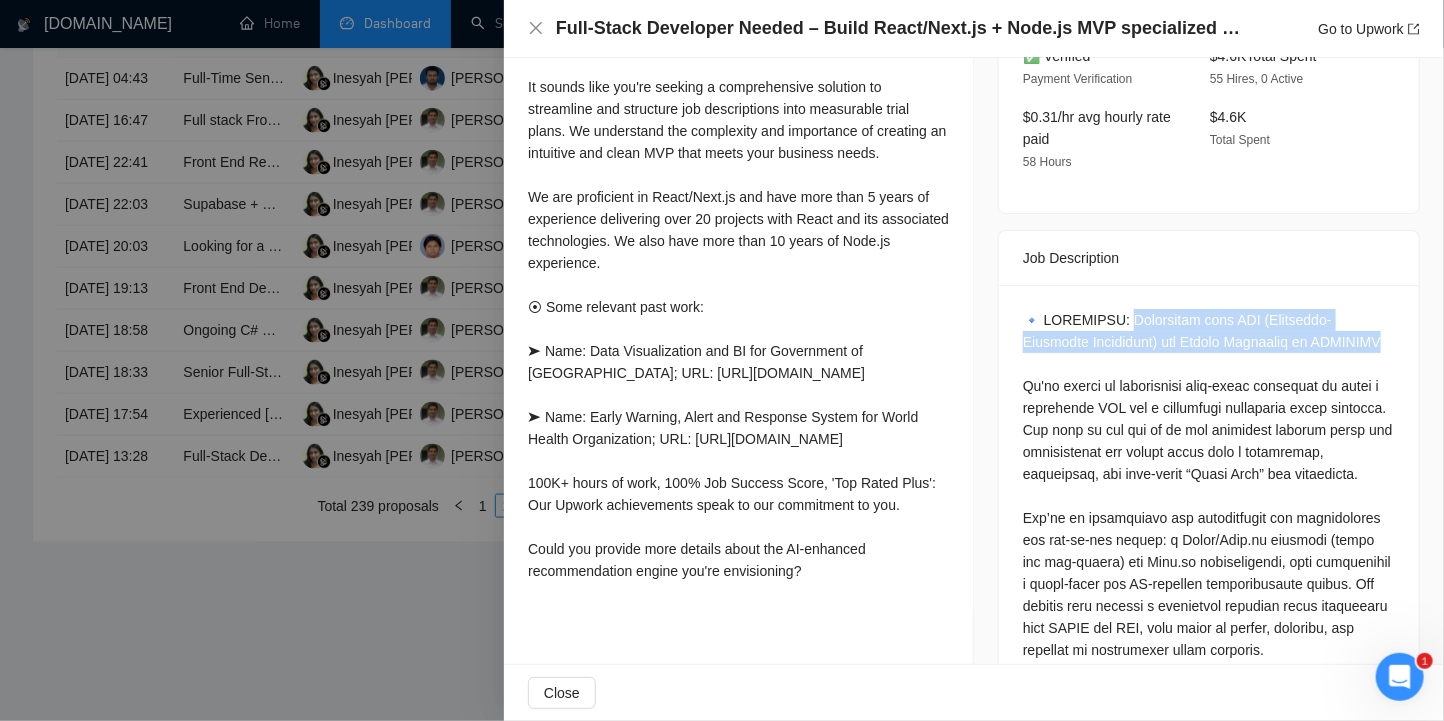 drag, startPoint x: 1124, startPoint y: 290, endPoint x: 1087, endPoint y: 337, distance: 59.816387 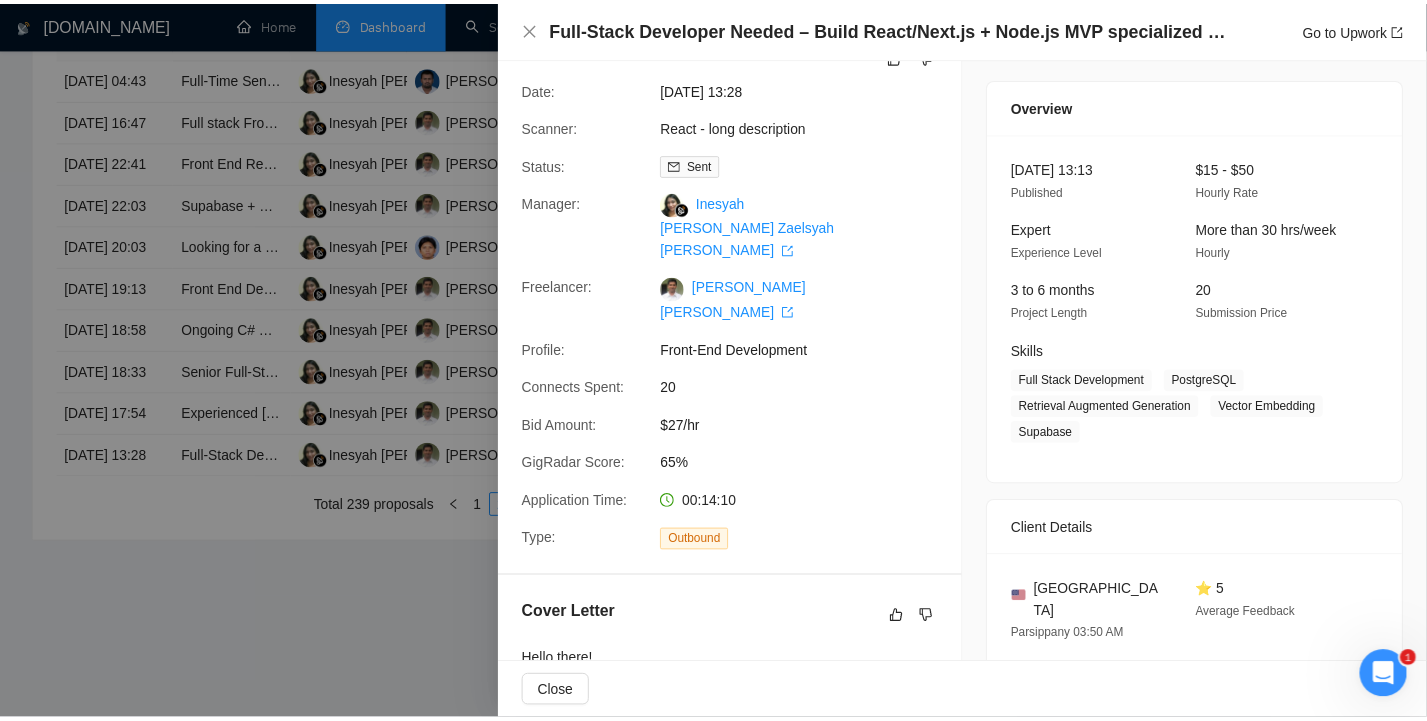 scroll, scrollTop: 0, scrollLeft: 0, axis: both 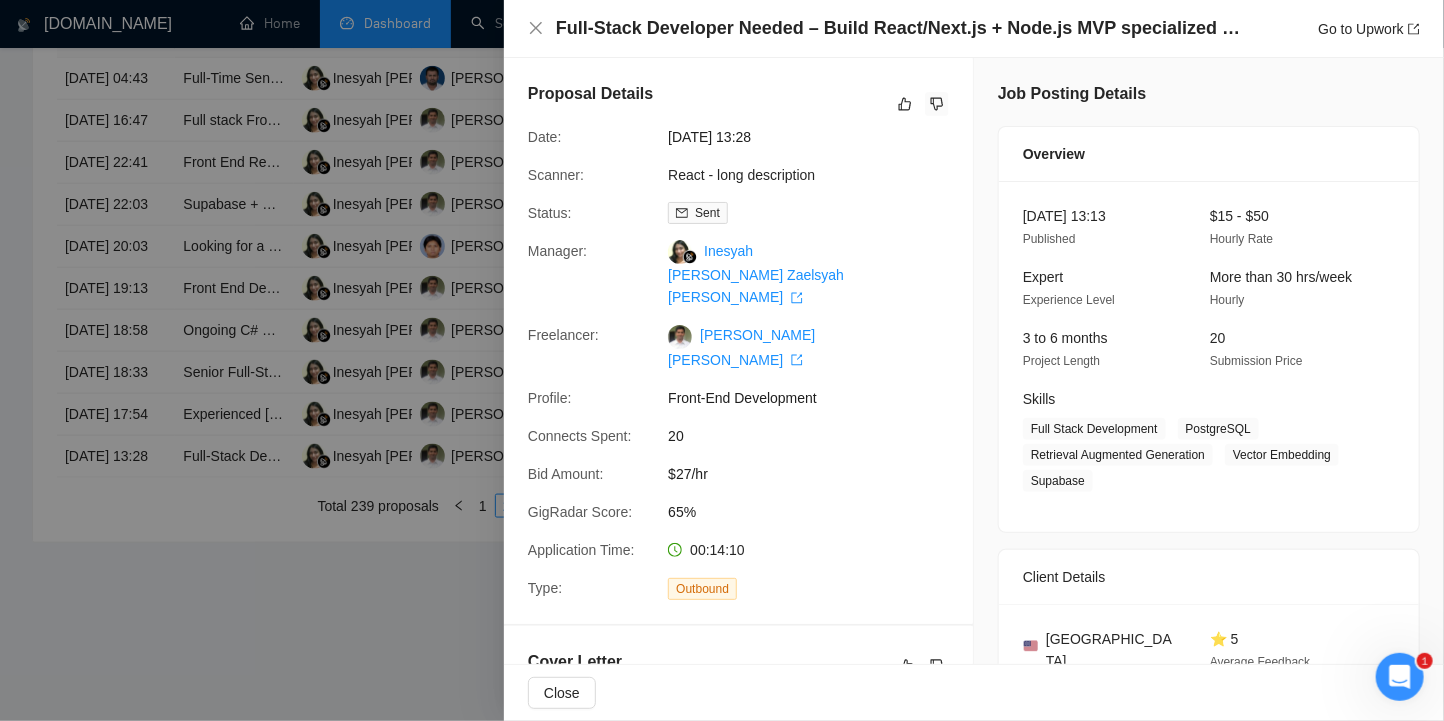 click 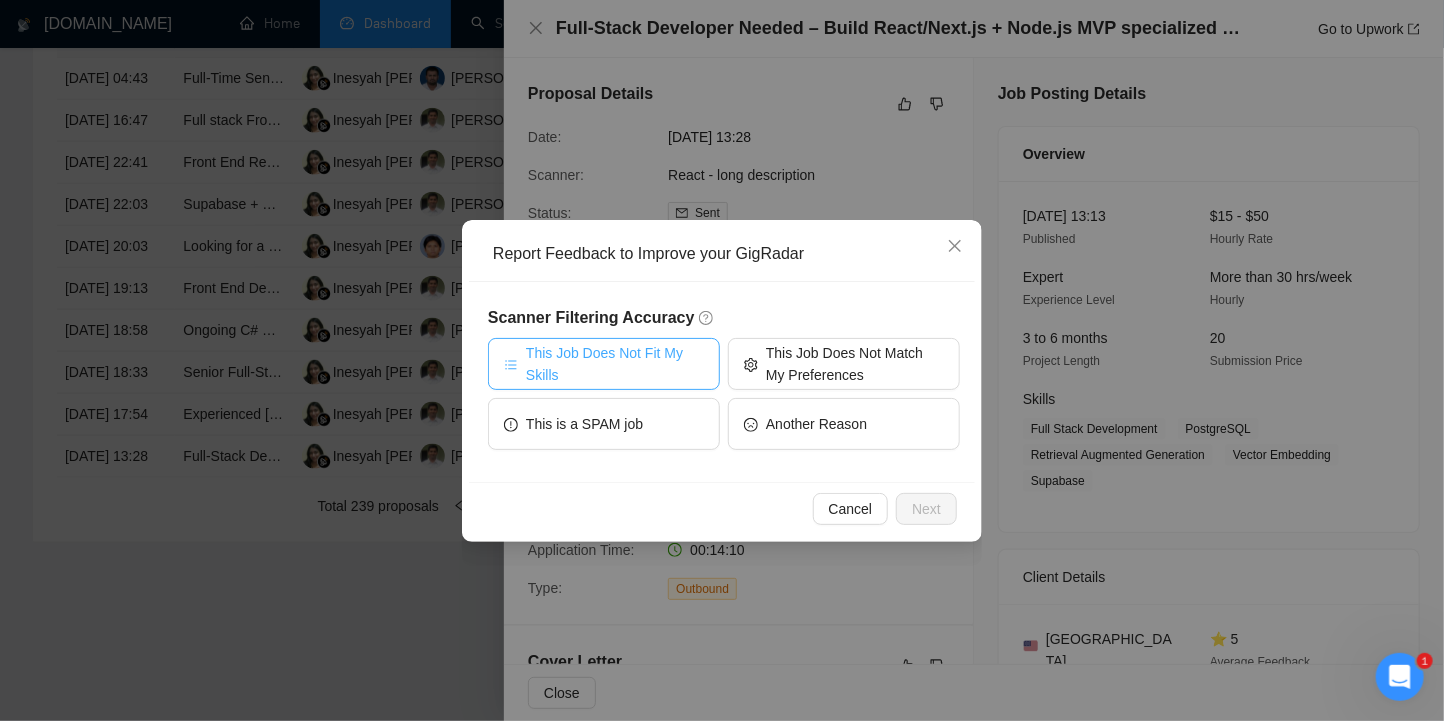 click on "This Job Does Not Fit My Skills" at bounding box center [615, 364] 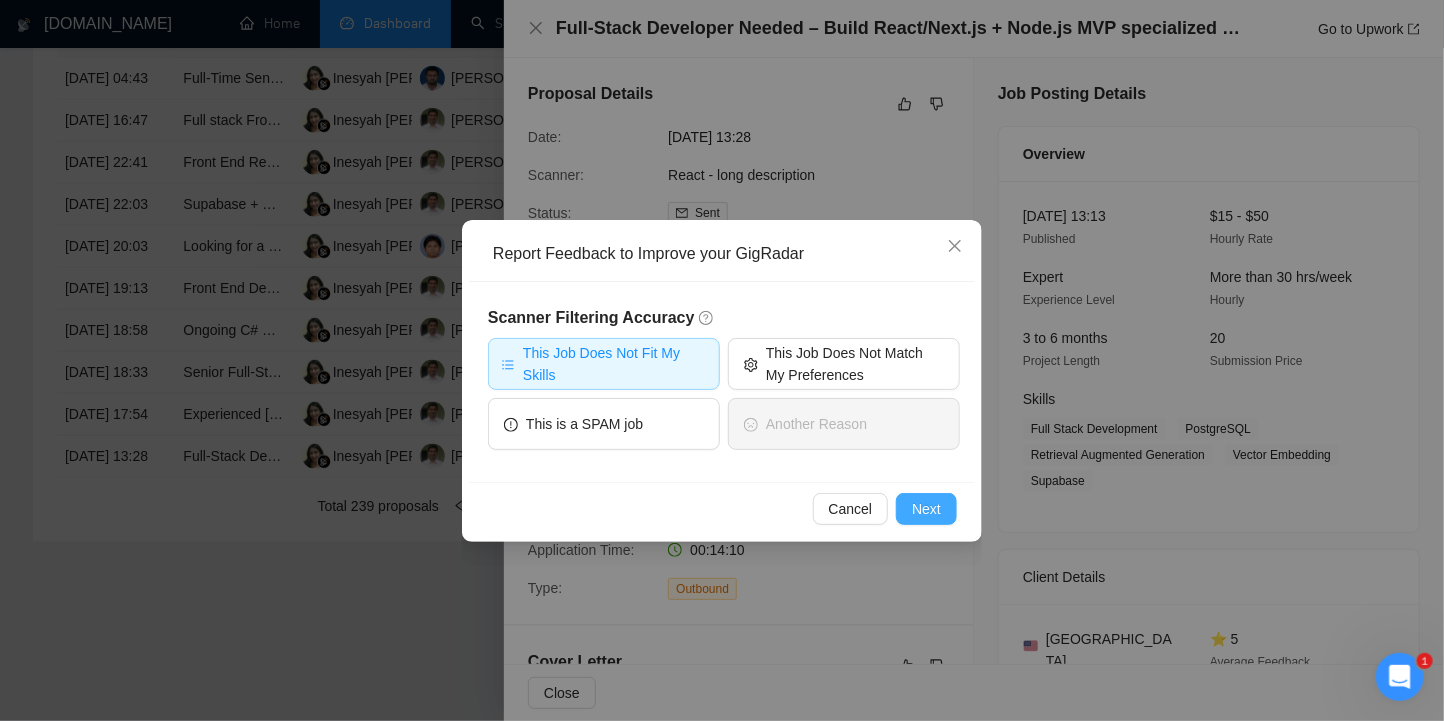 click on "Next" at bounding box center [926, 509] 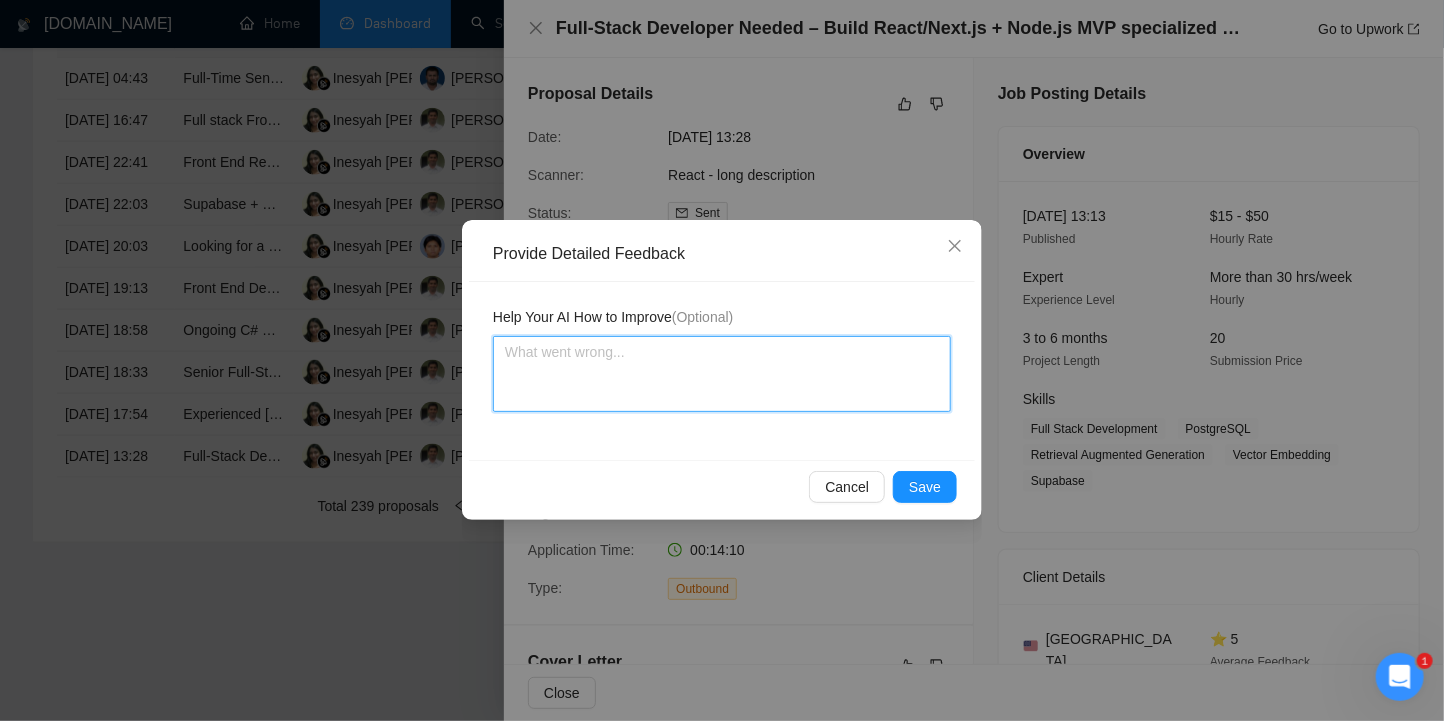 click at bounding box center (722, 374) 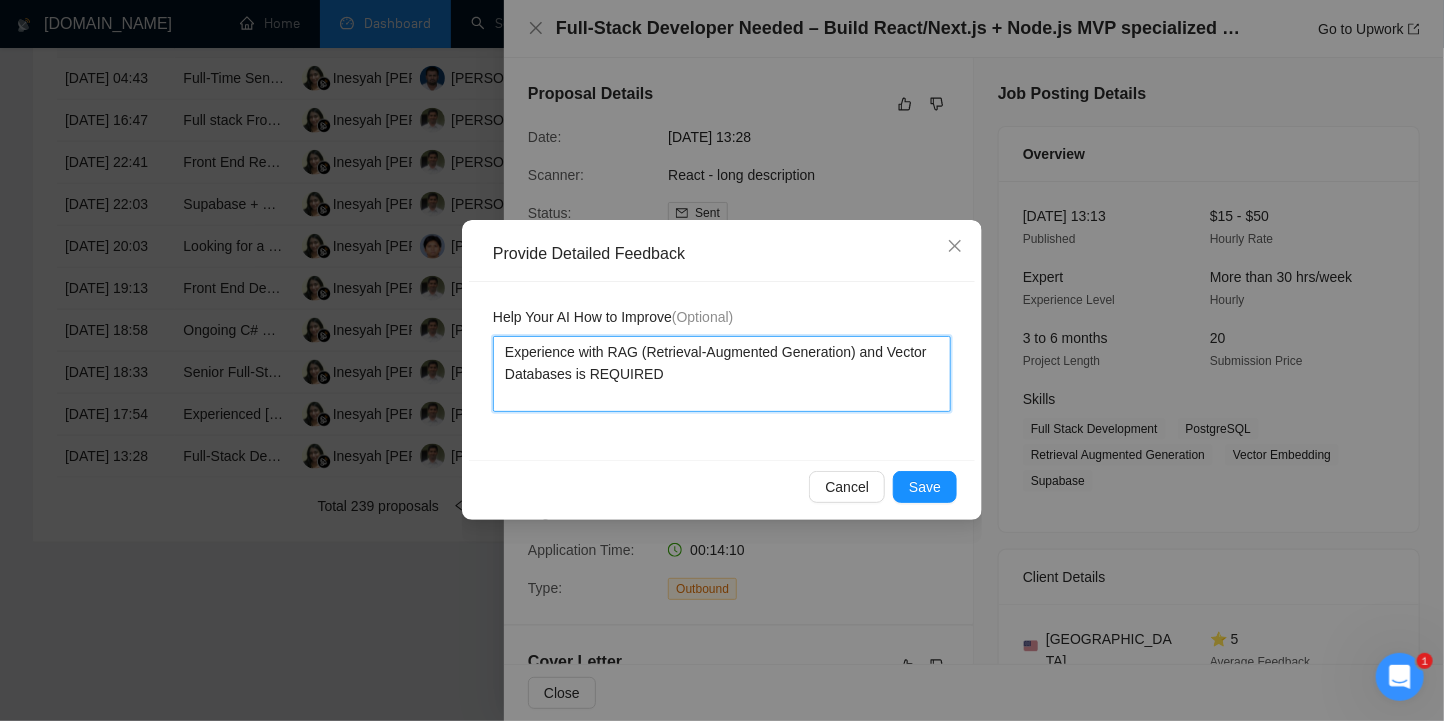 type 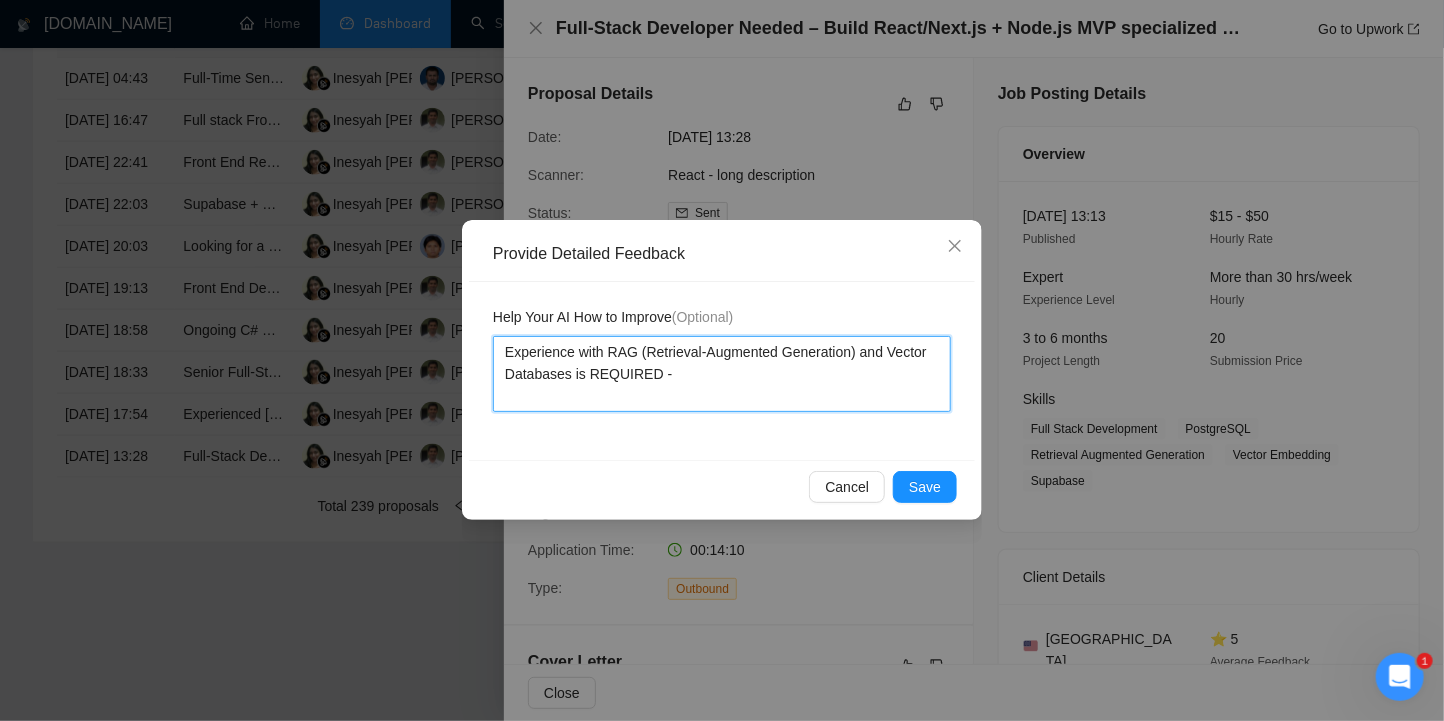 type 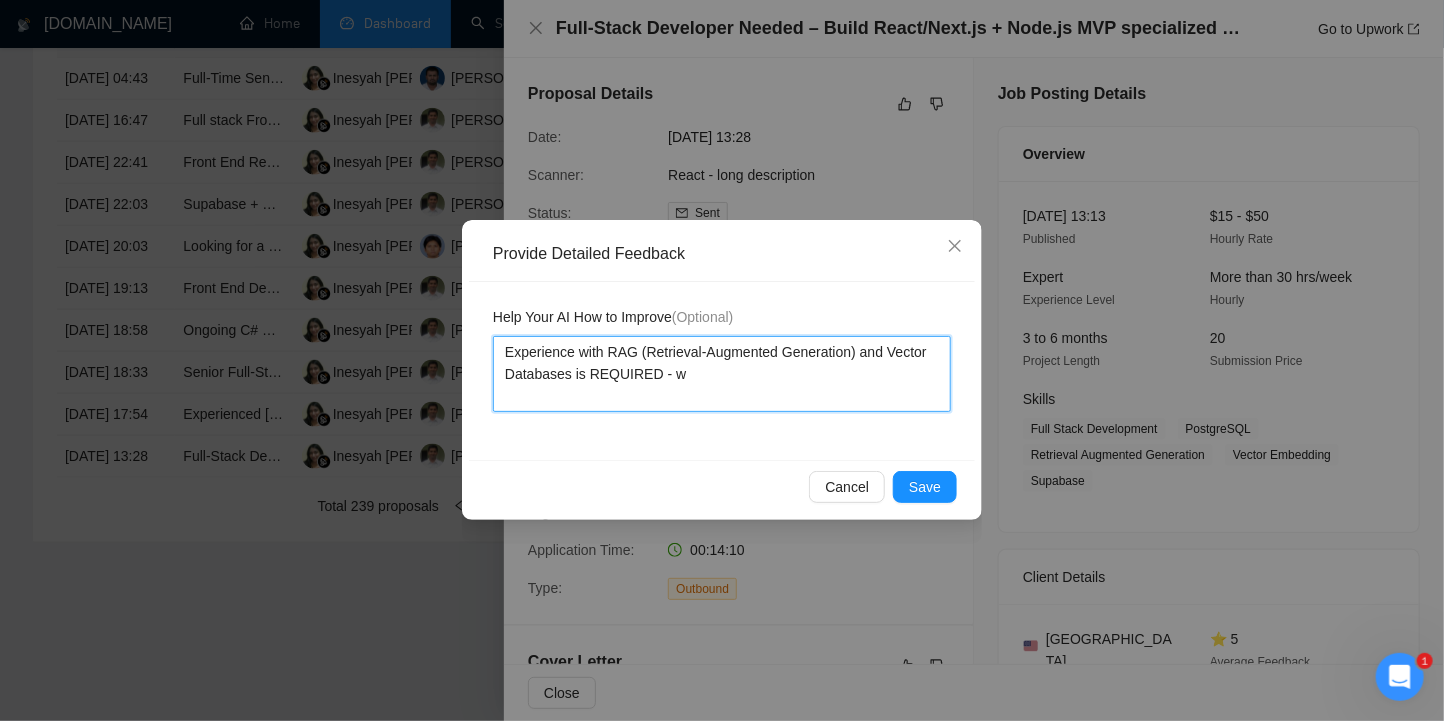 type 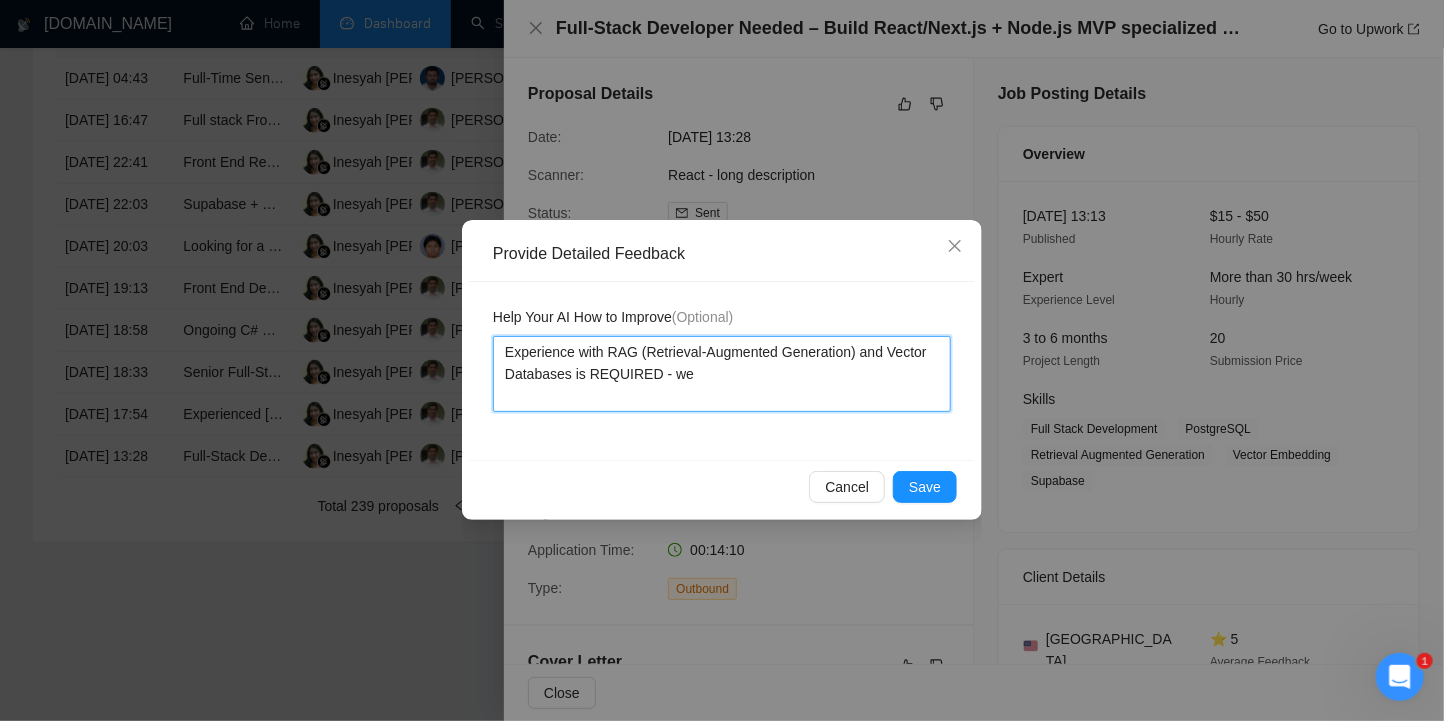 type 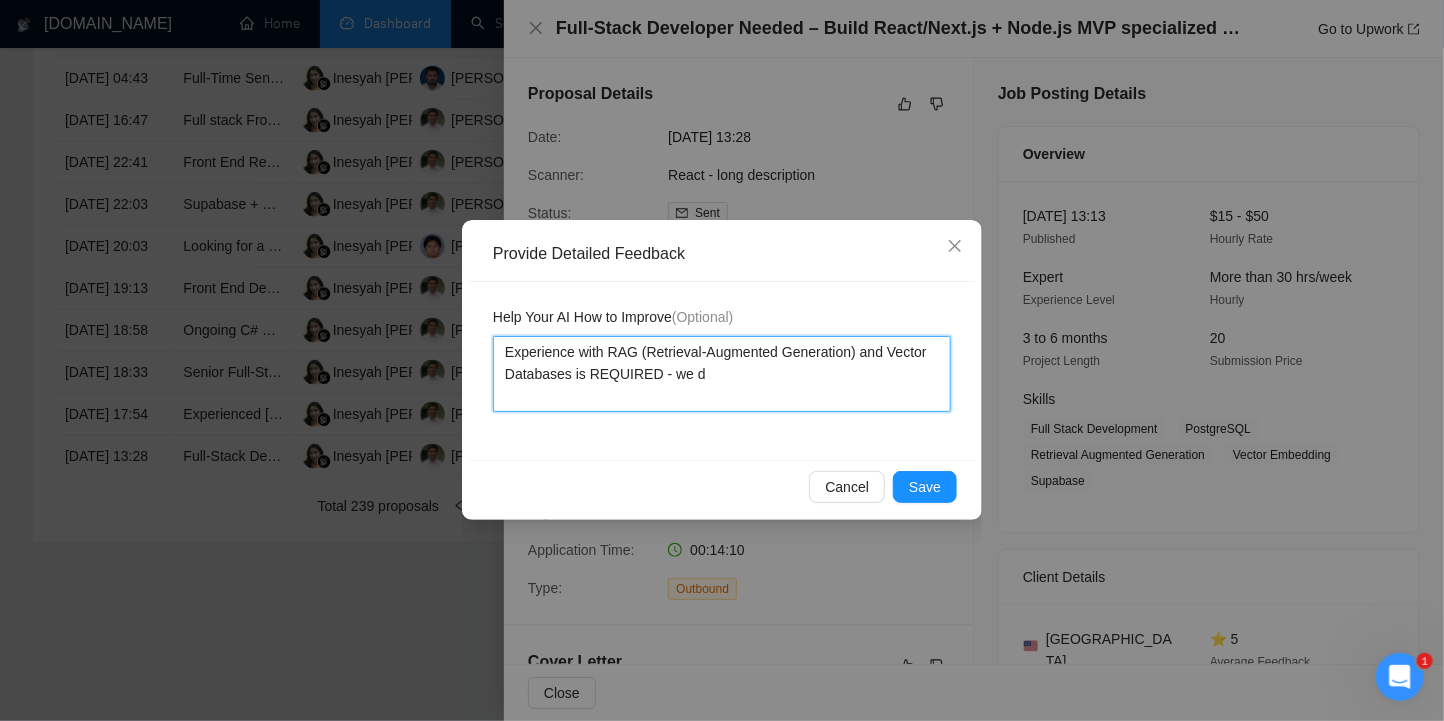 type 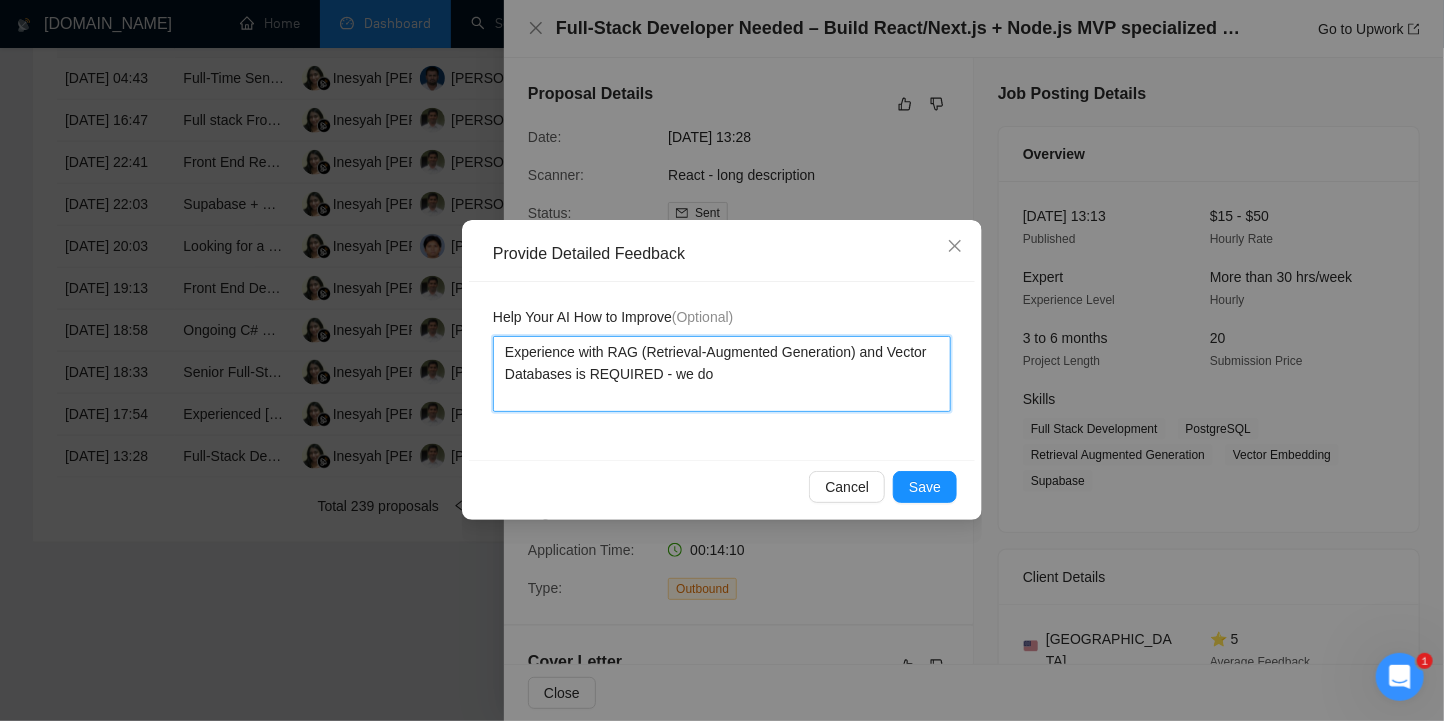 type 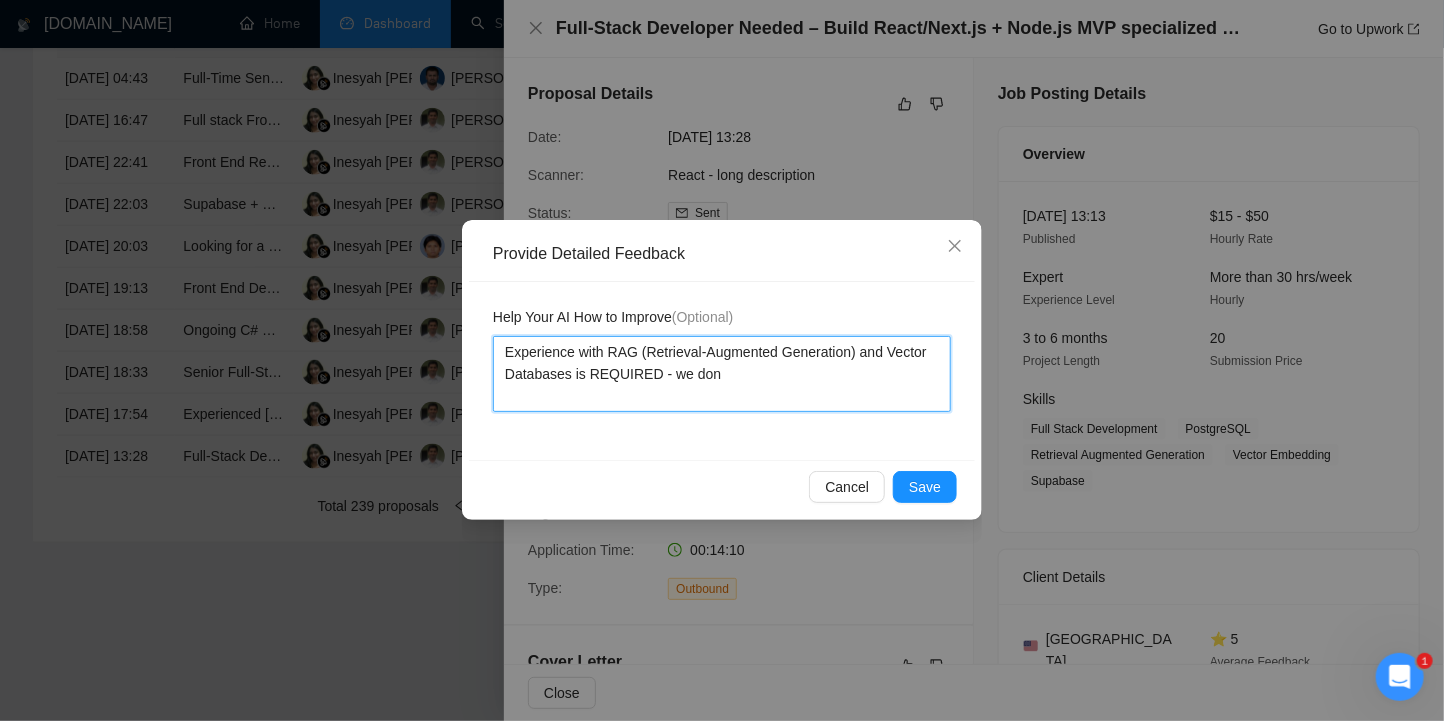 type 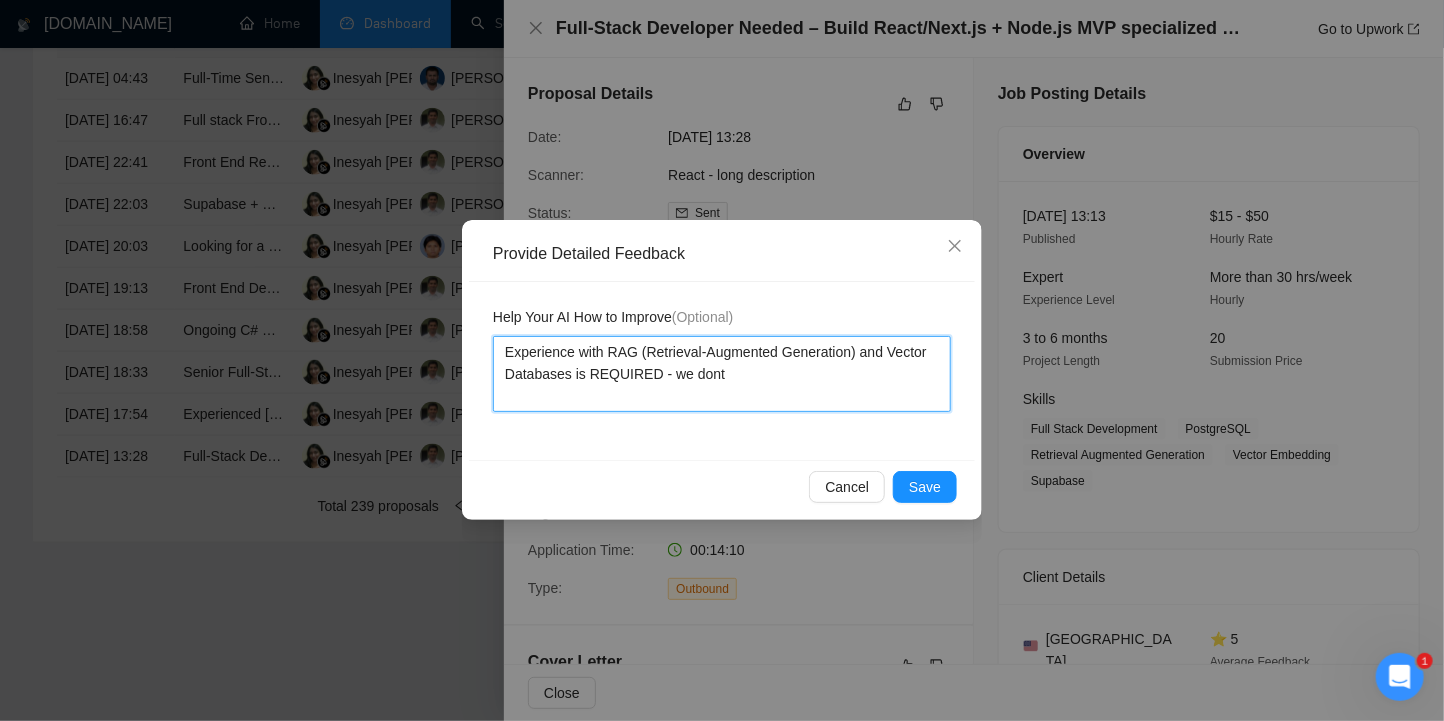 type 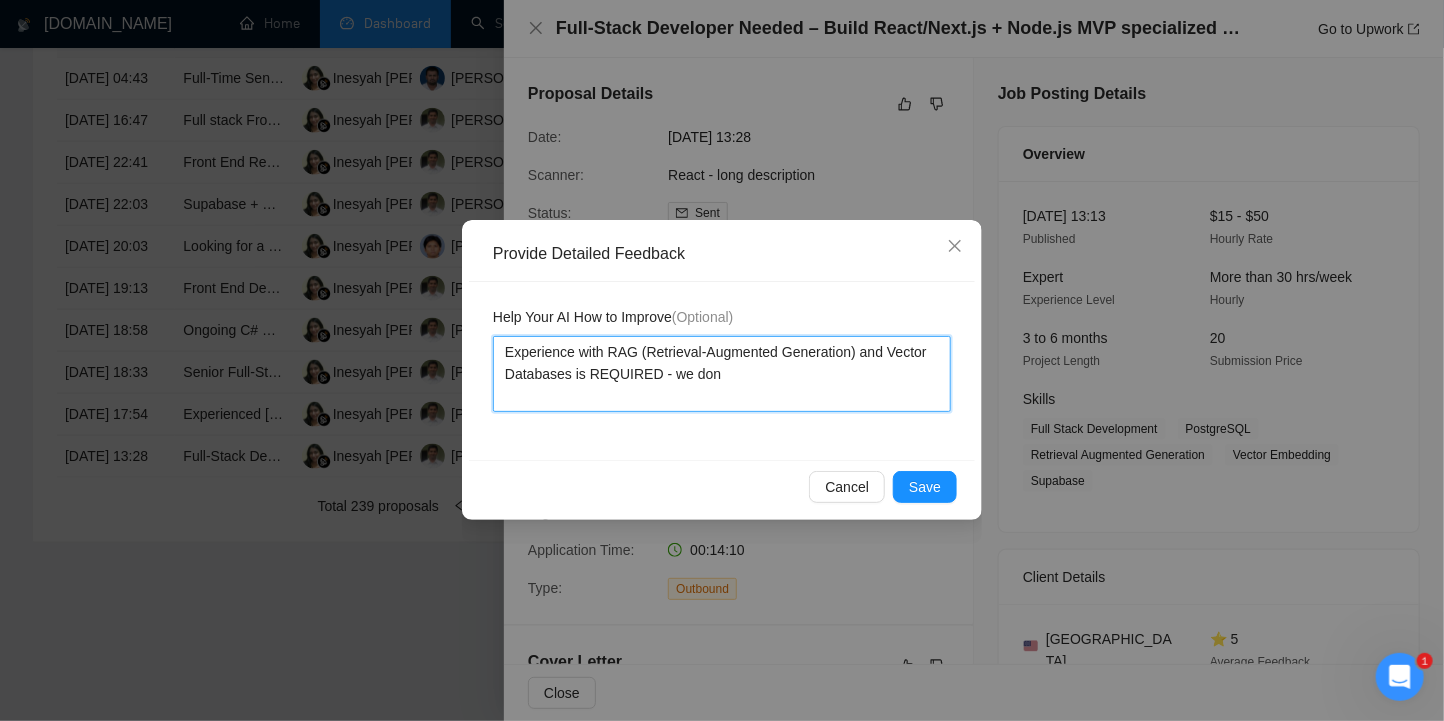 type 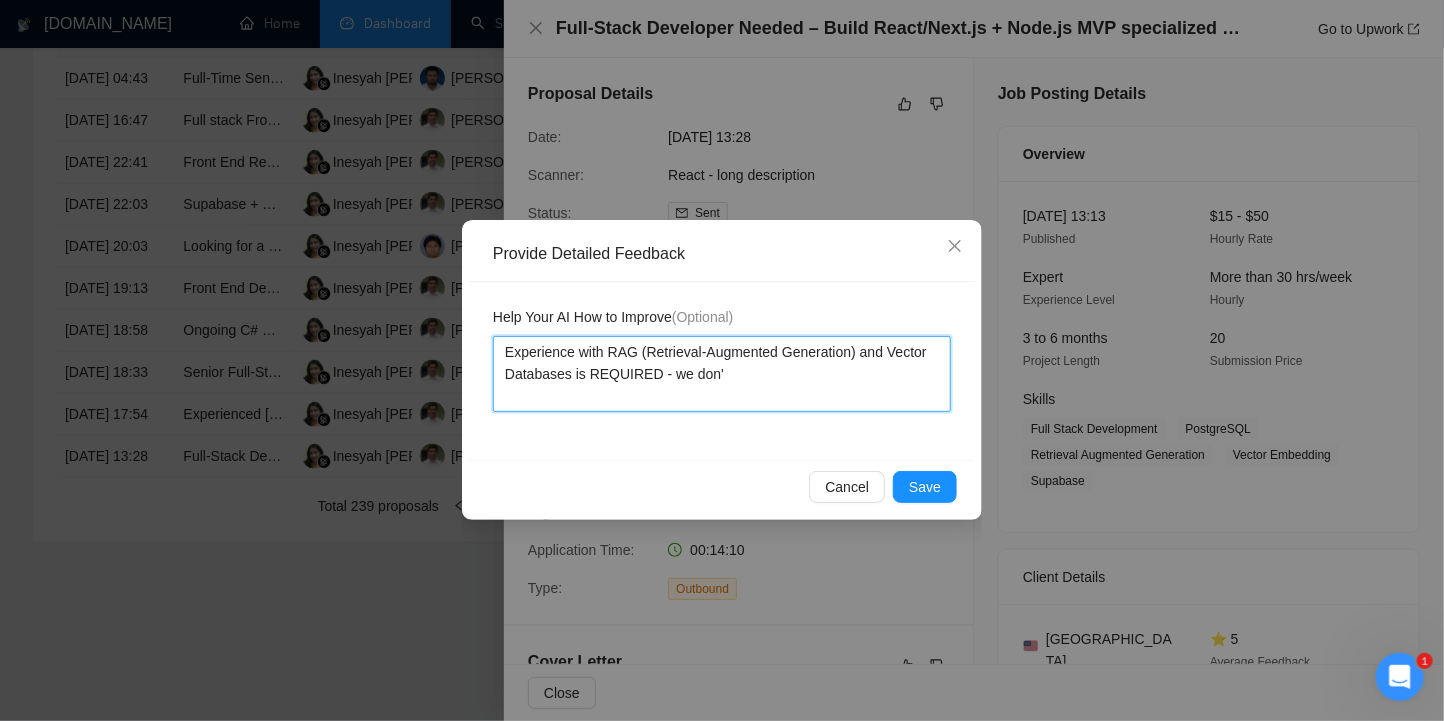 type 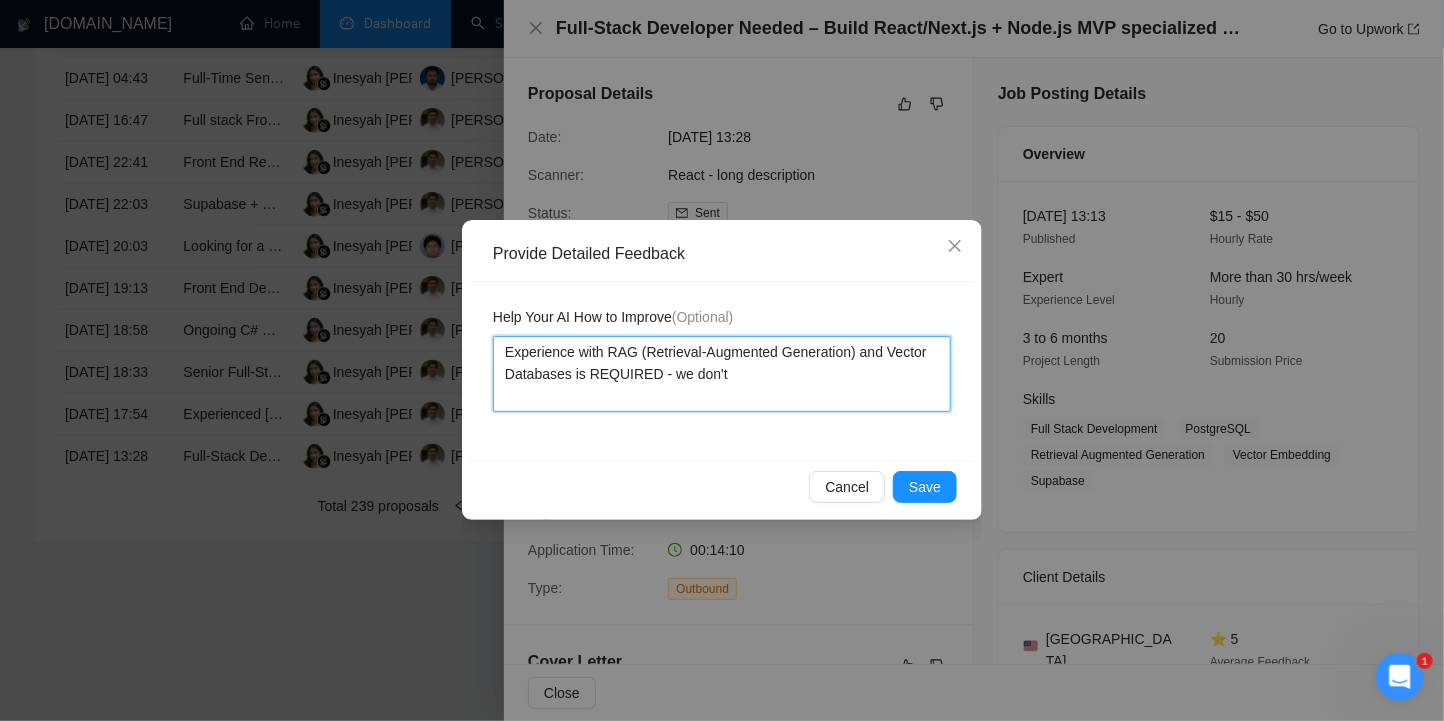 type 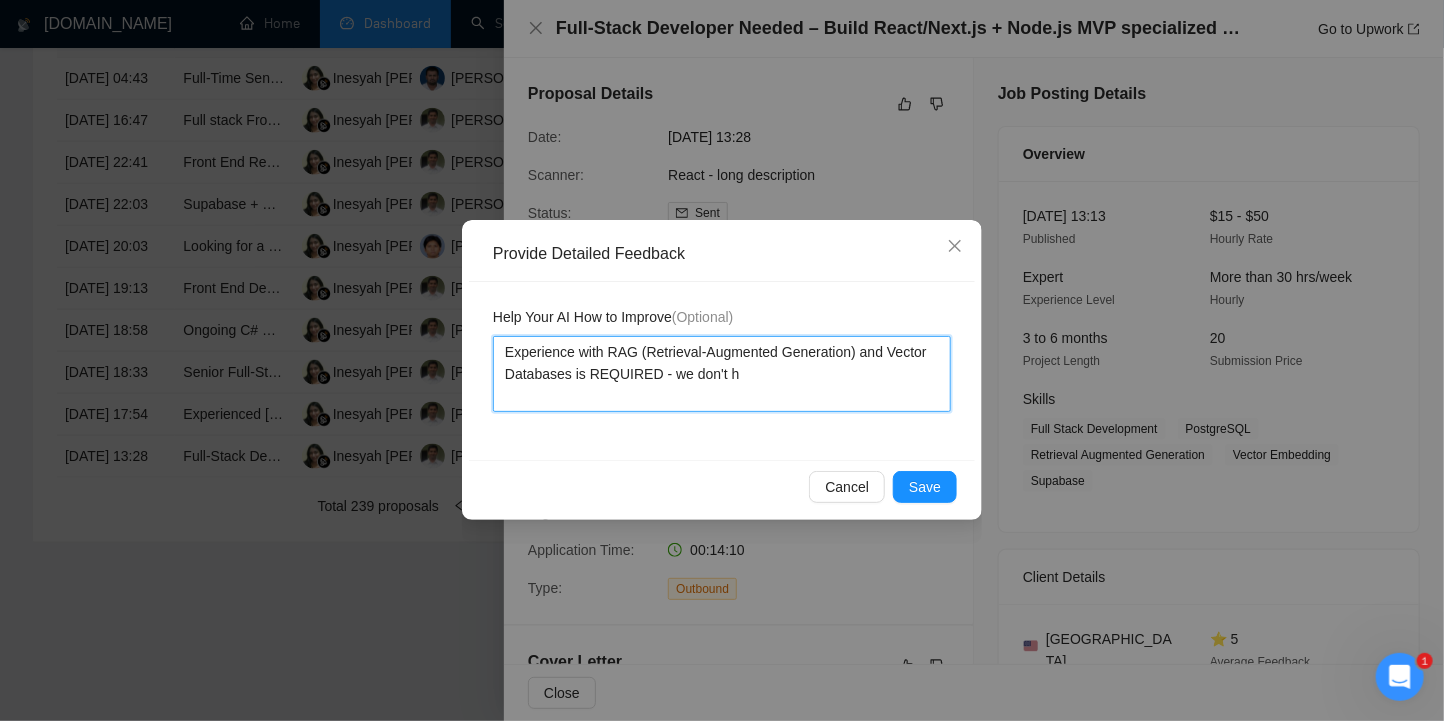 type 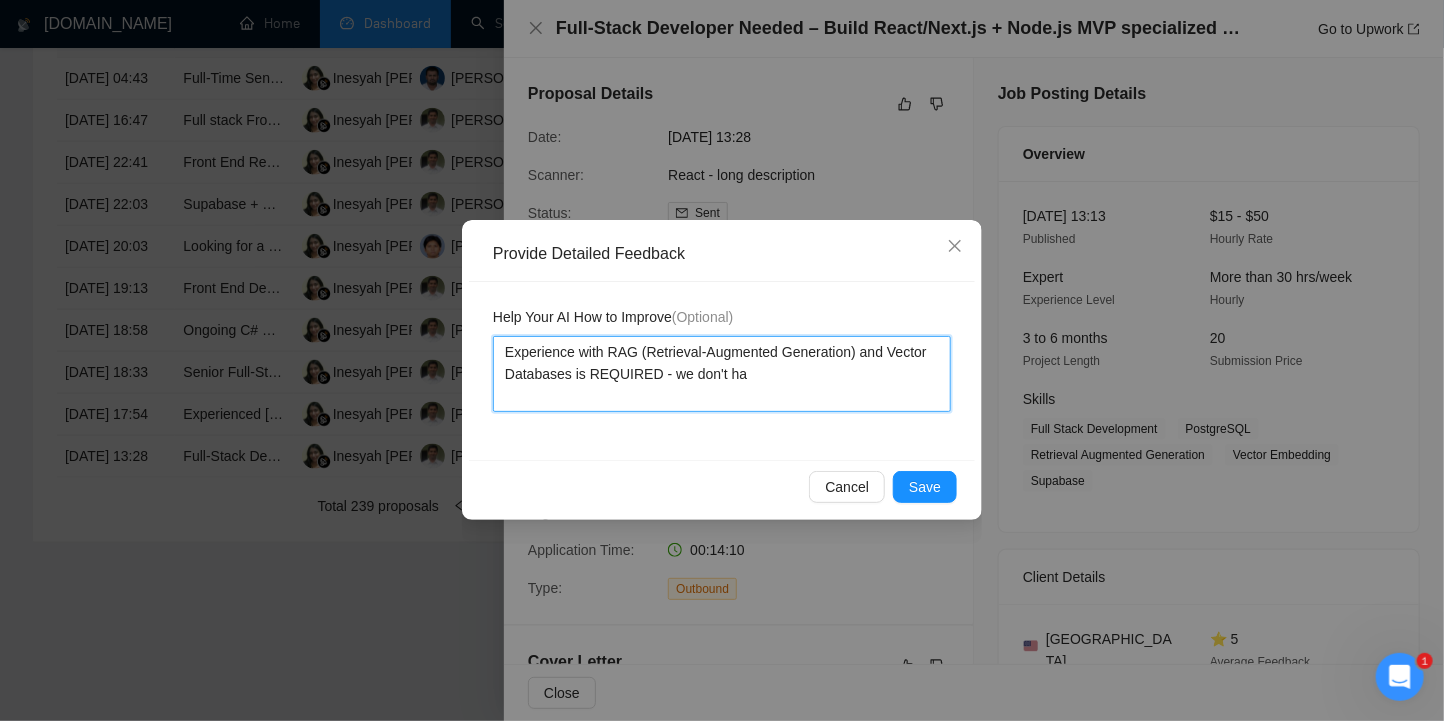 type 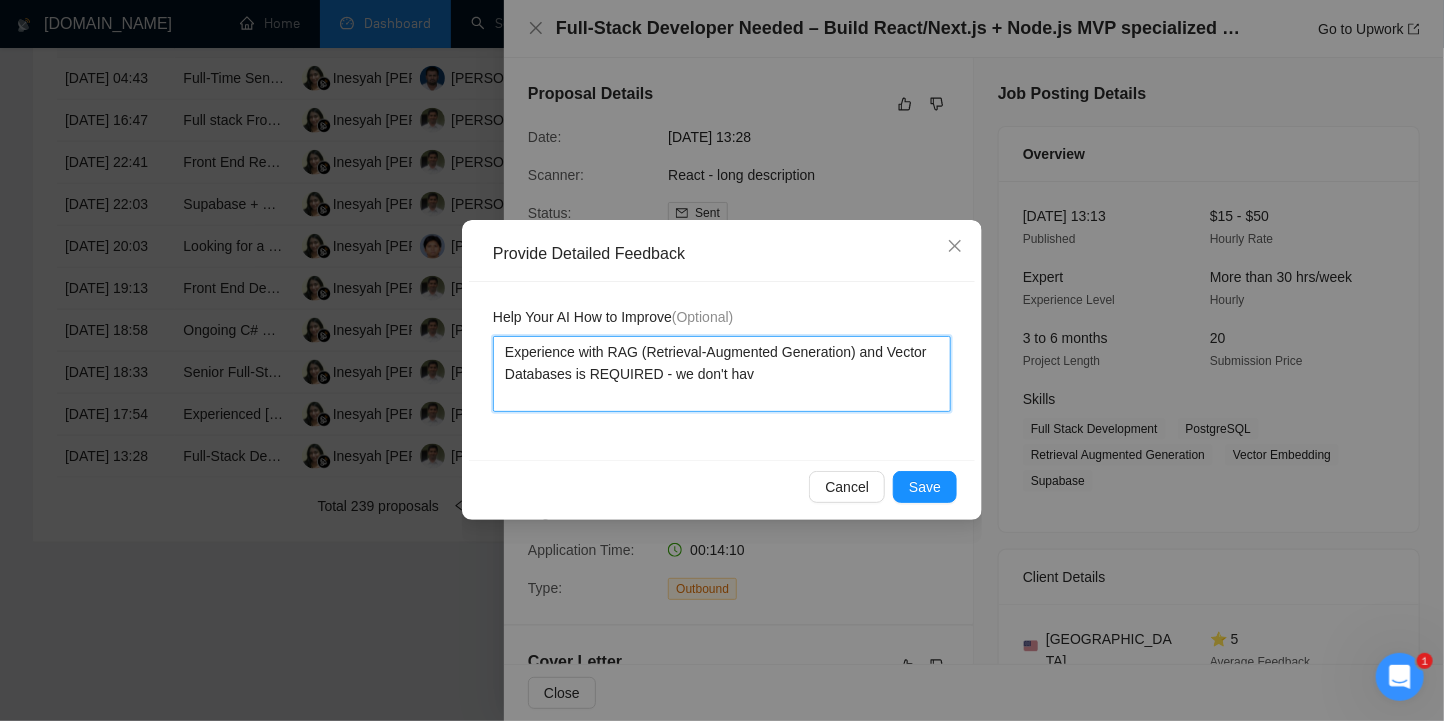type 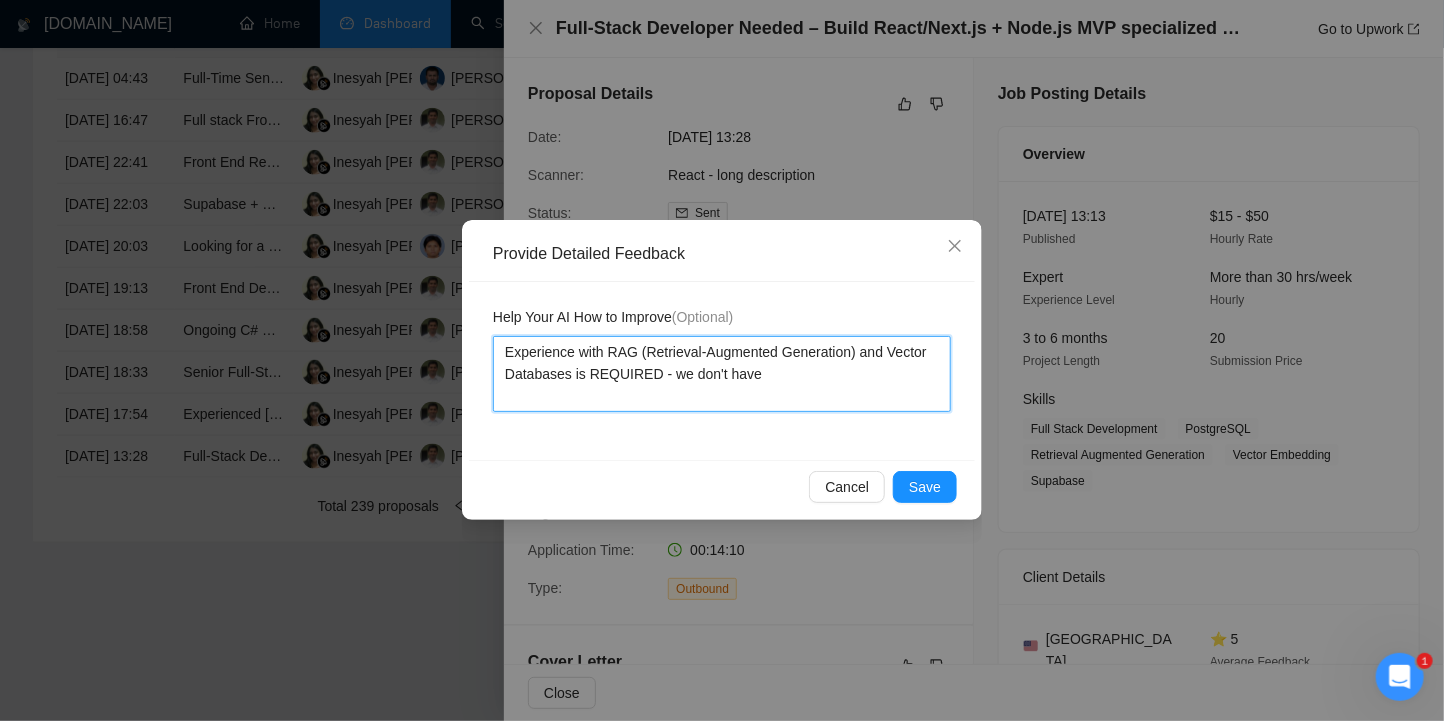 type on "Experience with RAG (Retrieval-Augmented Generation) and Vector Databases is REQUIRED - we don't have" 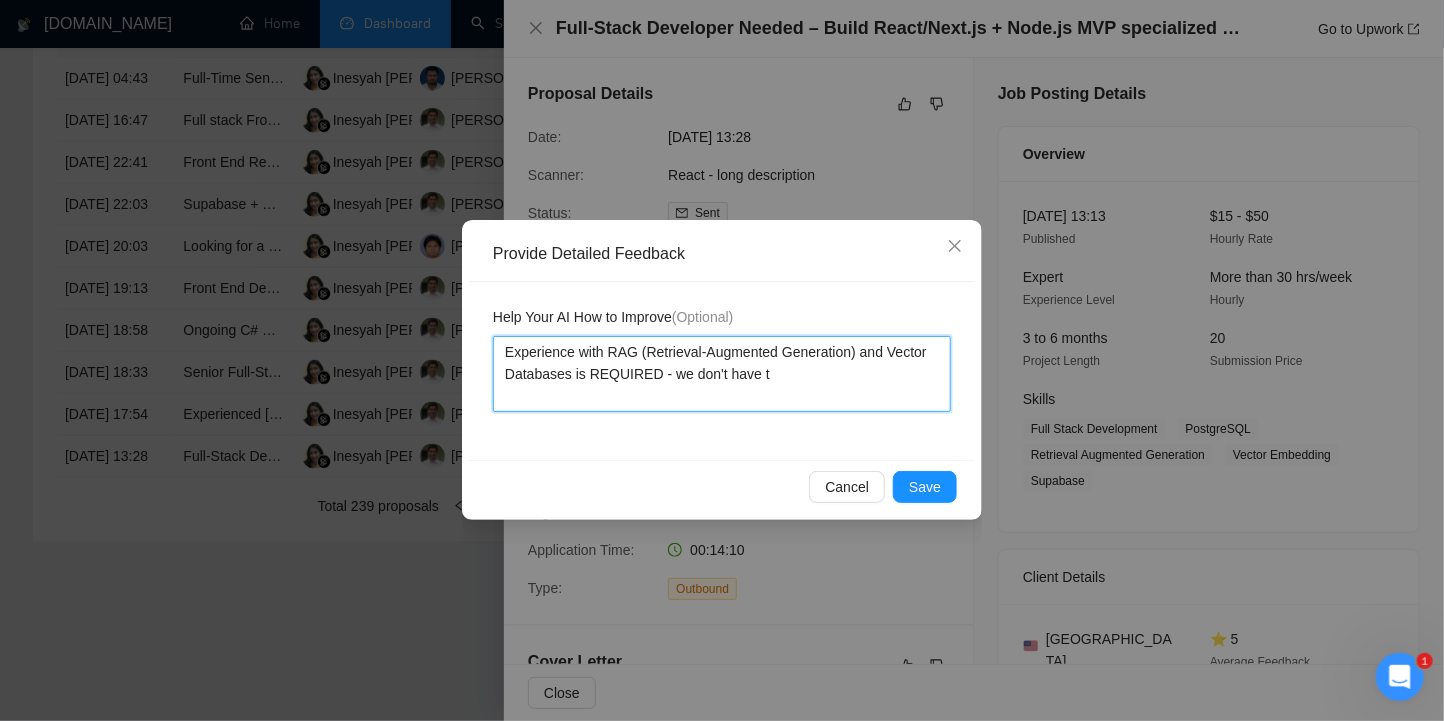 type 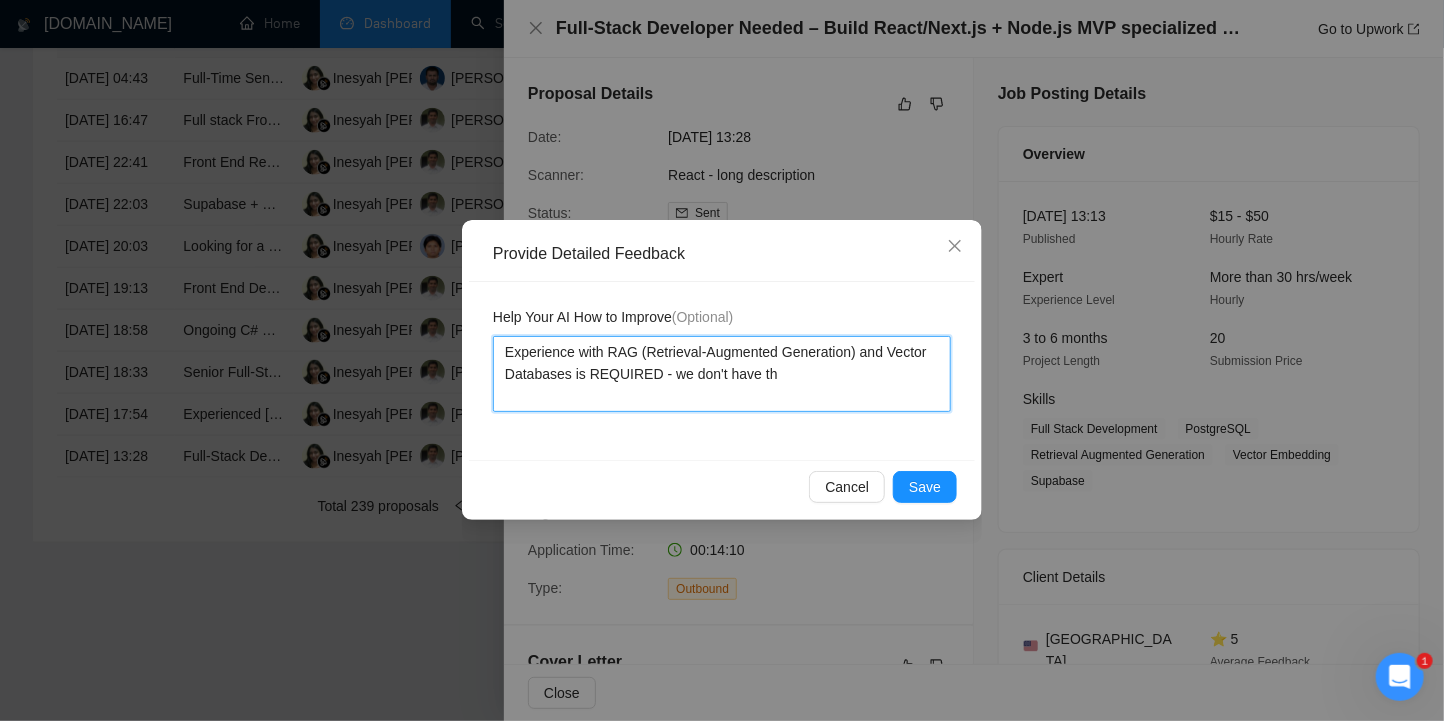 type 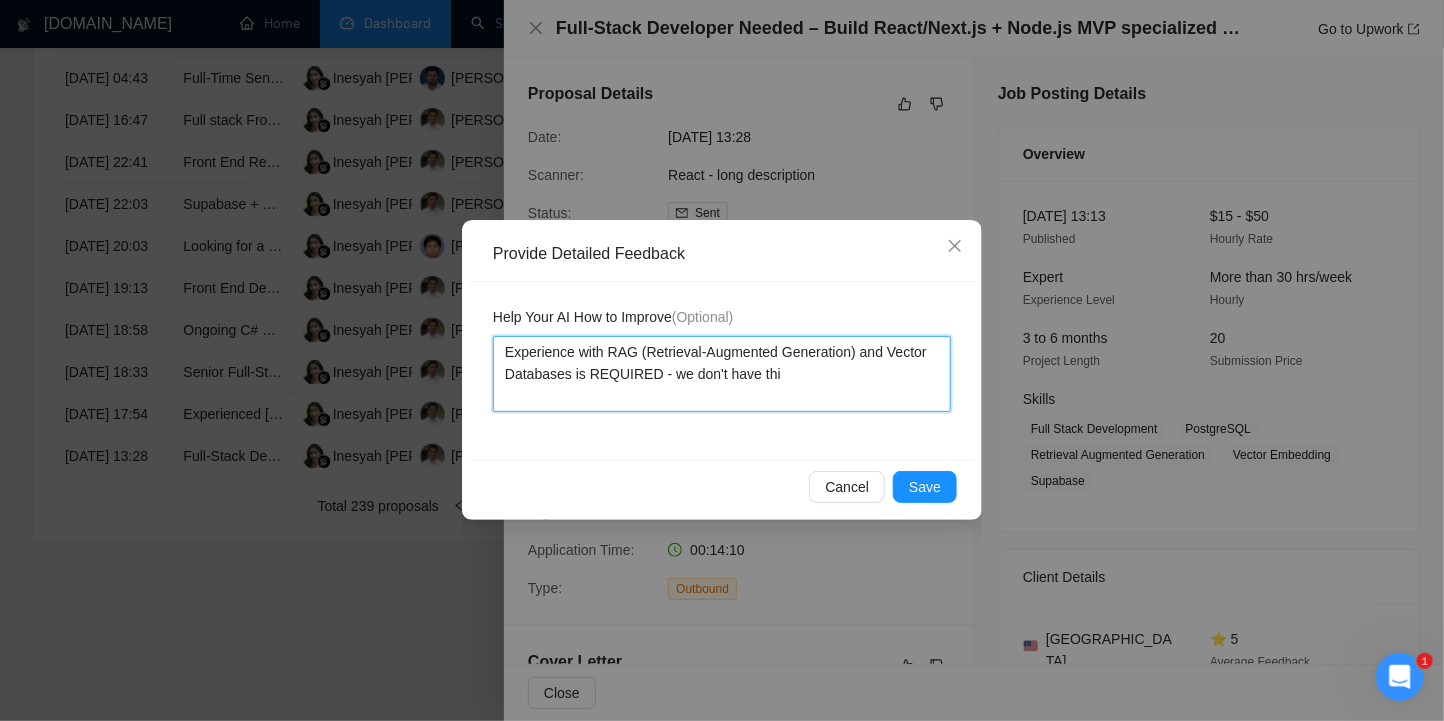type on "Experience with RAG (Retrieval-Augmented Generation) and Vector Databases is REQUIRED - we don't have this" 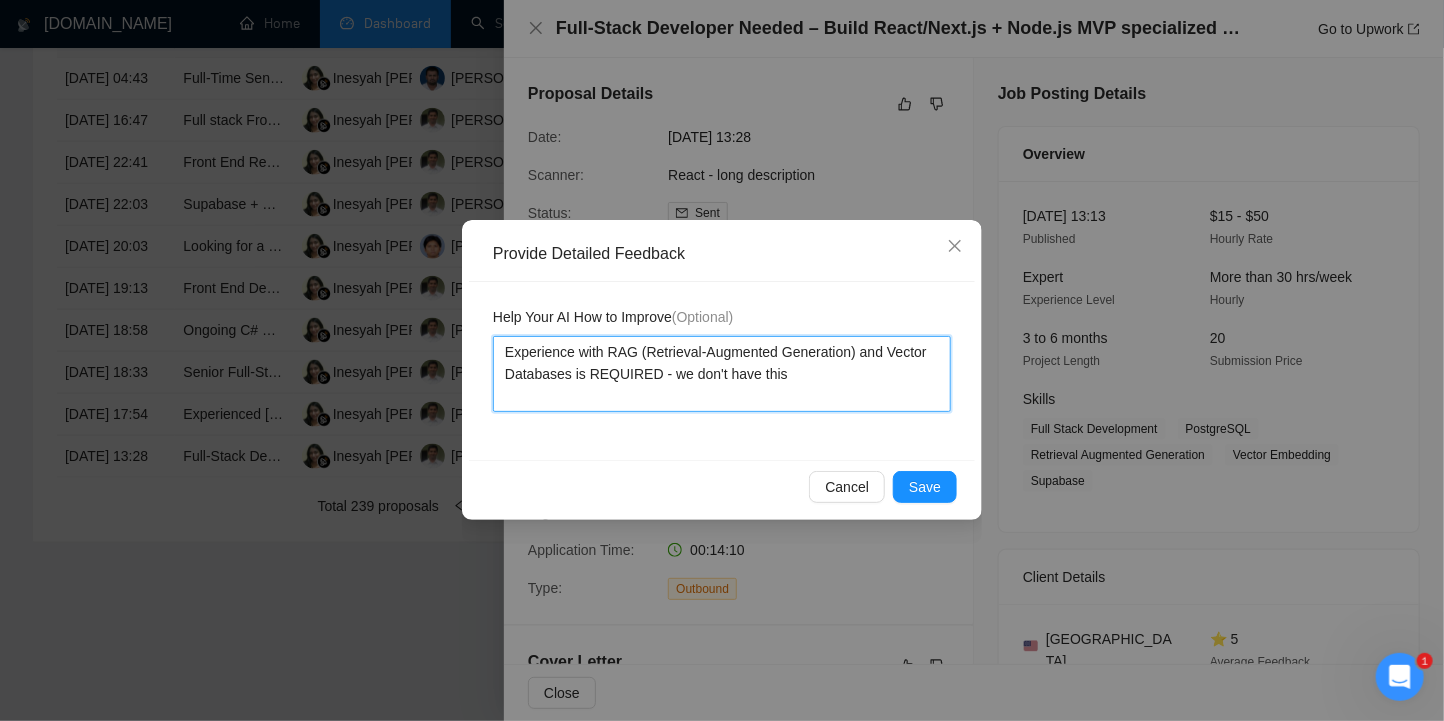 type 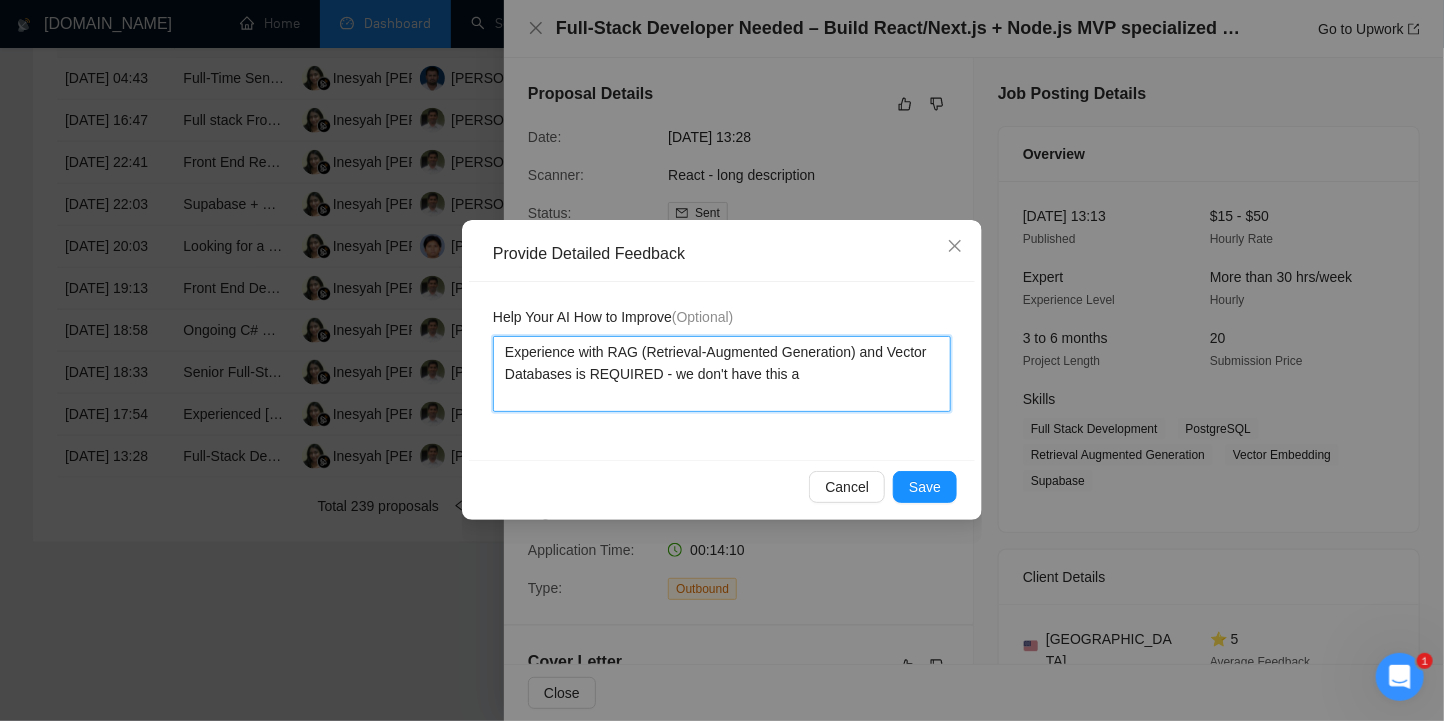 type 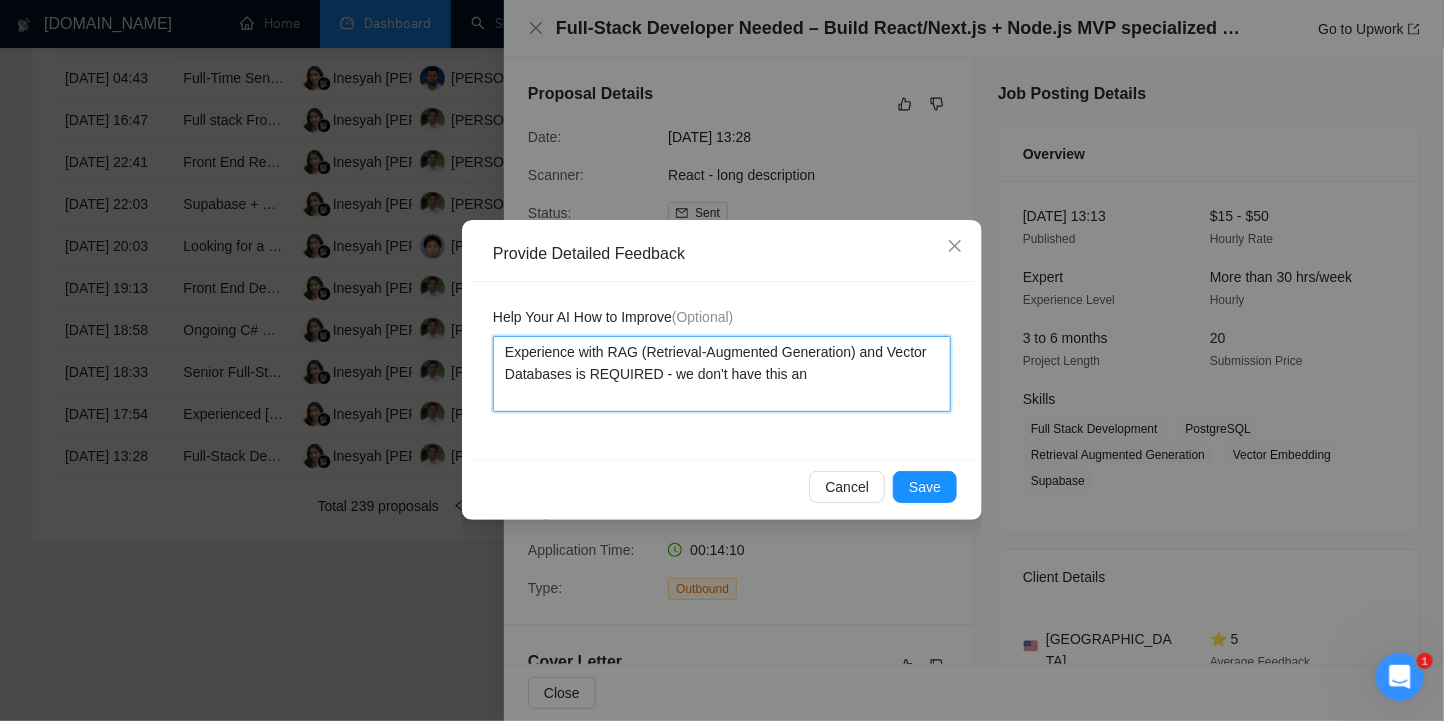 type 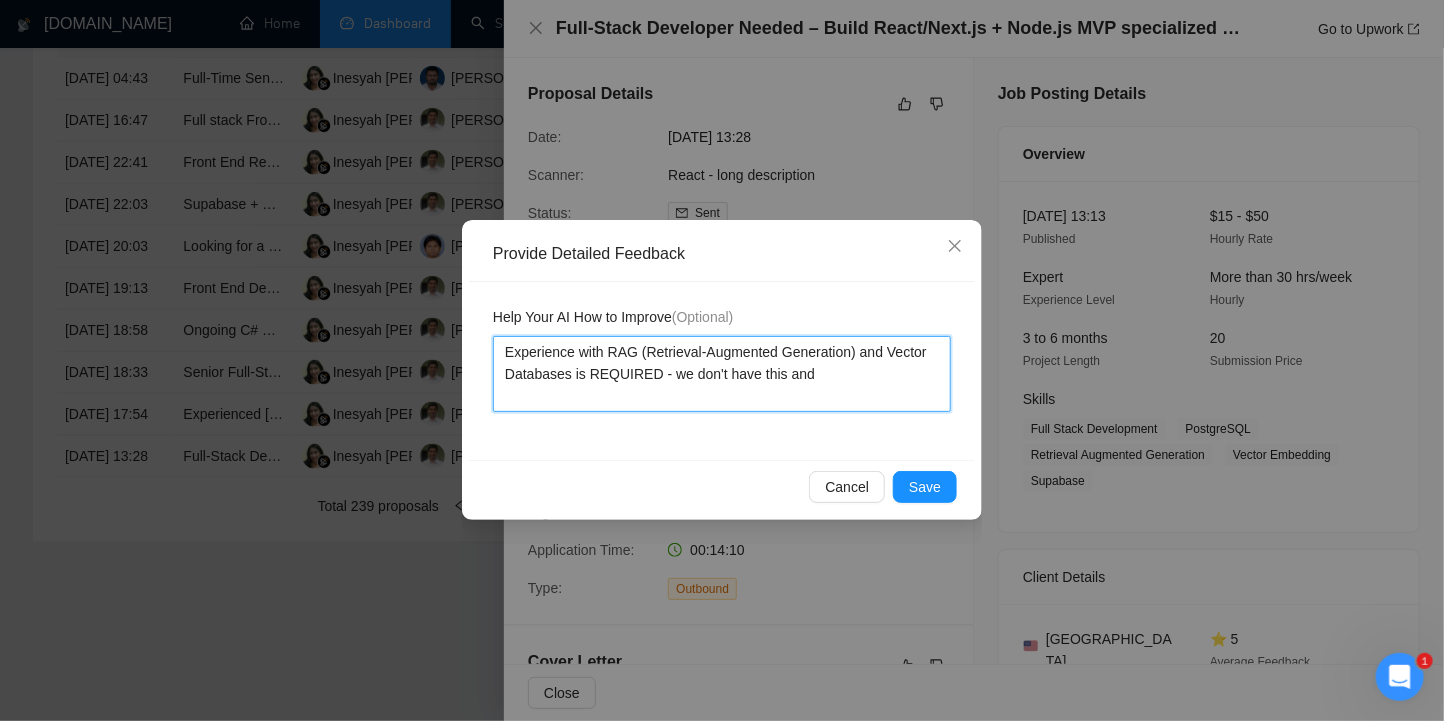 type 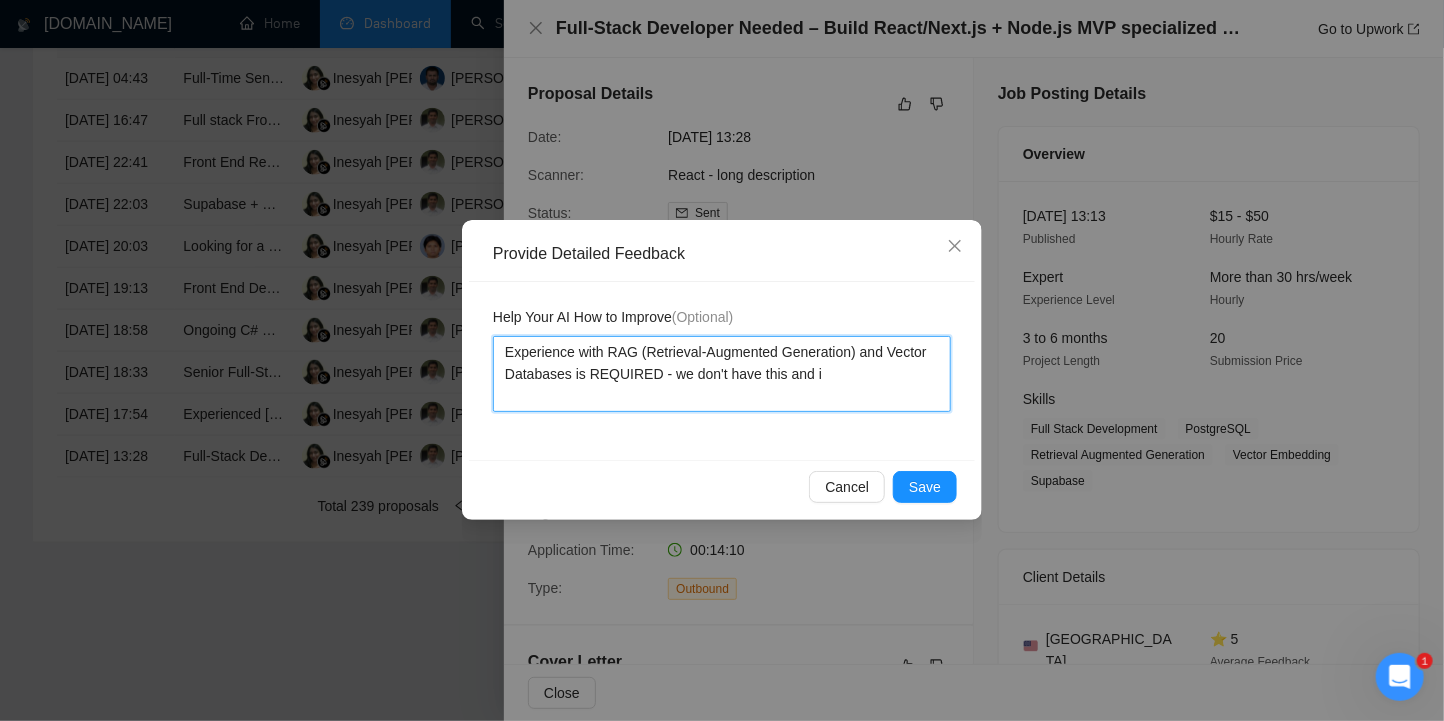 type on "Experience with RAG (Retrieval-Augmented Generation) and Vector Databases is REQUIRED - we don't have this and it" 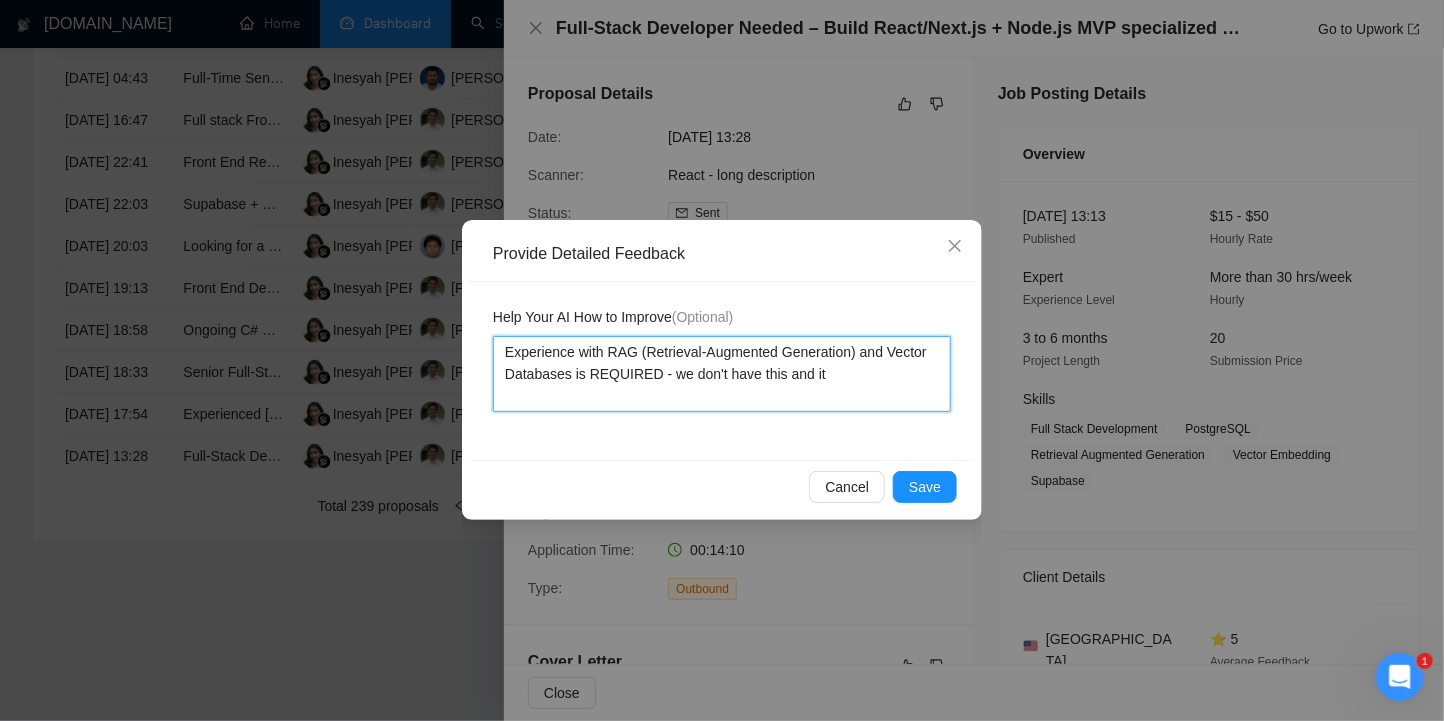 type 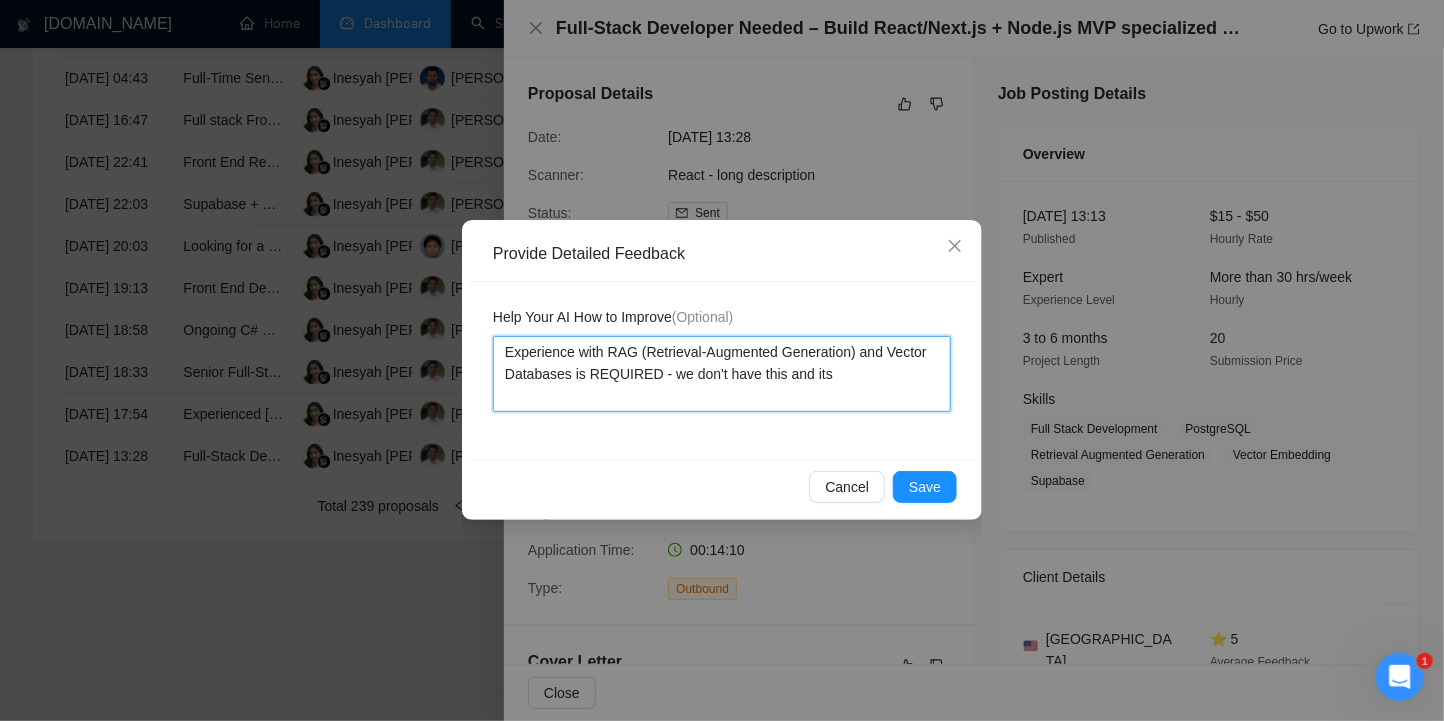 type 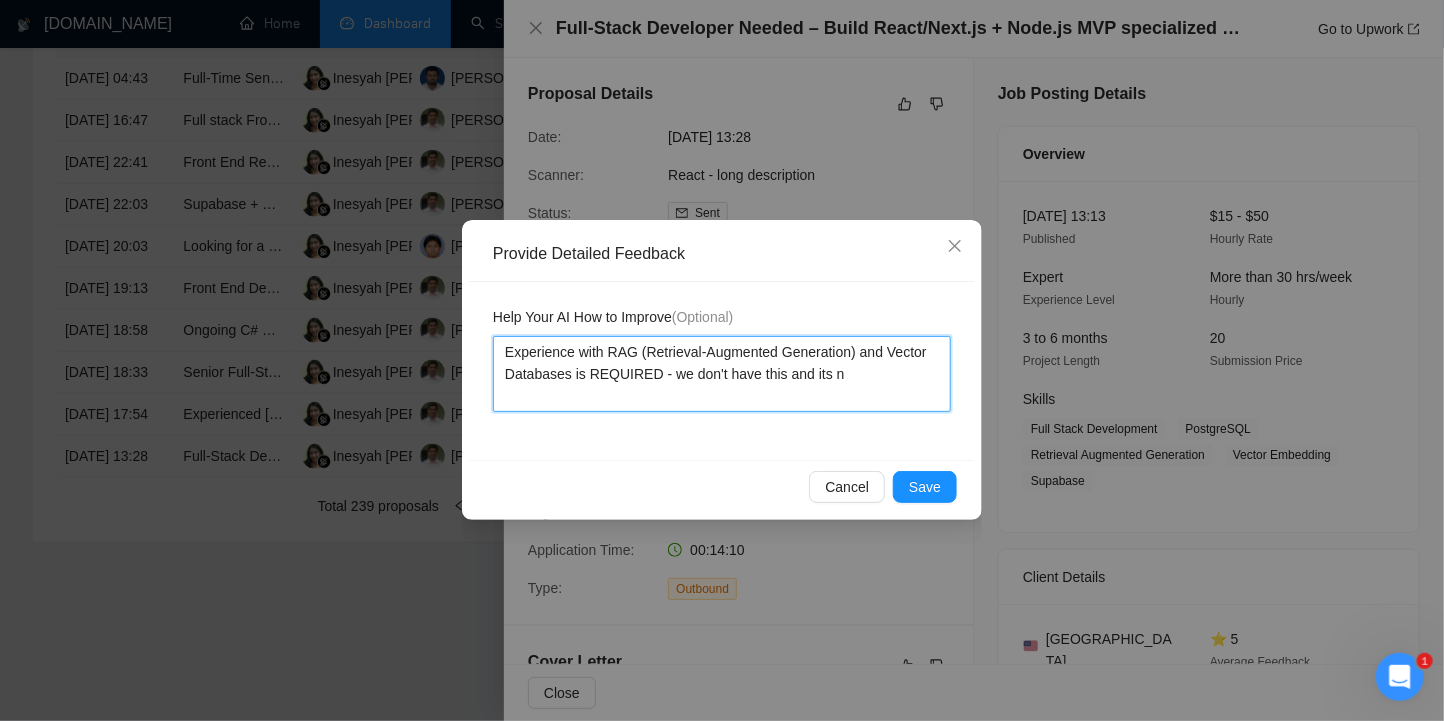 type 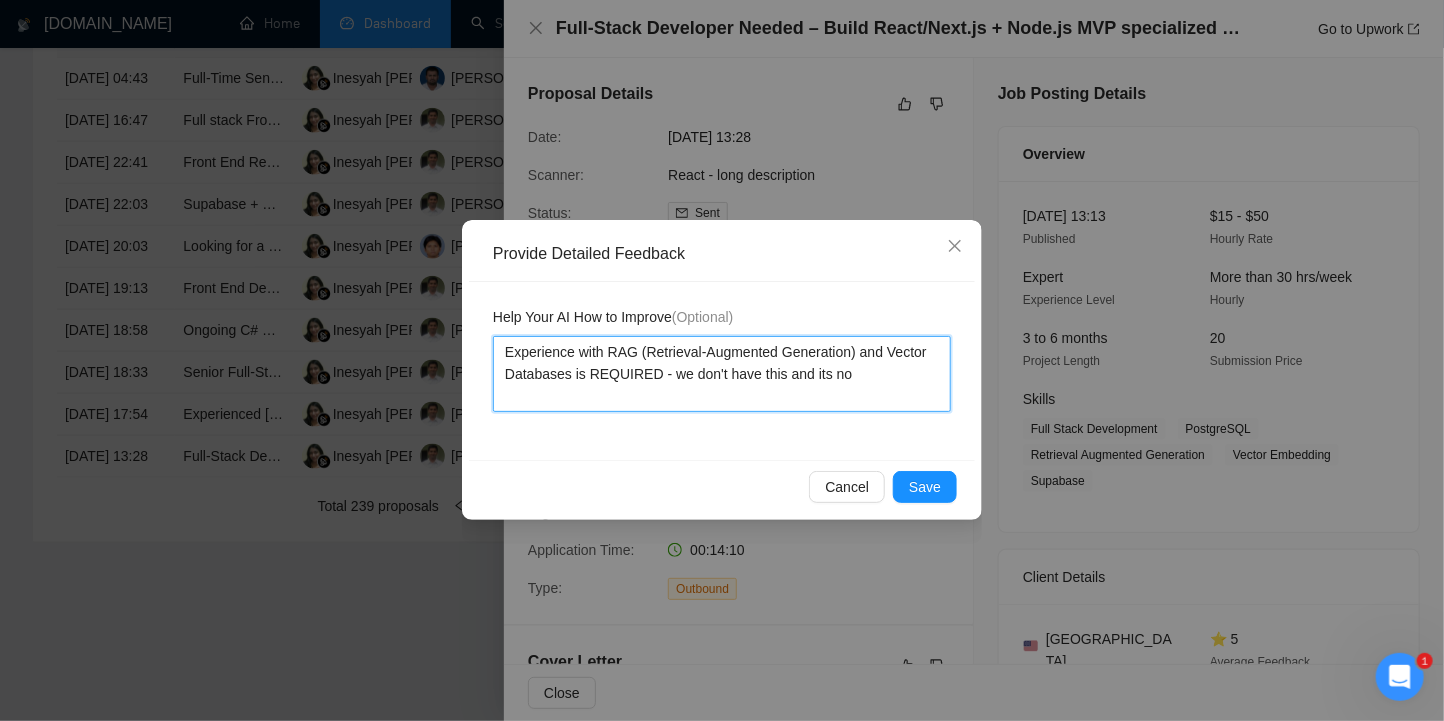 type 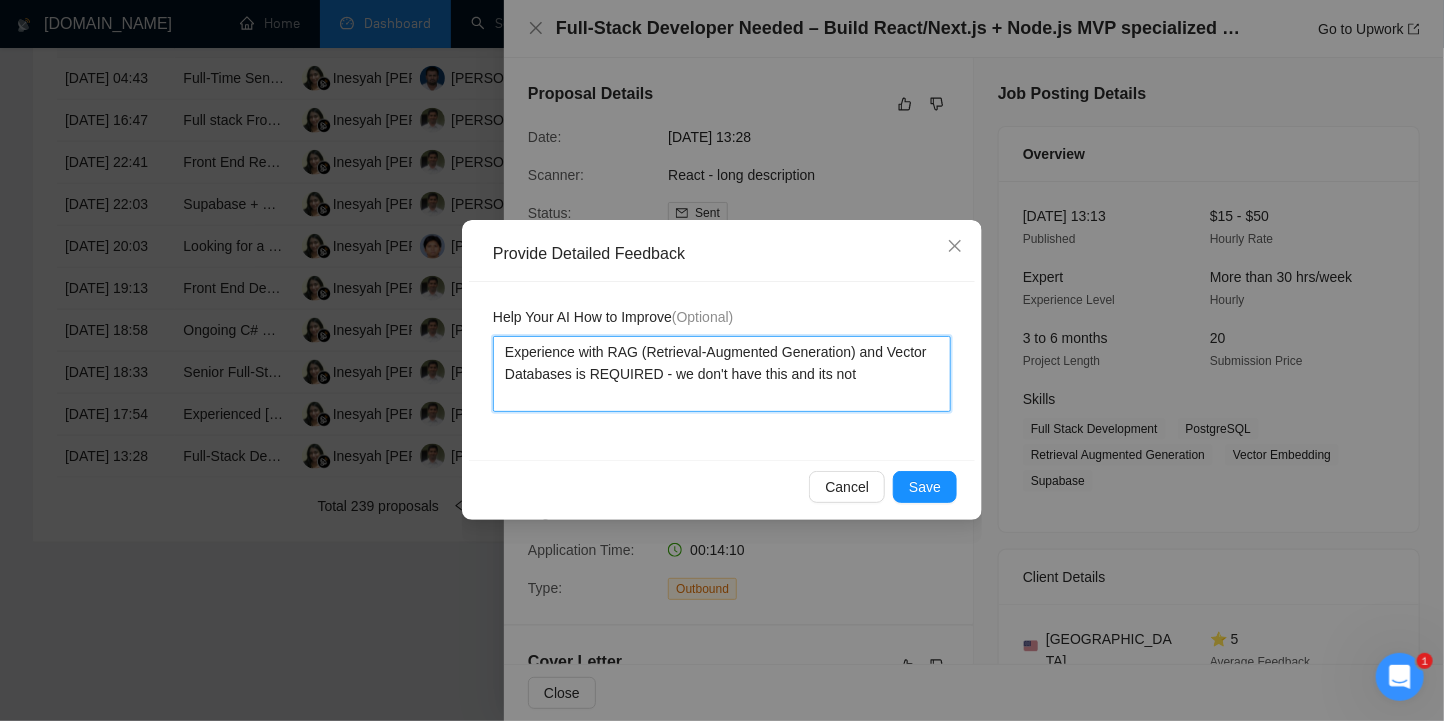 type on "Experience with RAG (Retrieval-Augmented Generation) and Vector Databases is REQUIRED - we don't have this and its not" 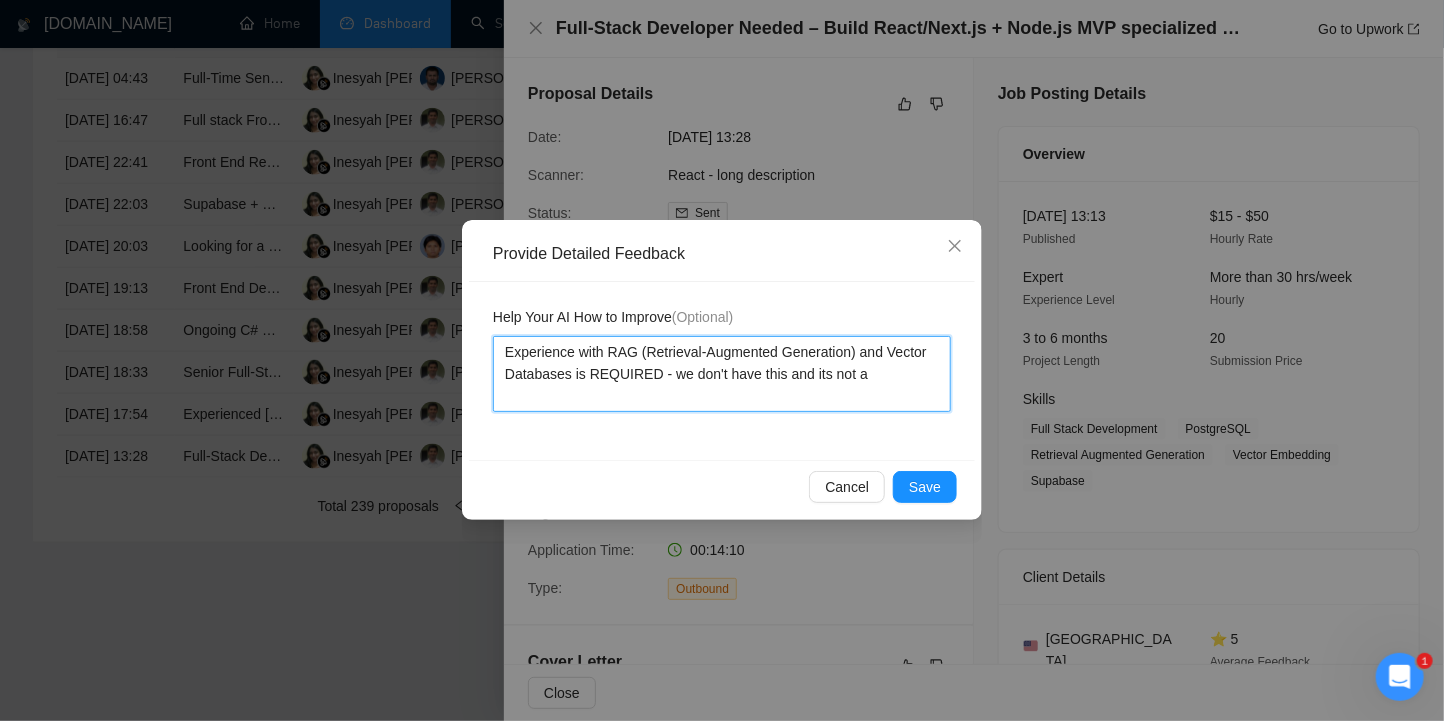 type 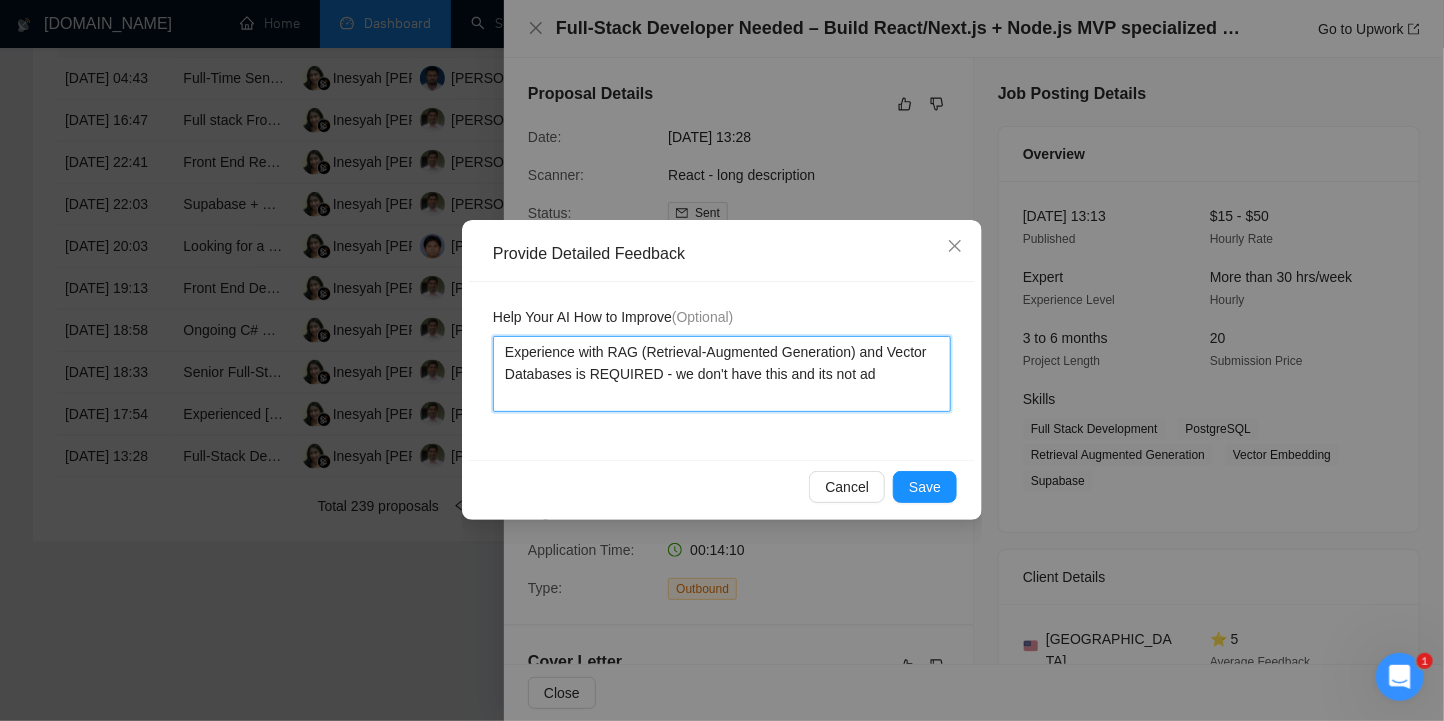 type 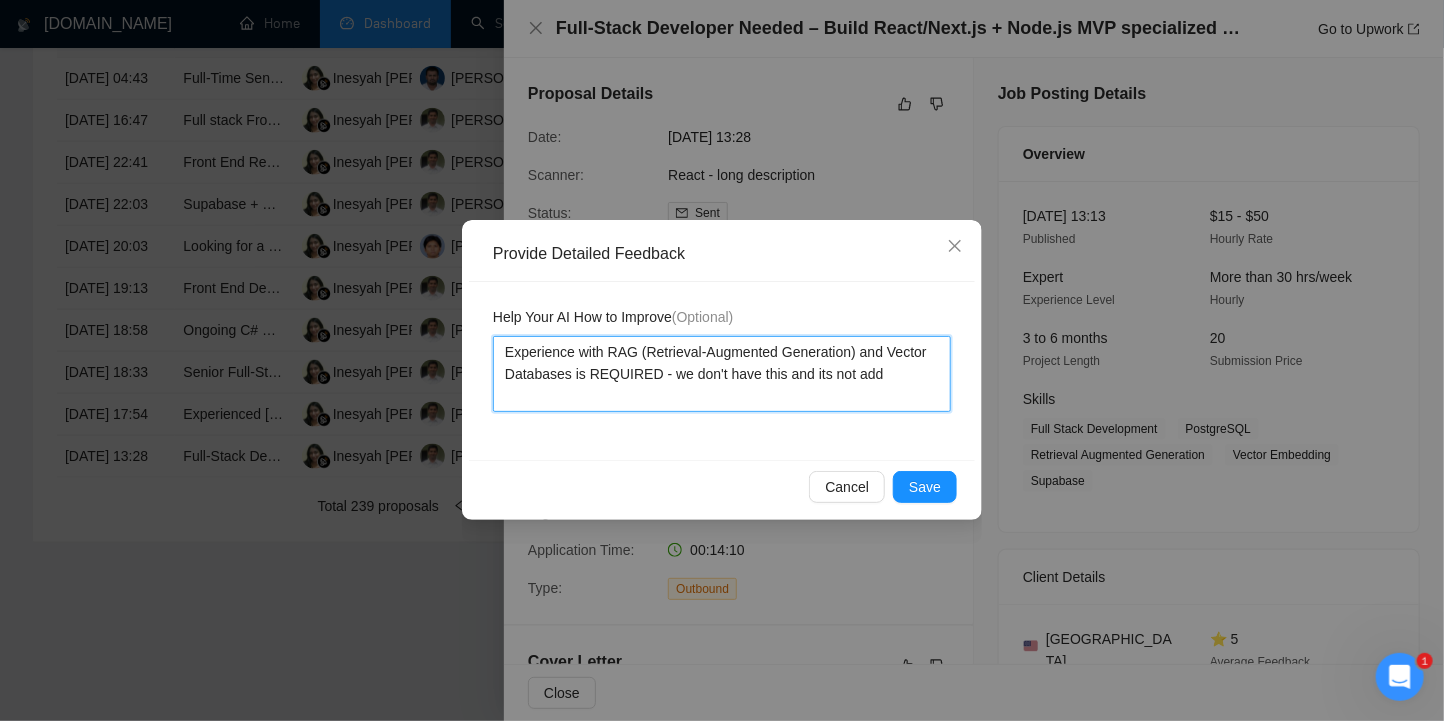 type 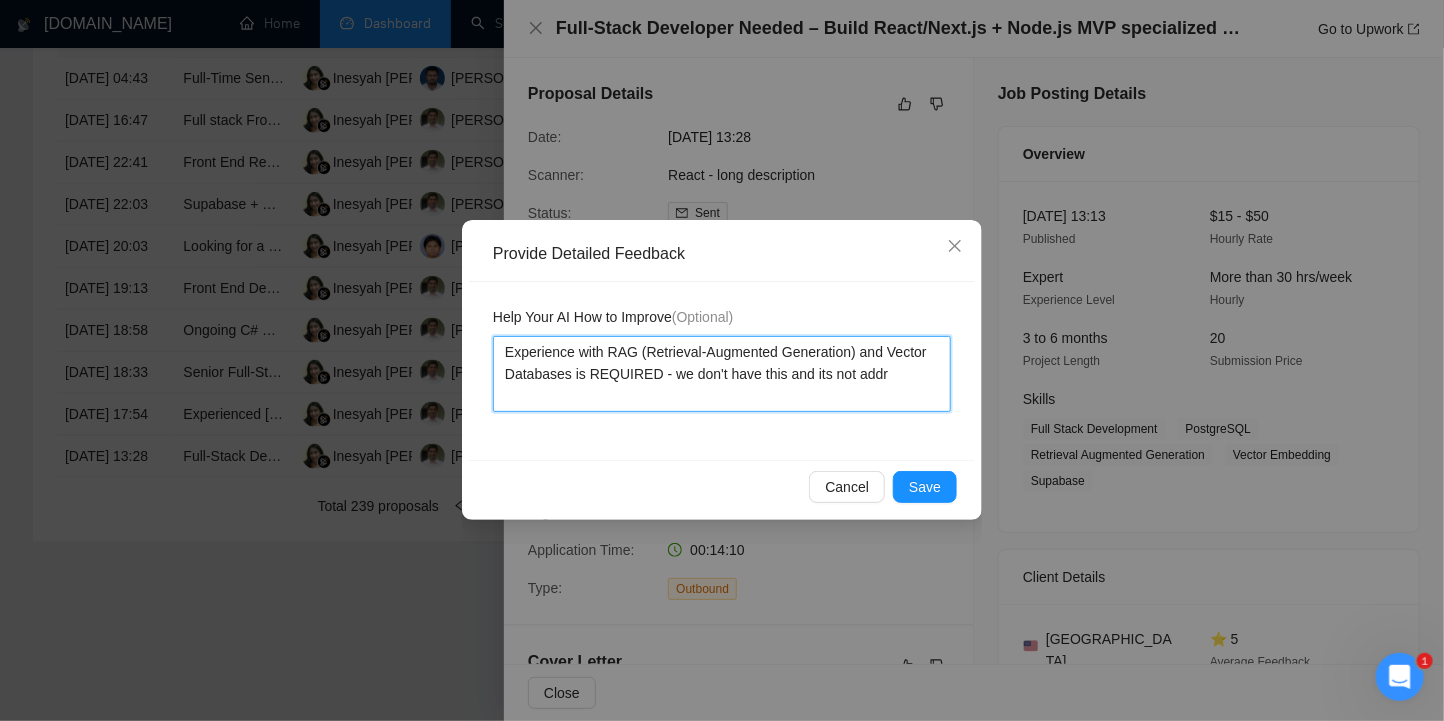 type 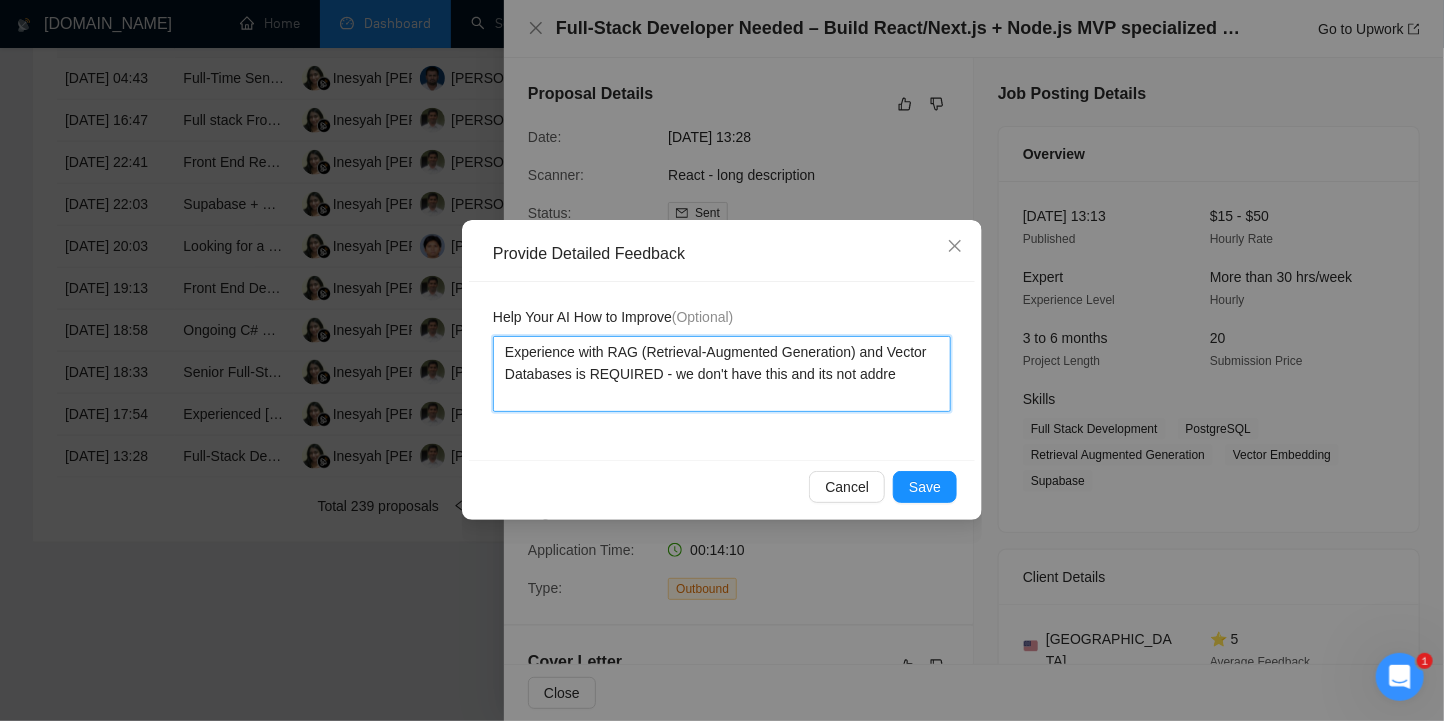 type 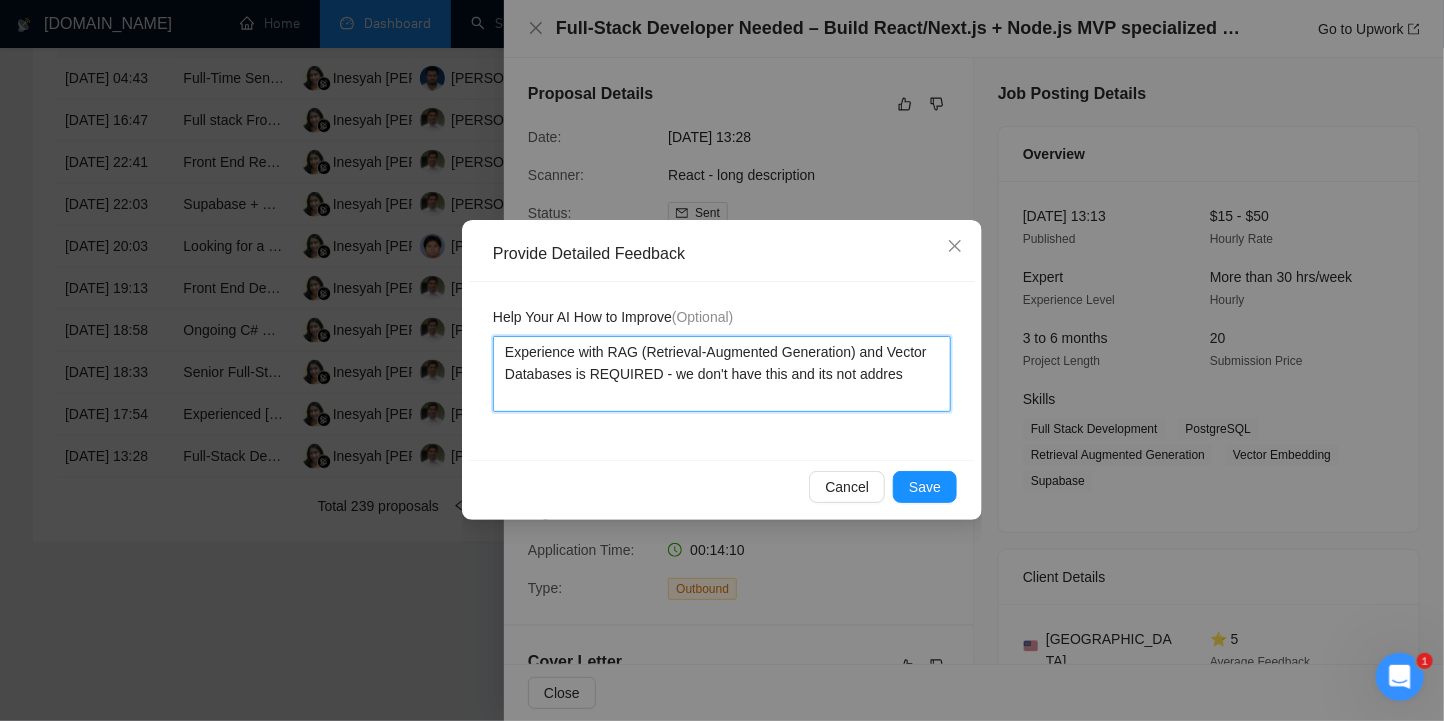 type 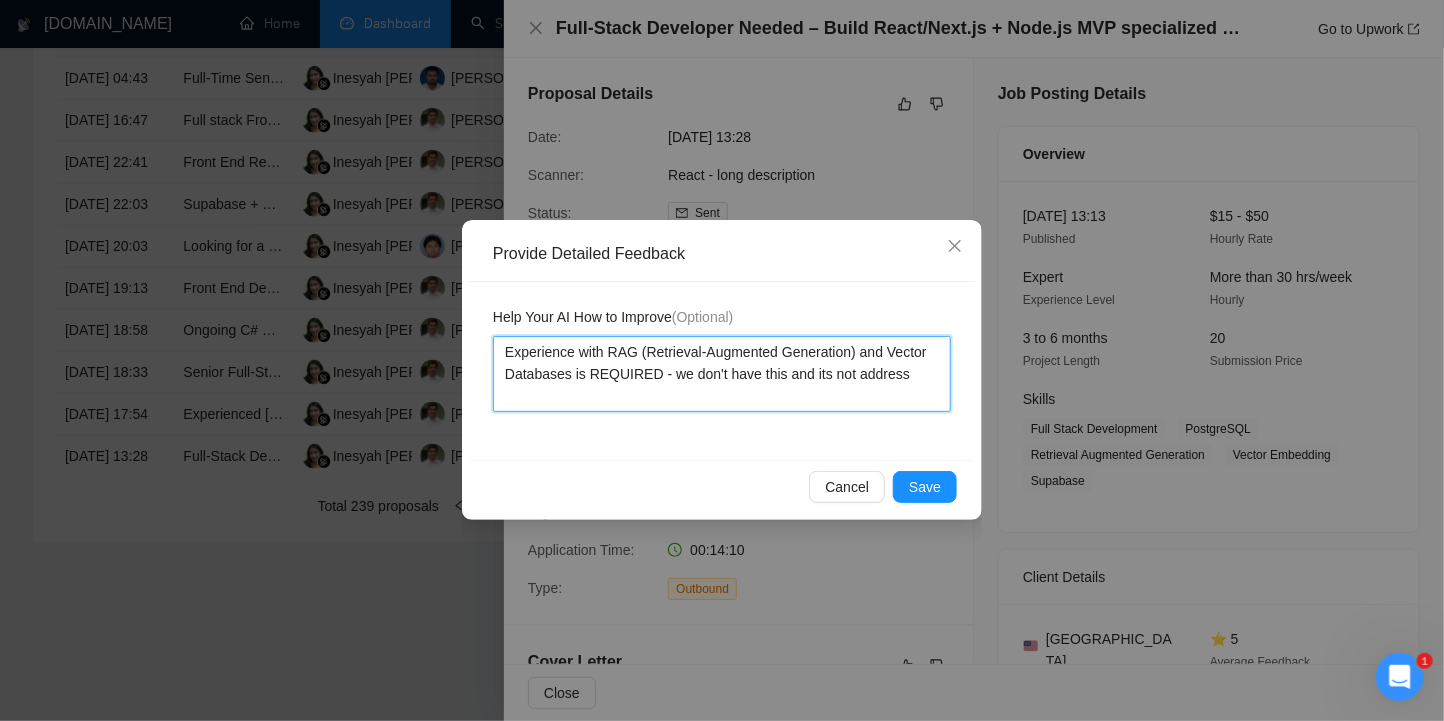 type 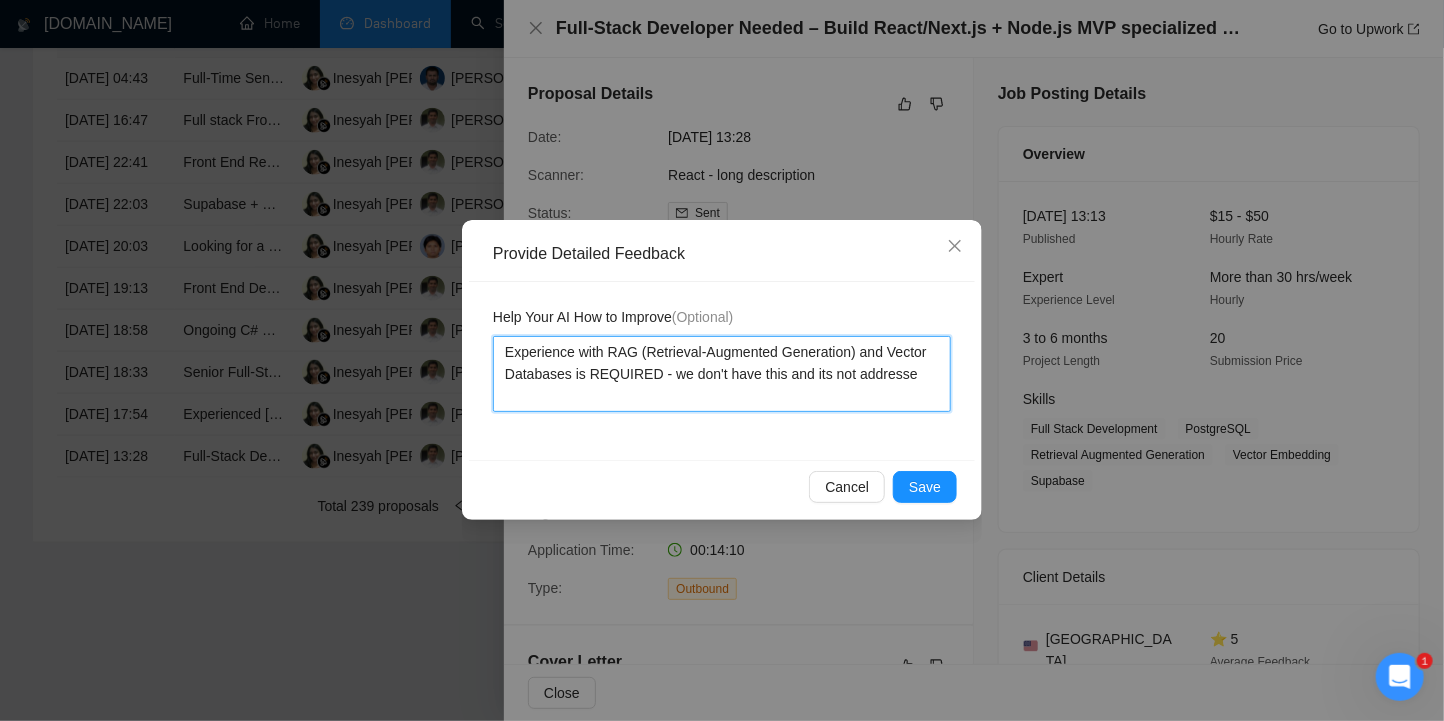 type 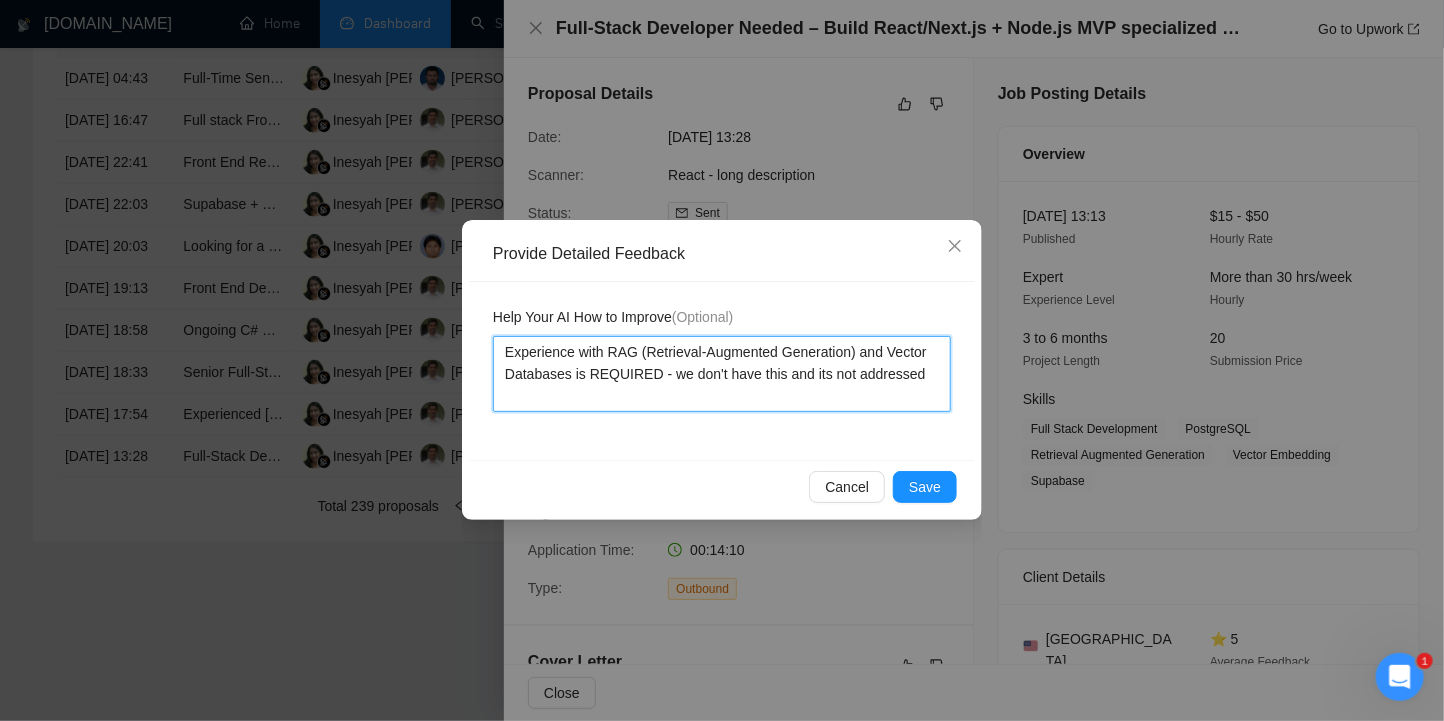 type 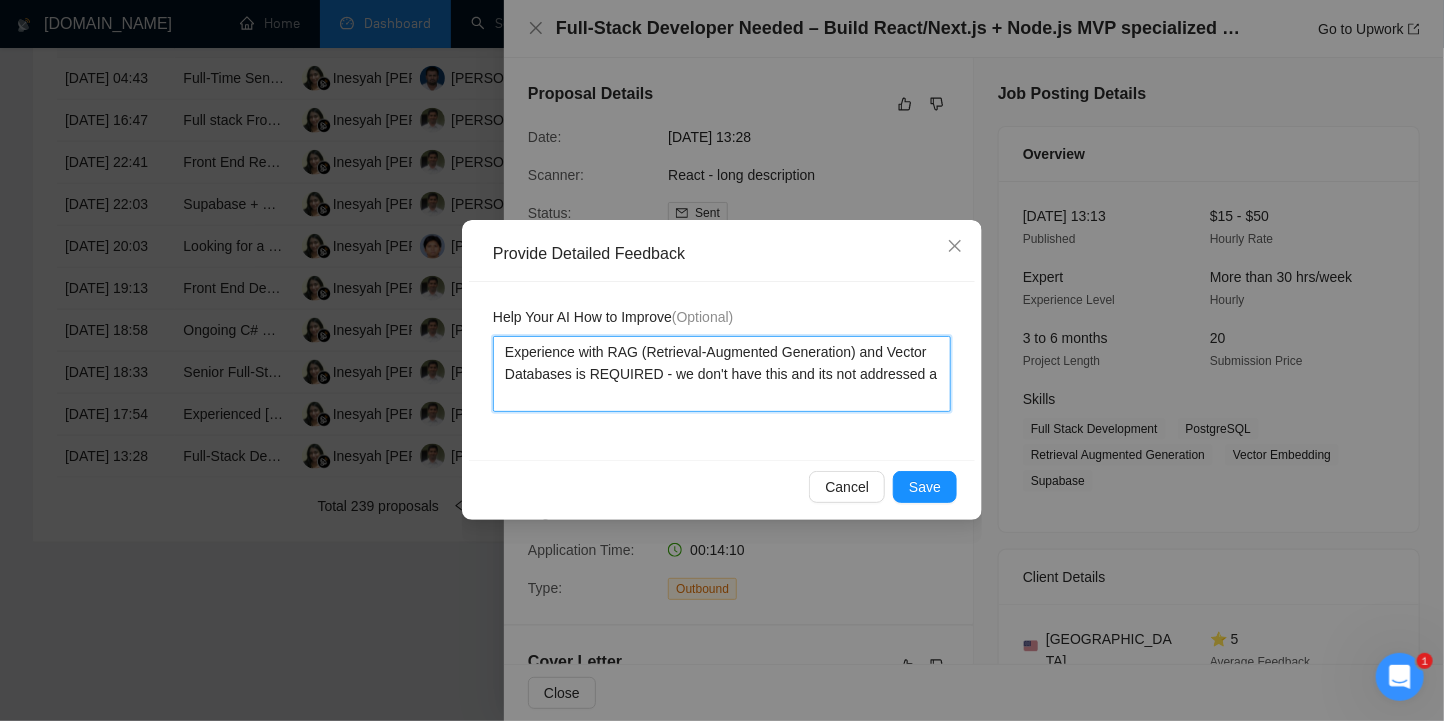 type 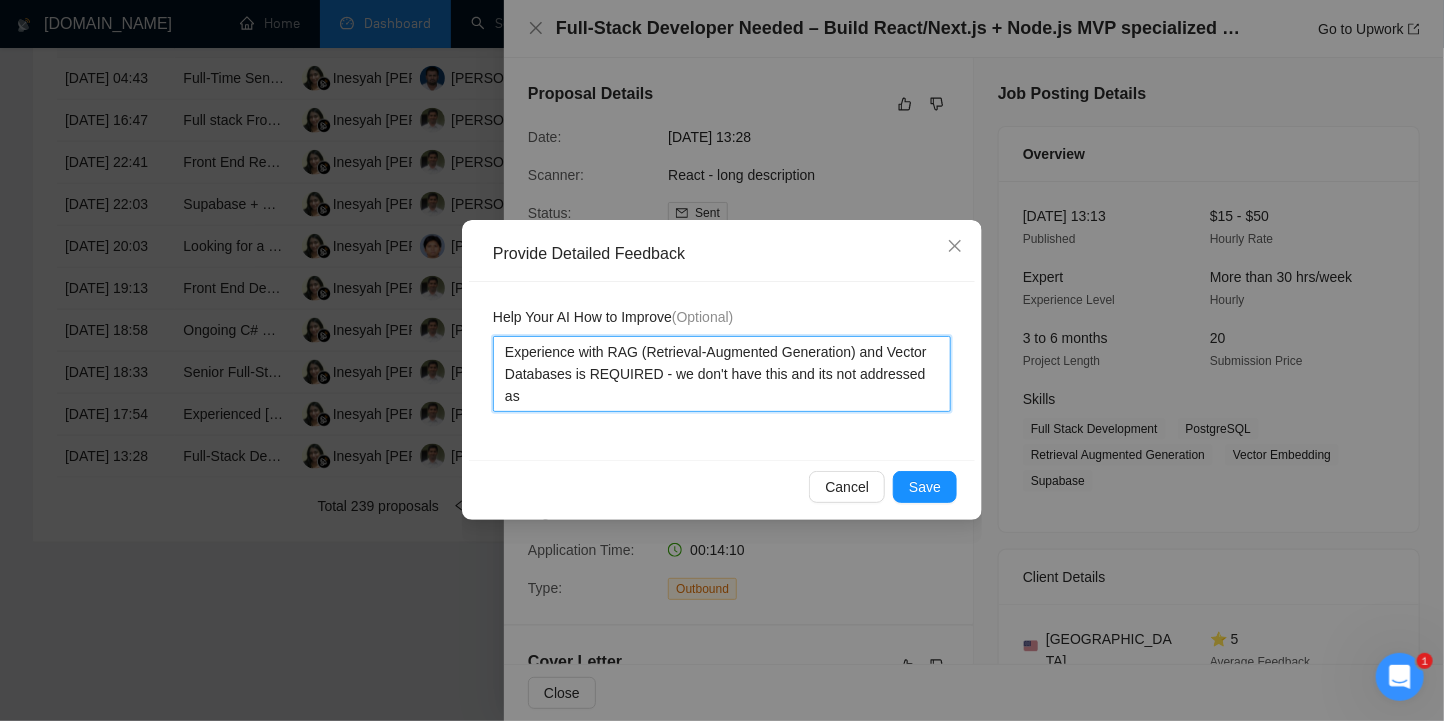 type 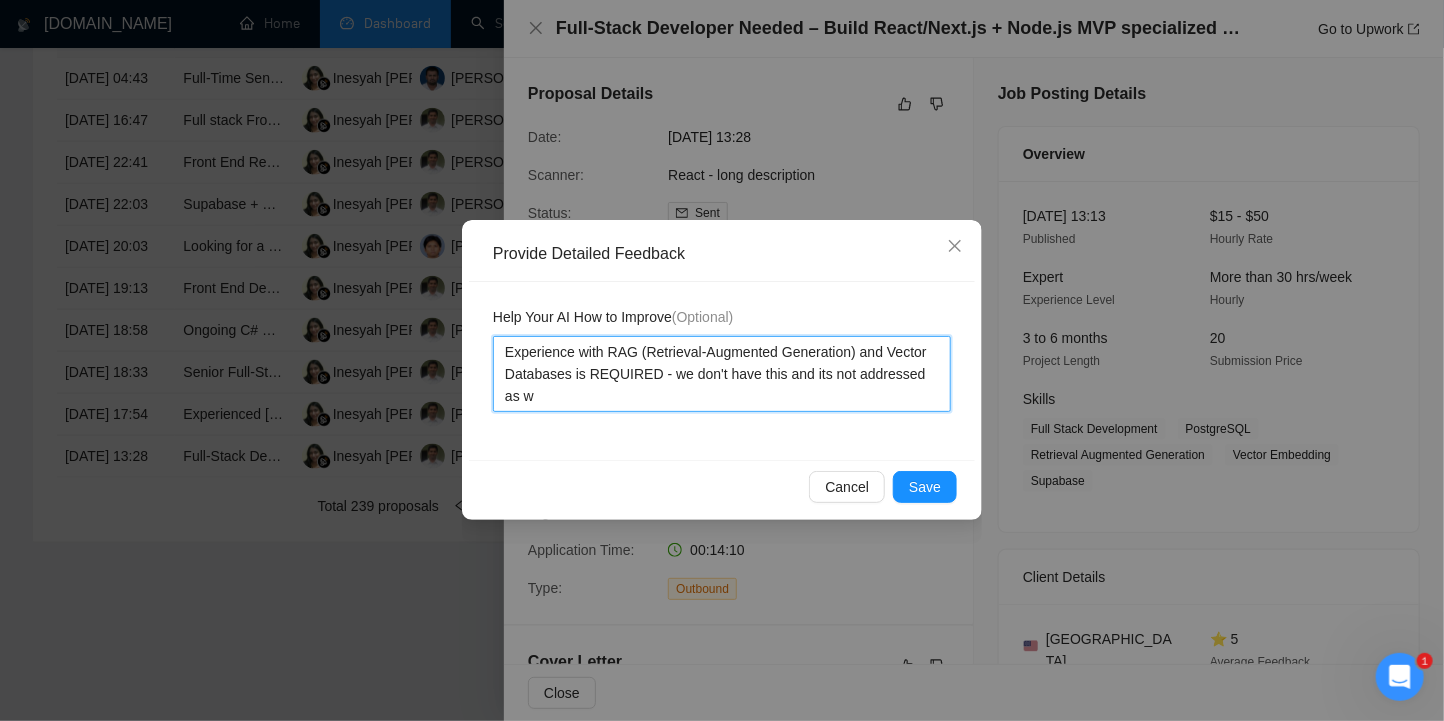 type on "Experience with RAG (Retrieval-Augmented Generation) and Vector Databases is REQUIRED - we don't have this and its not addressed as we" 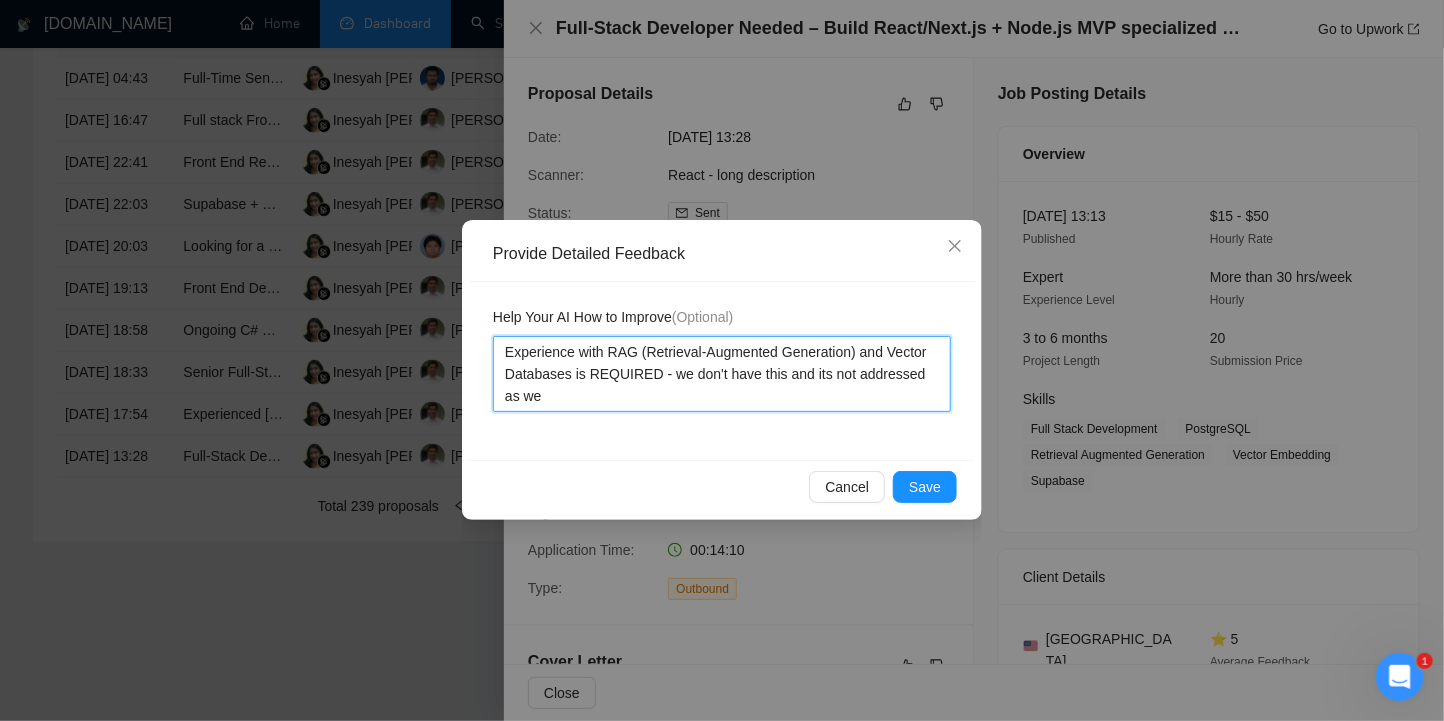 type 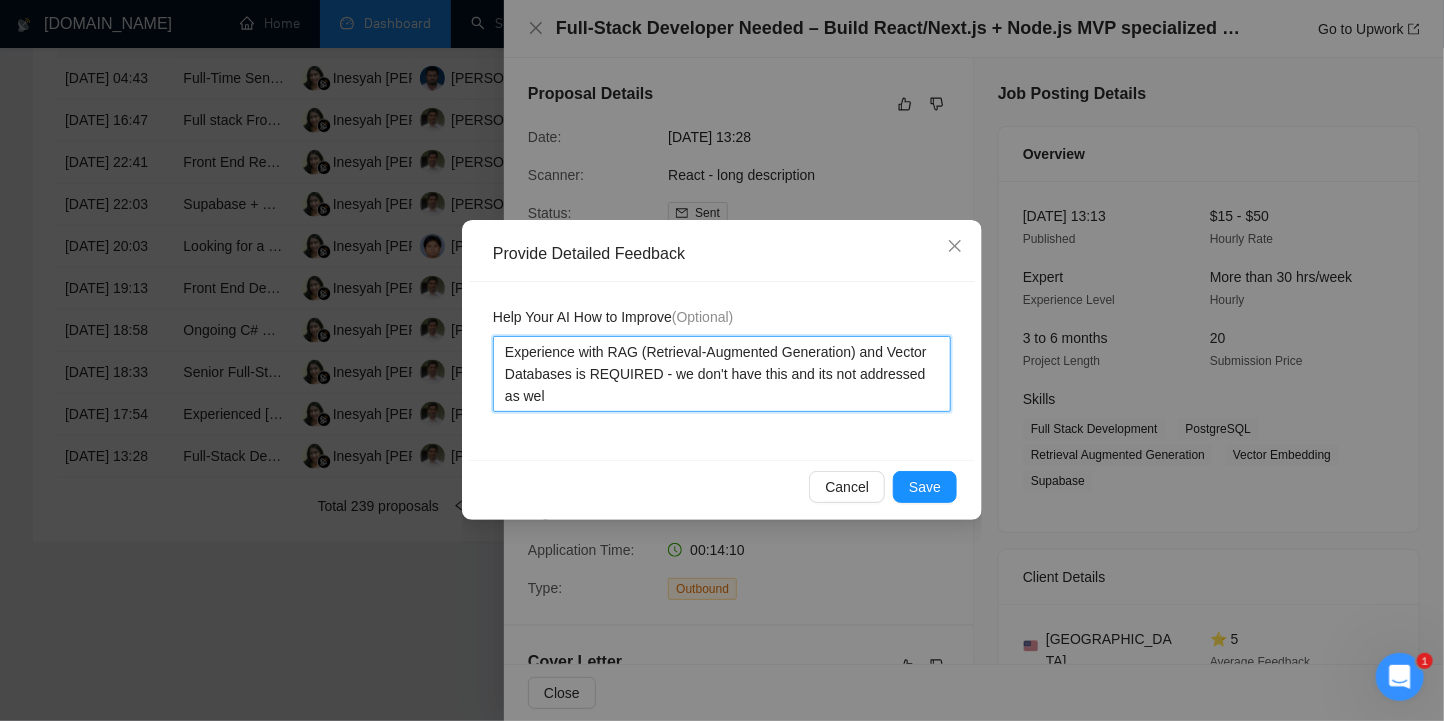 type 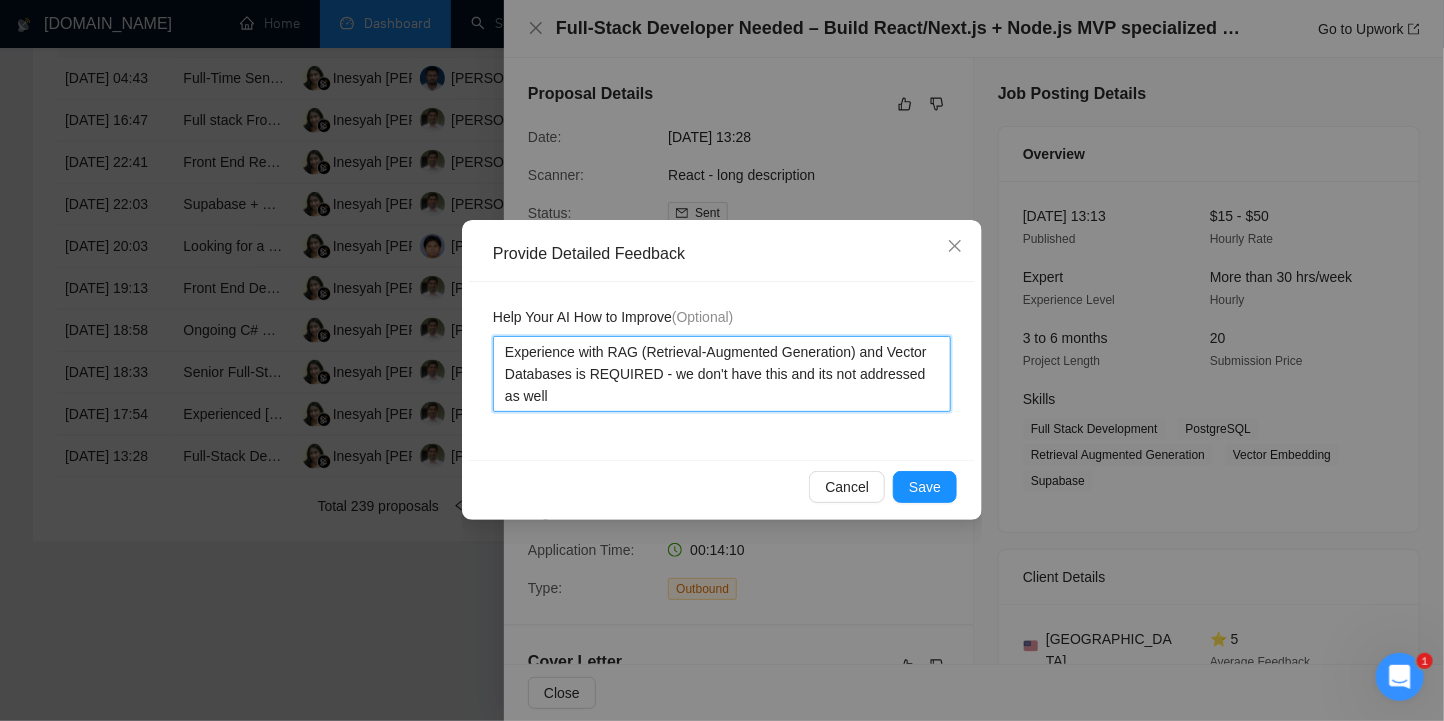 type 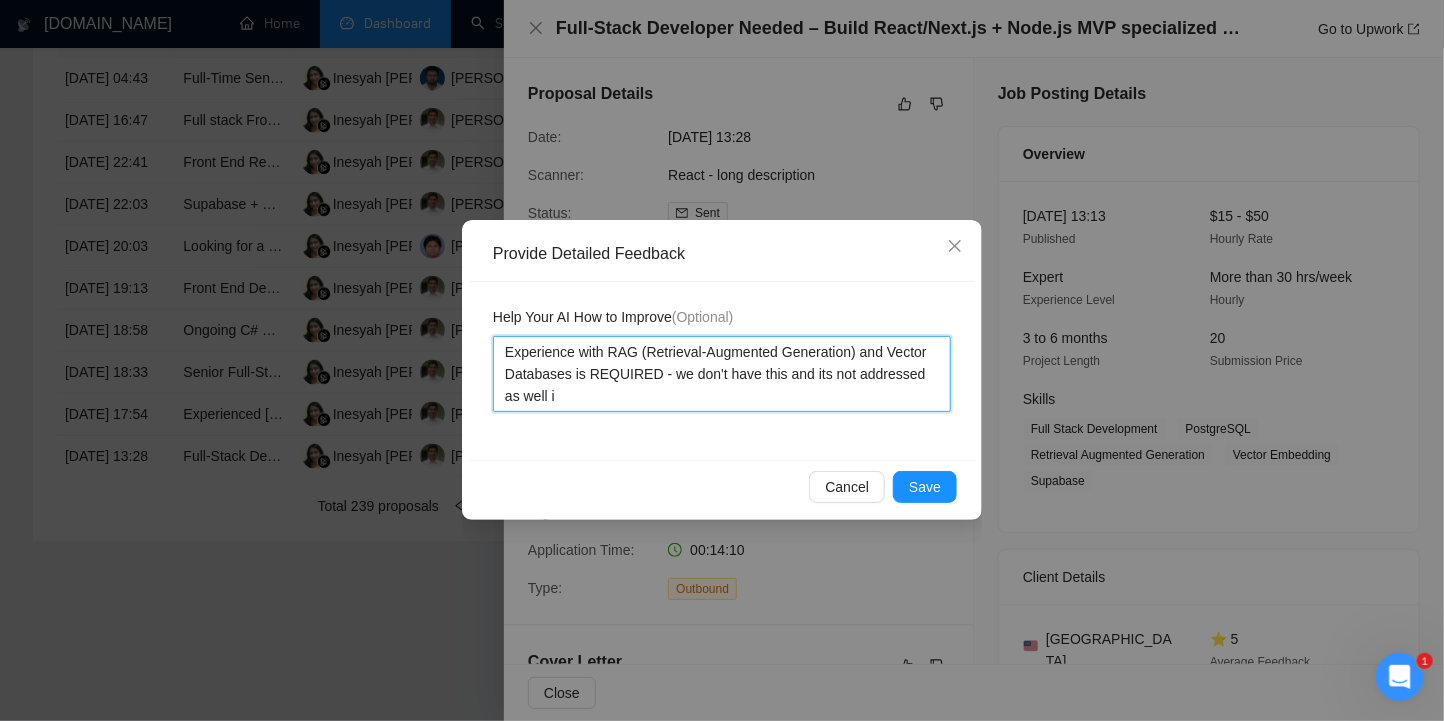 type 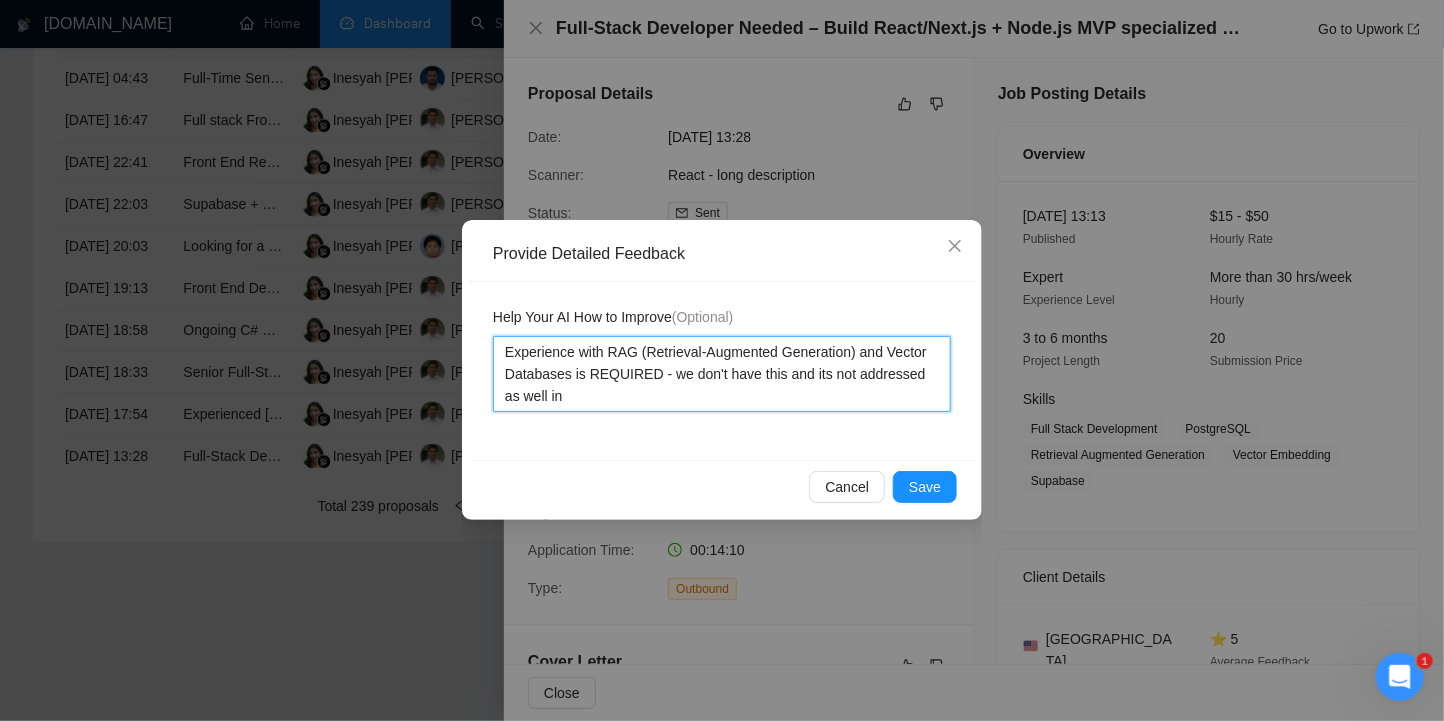 type 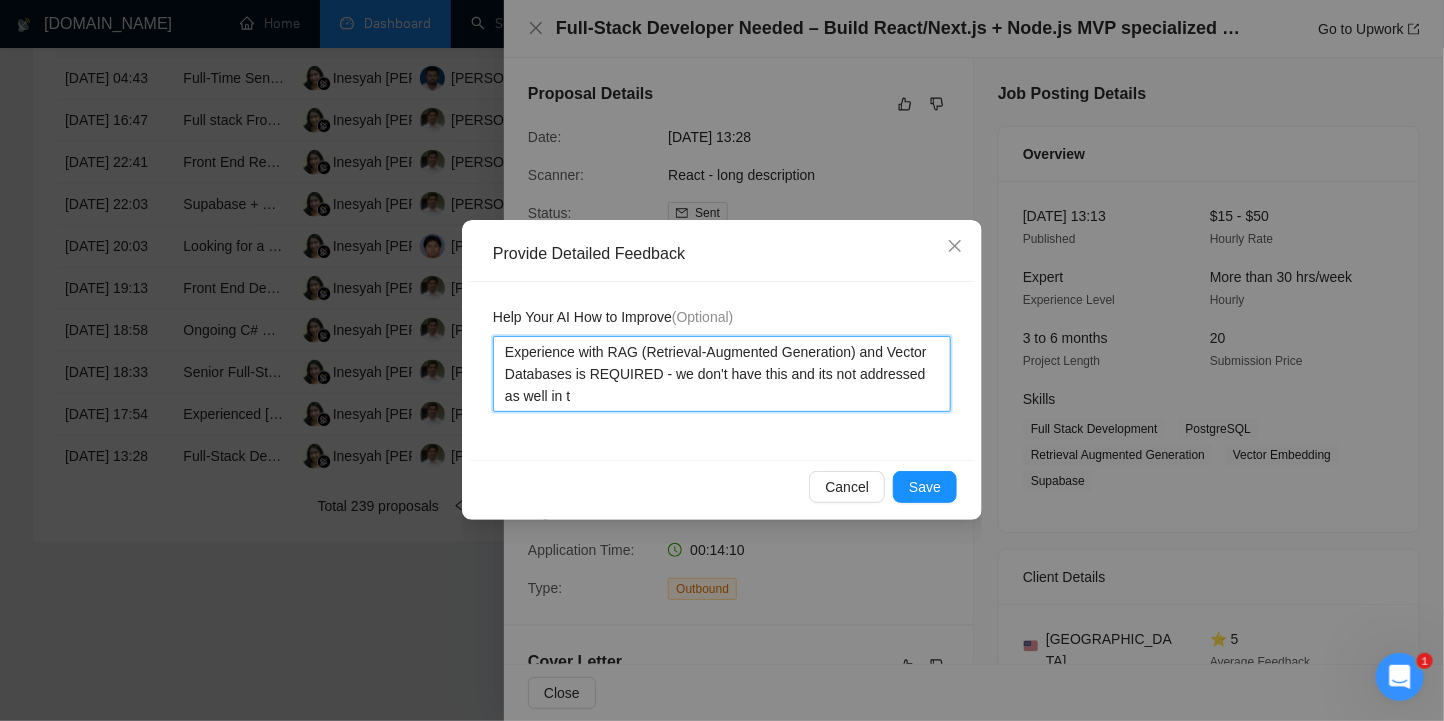 type 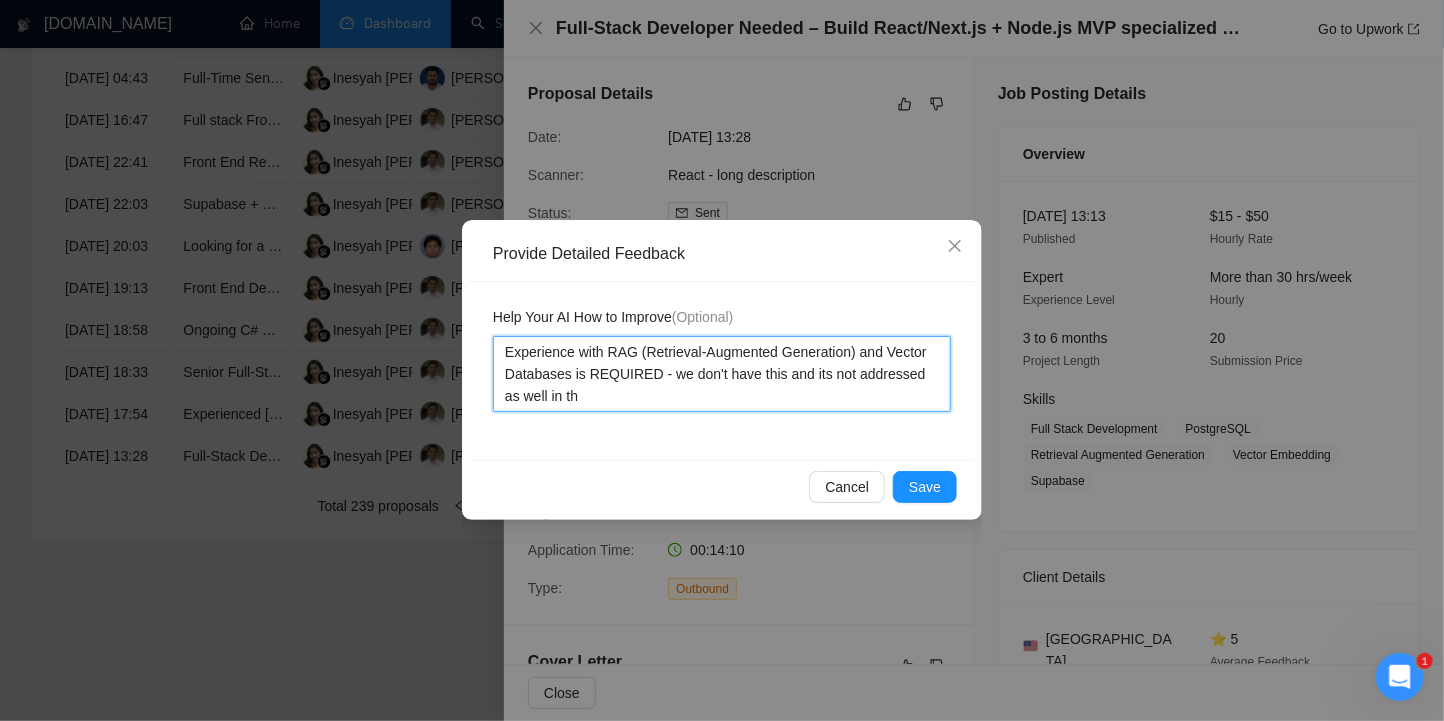 type 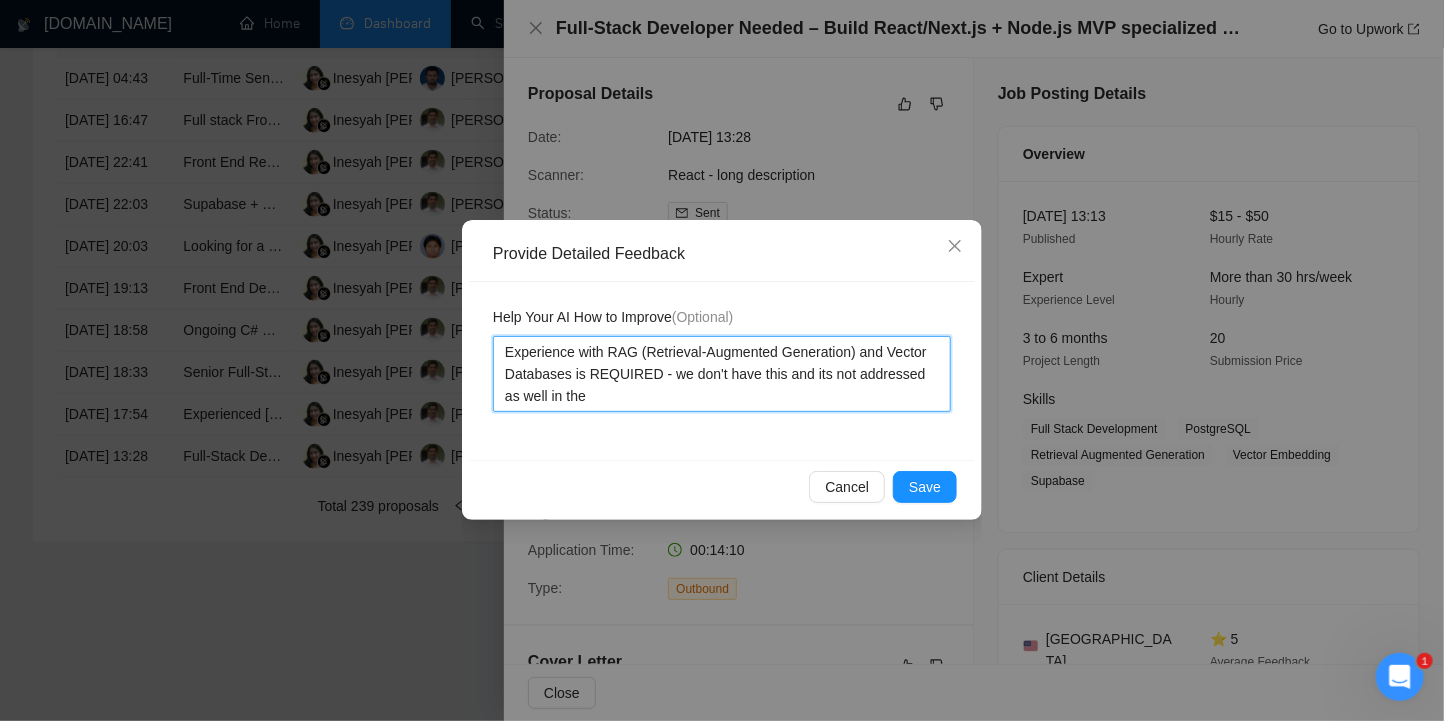 type 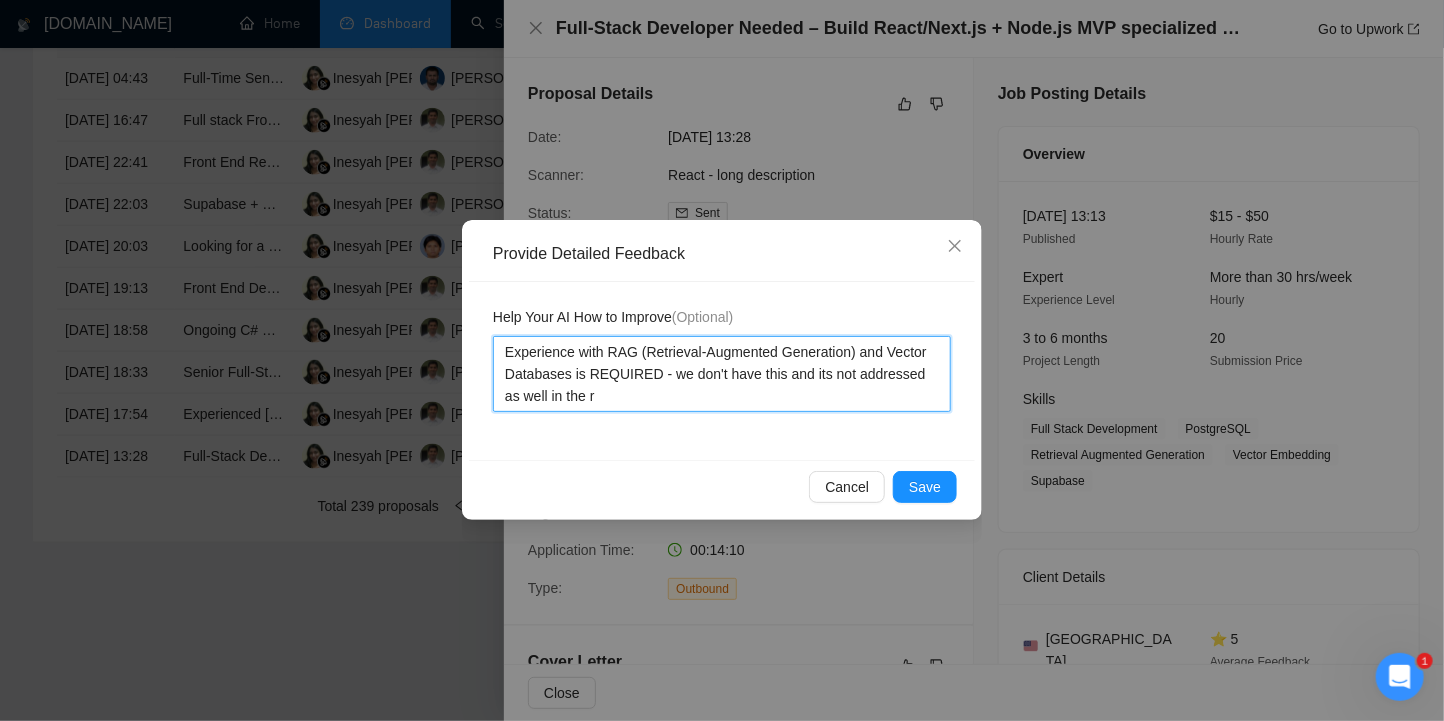 type 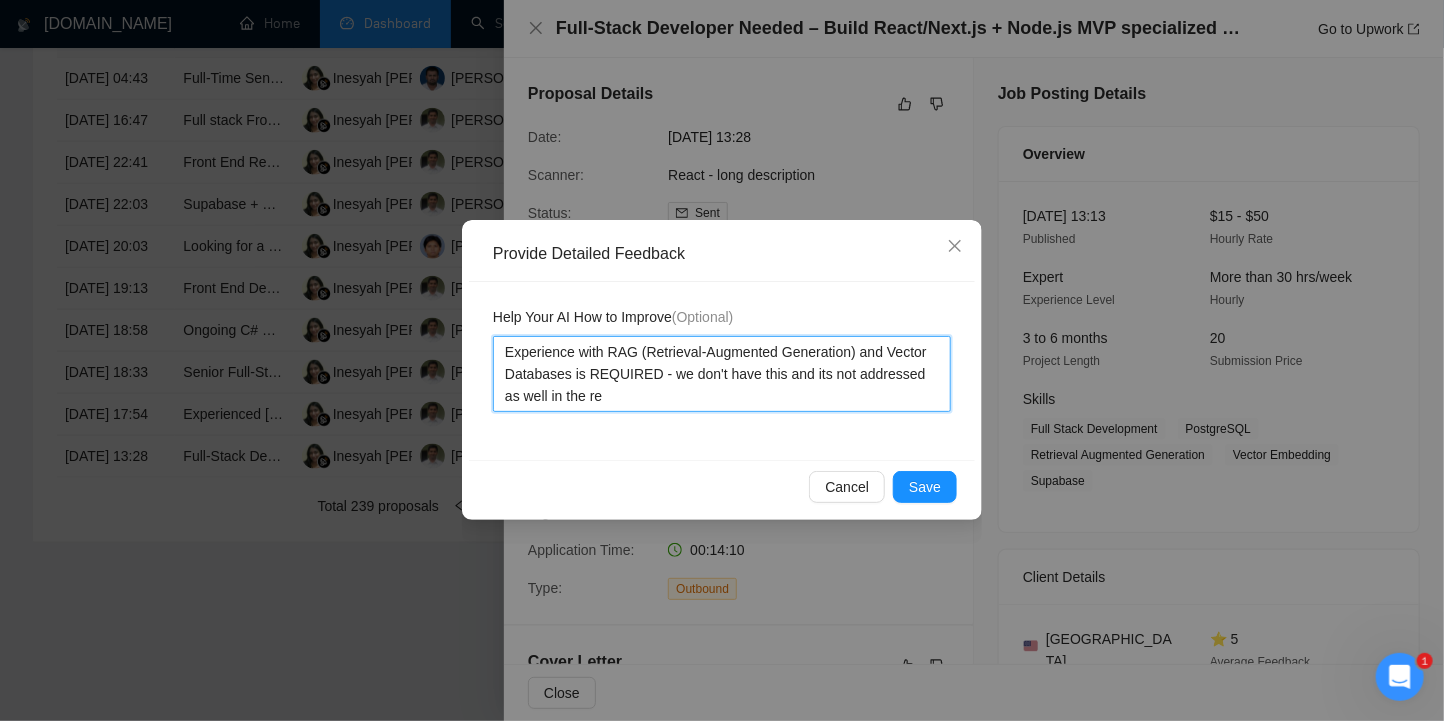 type 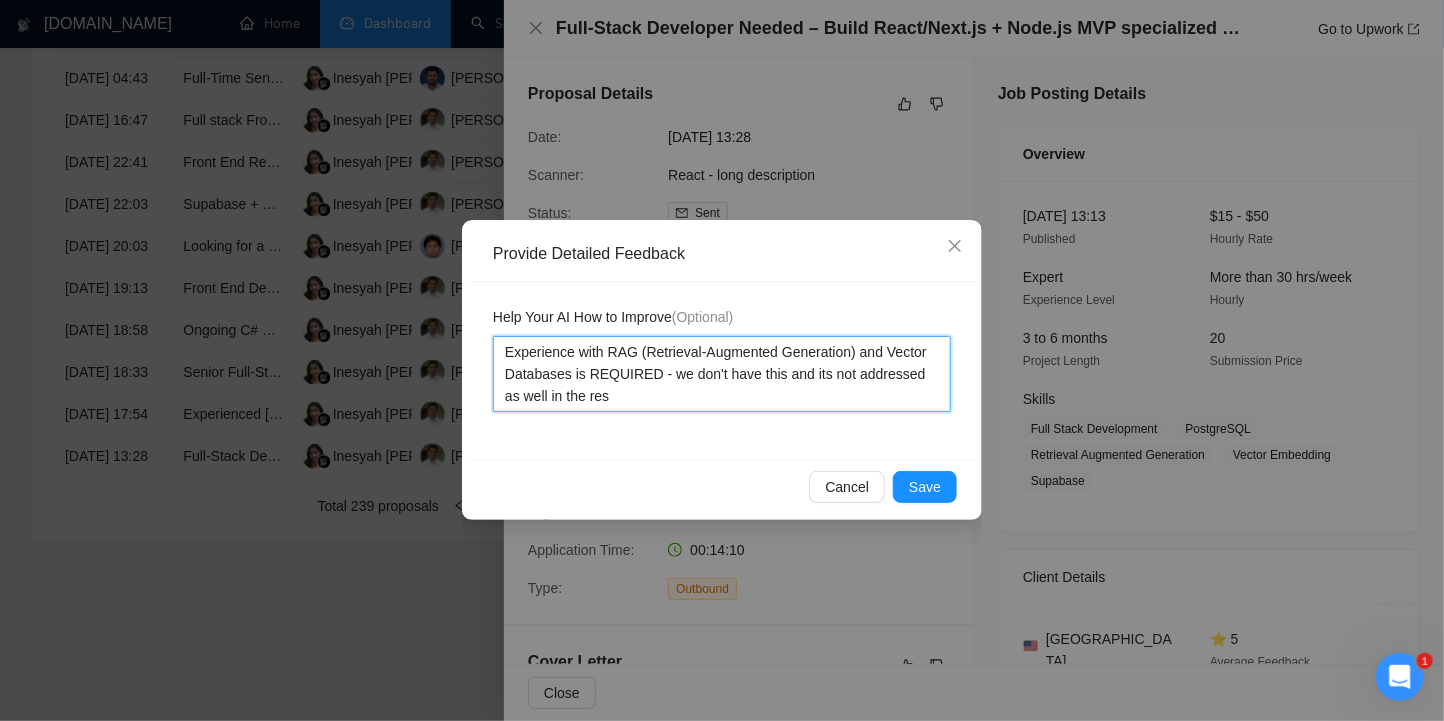 type 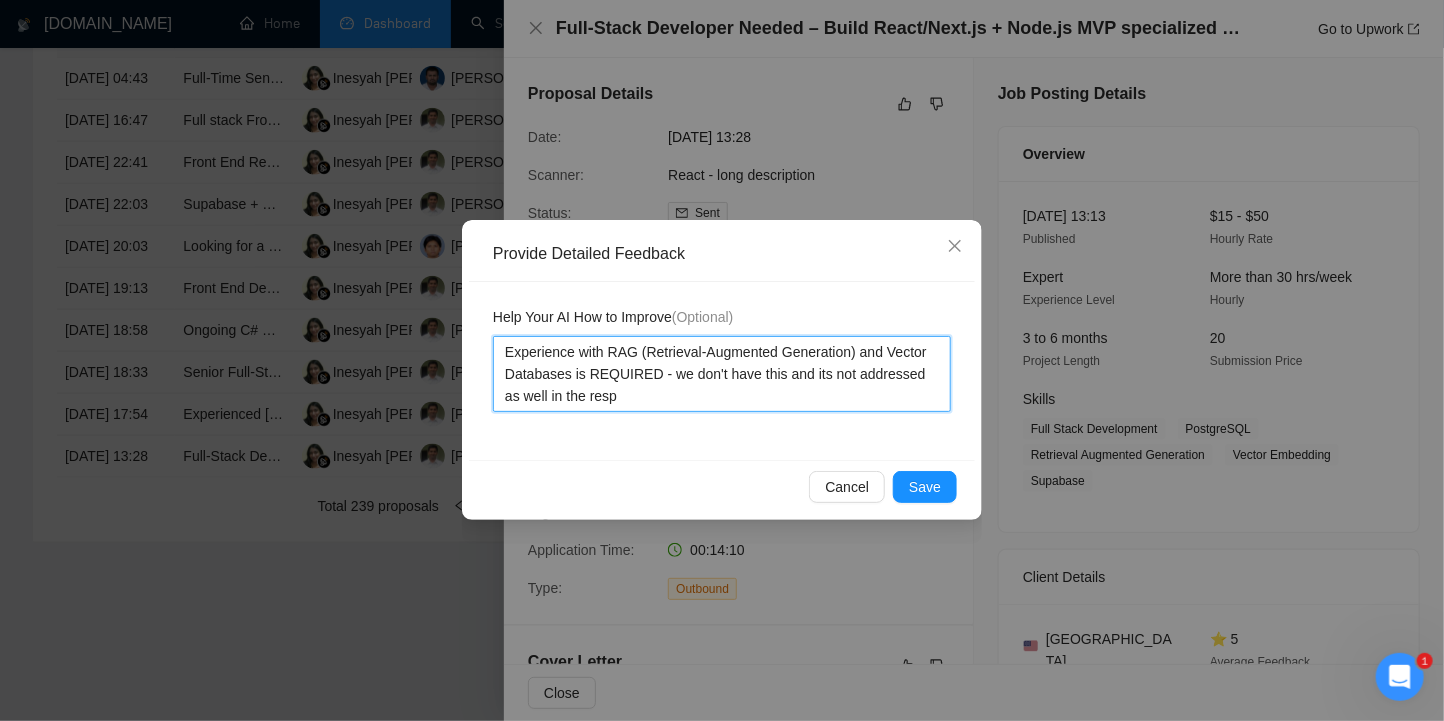 type 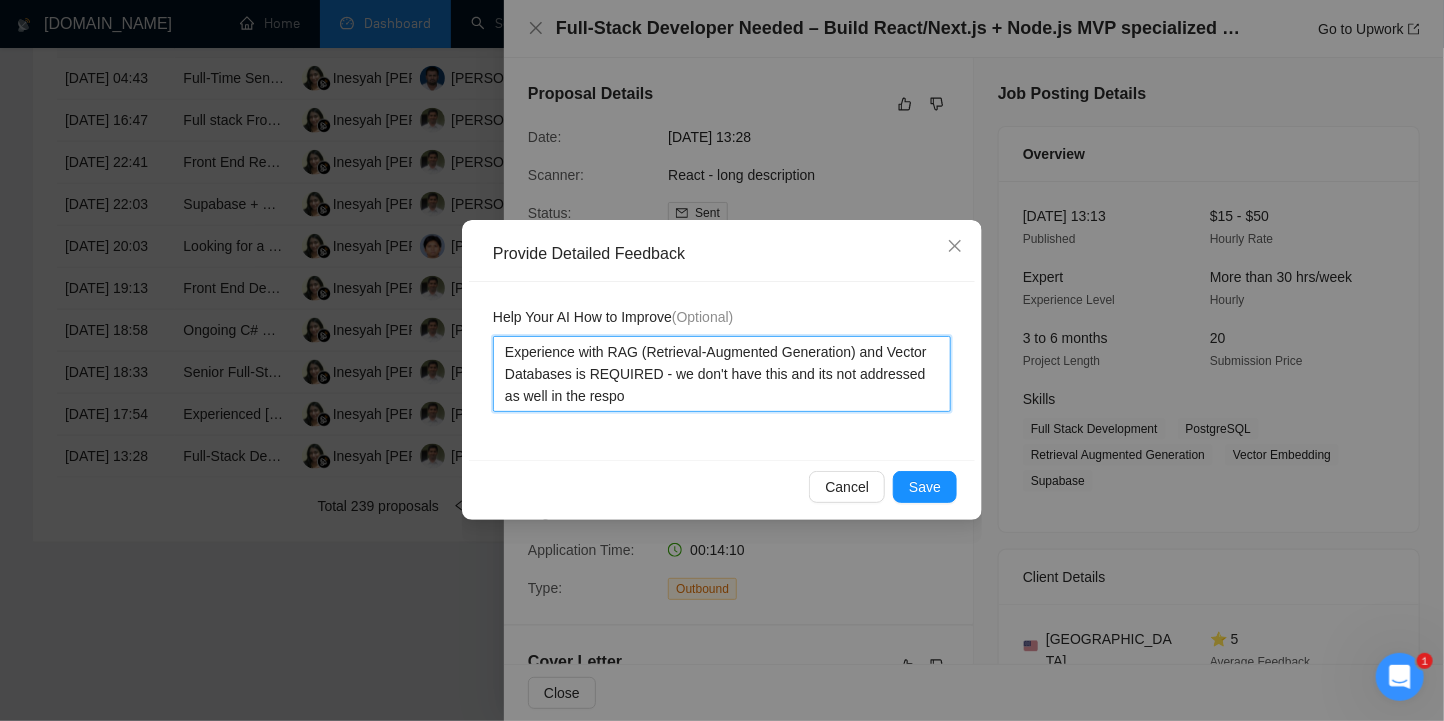 type on "Experience with RAG (Retrieval-Augmented Generation) and Vector Databases is REQUIRED - we don't have this and its not addressed as well in the respon" 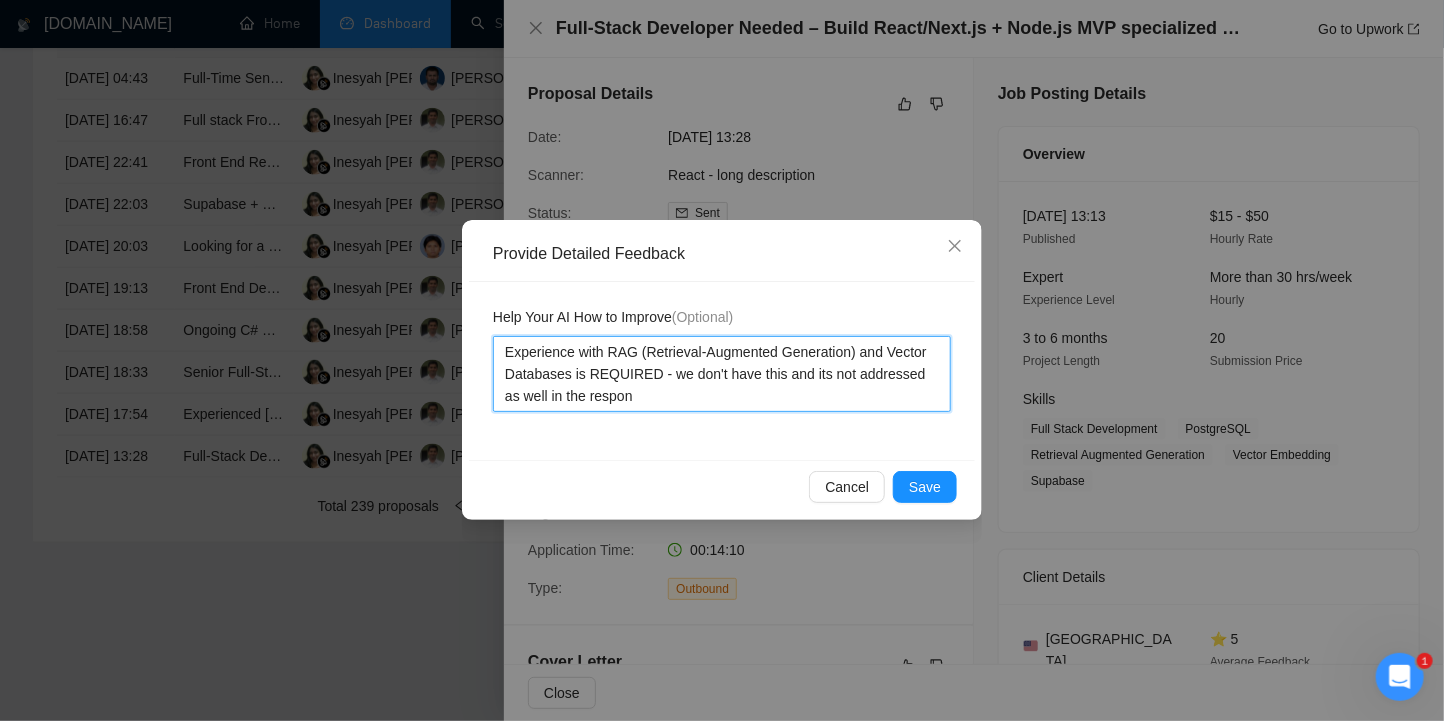 type 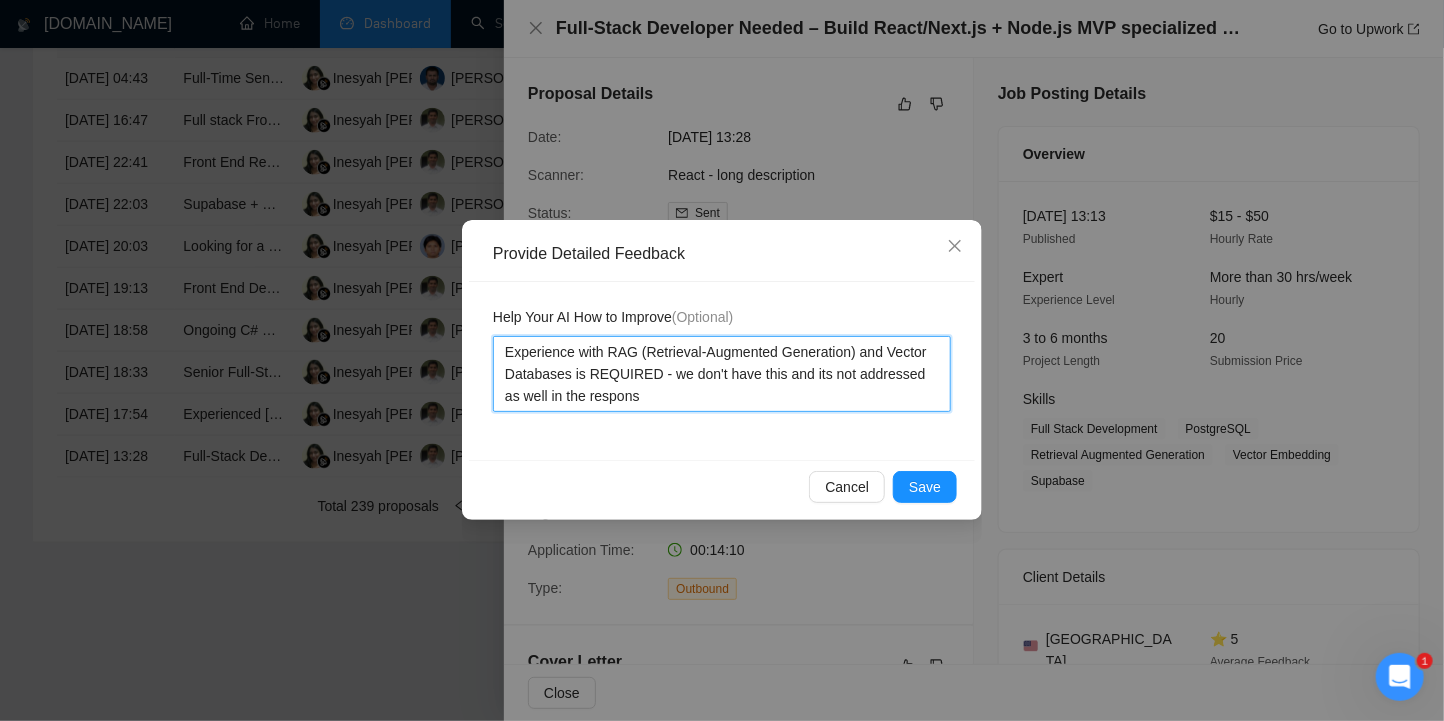 type 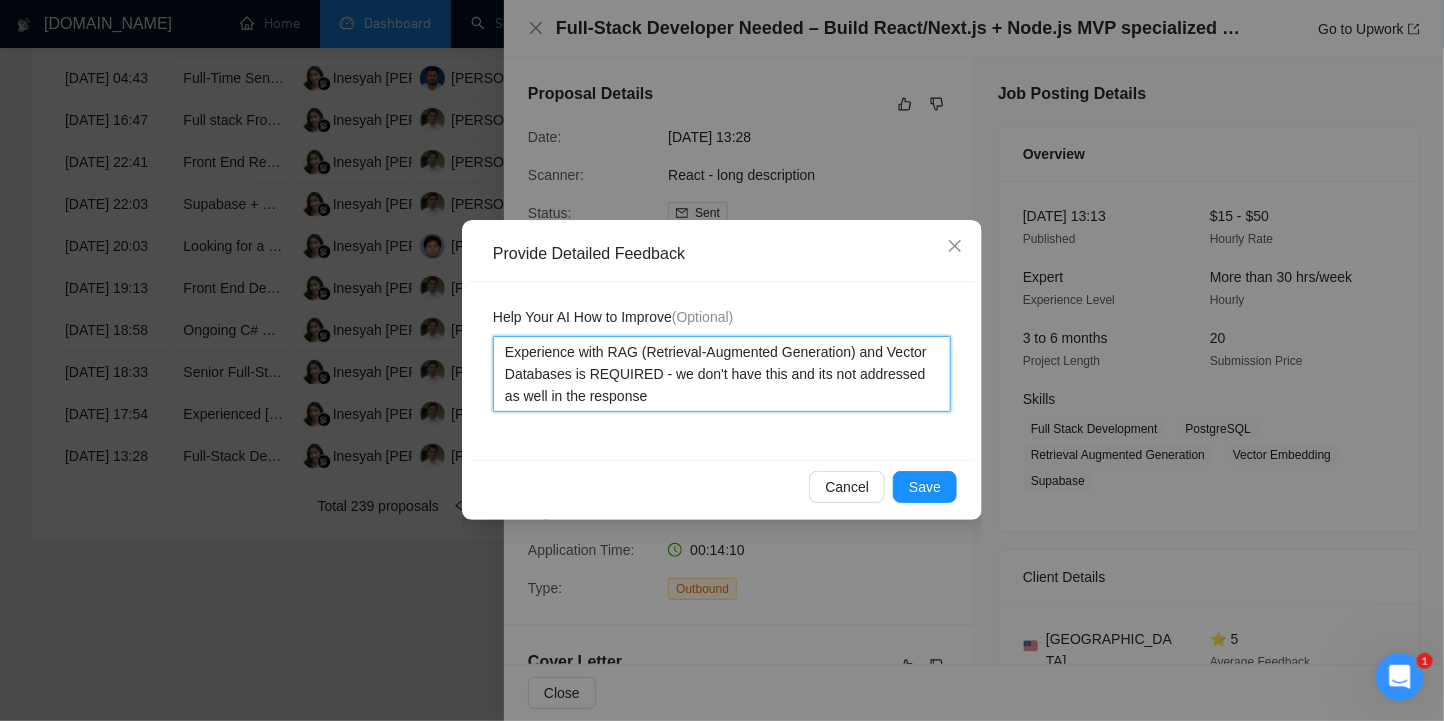type 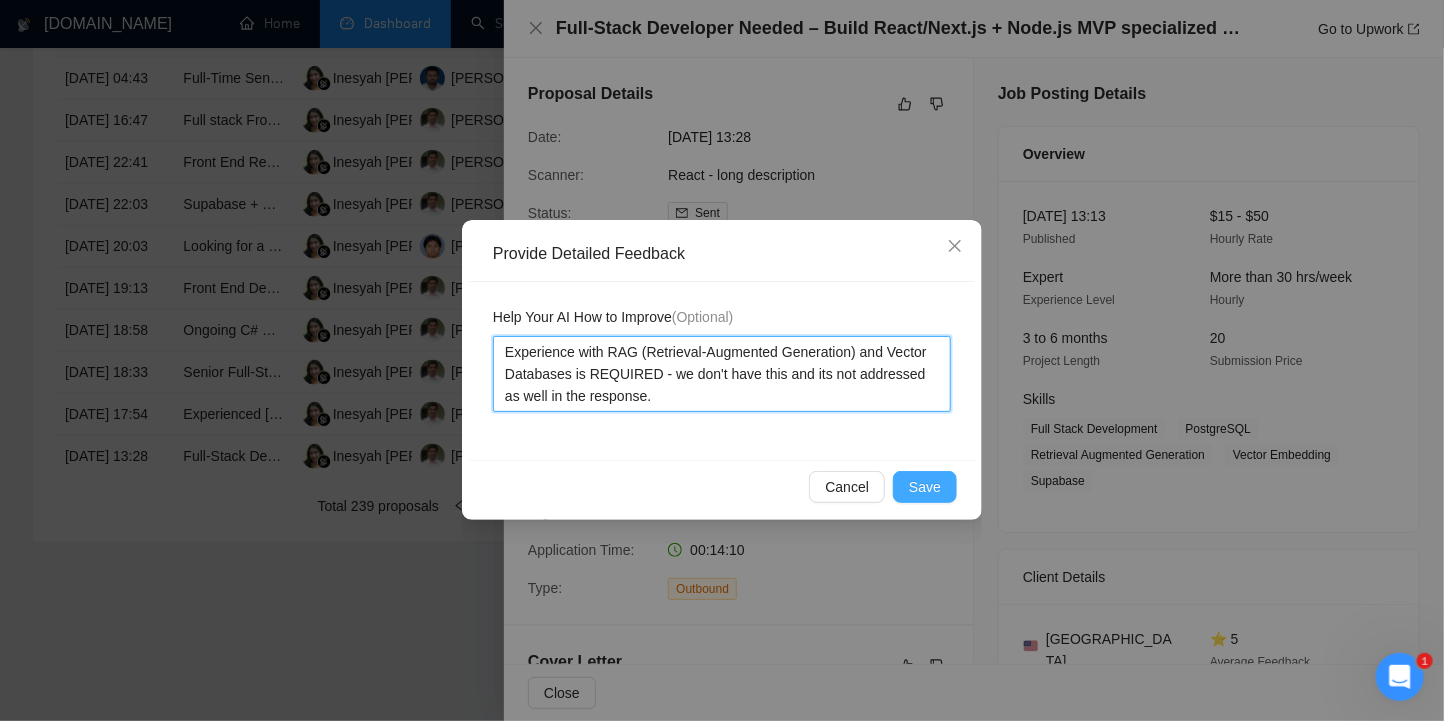 type on "Experience with RAG (Retrieval-Augmented Generation) and Vector Databases is REQUIRED - we don't have this and its not addressed as well in the response." 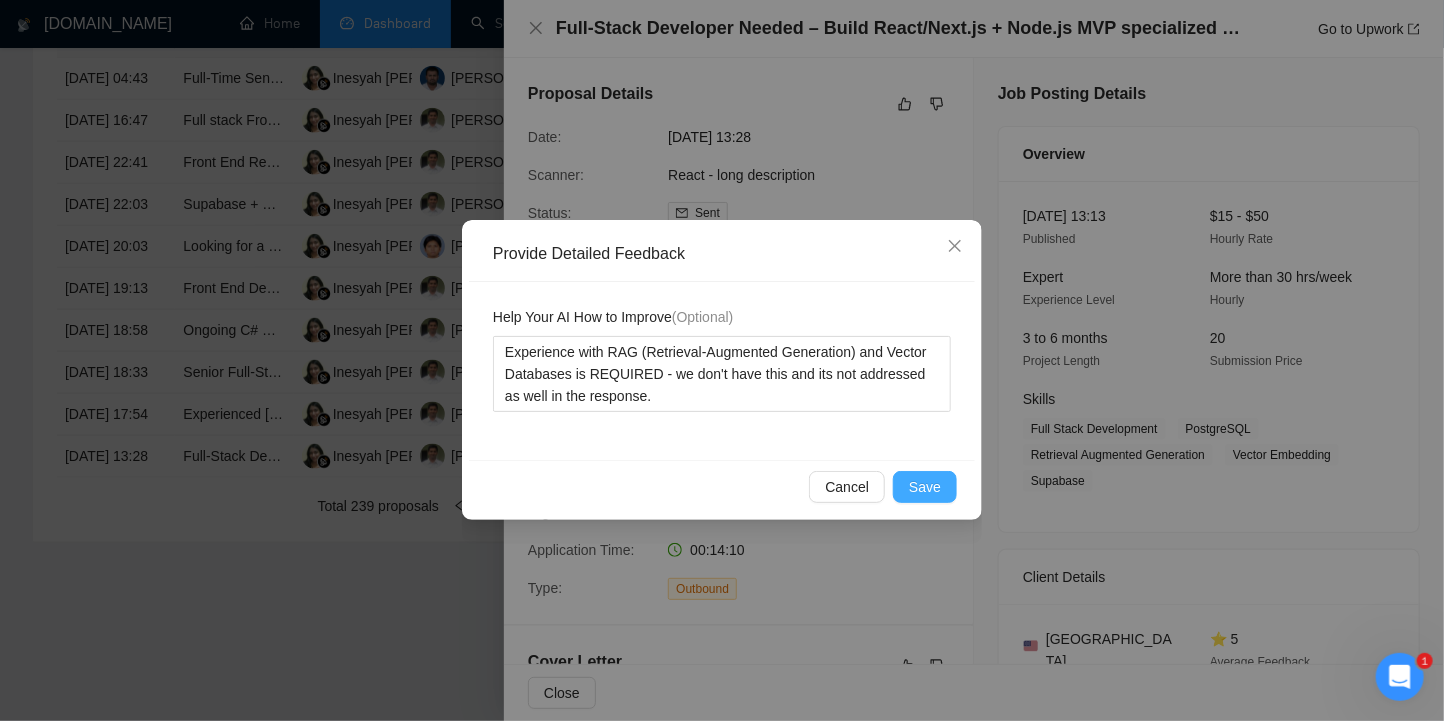 click on "Save" at bounding box center [925, 487] 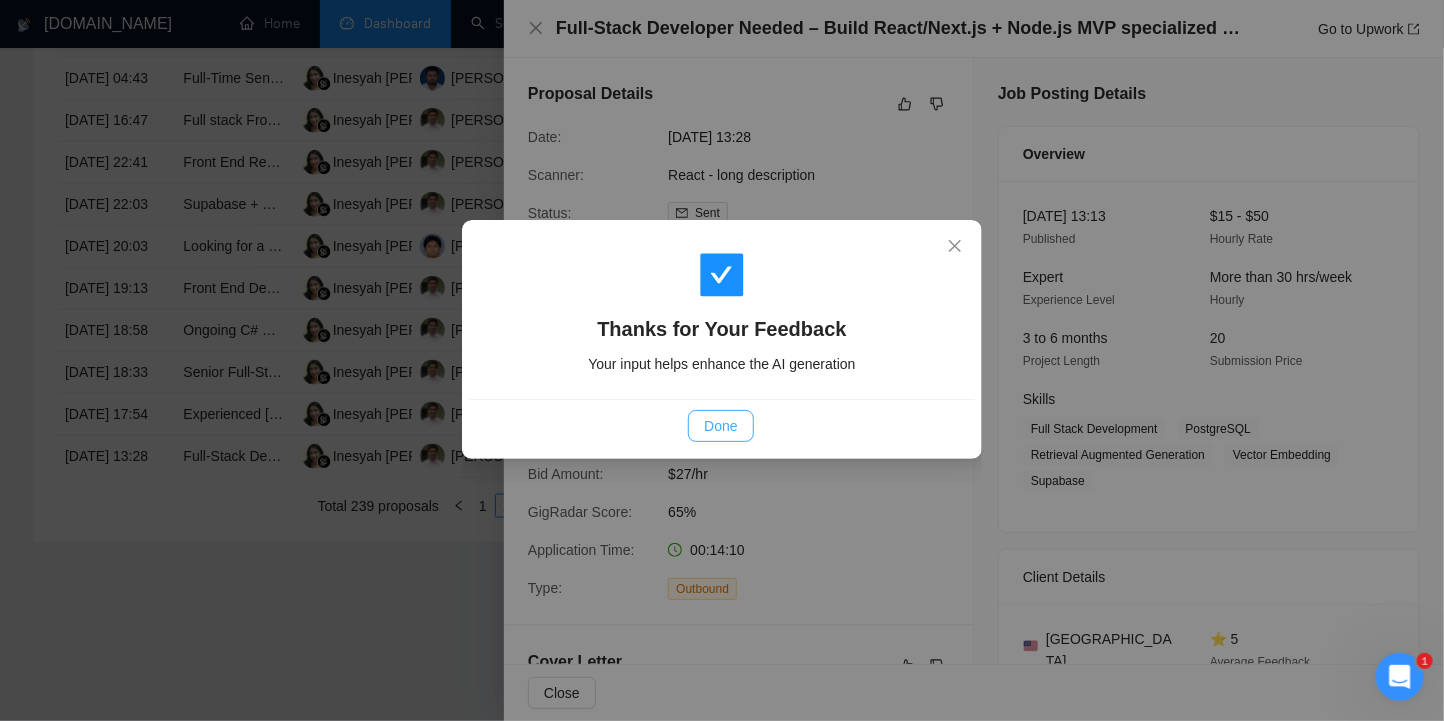 click on "Done" at bounding box center (720, 426) 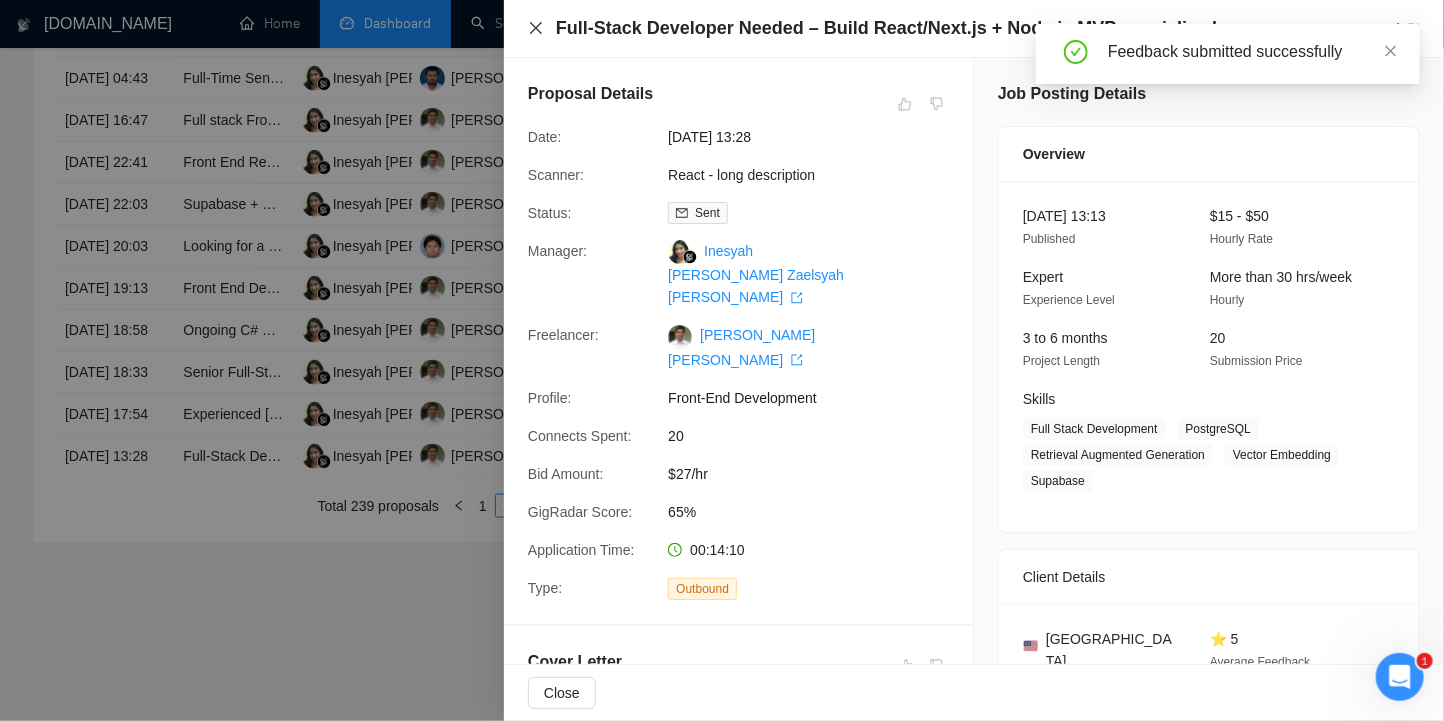 click 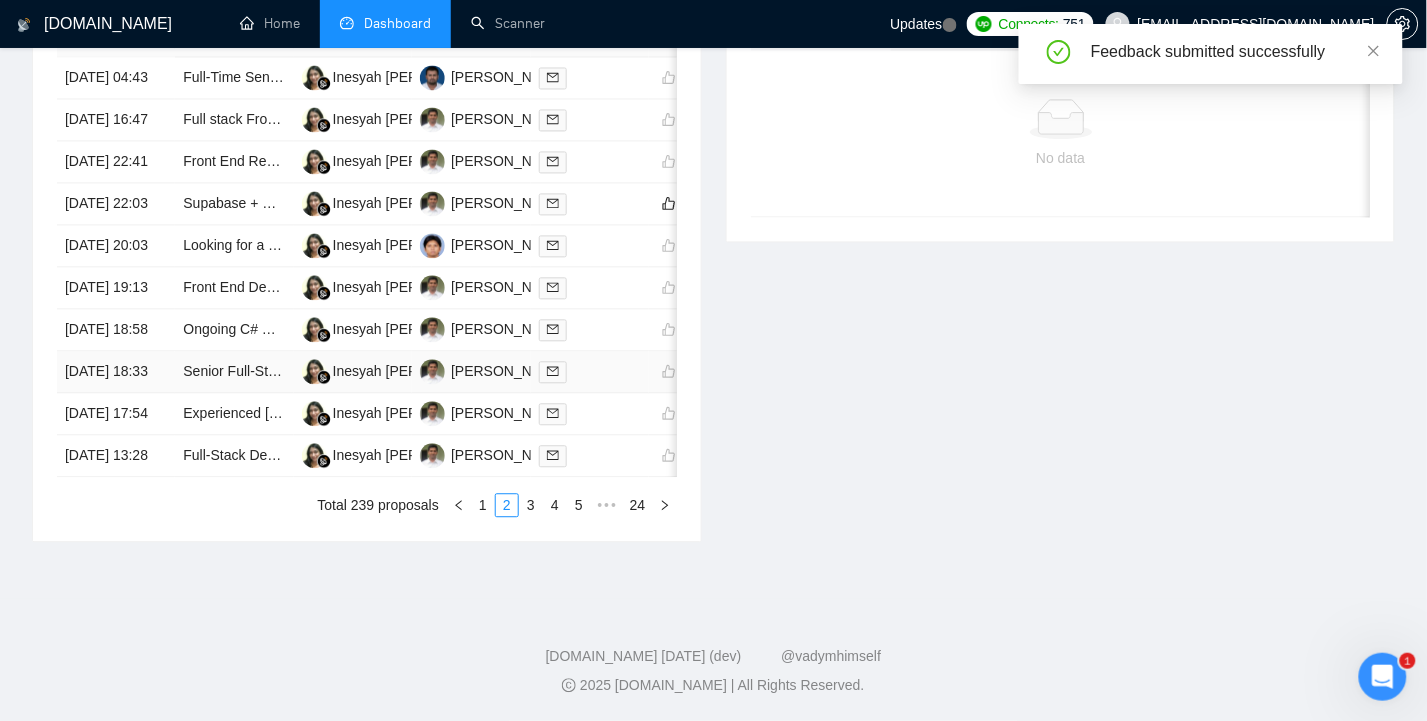 scroll, scrollTop: 1111, scrollLeft: 0, axis: vertical 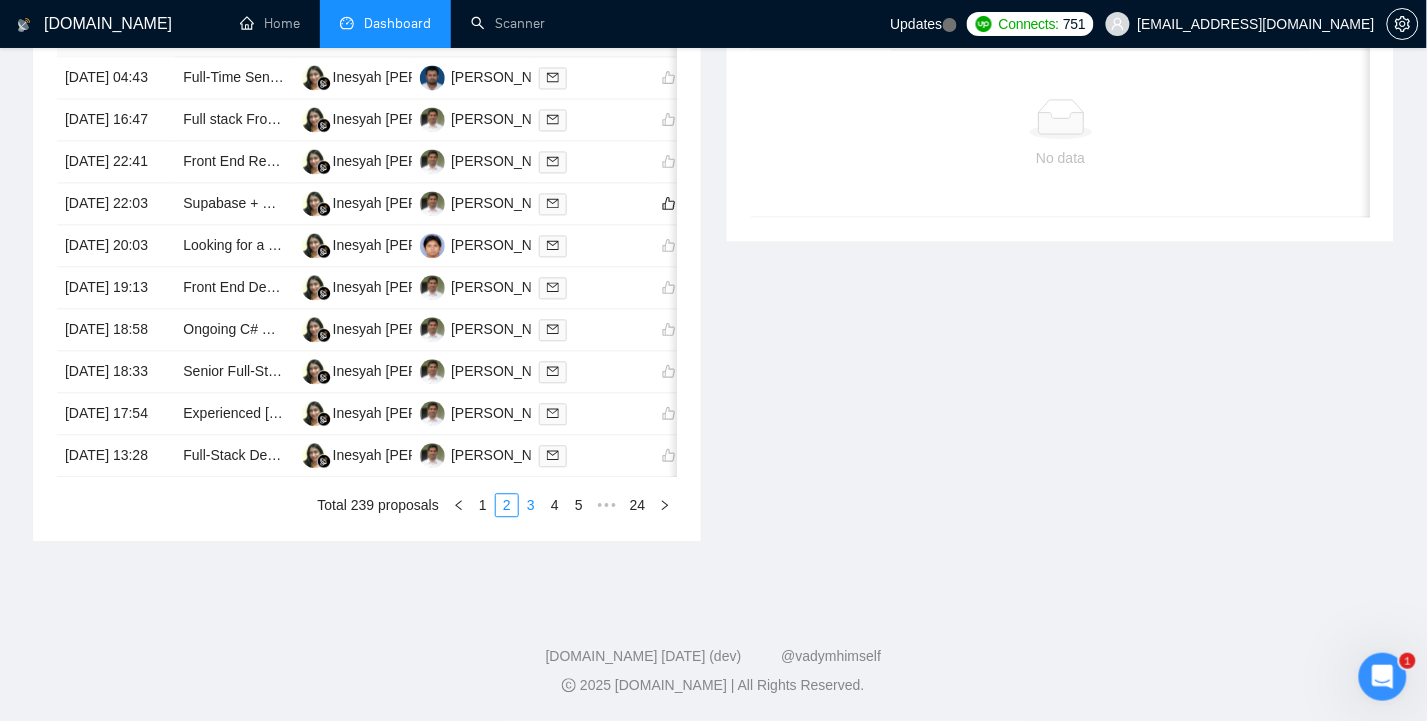 click on "3" at bounding box center (531, 506) 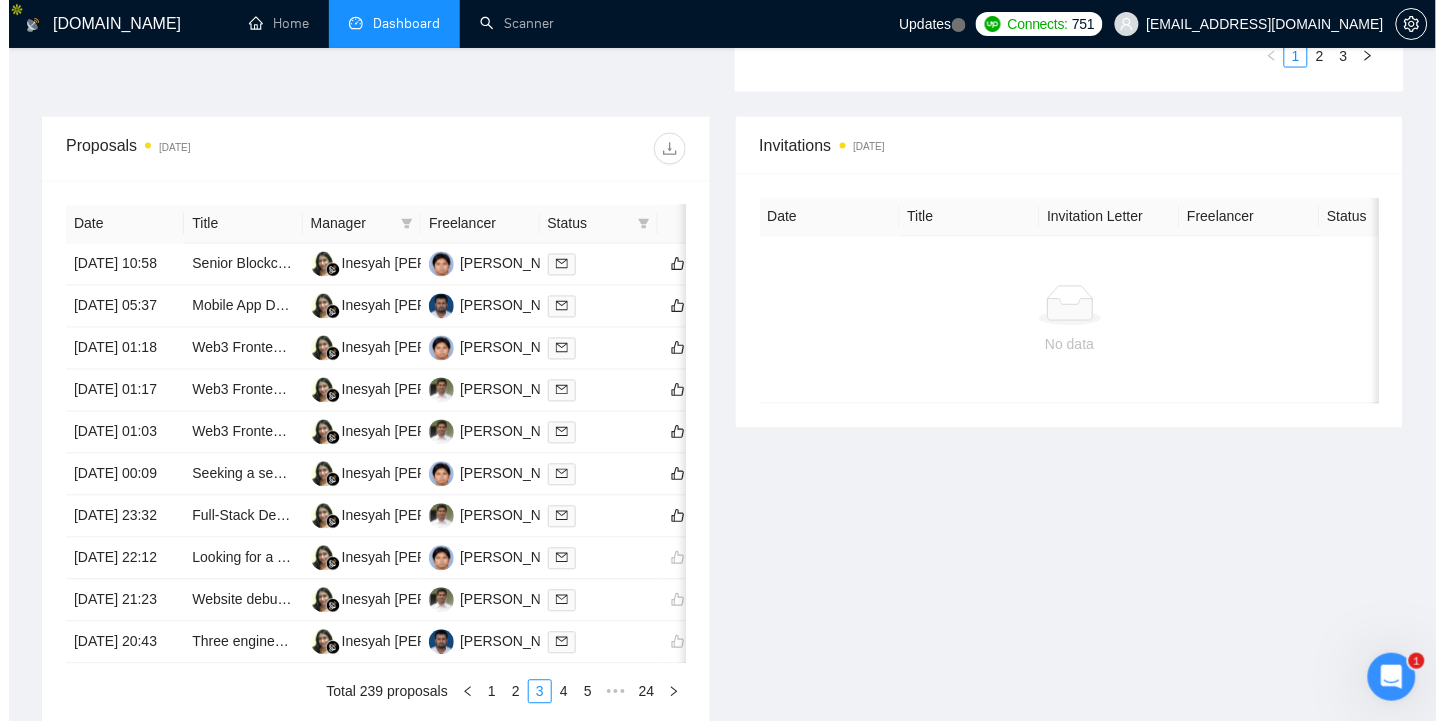 scroll, scrollTop: 711, scrollLeft: 0, axis: vertical 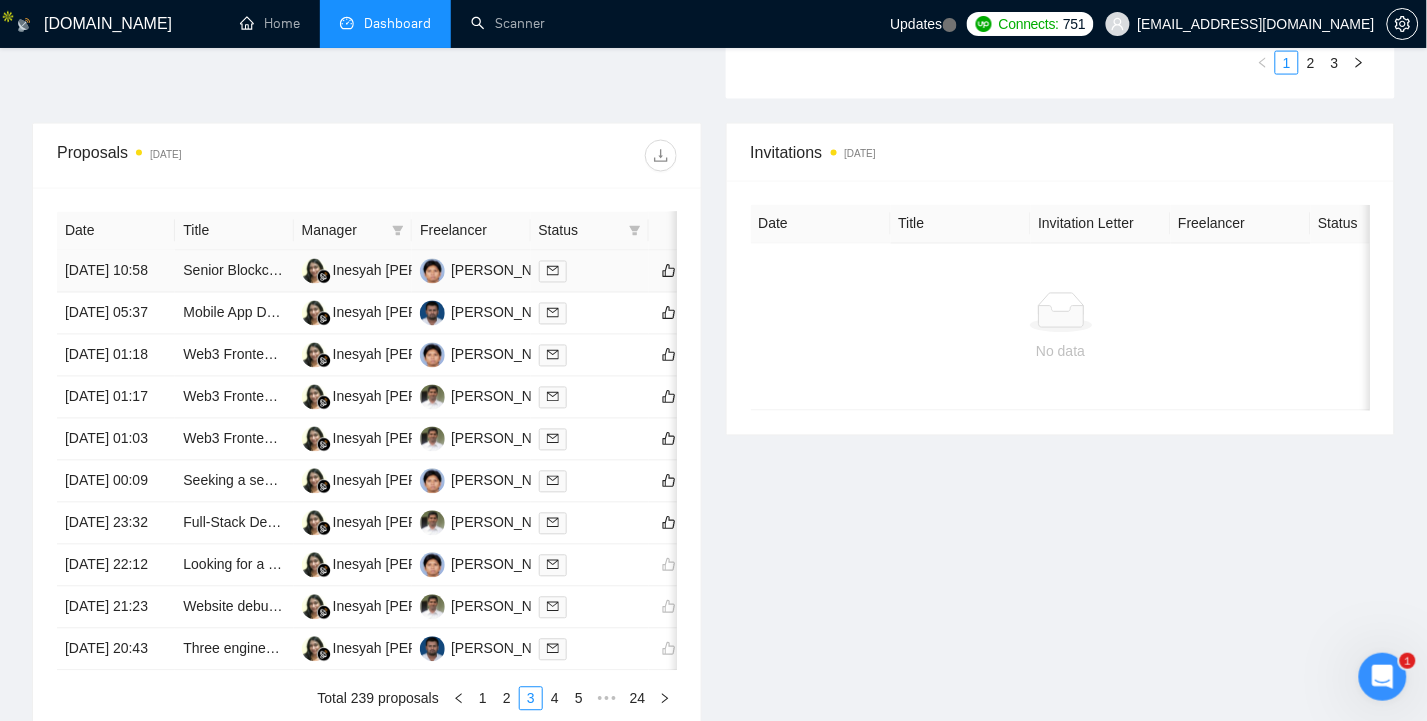 click on "27 Jun, 2025 10:58" at bounding box center (116, 272) 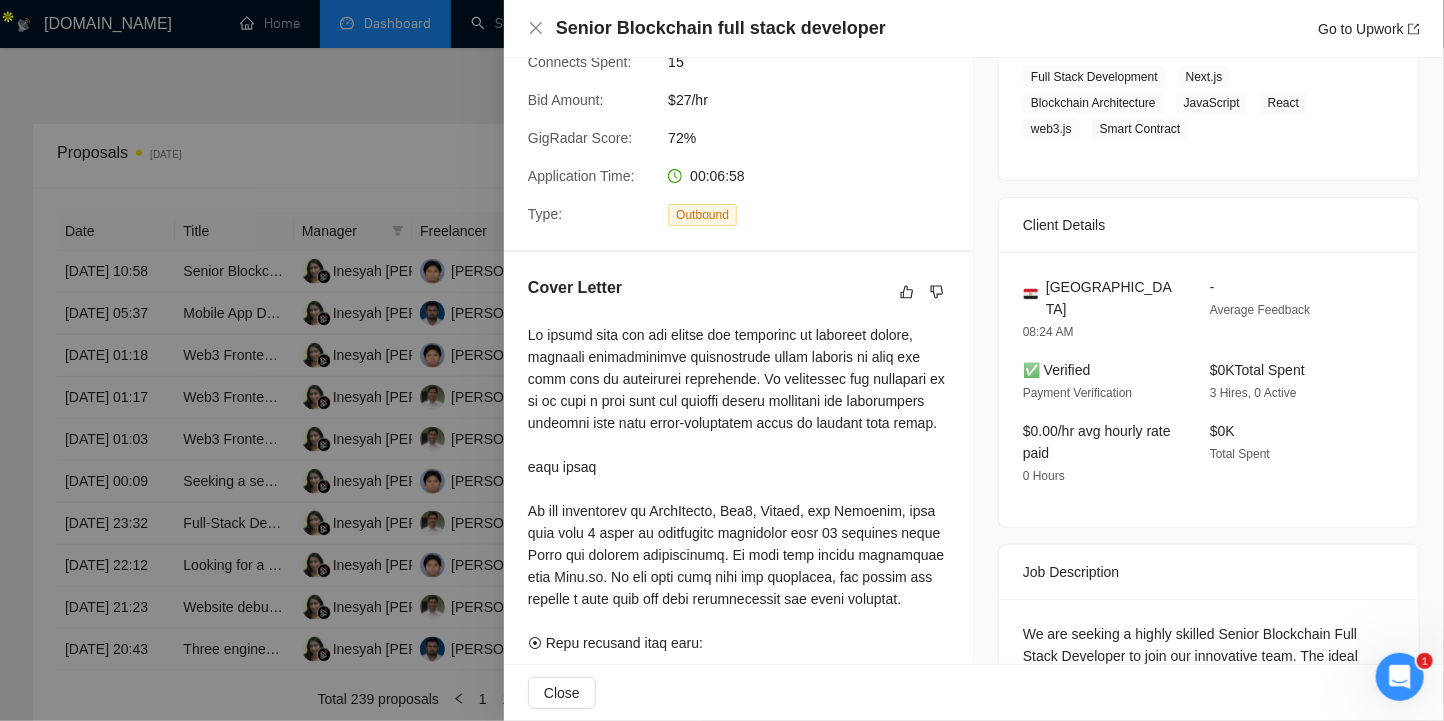 scroll, scrollTop: 400, scrollLeft: 0, axis: vertical 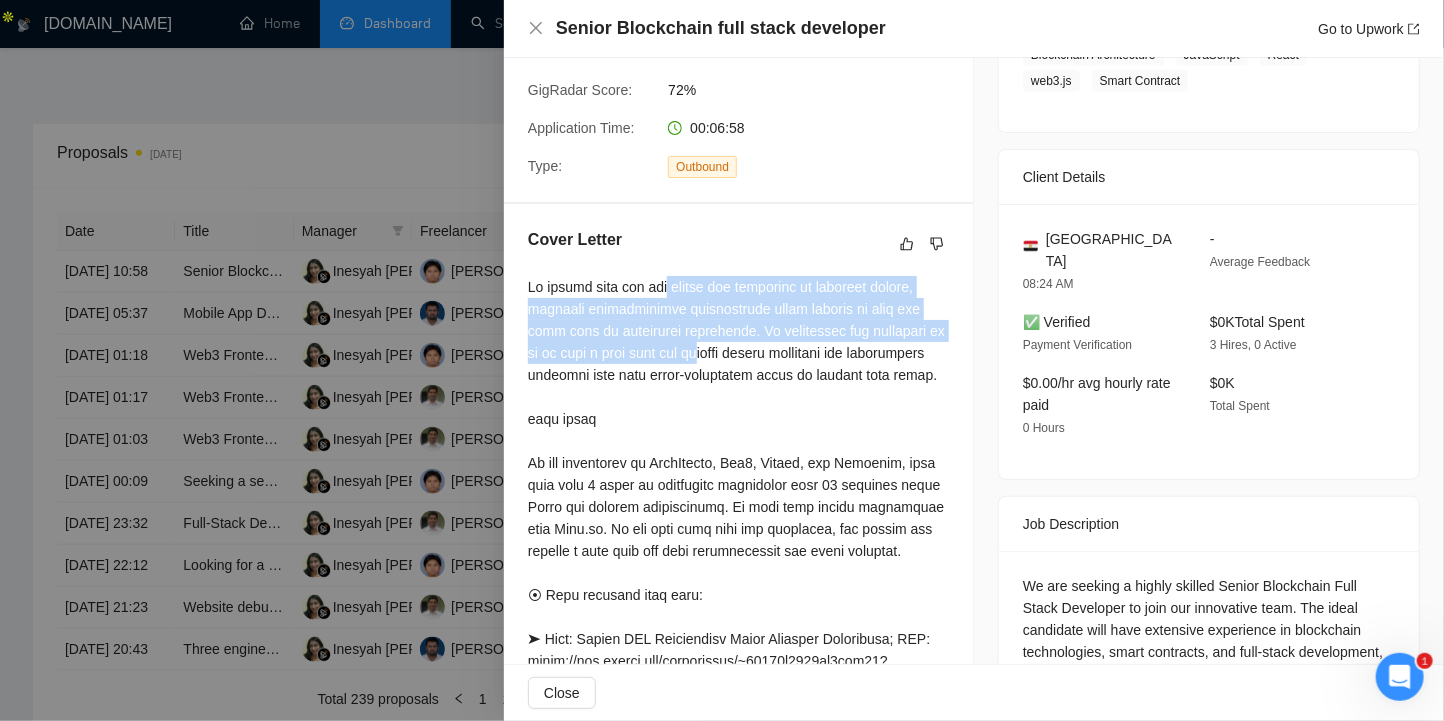 click at bounding box center (738, 738) 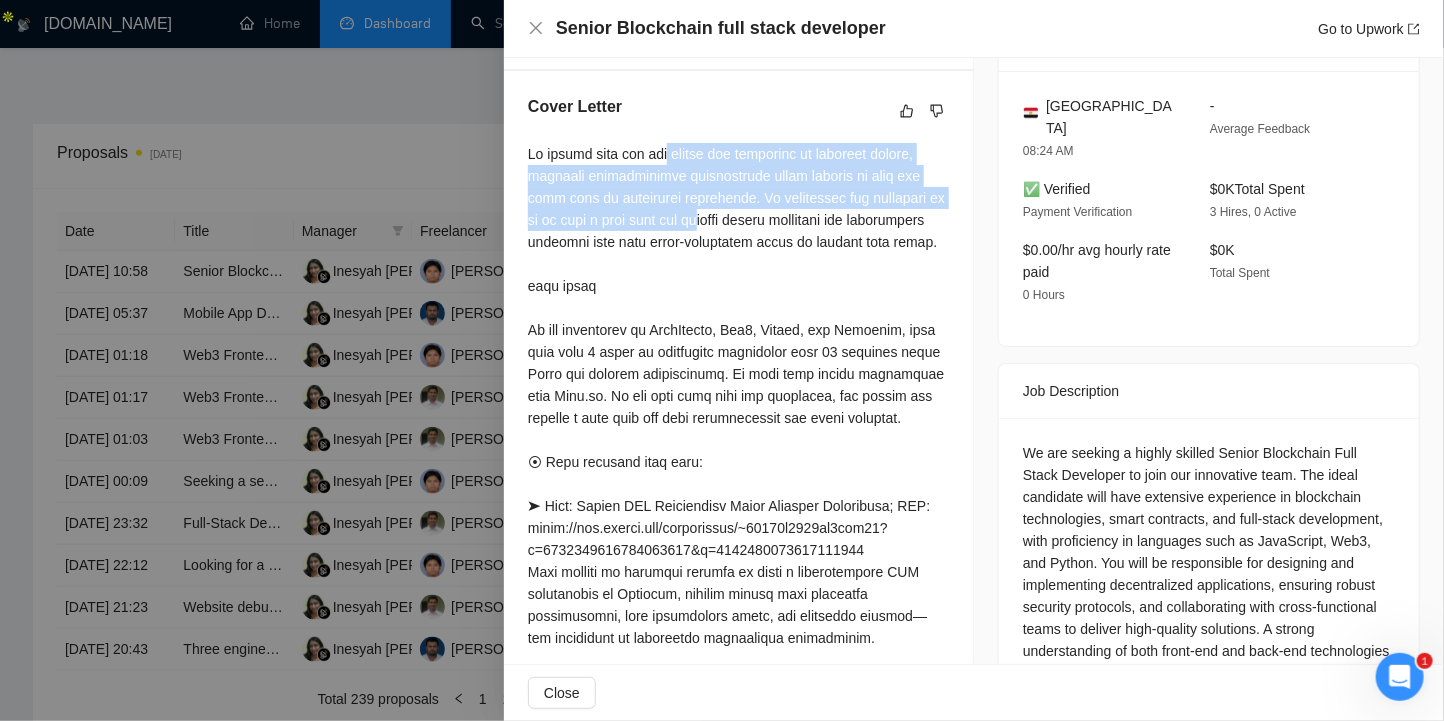 scroll, scrollTop: 666, scrollLeft: 0, axis: vertical 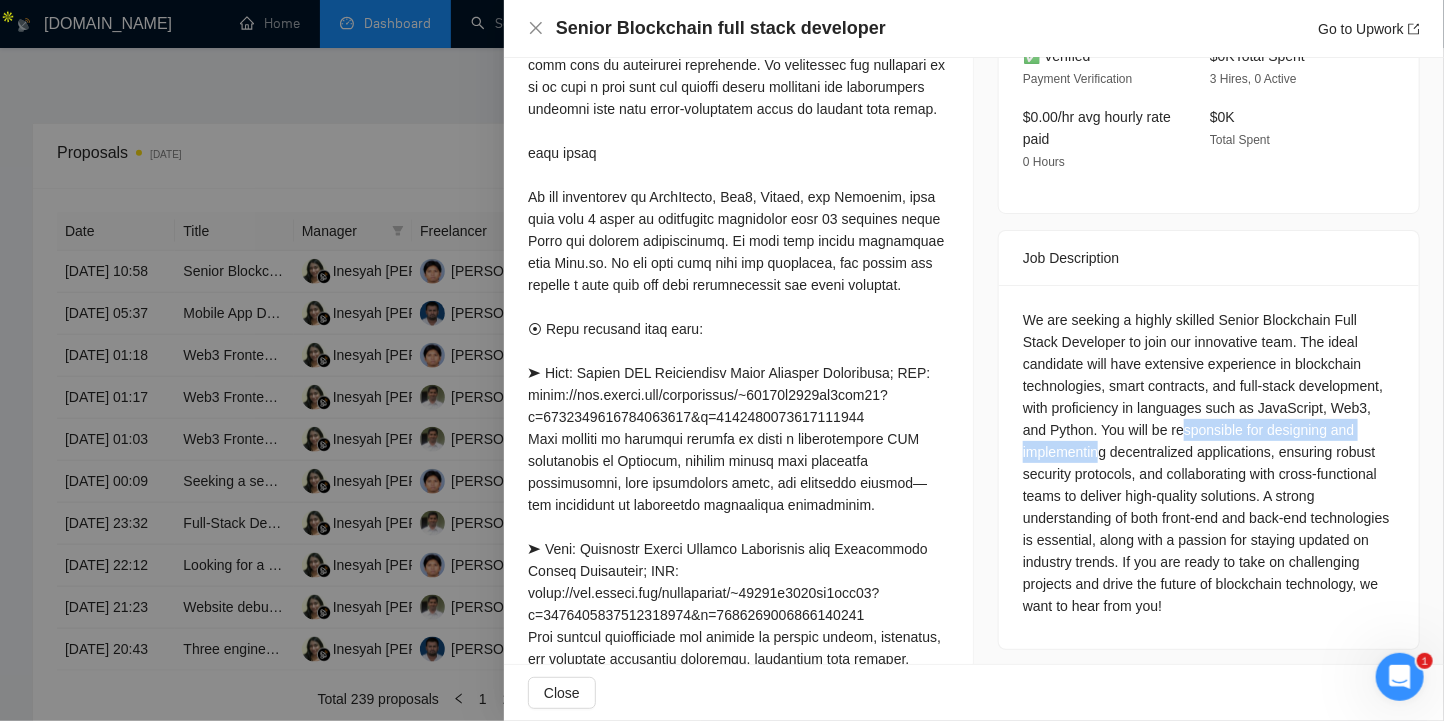 drag, startPoint x: 1090, startPoint y: 413, endPoint x: 1173, endPoint y: 412, distance: 83.00603 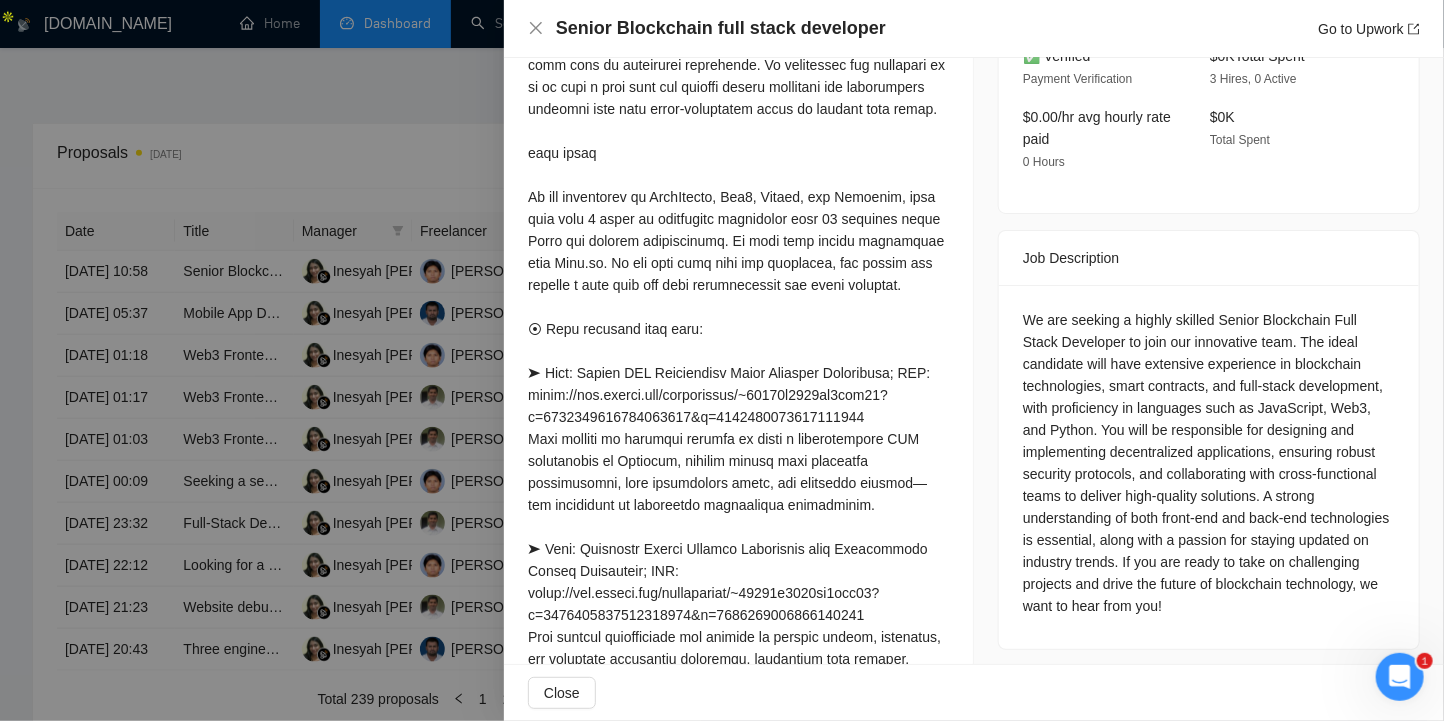 click on "We are seeking a highly skilled Senior Blockchain Full Stack Developer to join our innovative team. The ideal candidate will have extensive experience in blockchain technologies, smart contracts, and full-stack development, with proficiency in languages such as JavaScript, Web3, and Python. You will be responsible for designing and implementing decentralized applications, ensuring robust security protocols, and collaborating with cross-functional teams to deliver high-quality solutions. A strong understanding of both front-end and back-end technologies is essential, along with a passion for staying updated on industry trends. If you are ready to take on challenging projects and drive the future of blockchain technology, we want to hear from you!" at bounding box center [1209, 463] 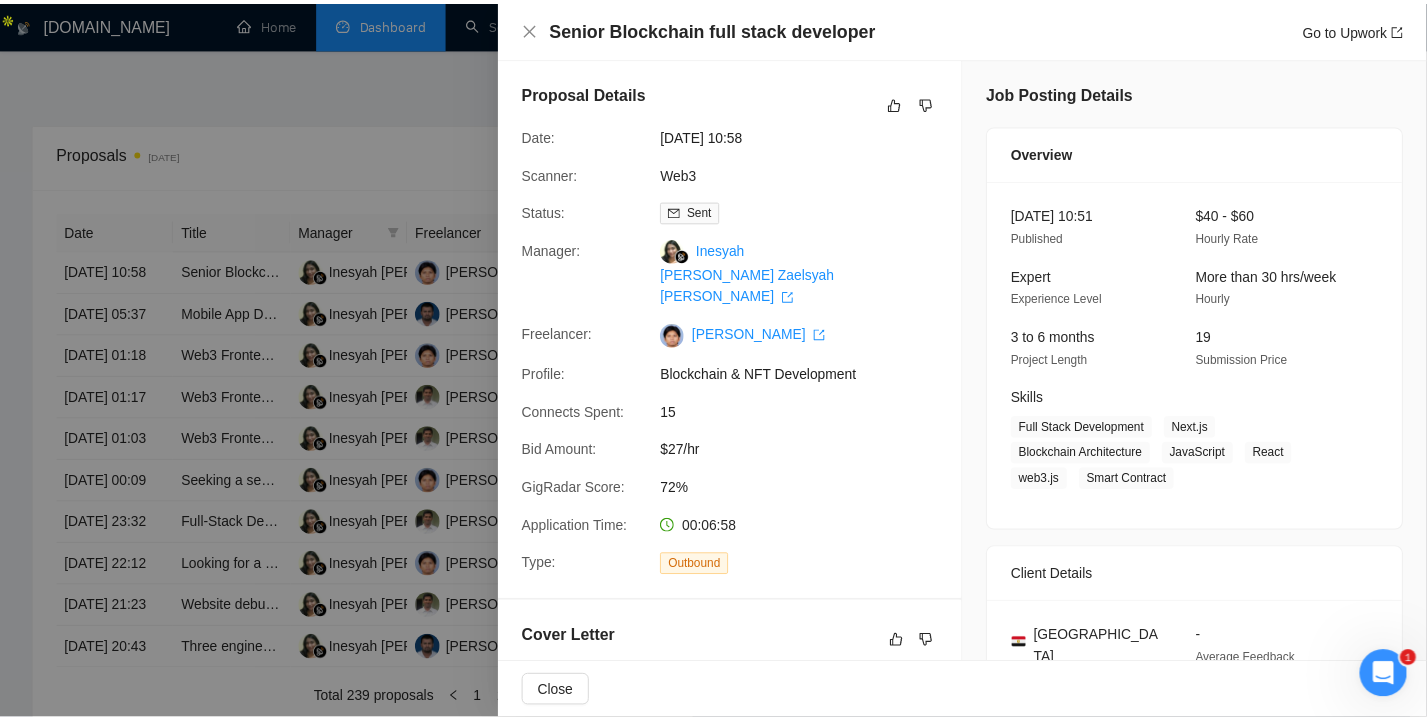 scroll, scrollTop: 0, scrollLeft: 0, axis: both 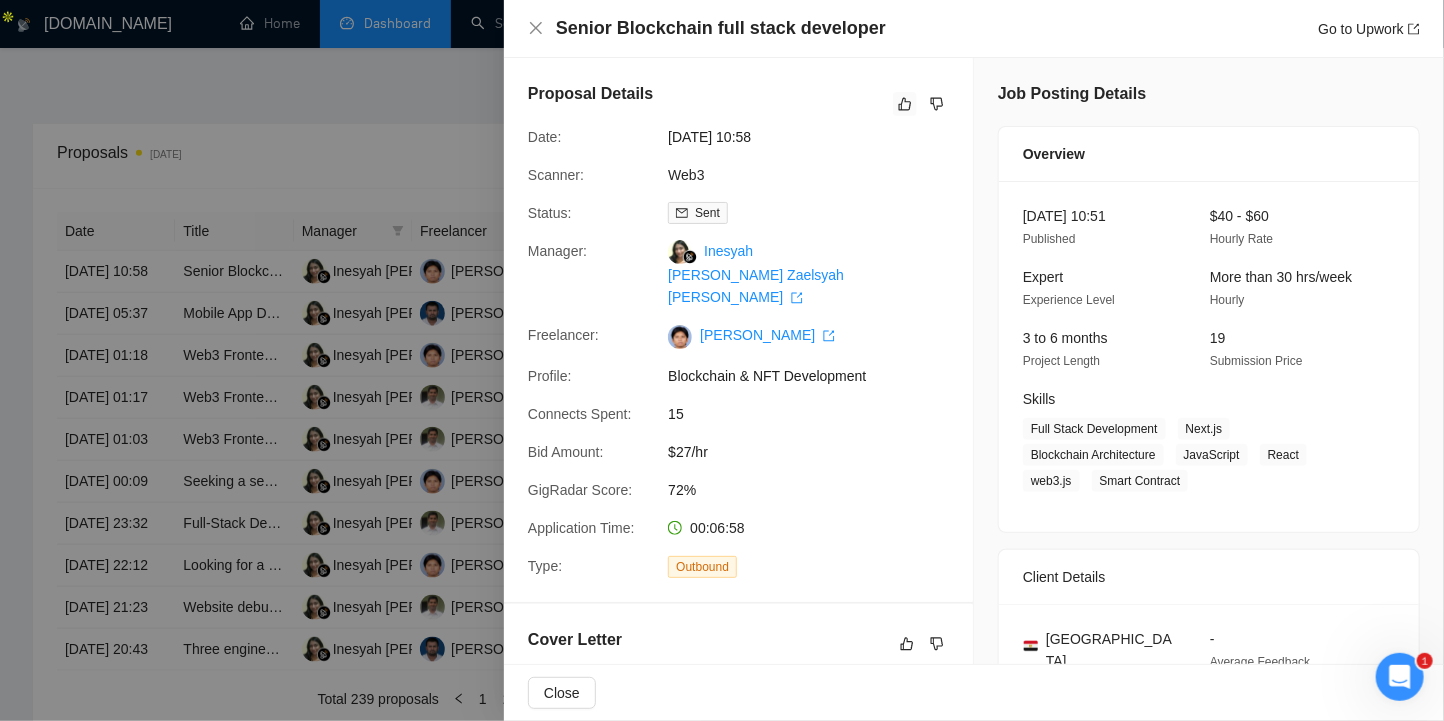 click at bounding box center (905, 104) 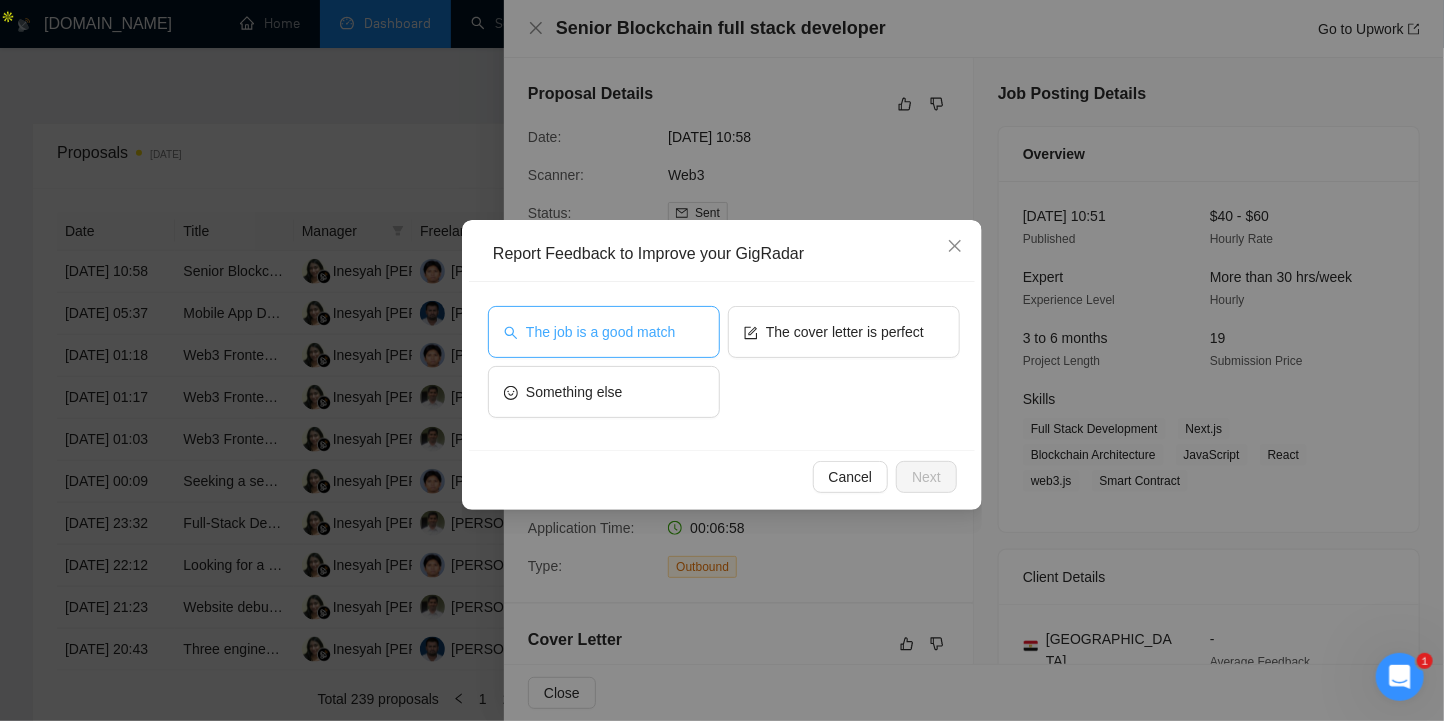 click on "The job is a good match" at bounding box center (600, 332) 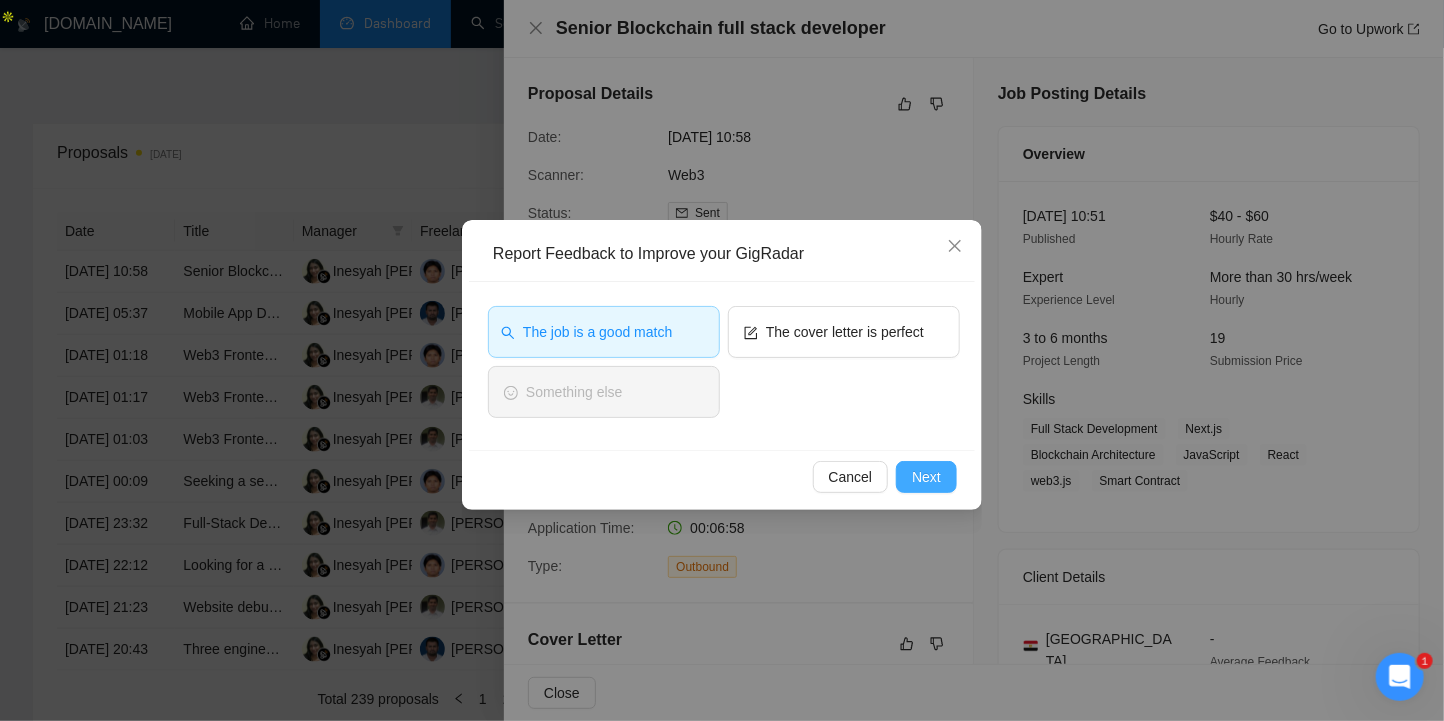 click on "Next" at bounding box center (926, 477) 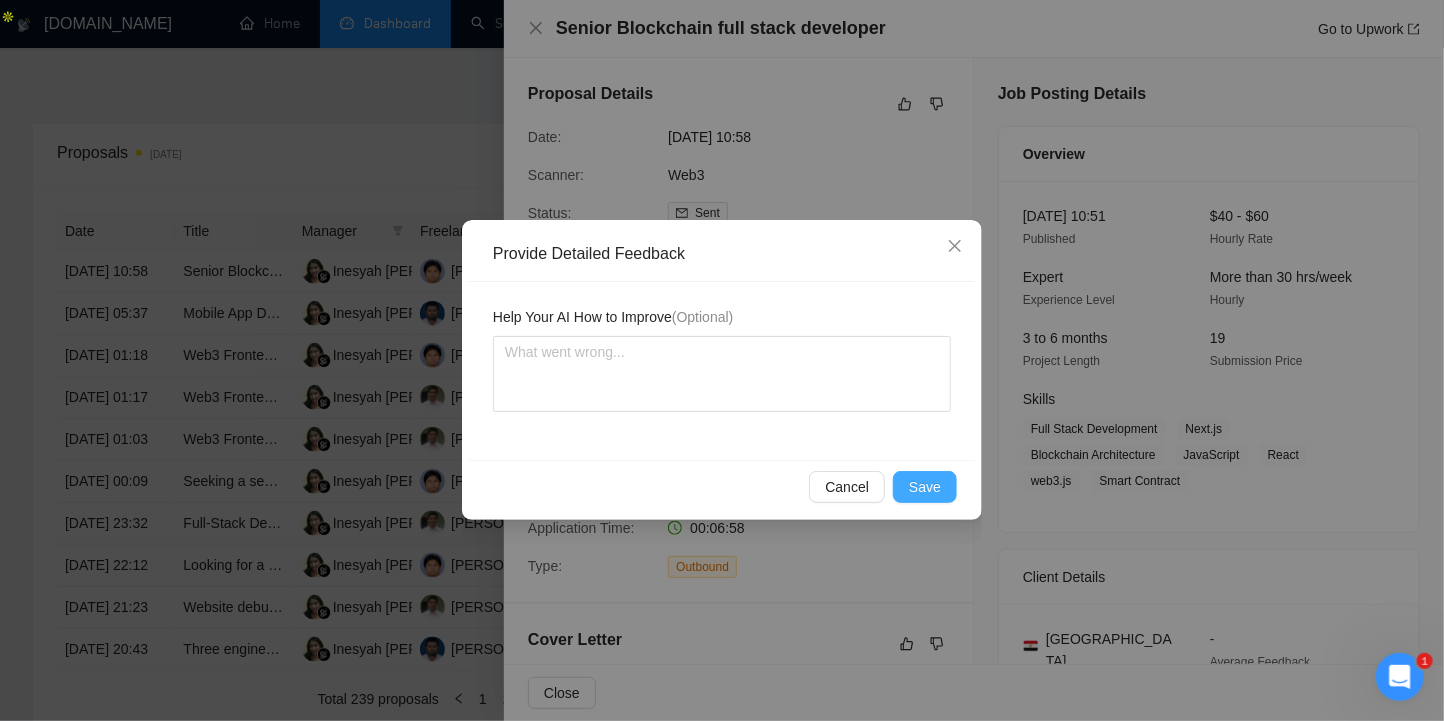 click on "Save" at bounding box center (925, 487) 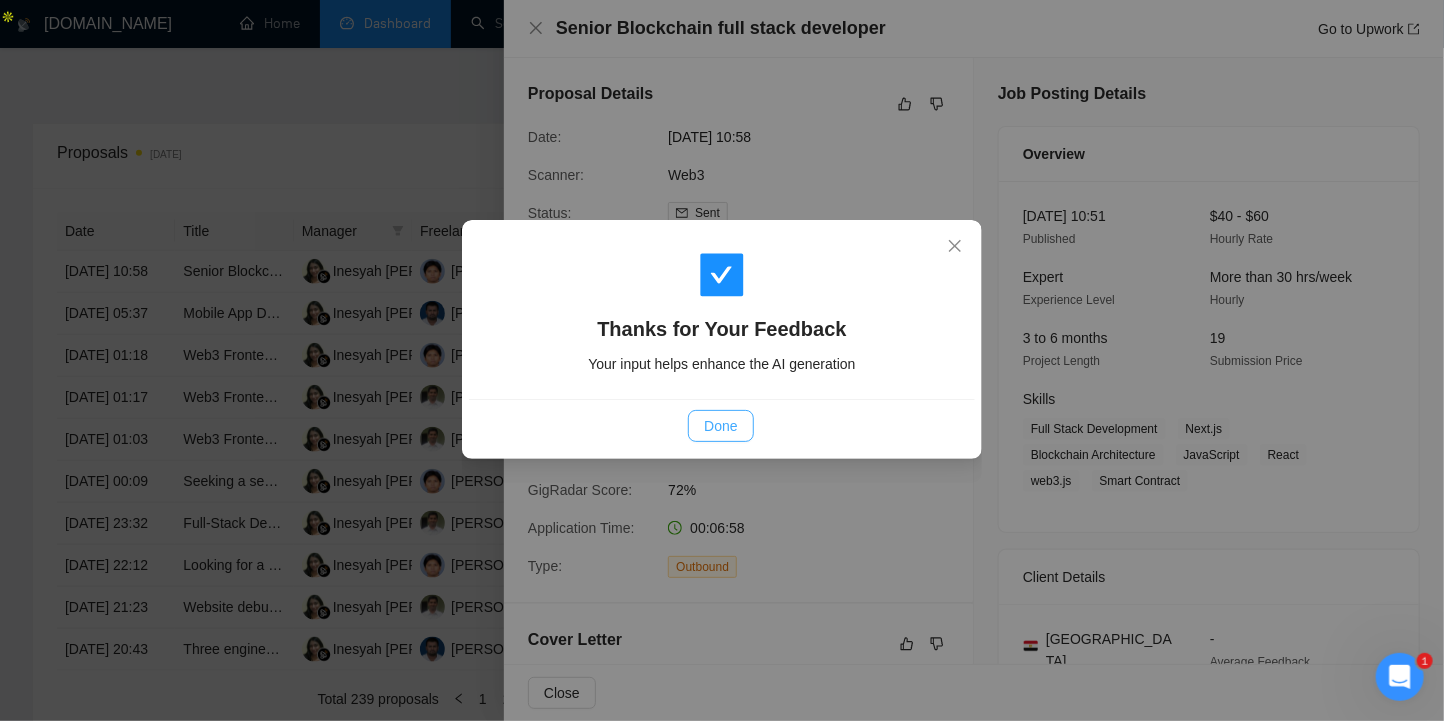 click on "Done" at bounding box center [720, 426] 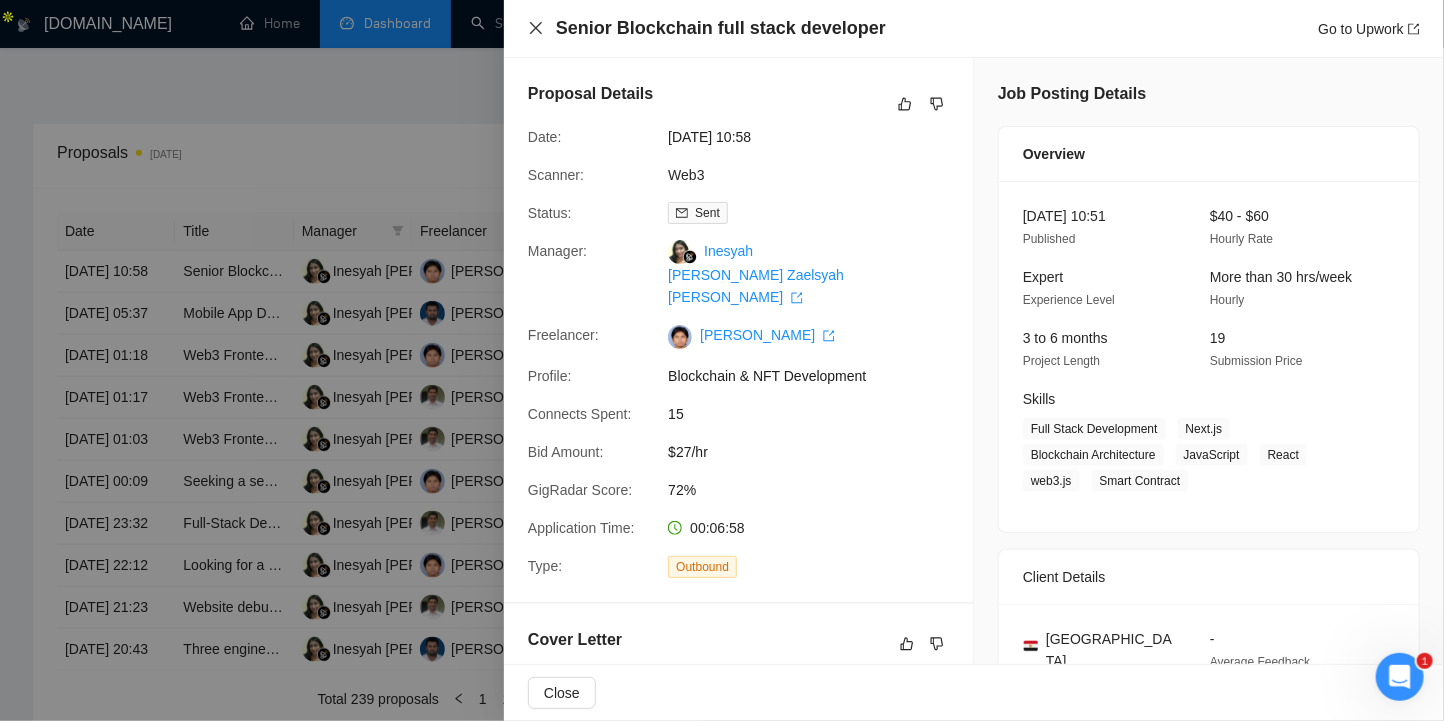 click 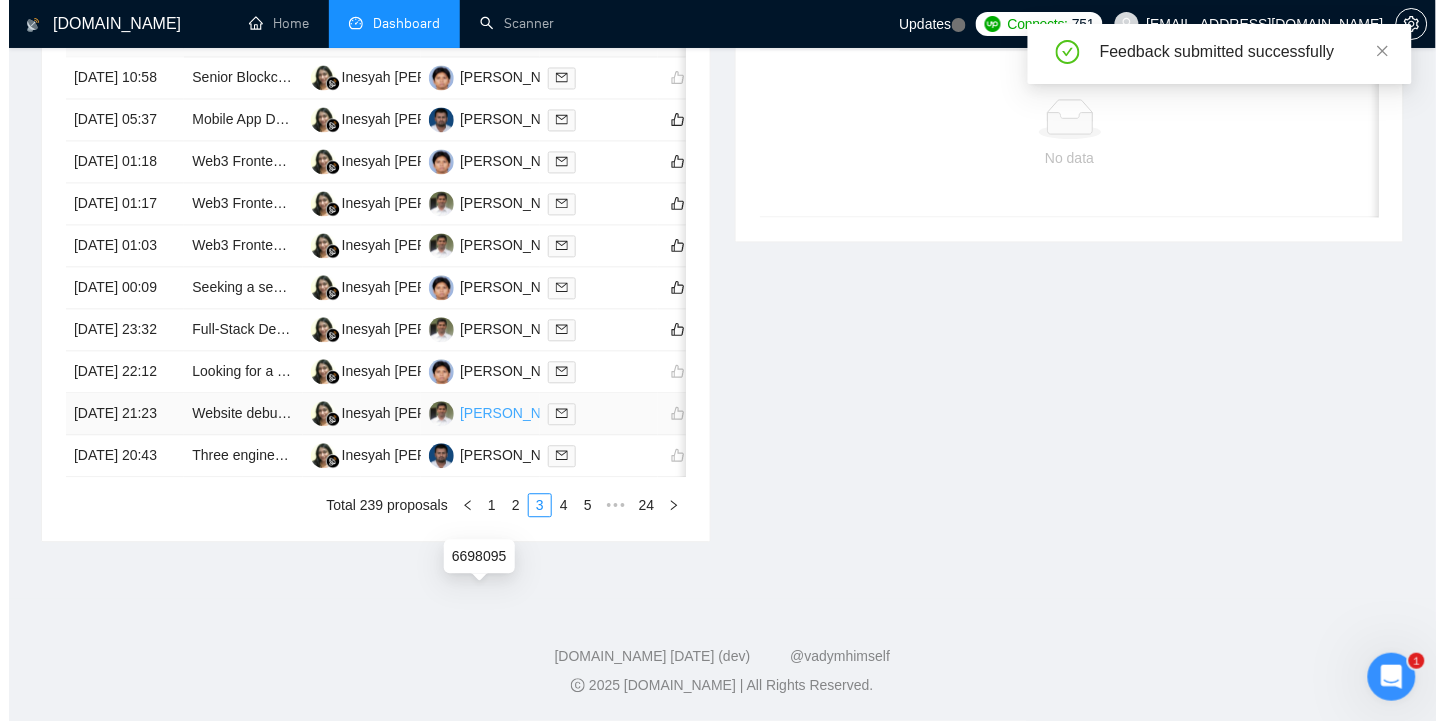scroll, scrollTop: 977, scrollLeft: 0, axis: vertical 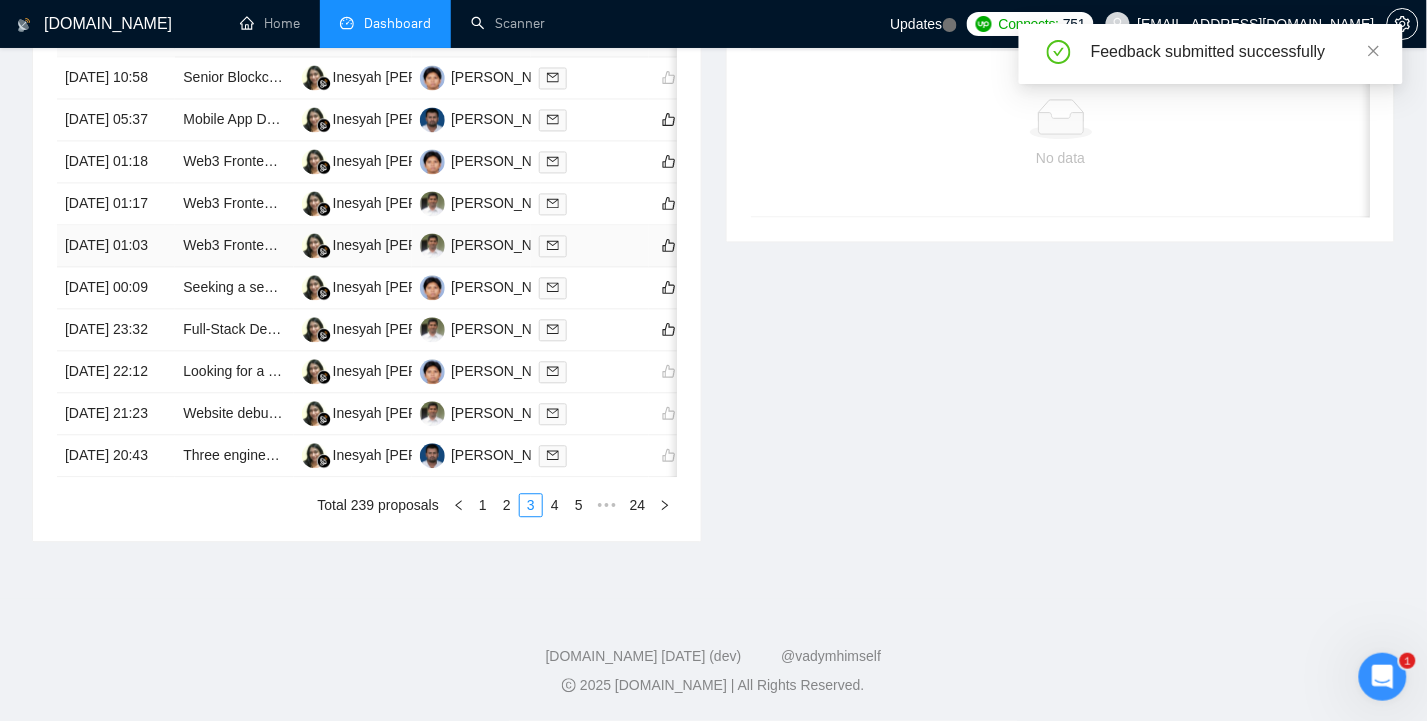 click on "27 Jun, 2025 01:03" at bounding box center (116, 247) 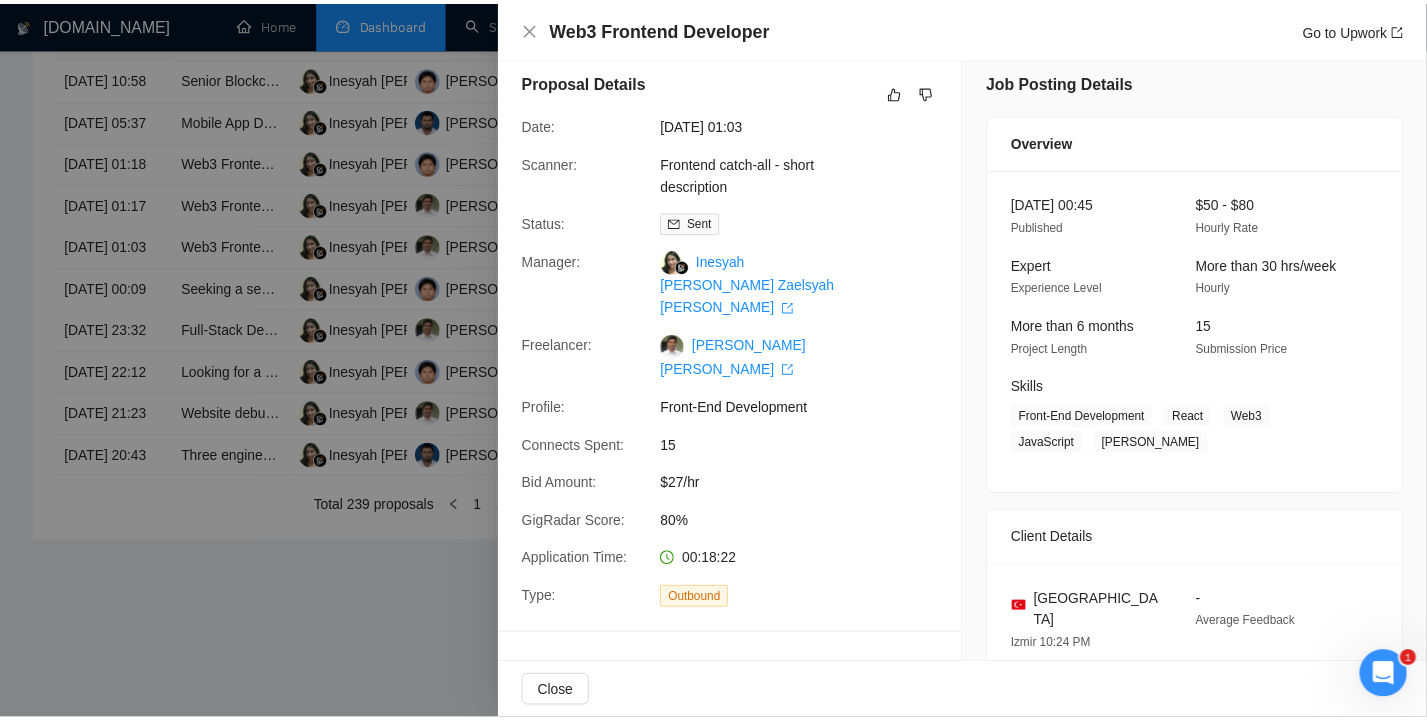 scroll, scrollTop: 0, scrollLeft: 0, axis: both 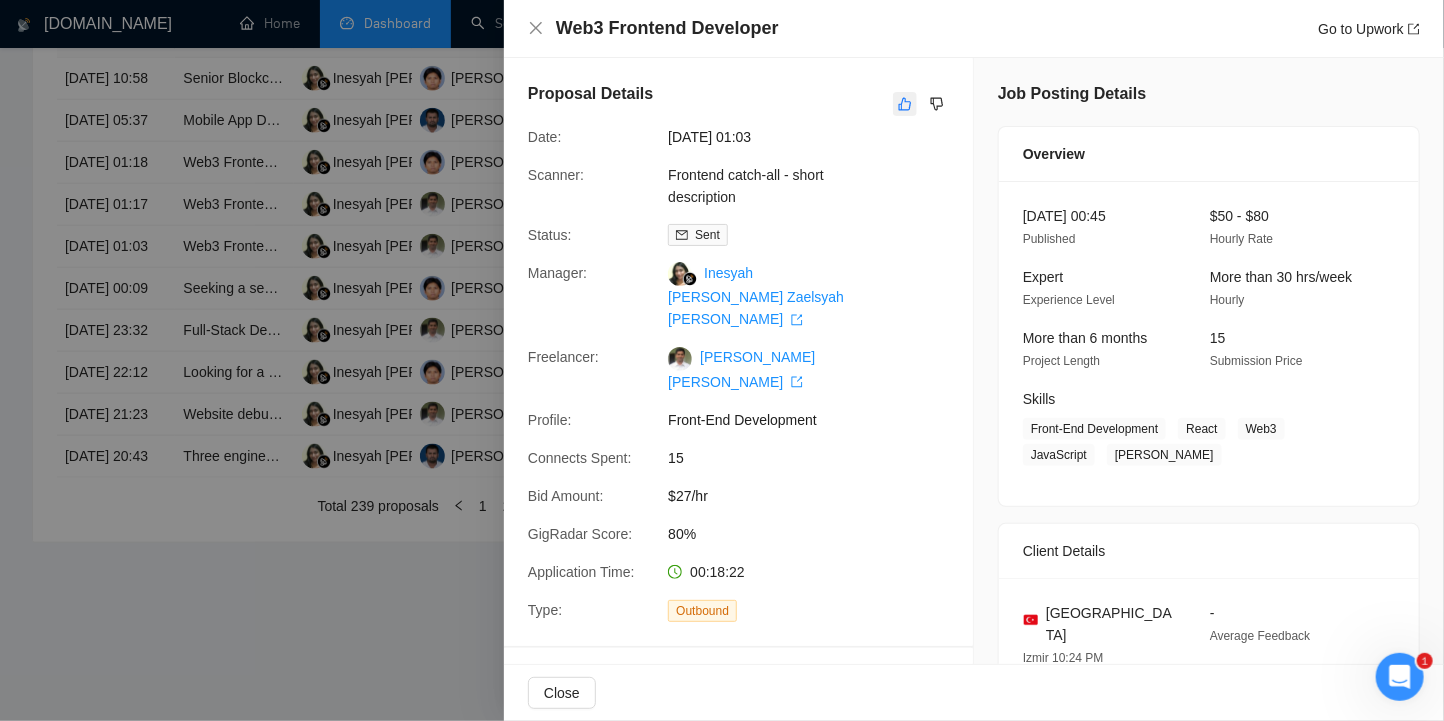 click 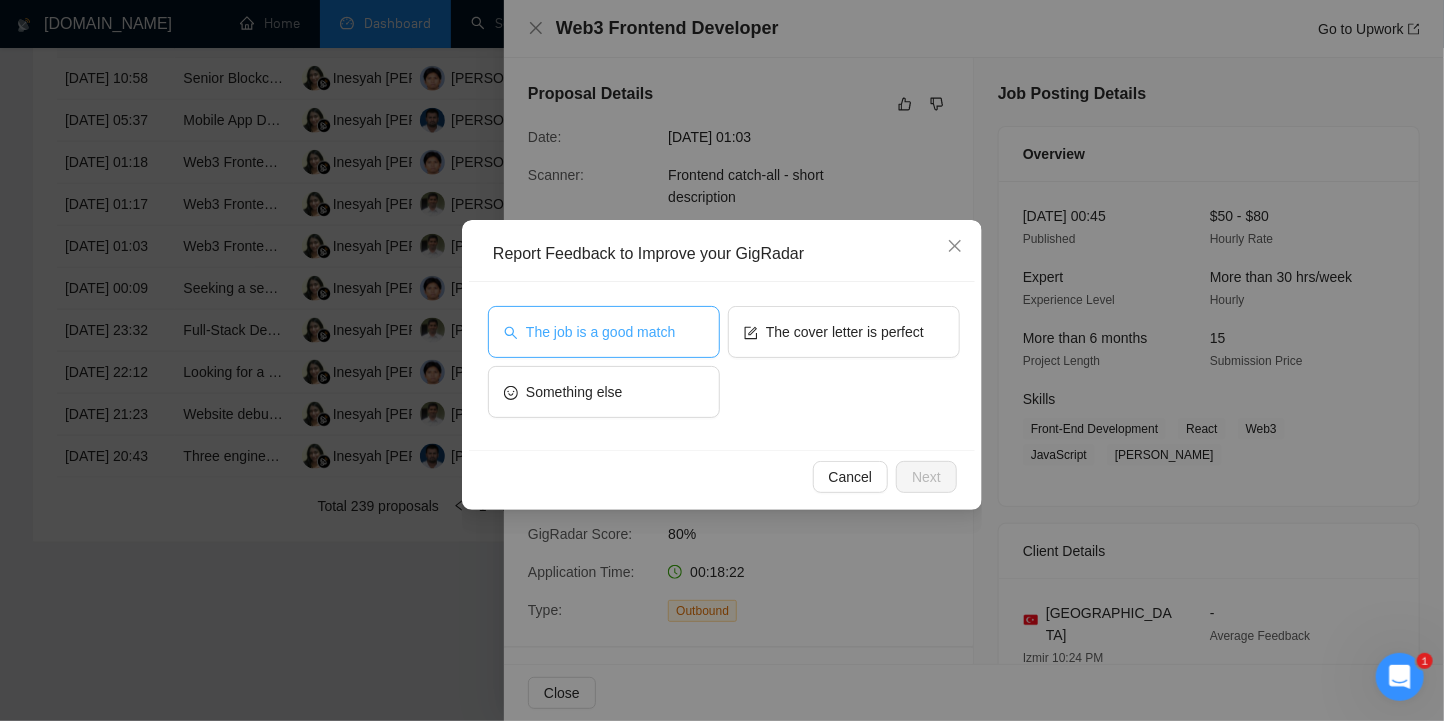 click on "The job is a good match" at bounding box center [600, 332] 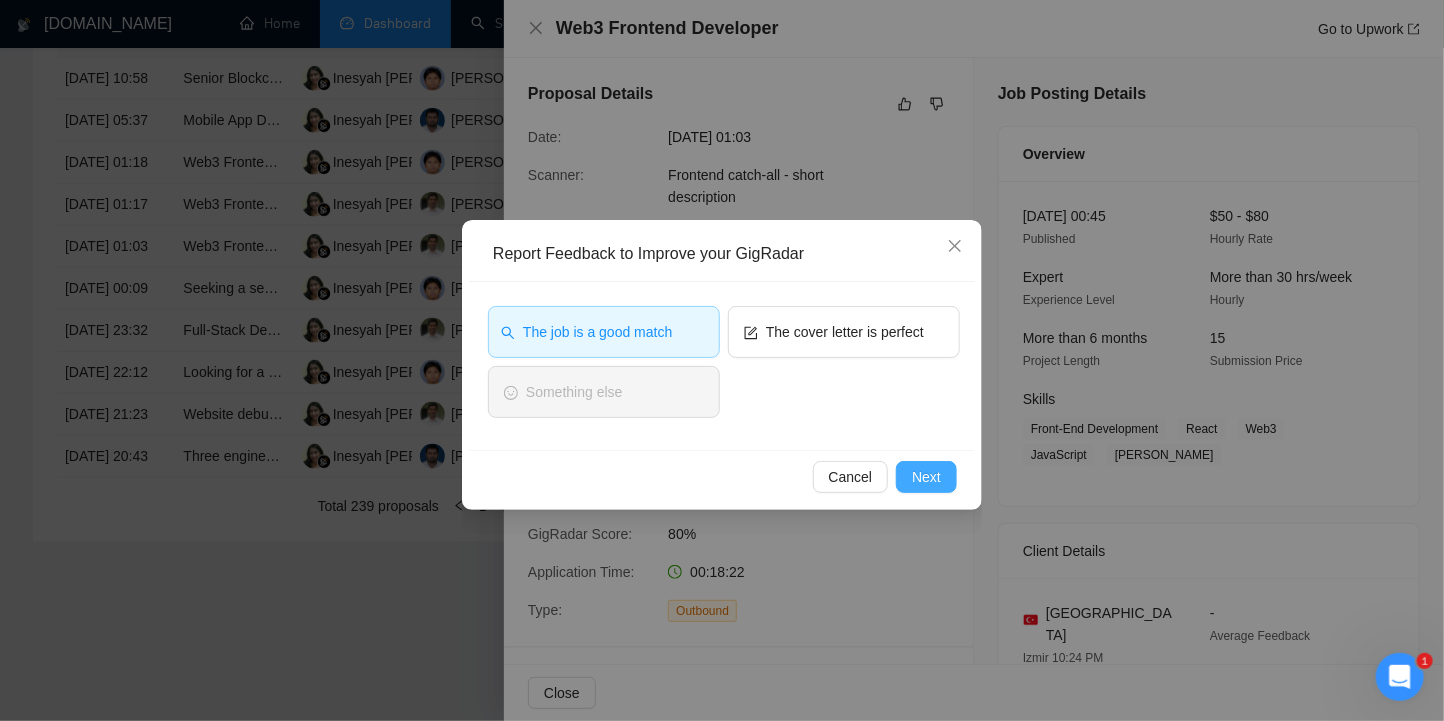 click on "Next" at bounding box center (926, 477) 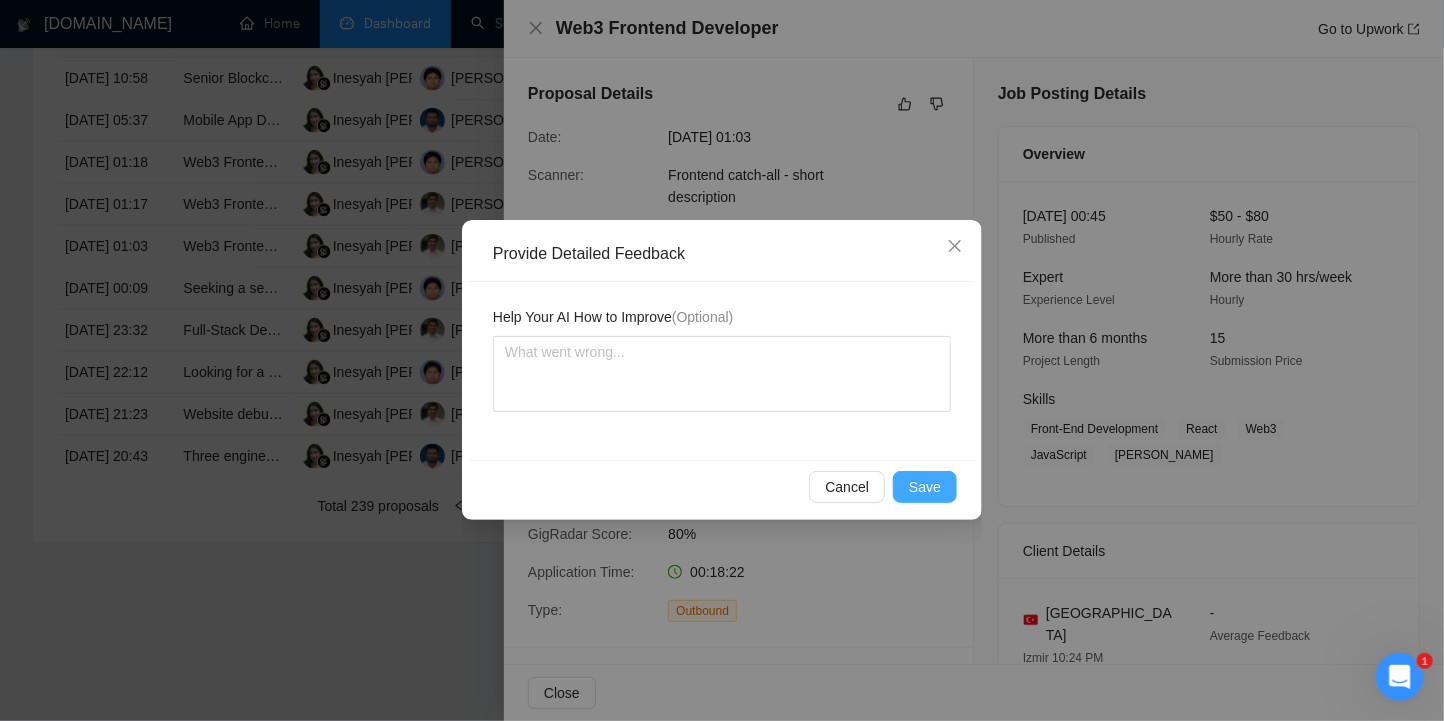 click on "Save" at bounding box center (925, 487) 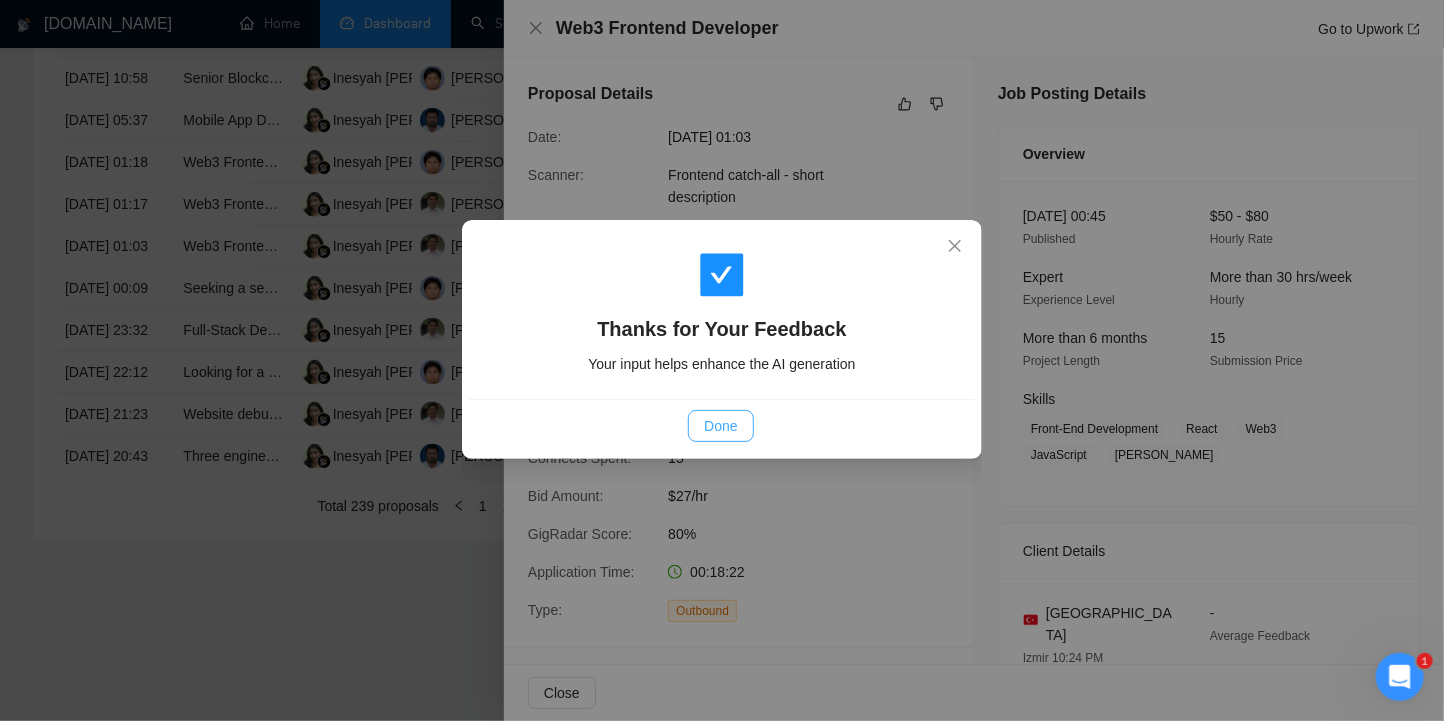 click on "Done" at bounding box center (720, 426) 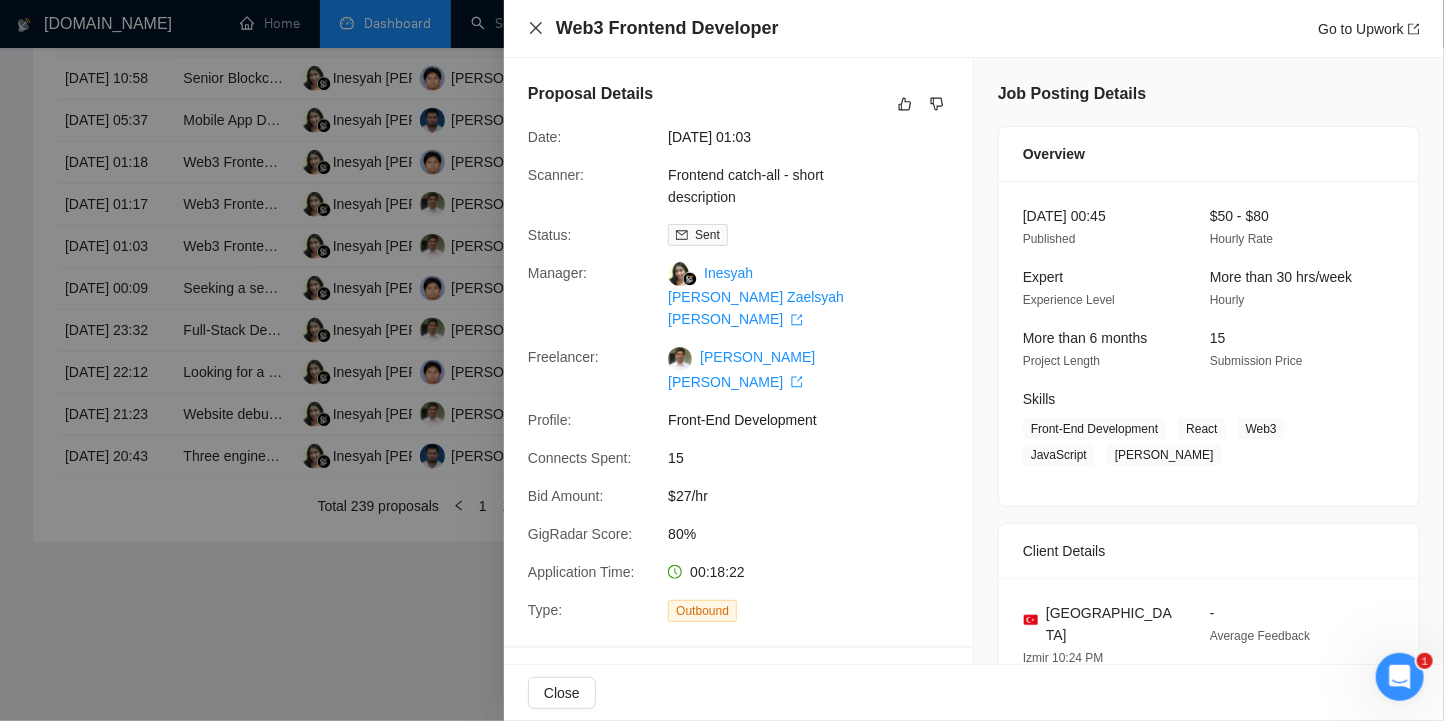 click 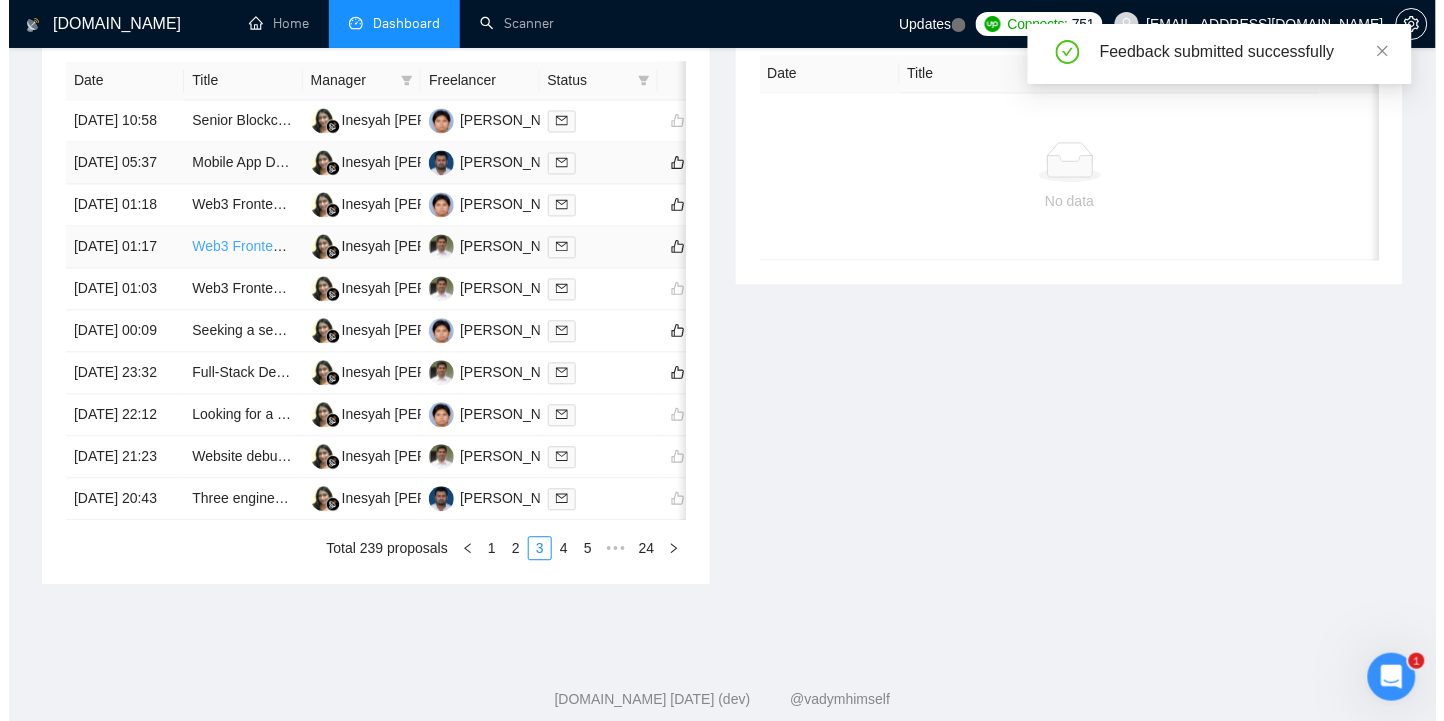 scroll, scrollTop: 844, scrollLeft: 0, axis: vertical 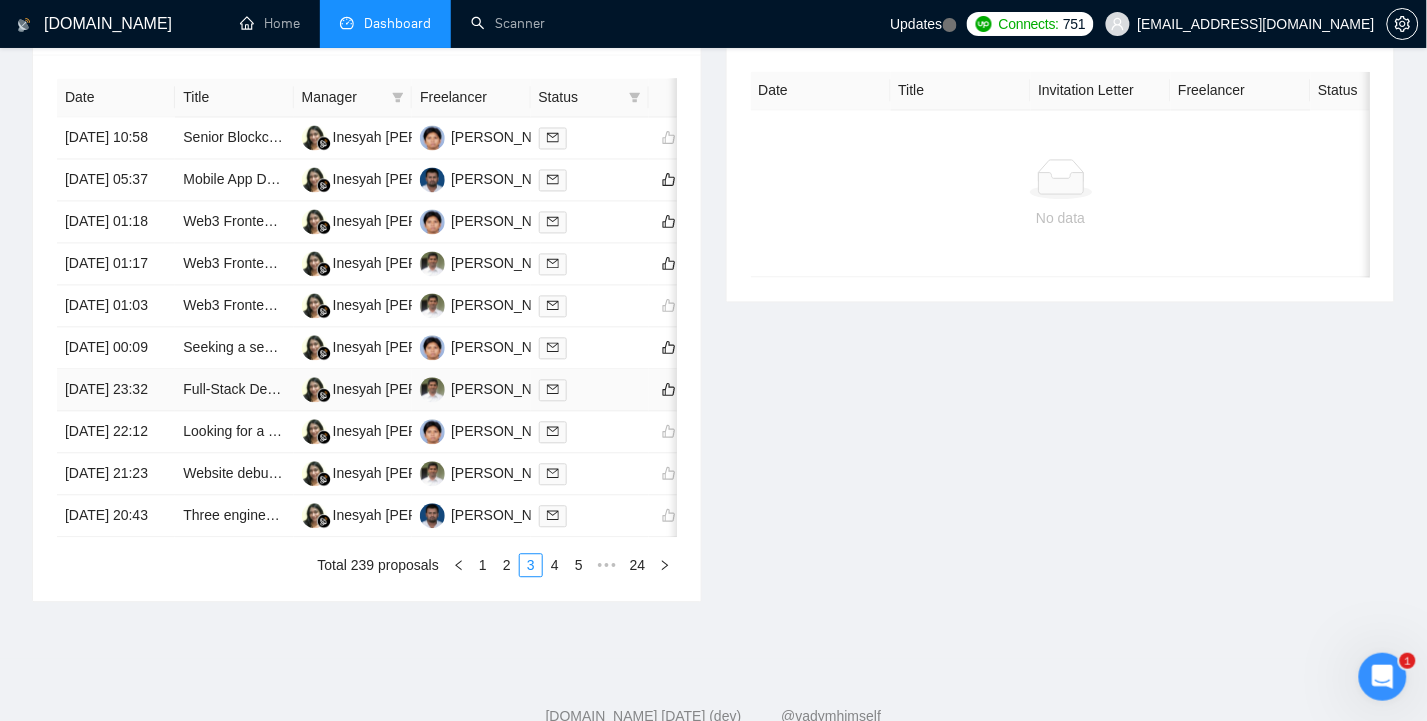 click on "26 Jun, 2025 23:32" at bounding box center (116, 391) 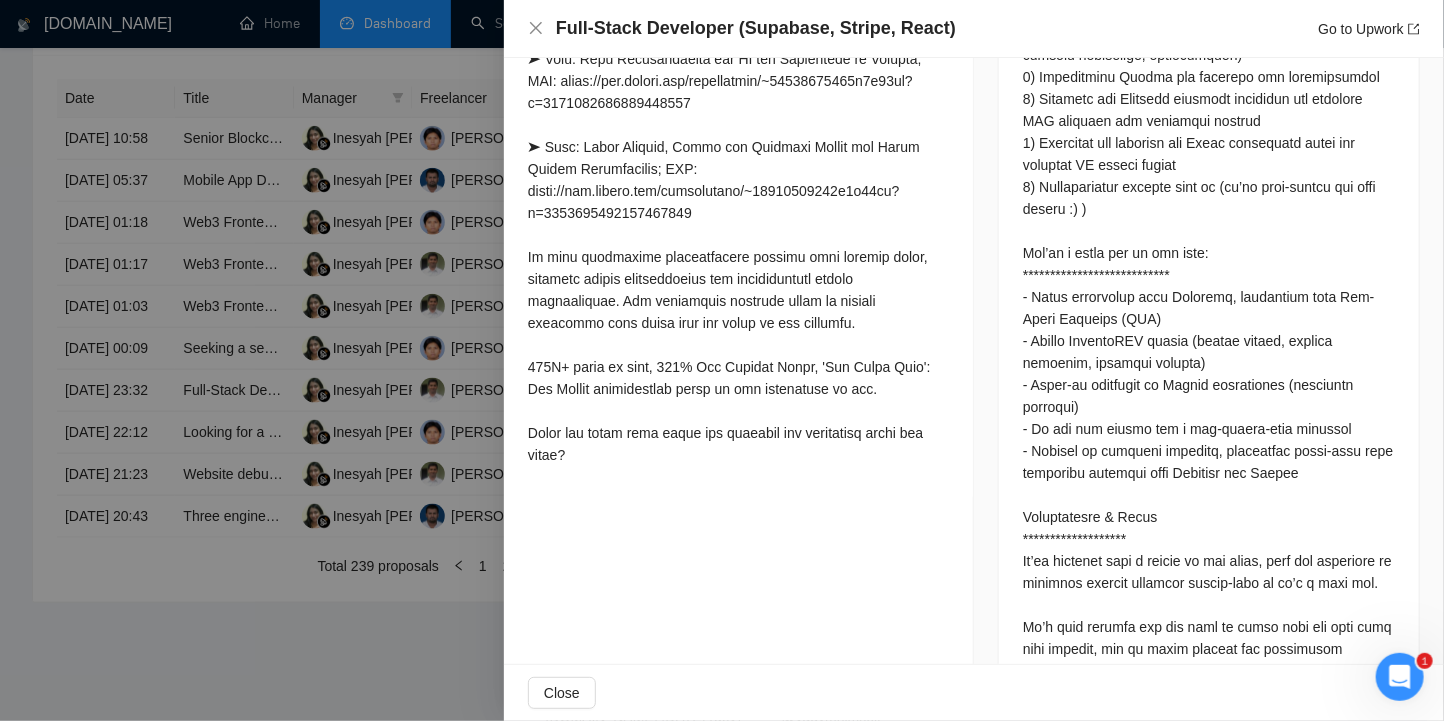 scroll, scrollTop: 1600, scrollLeft: 0, axis: vertical 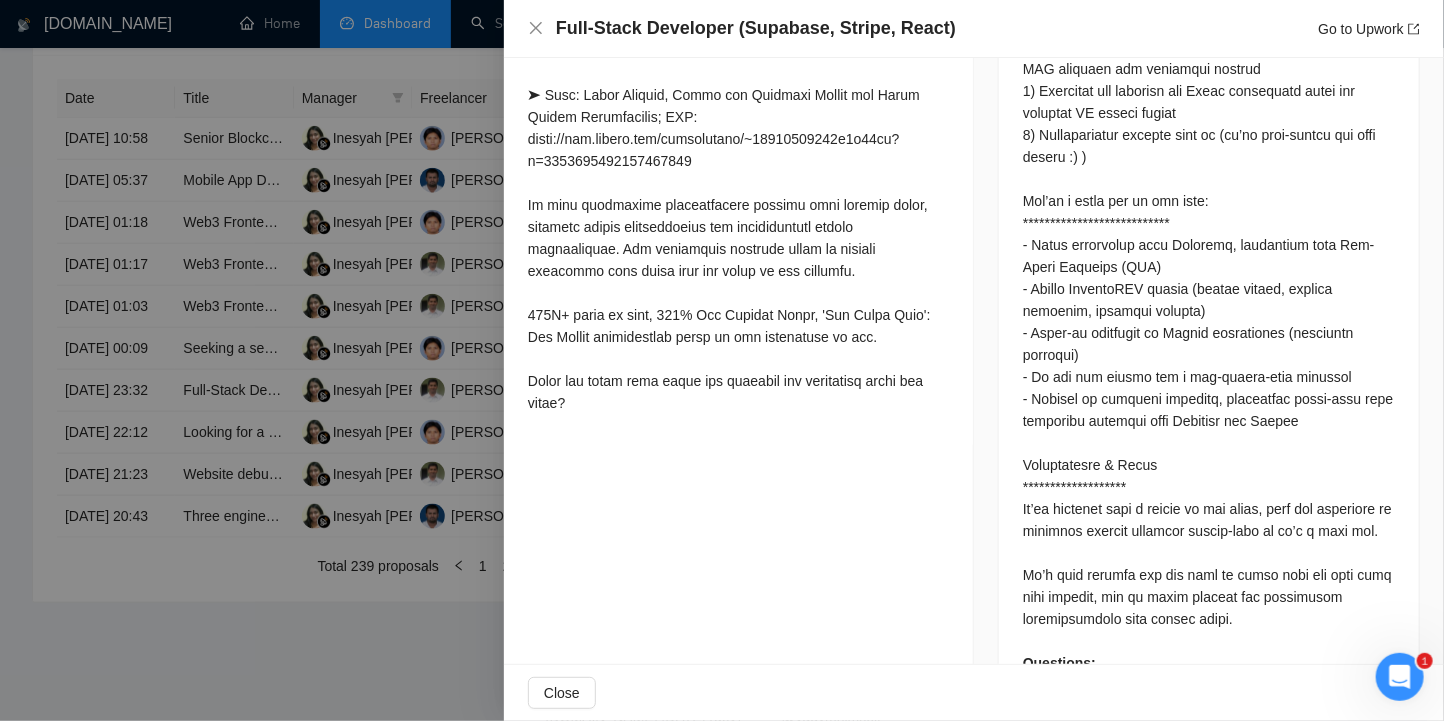 click on "Questions: Have you integrated Stripe for payments or subscriptions in a React application? (Briefly describe what you built, and whether you used Checkout, Payment Intents, or the Customer Portal). Please share a link to your GitHub or relevant code samples Can you describe a project where you implemented Supabase Row-Level Security (RLS)? (Please explain what kind of rules you set up, how you tested them, and how you handled access control in your frontend)" at bounding box center [1209, 146] 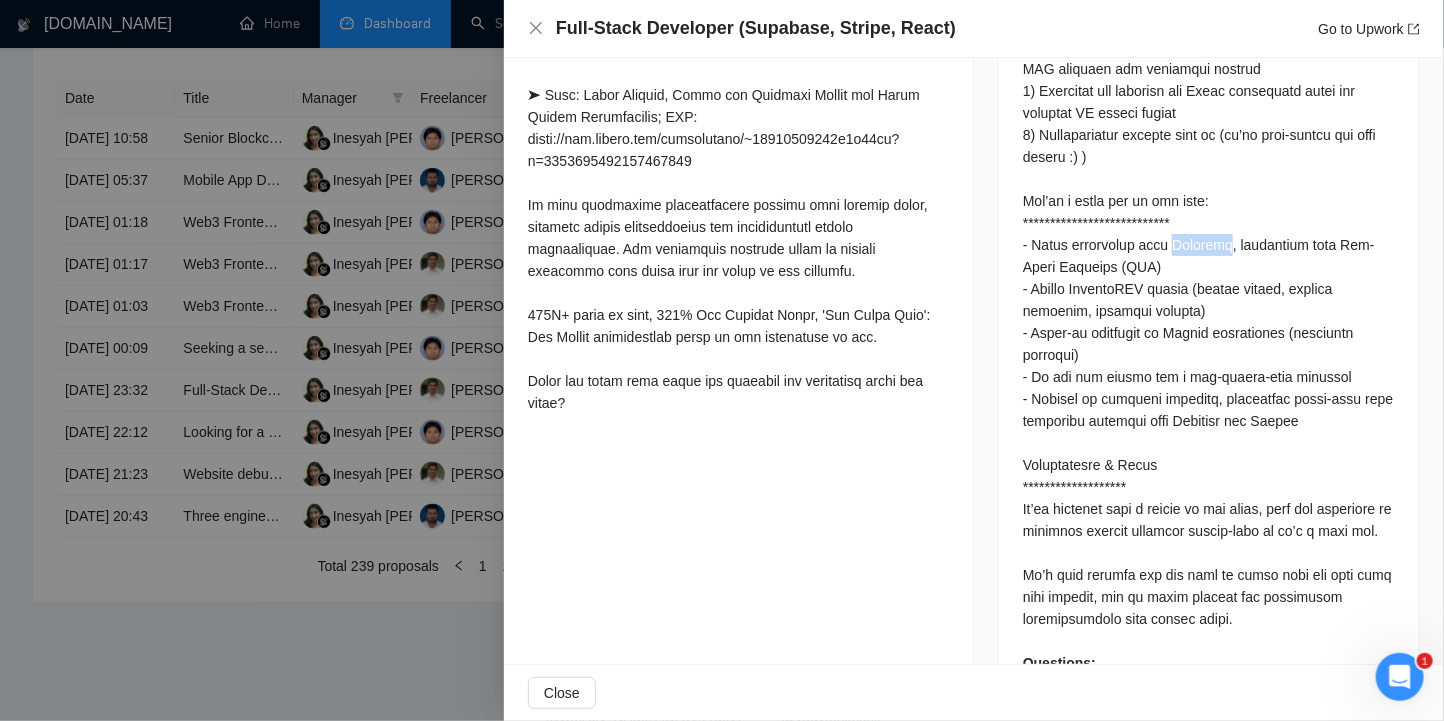 click on "Questions: Have you integrated Stripe for payments or subscriptions in a React application? (Briefly describe what you built, and whether you used Checkout, Payment Intents, or the Customer Portal). Please share a link to your GitHub or relevant code samples Can you describe a project where you implemented Supabase Row-Level Security (RLS)? (Please explain what kind of rules you set up, how you tested them, and how you handled access control in your frontend)" at bounding box center [1209, 146] 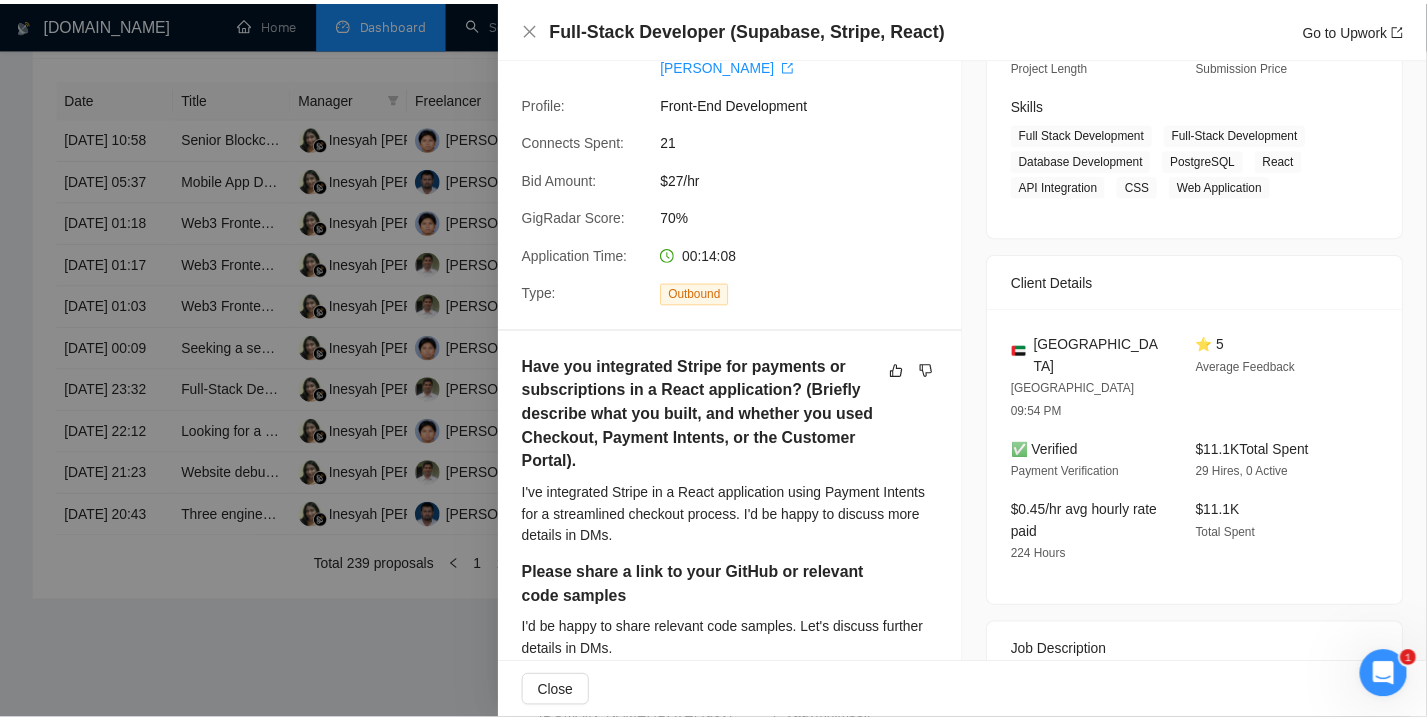 scroll, scrollTop: 285, scrollLeft: 0, axis: vertical 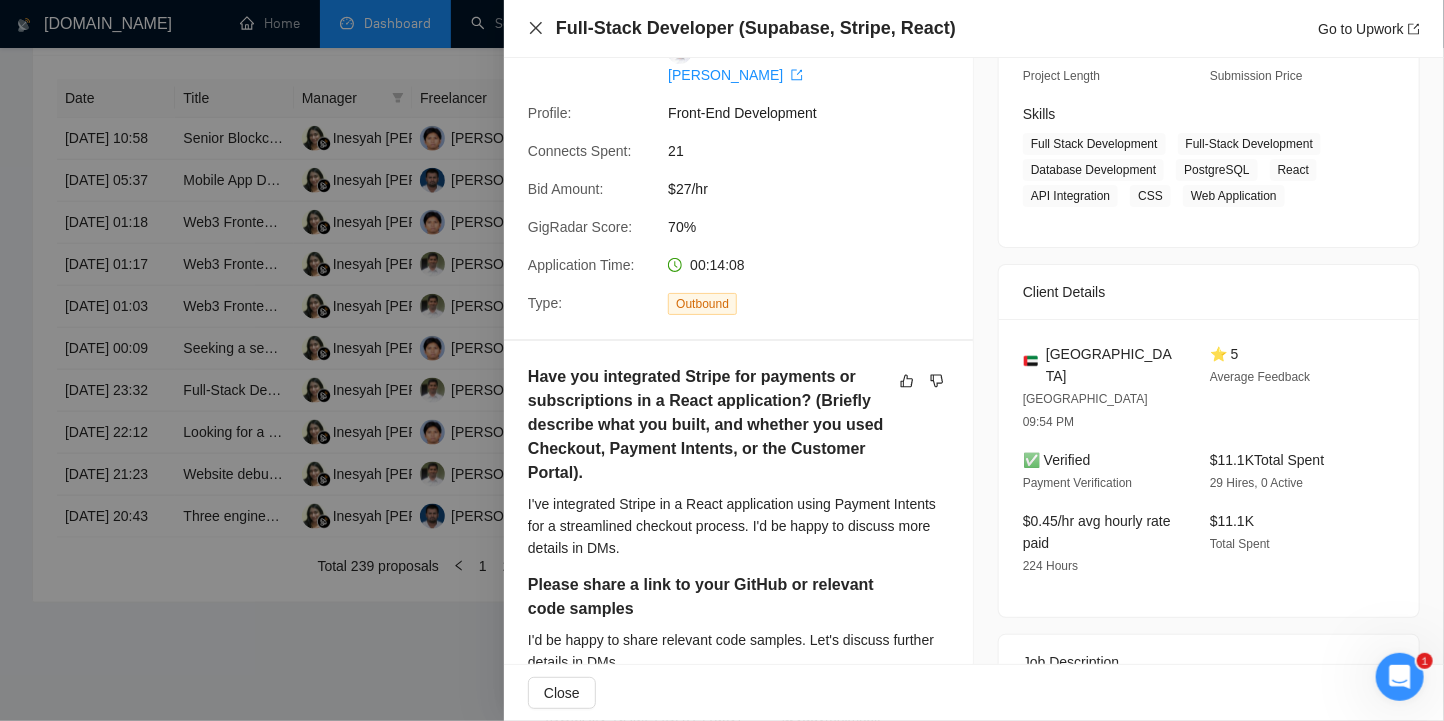 click 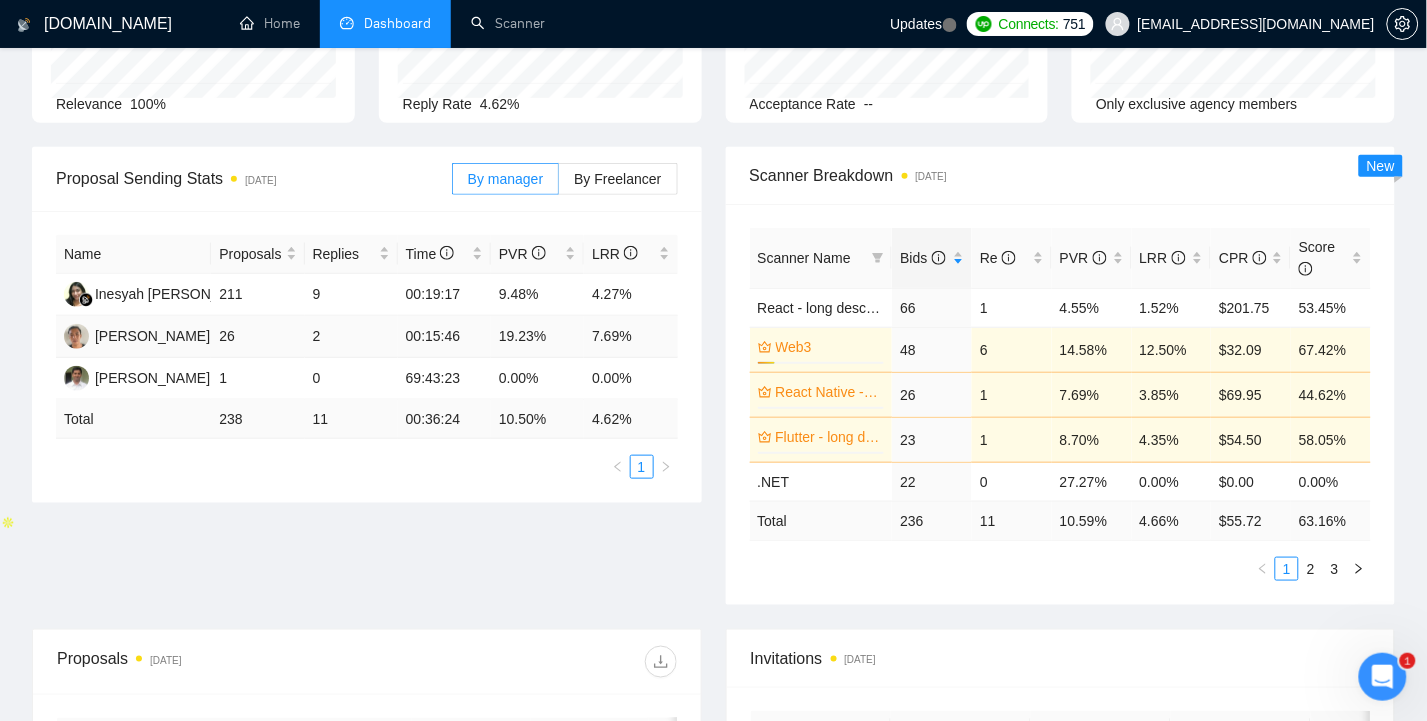 scroll, scrollTop: 0, scrollLeft: 0, axis: both 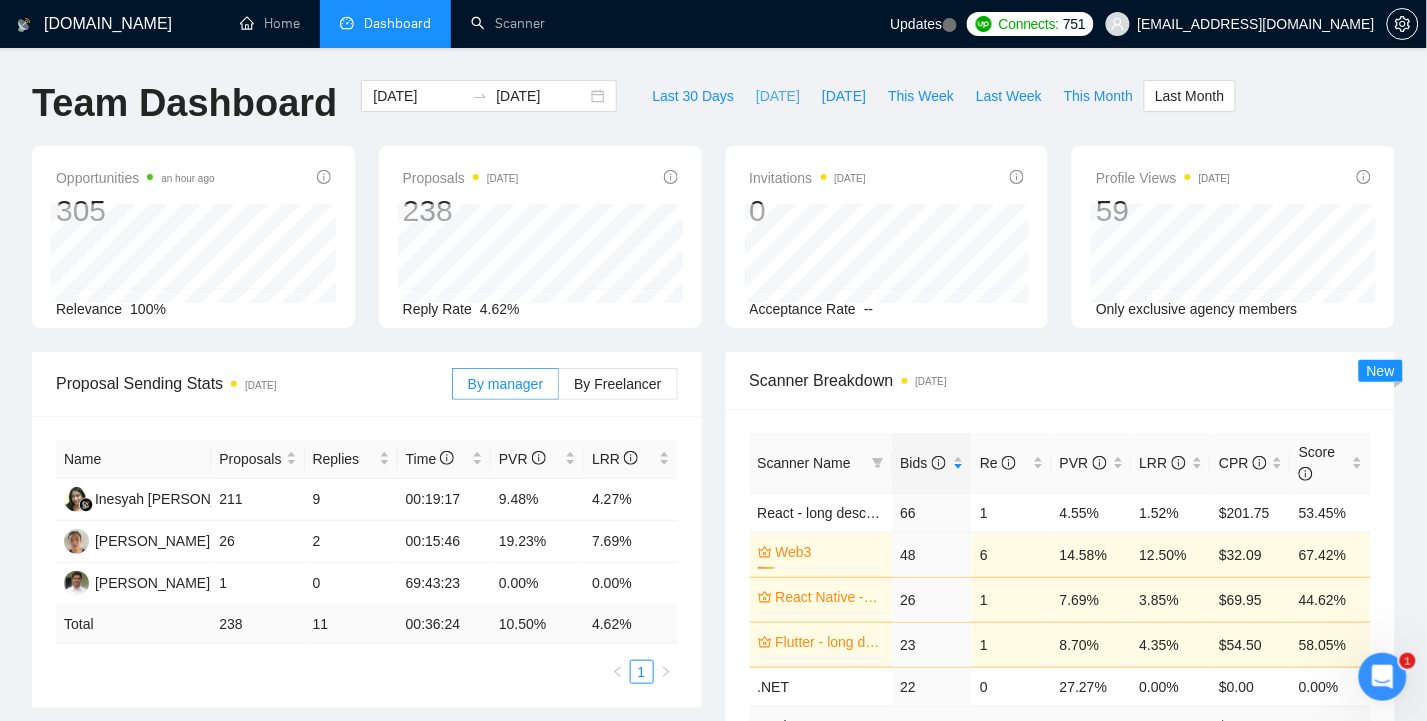 click on "[DATE]" at bounding box center (778, 96) 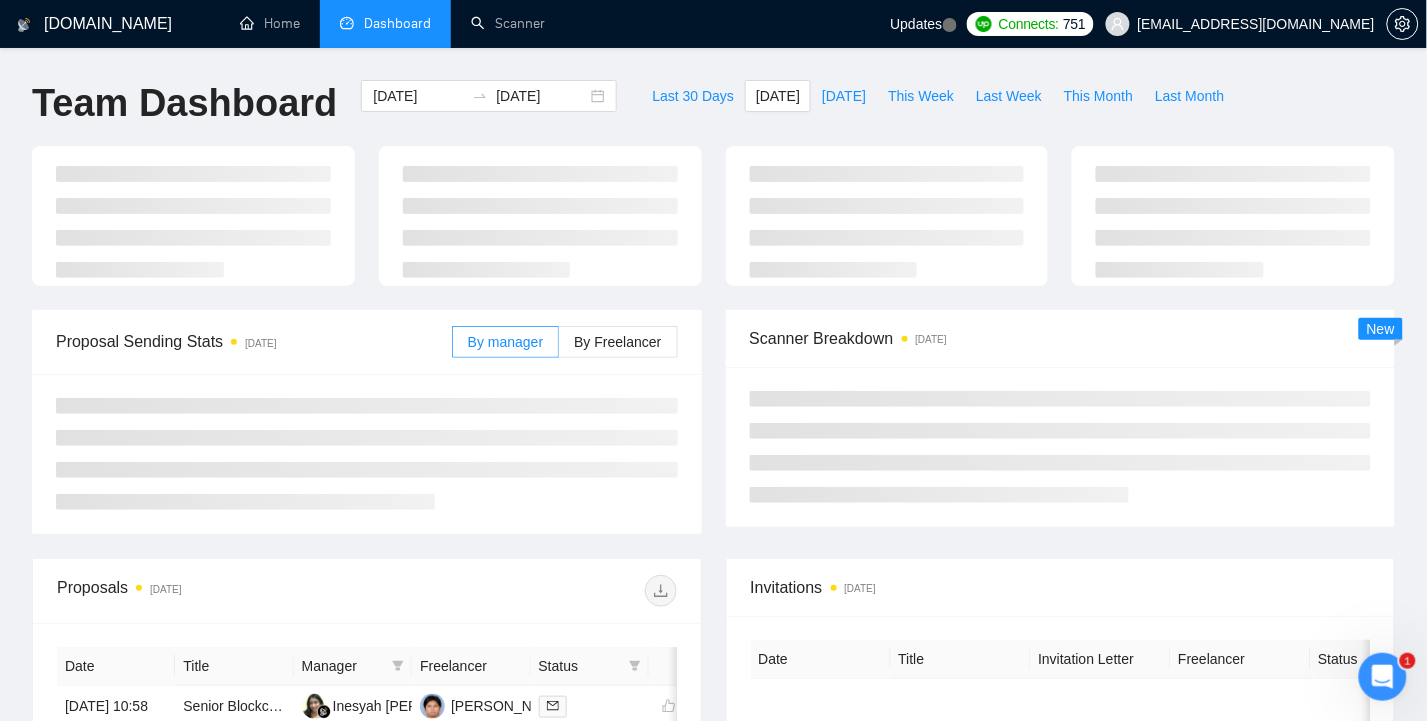 type on "[DATE]" 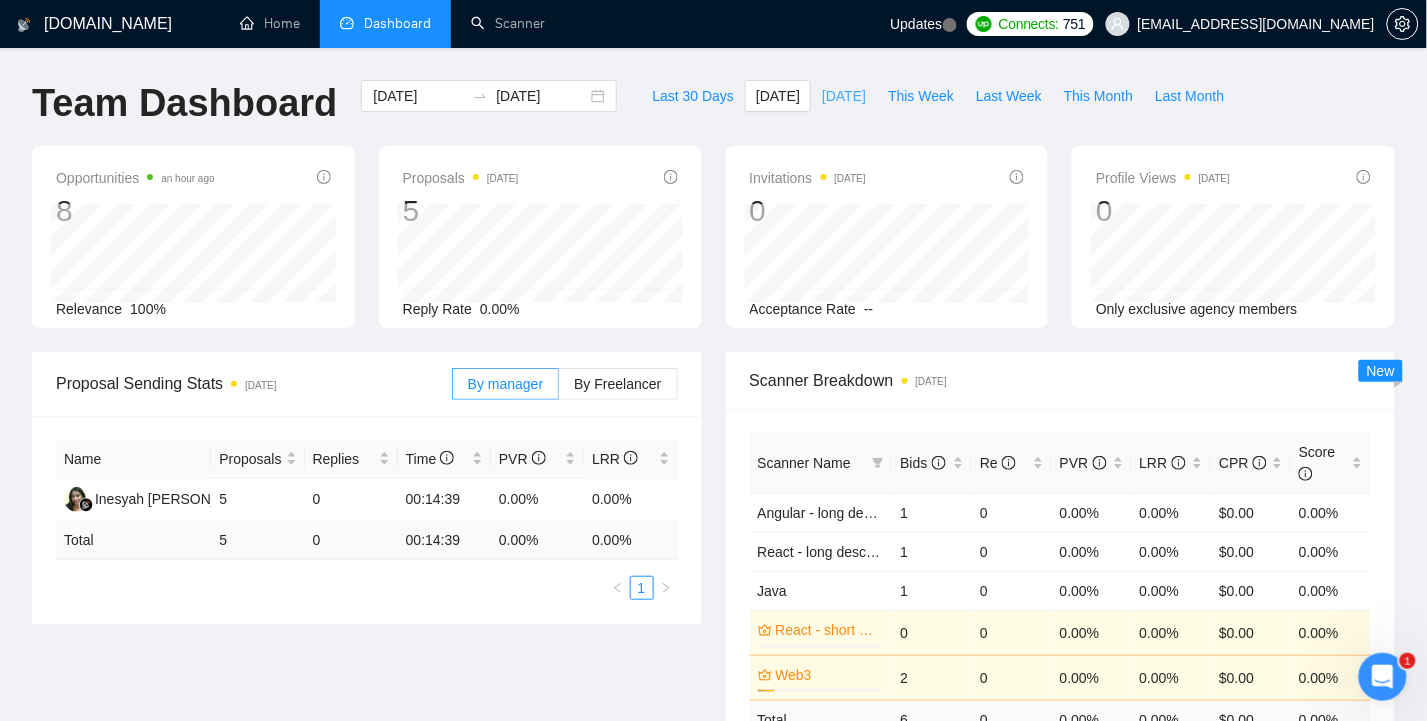 click on "[DATE]" at bounding box center [844, 96] 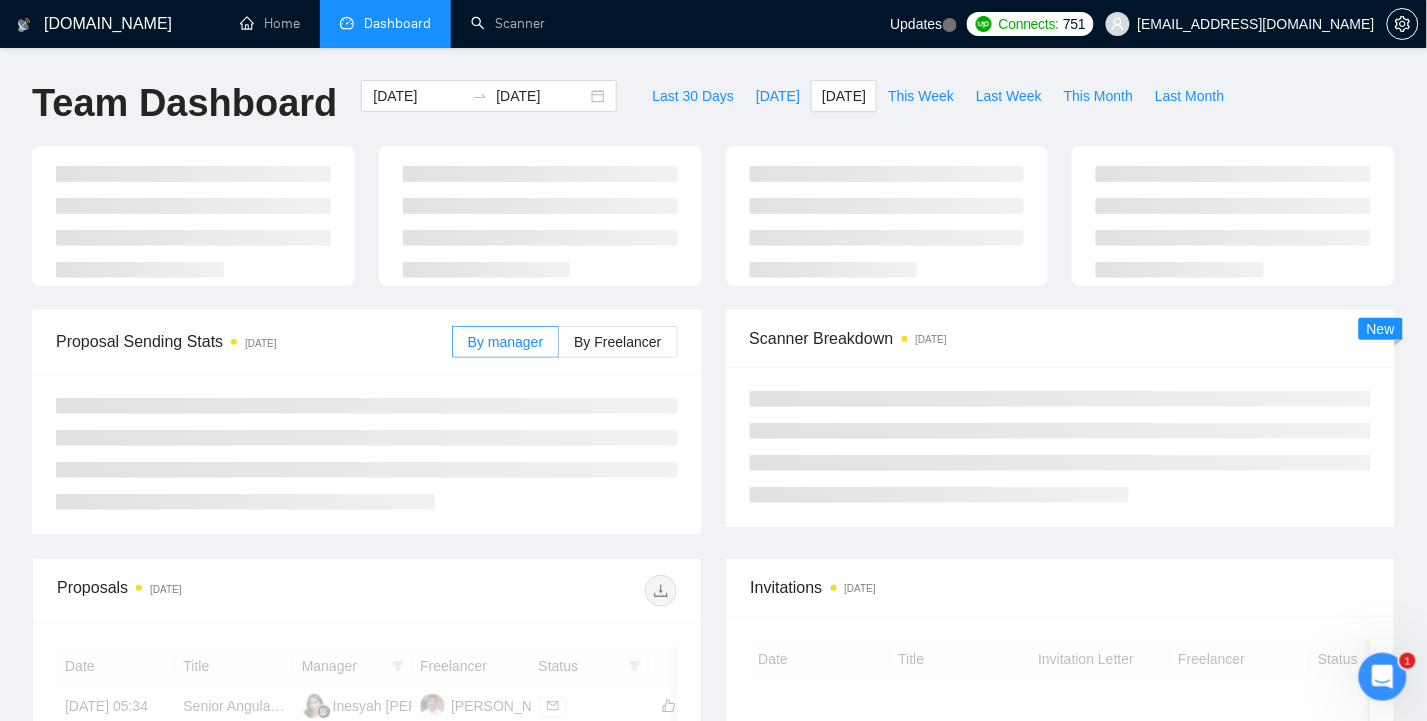 type on "2025-07-01" 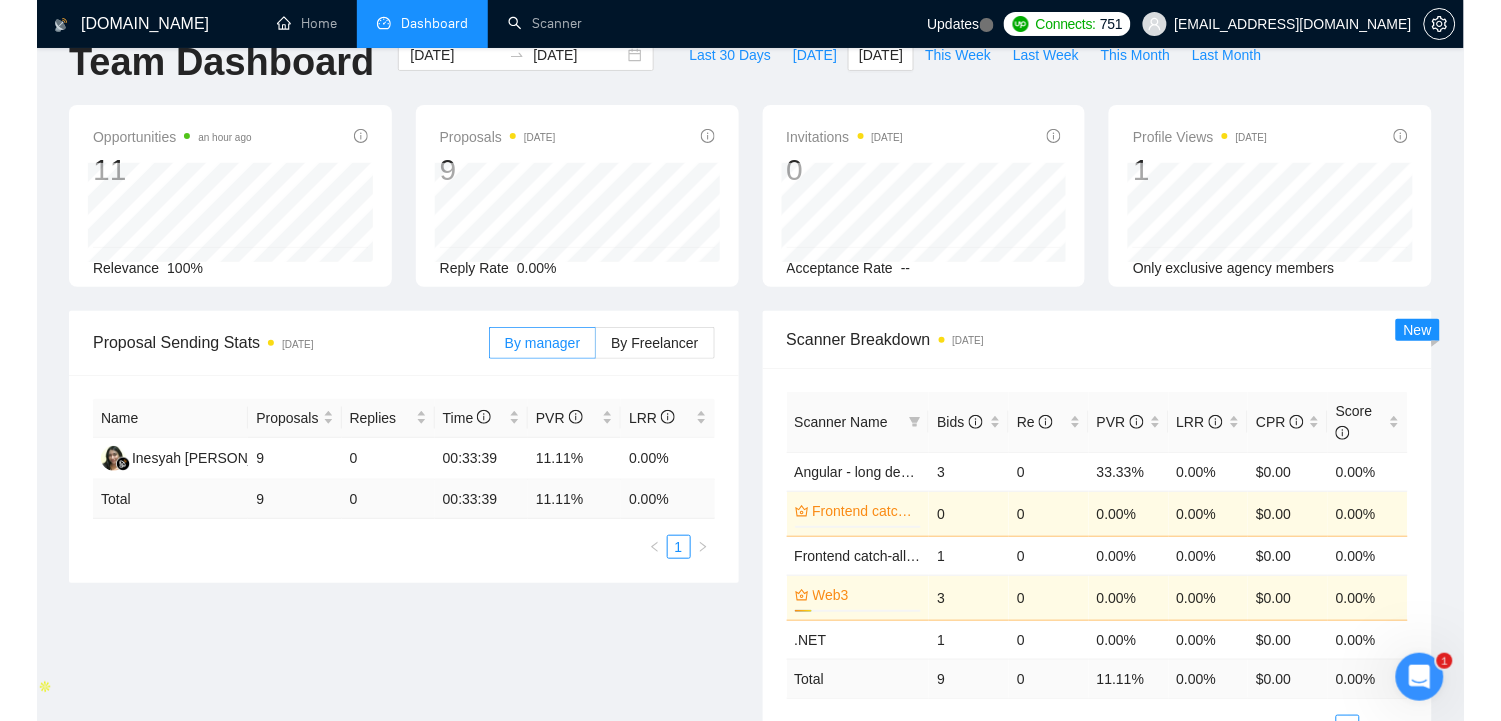 scroll, scrollTop: 0, scrollLeft: 0, axis: both 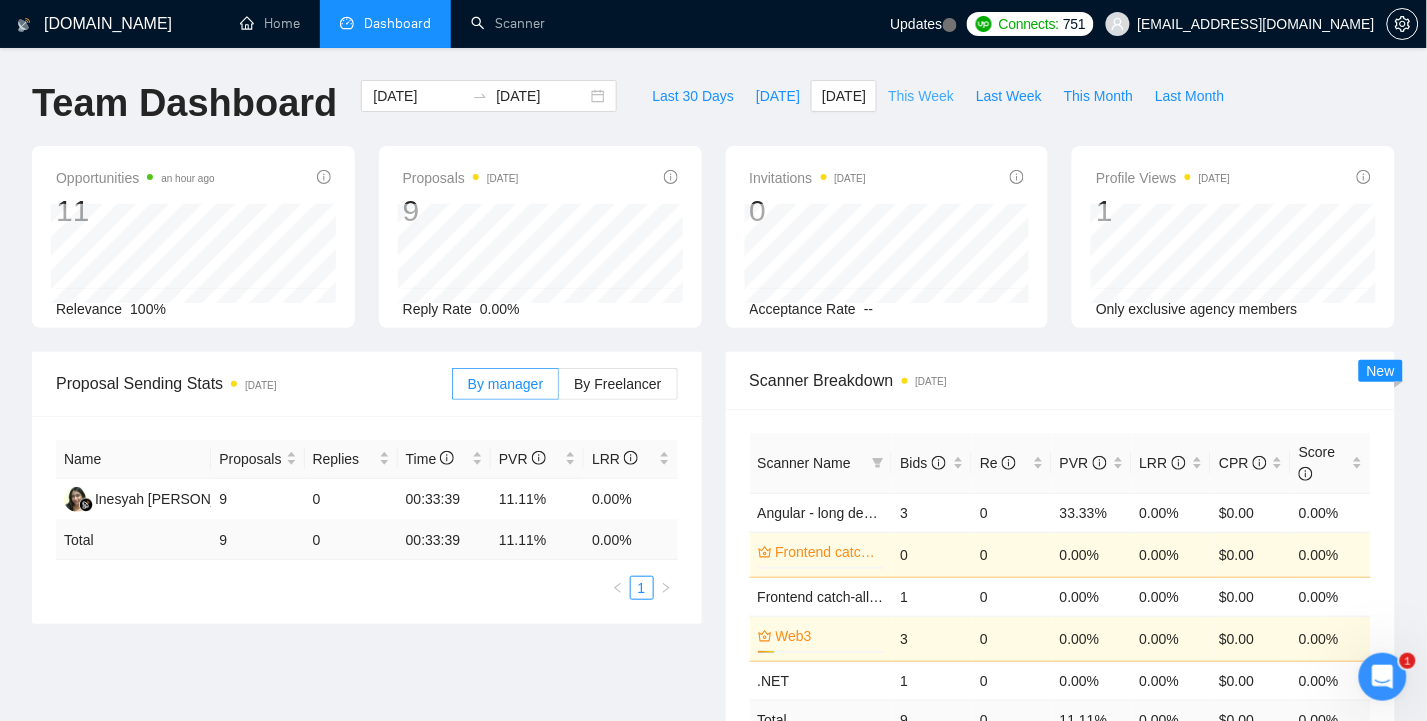 click on "This Week" at bounding box center [921, 96] 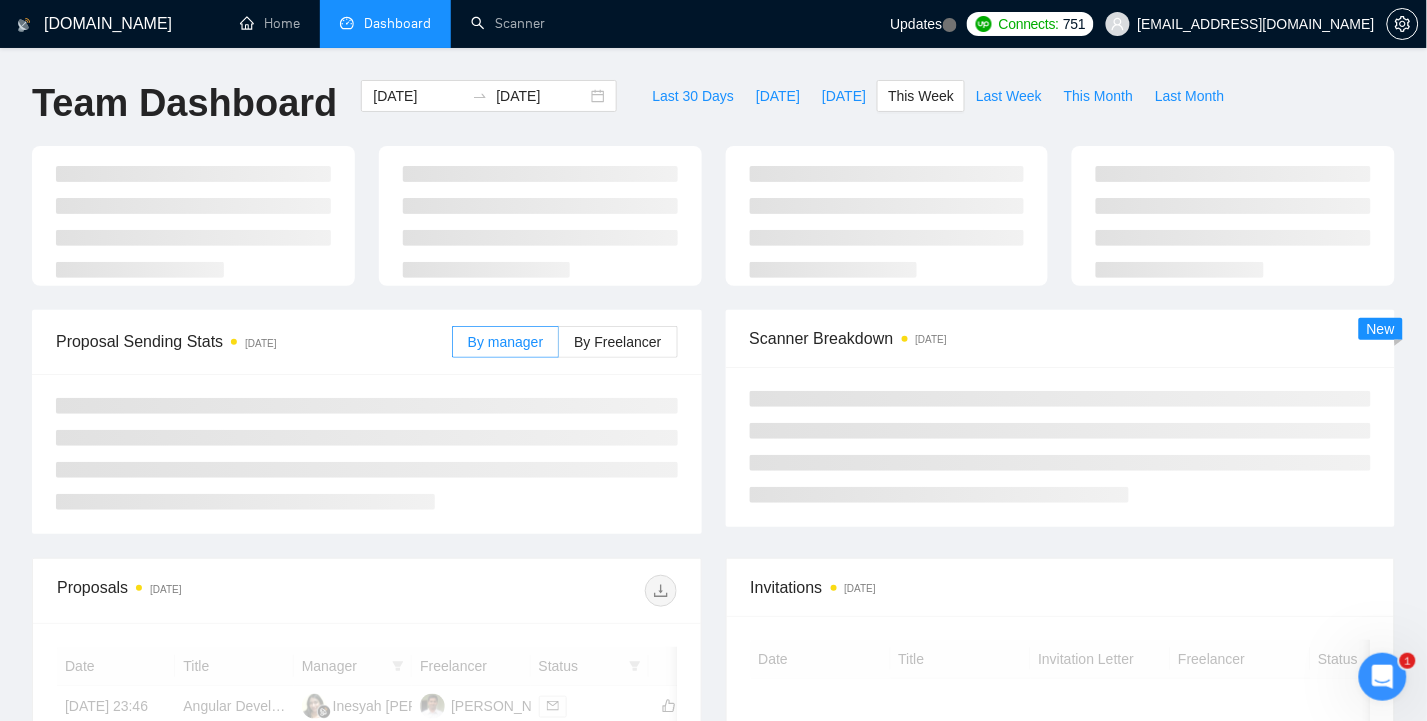 type on "[DATE]" 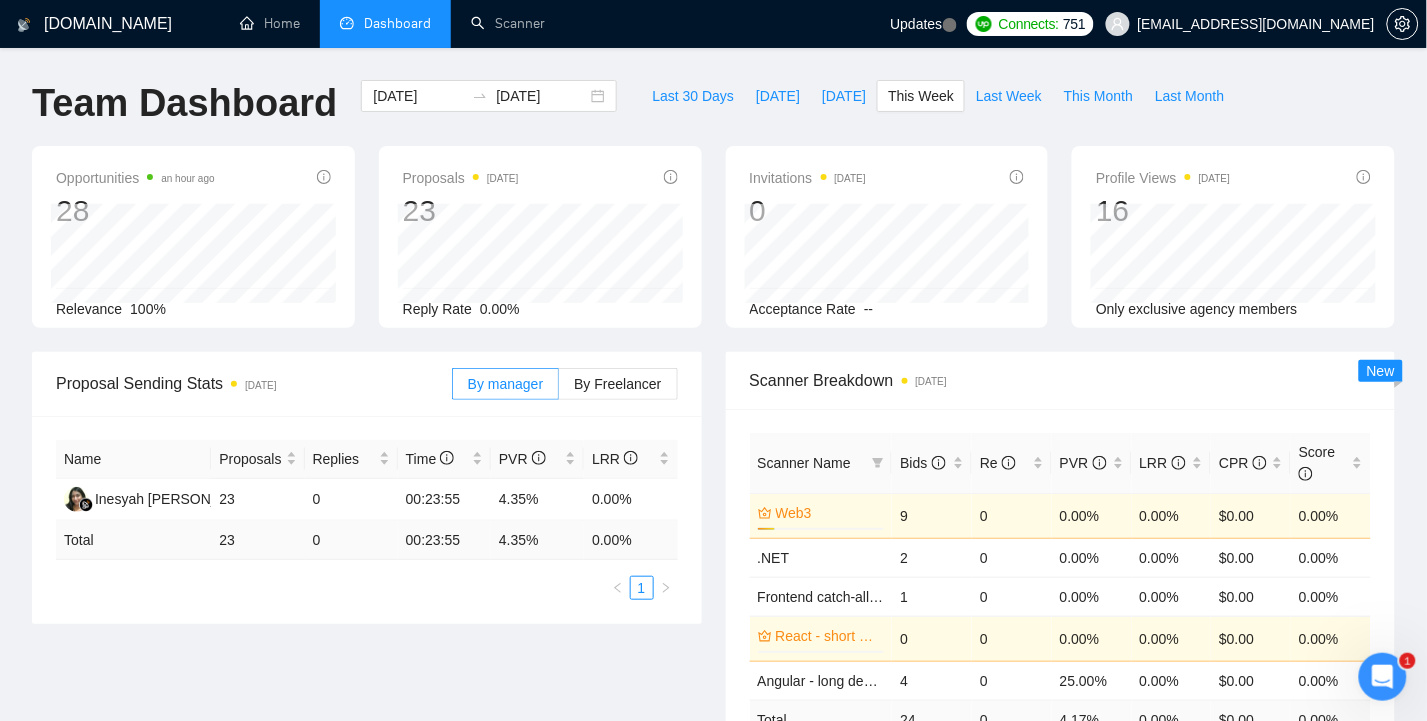 click on "Proposal Sending Stats 4 days ago By manager By Freelancer Name Proposals Replies Time   PVR   LRR   Inesyah Irena Zaelsyah Nassir 23 0 00:23:55 4.35% 0.00% Total 23 0 00:23:55 4.35 % 0.00 % 1 Scanner Breakdown 4 days ago Scanner Name Bids   Re   PVR   LRR   CPR   Score   Web3 14% 9 0 0.00% 0.00% $0.00 0.00% .NET 2 0 0.00% 0.00% $0.00 0.00% Frontend catch-all - short description 1 0 0.00% 0.00% $0.00 0.00% React - short description 0% 0 0 0.00% 0.00% $0.00 0.00% Angular - long description 4 0 25.00% 0.00% $0.00 0.00% Total 24 0 4.17 % 0.00 % $ 0.00 0.00 % 1 2 New" at bounding box center (713, 590) 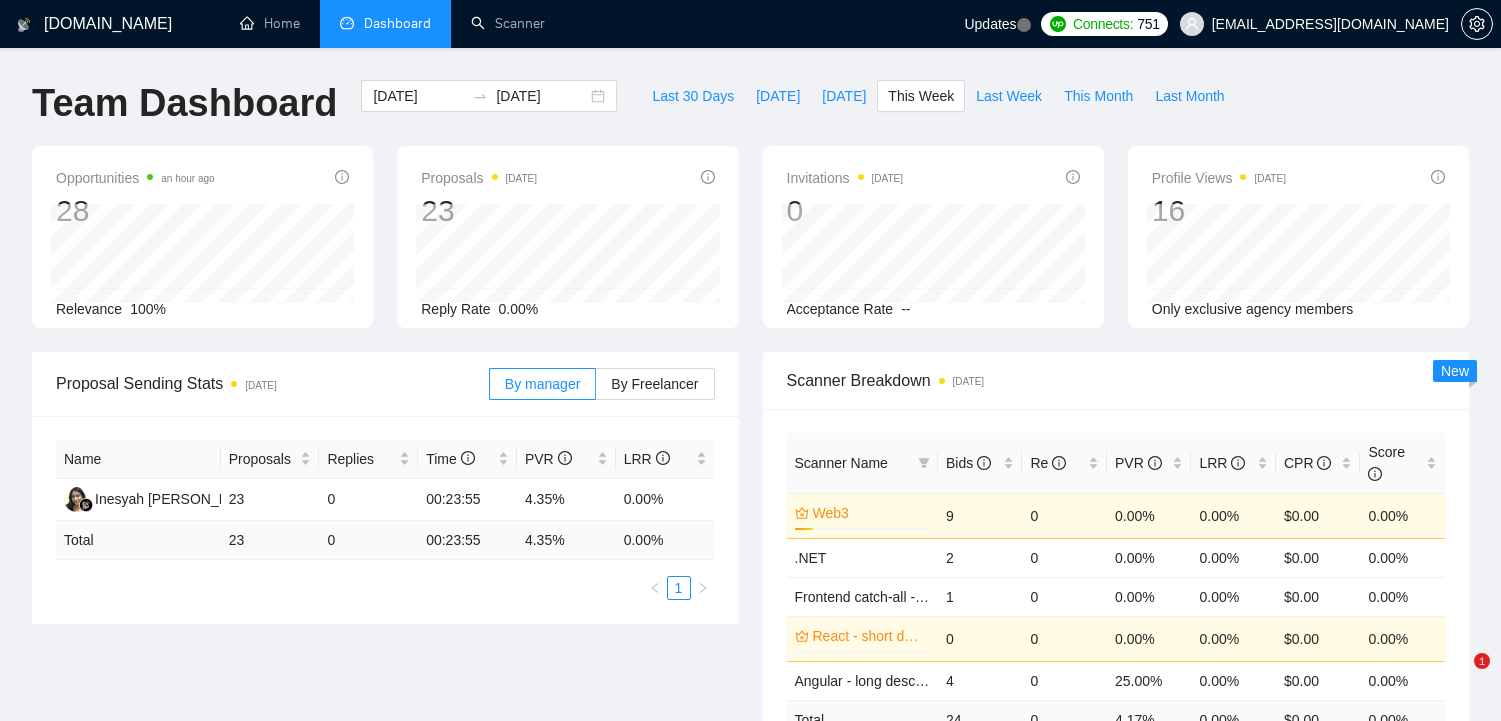scroll, scrollTop: 0, scrollLeft: 0, axis: both 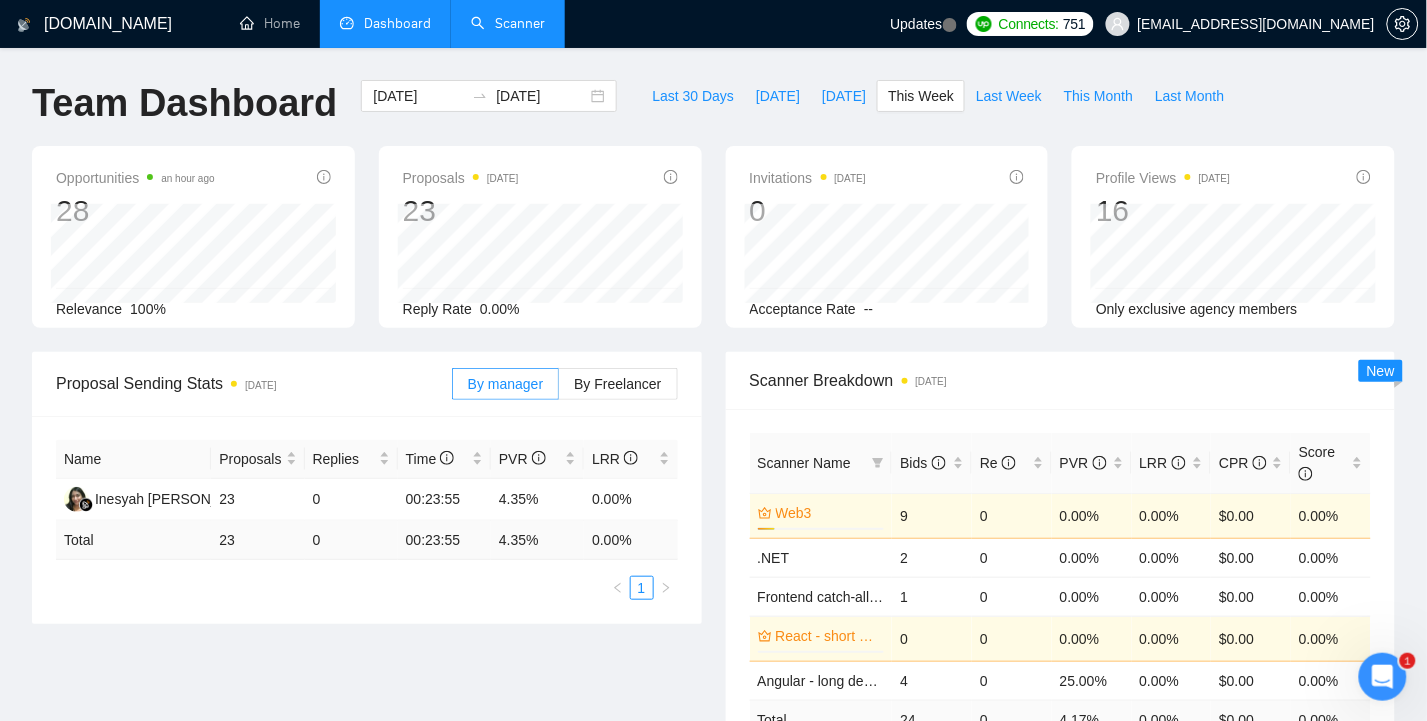 click on "Scanner" at bounding box center [508, 23] 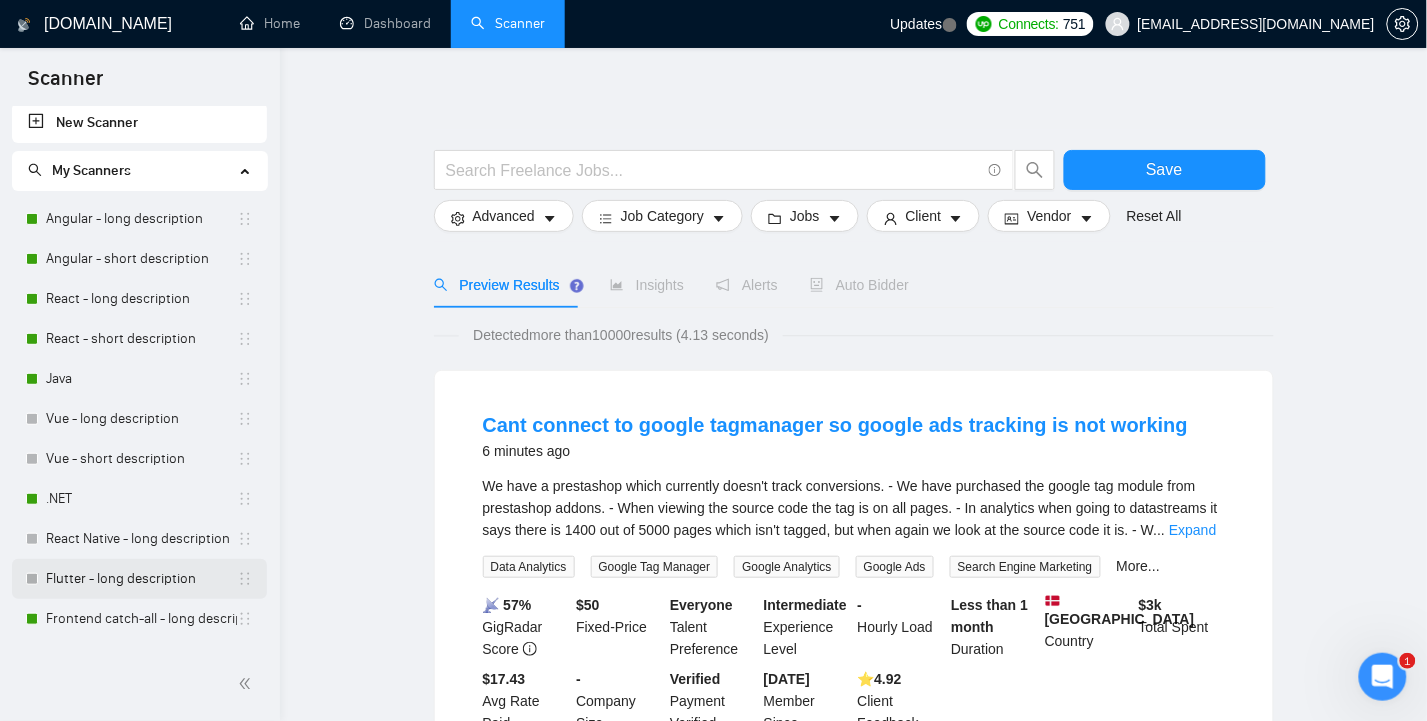 scroll, scrollTop: 0, scrollLeft: 0, axis: both 